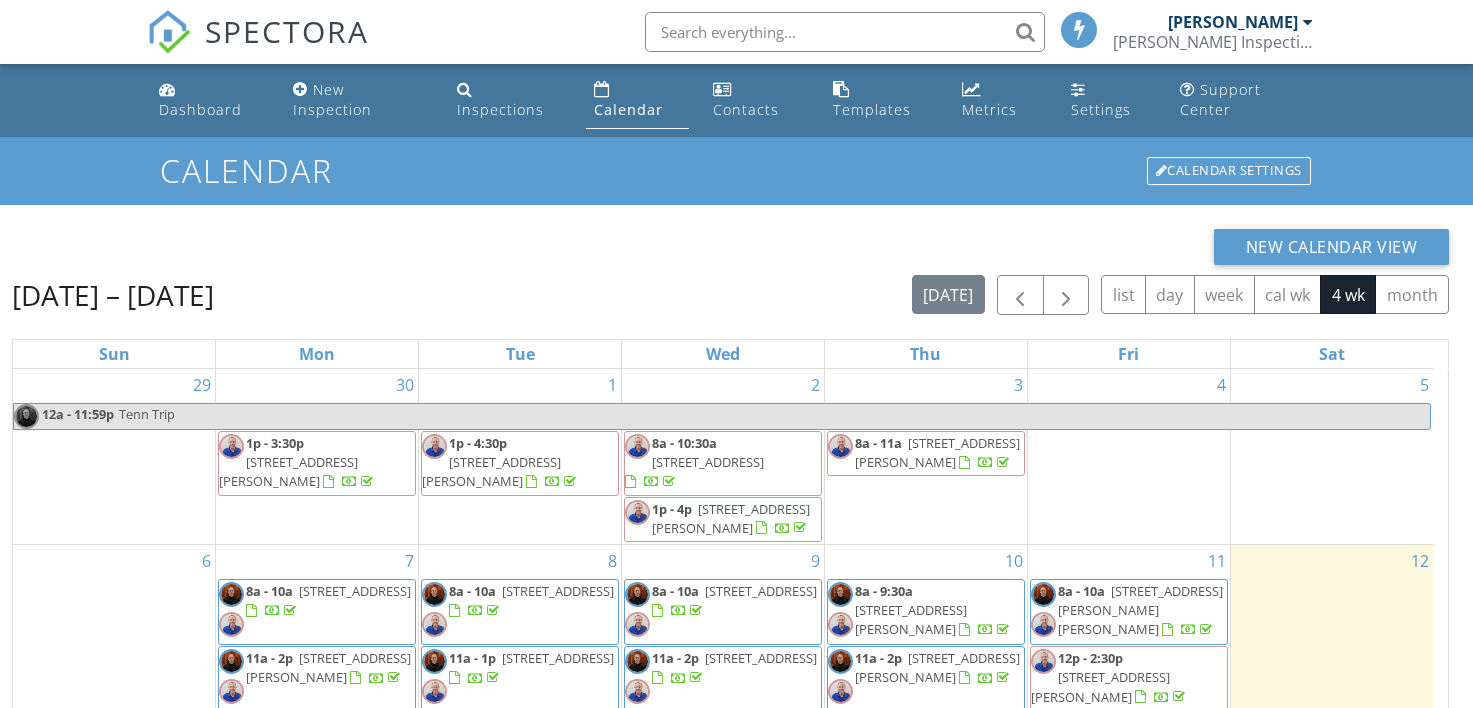 scroll, scrollTop: 286, scrollLeft: 0, axis: vertical 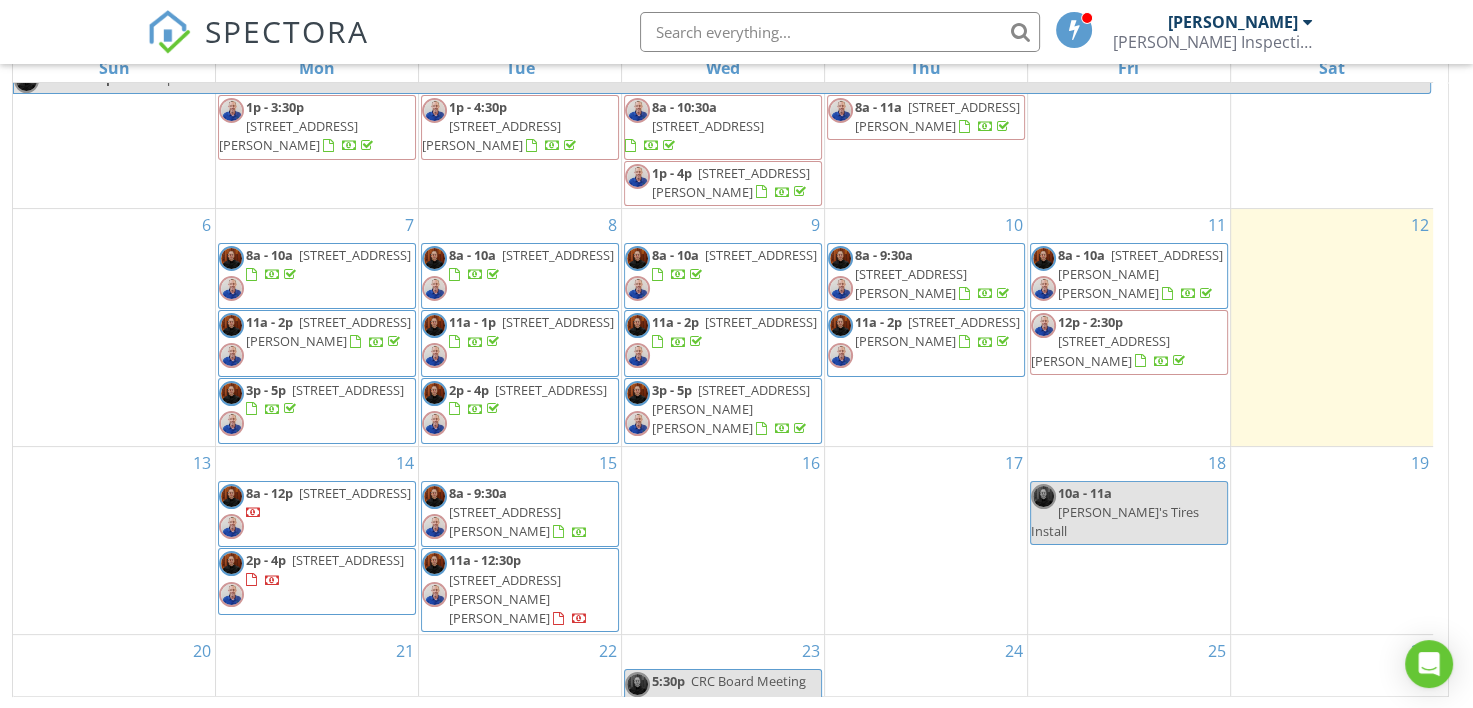 click on "SPECTORA
[PERSON_NAME] Inspection Services, LLC
Role:
Inspector
Dashboard
New Inspection
Inspections
Calendar
Template Editor
Contacts
Automations
Team
Metrics
Payments
Data Exports
Billing
Reporting
Advanced
Settings
What's New
Sign Out" at bounding box center (736, 32) 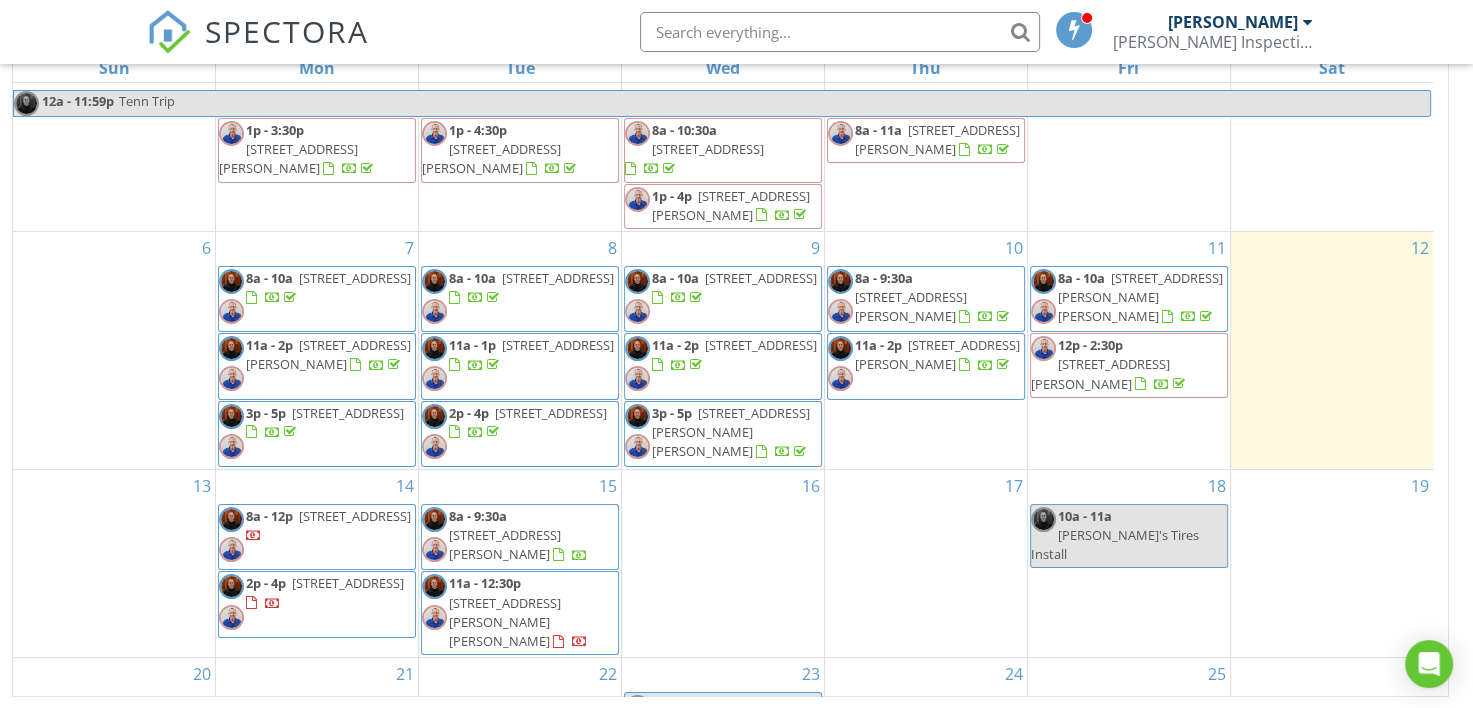 scroll, scrollTop: 50, scrollLeft: 0, axis: vertical 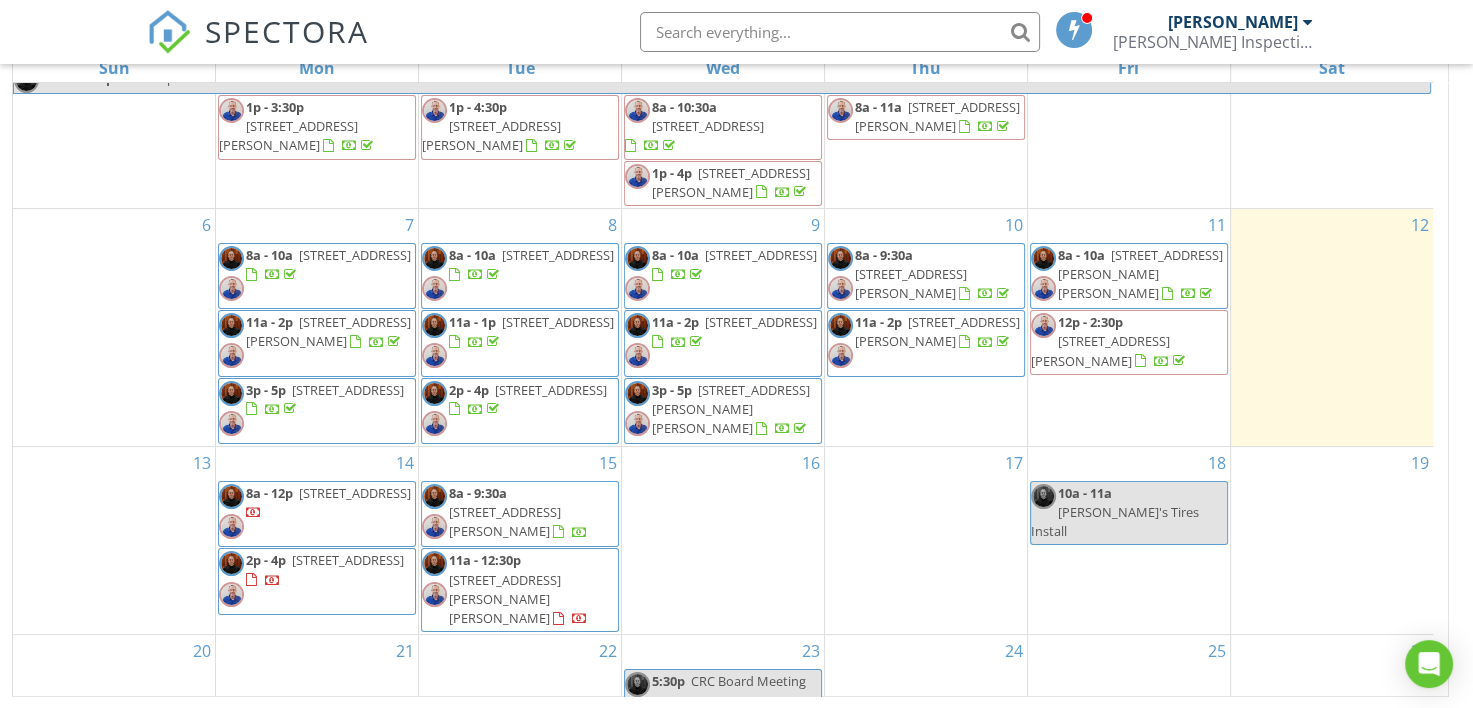 click on "SPECTORA
[PERSON_NAME] Inspection Services, LLC
Role:
Inspector
Dashboard
New Inspection
Inspections
Calendar
Template Editor
Contacts
Automations
Team
Metrics
Payments
Data Exports
Billing
Reporting
Advanced
Settings
What's New
Sign Out" at bounding box center (736, 32) 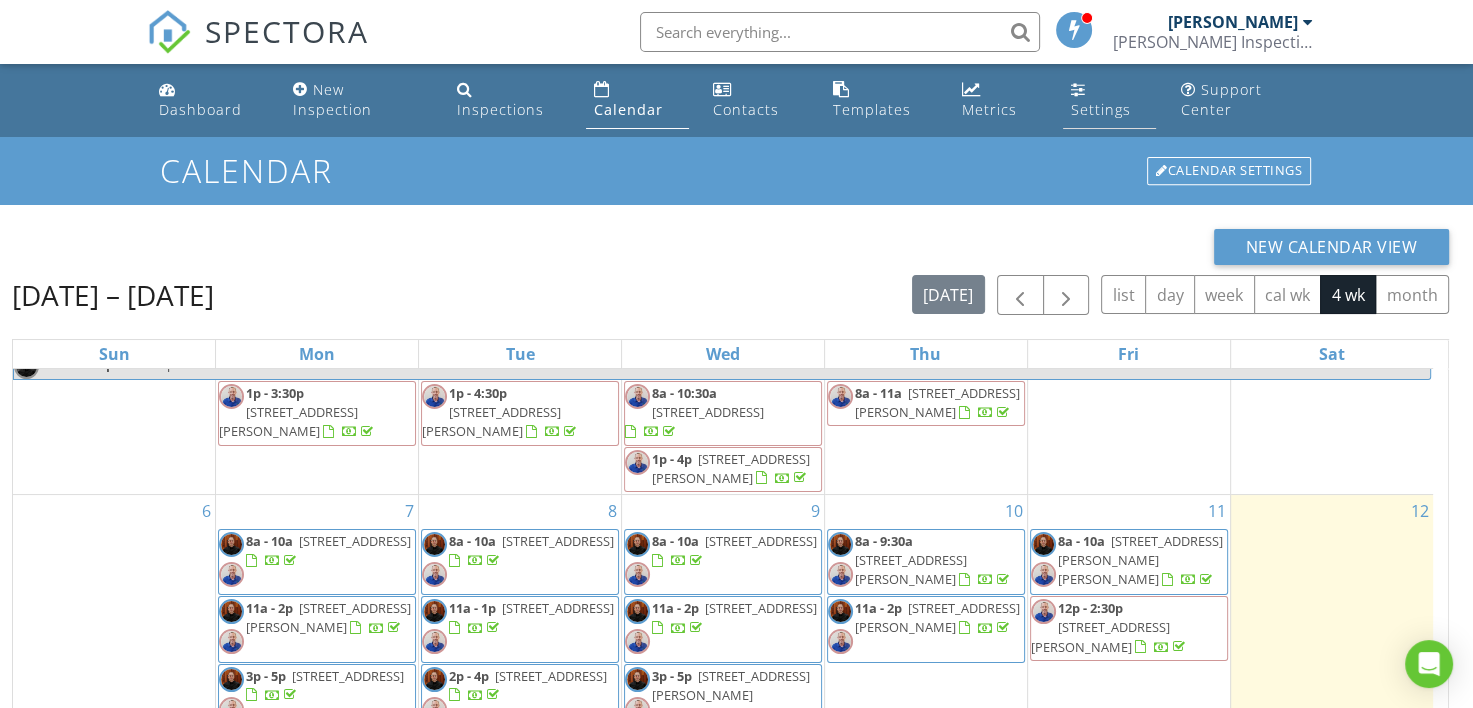 click on "Settings" at bounding box center (1101, 109) 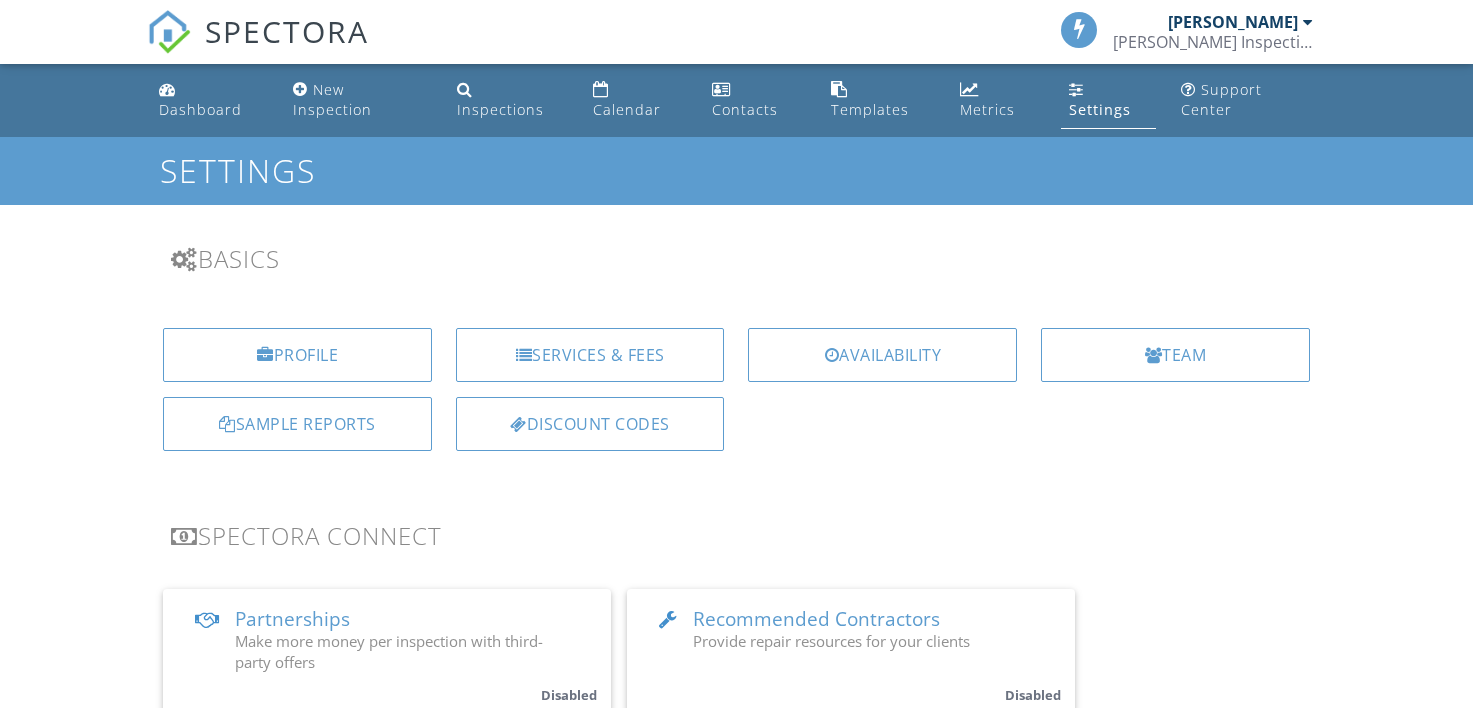 scroll, scrollTop: 0, scrollLeft: 0, axis: both 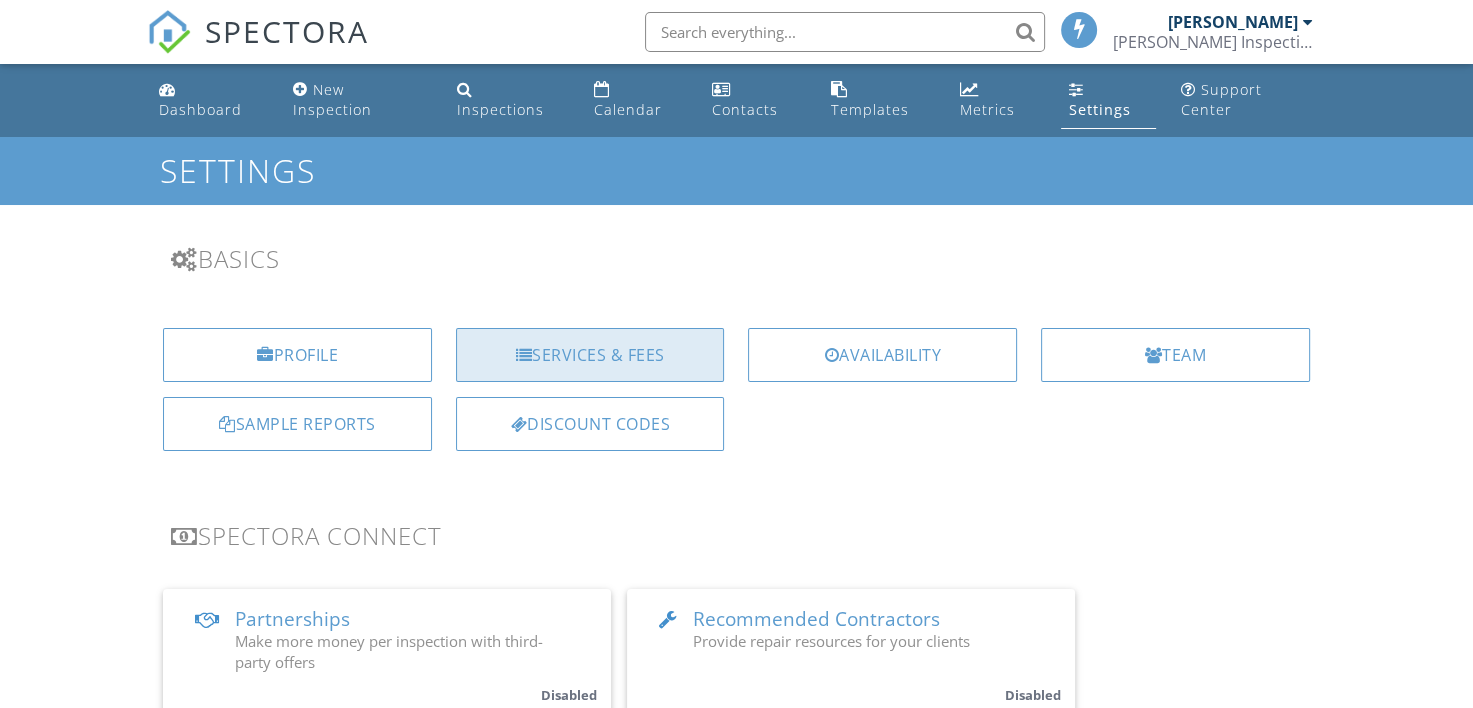 click on "Services & Fees" at bounding box center [590, 355] 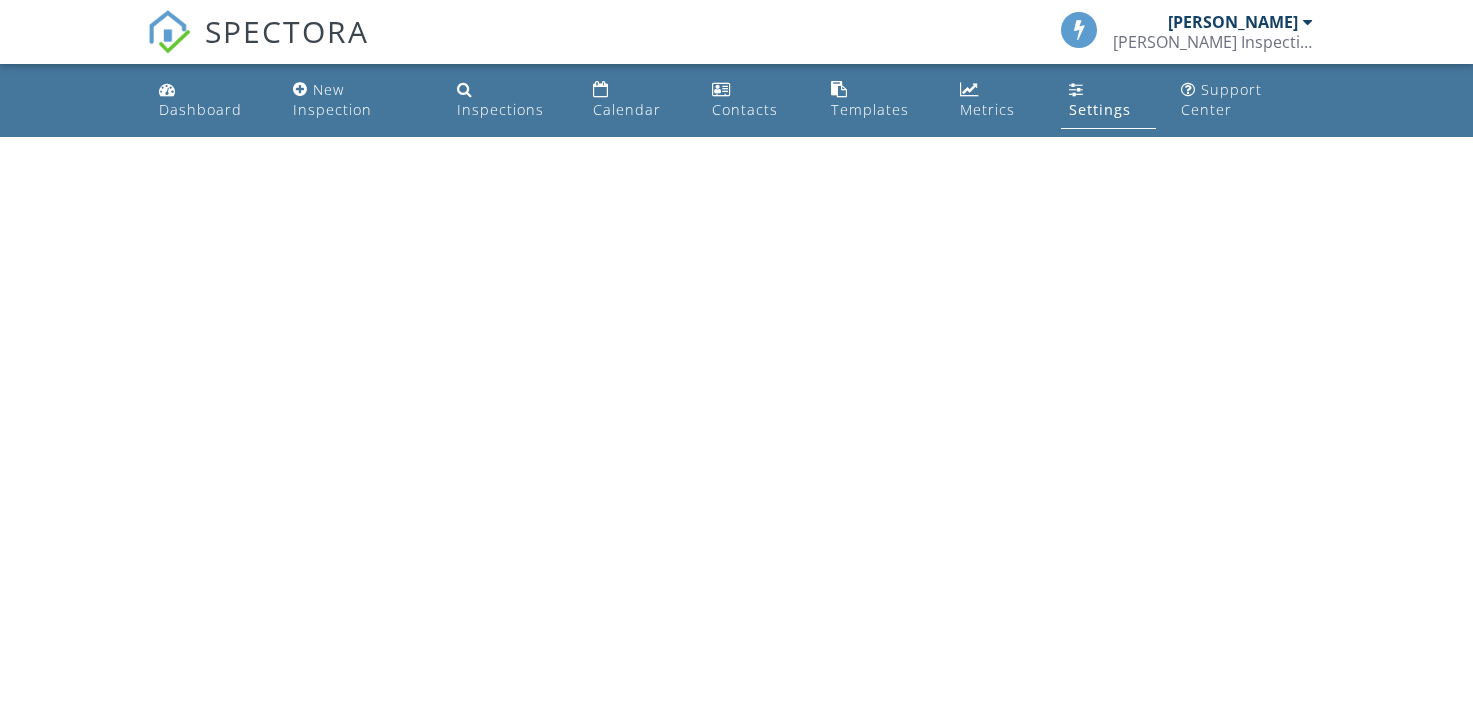 scroll, scrollTop: 0, scrollLeft: 0, axis: both 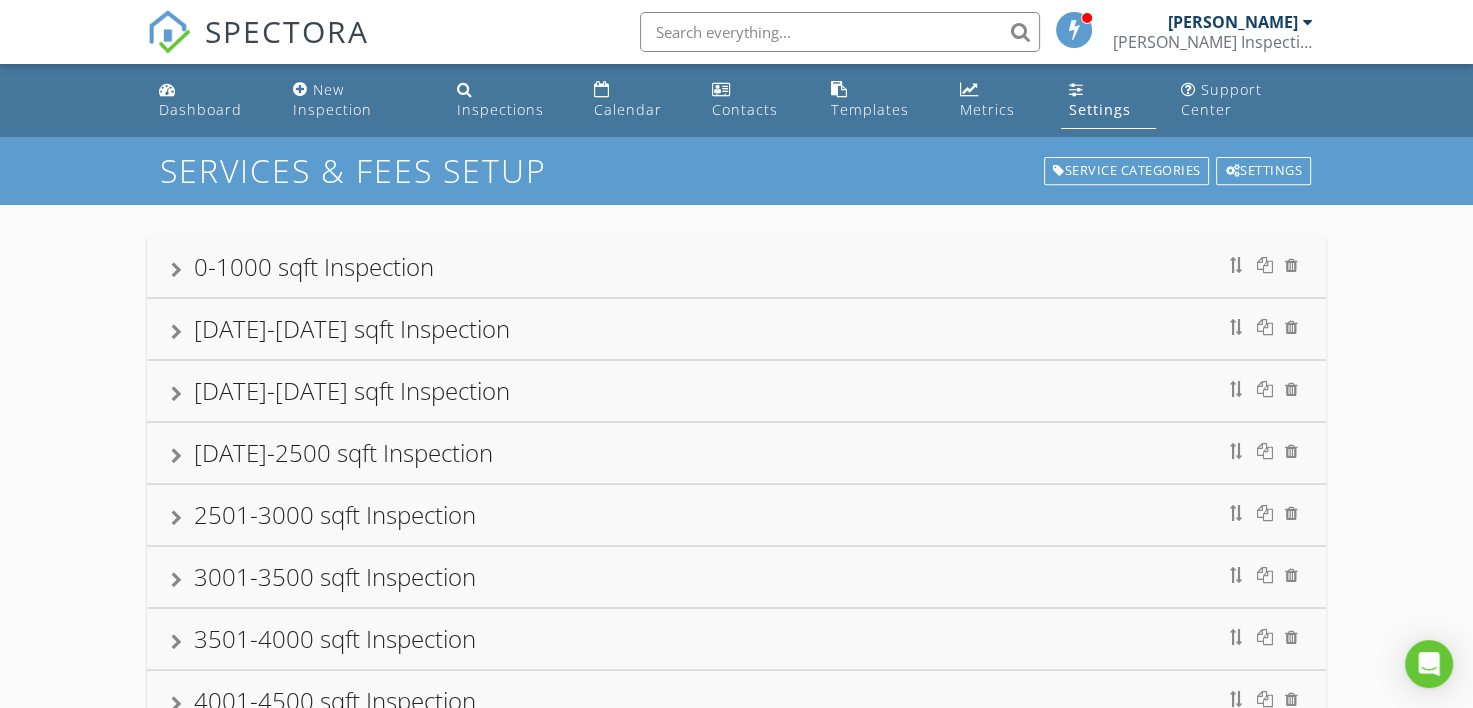 click on "[DATE]-[DATE] sqft Inspection" at bounding box center [736, 329] 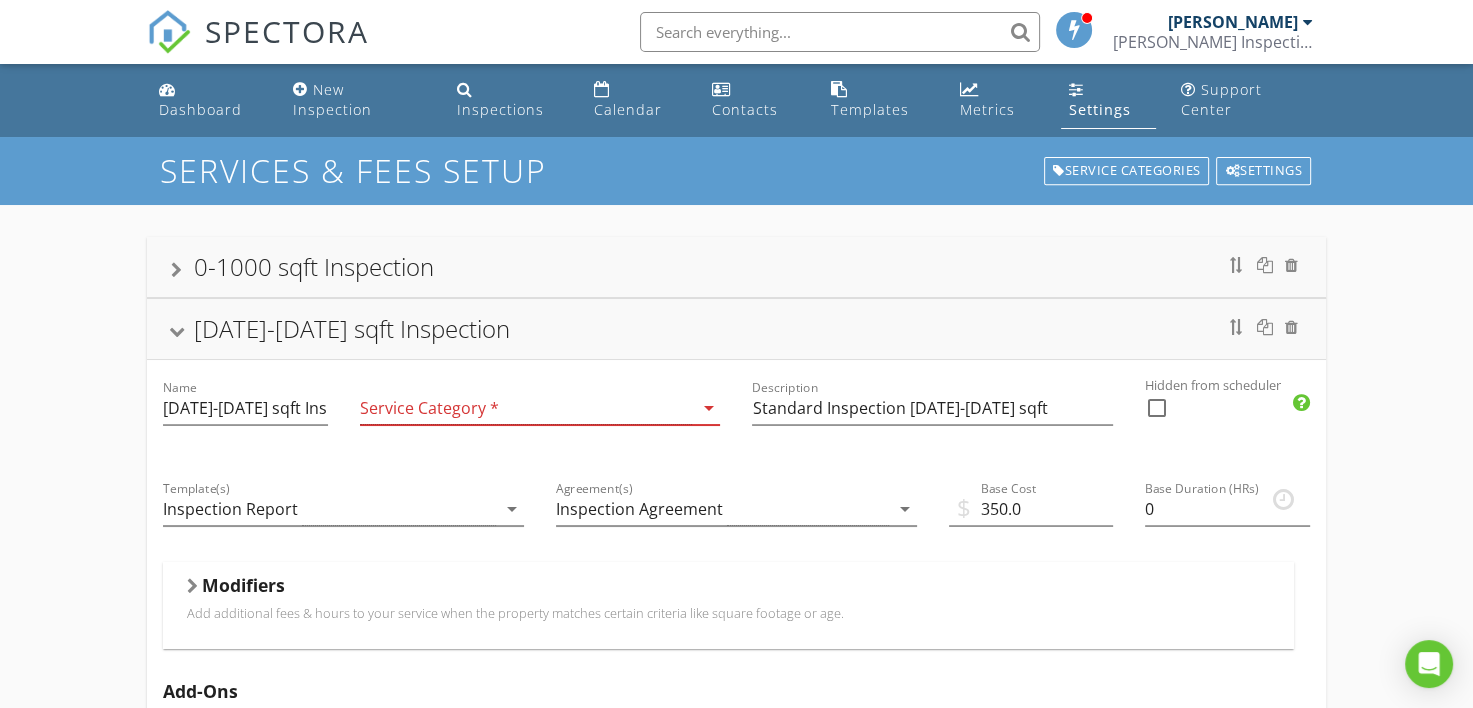drag, startPoint x: 715, startPoint y: 404, endPoint x: 708, endPoint y: 412, distance: 10.630146 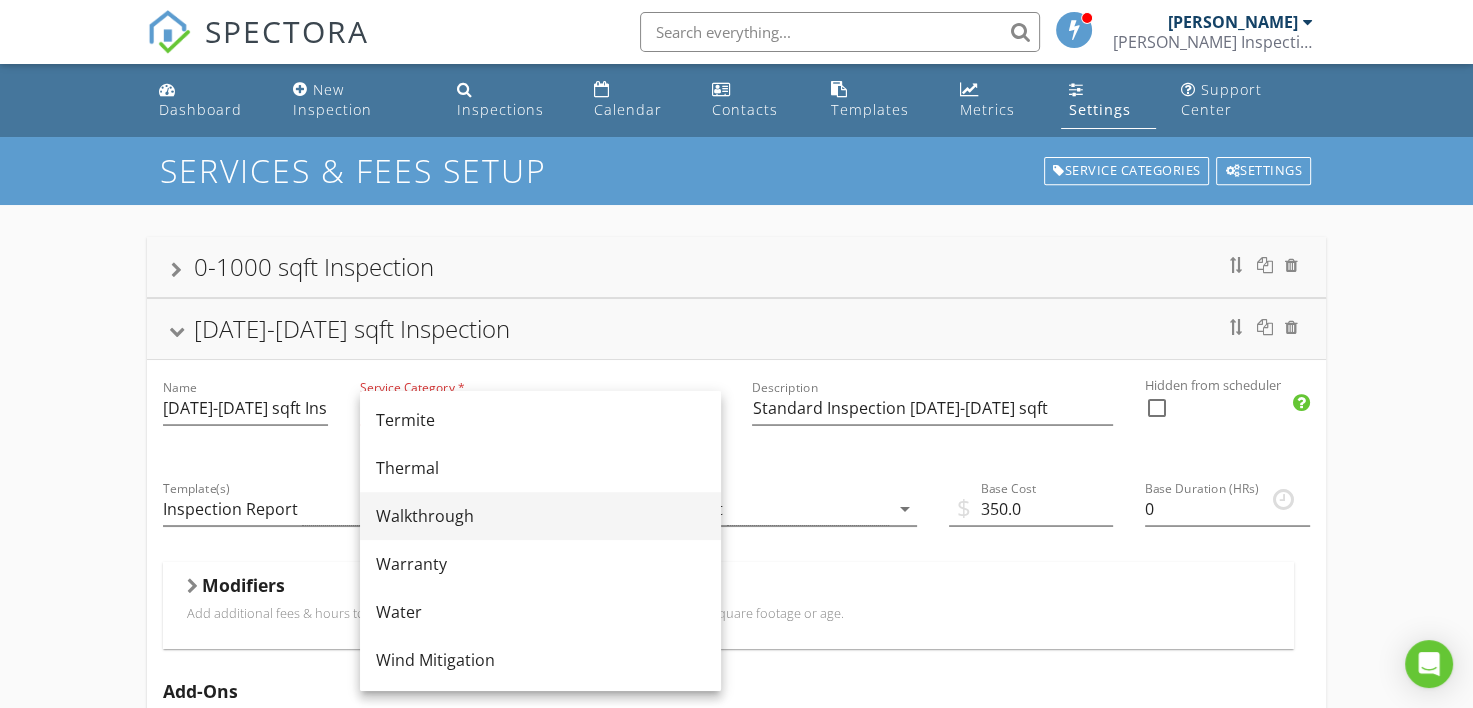 scroll, scrollTop: 1204, scrollLeft: 0, axis: vertical 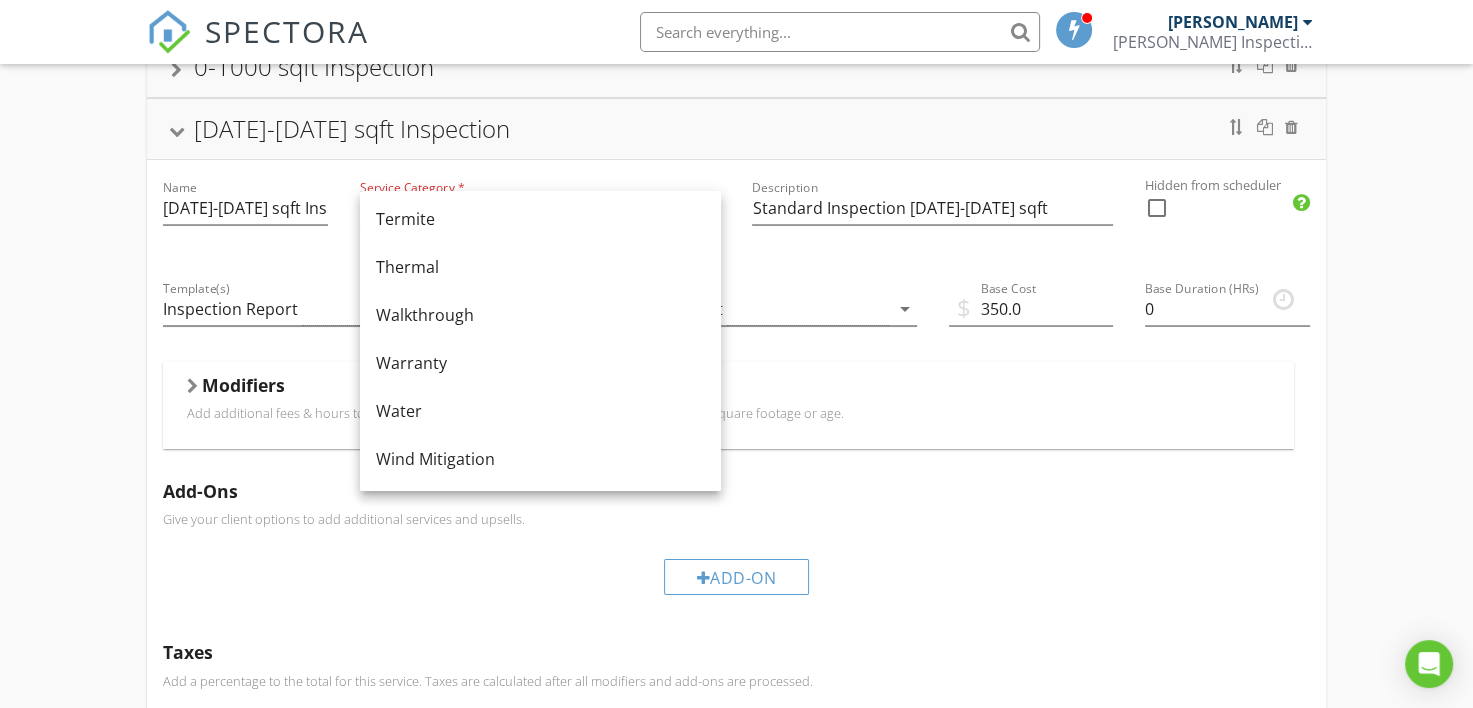 click on "0-1000 sqft Inspection         1001-1500 sqft Inspection   Name 1001-1500 sqft Inspection   Service Category * arrow_drop_down   Description Standard Inspection 1001-1500 sqft   Hidden from scheduler   check_box_outline_blank     Template(s) Inspection Report arrow_drop_down   Agreement(s) Inspection Agreement arrow_drop_down   $   Base Cost 350.0   Base Duration (HRs) 0               Modifiers
Add additional fees & hours to your service when the
property matches certain criteria like square footage or age.
Modifiers
Add-Ons
Give your client options to add additional services and upsells.
Add-On
Taxes
Add a percentage to the total for this service. Taxes are calculated
after all modifiers and add-ons are processed.
Tax
Partnership Offers   Partnerships           1501-2000 sqft Inspection" at bounding box center [736, 1502] 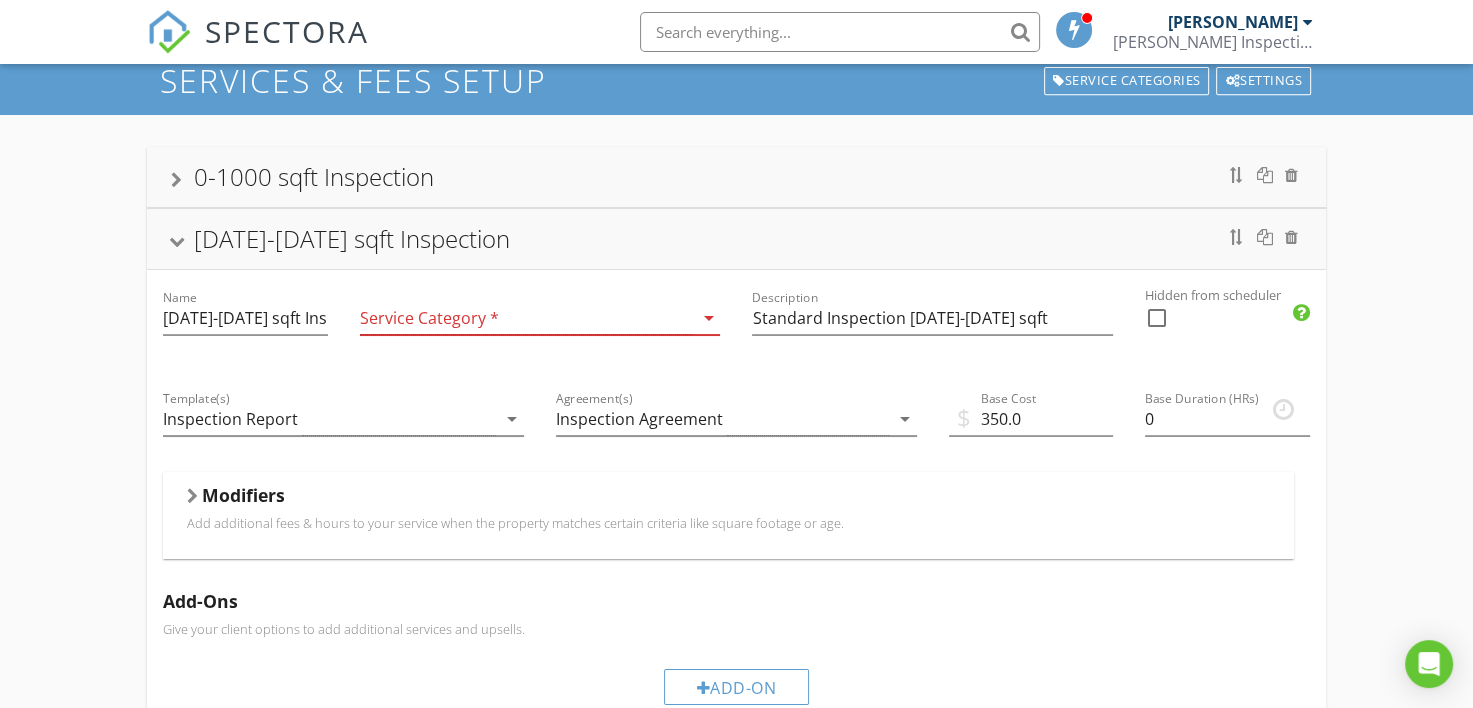 scroll, scrollTop: 0, scrollLeft: 0, axis: both 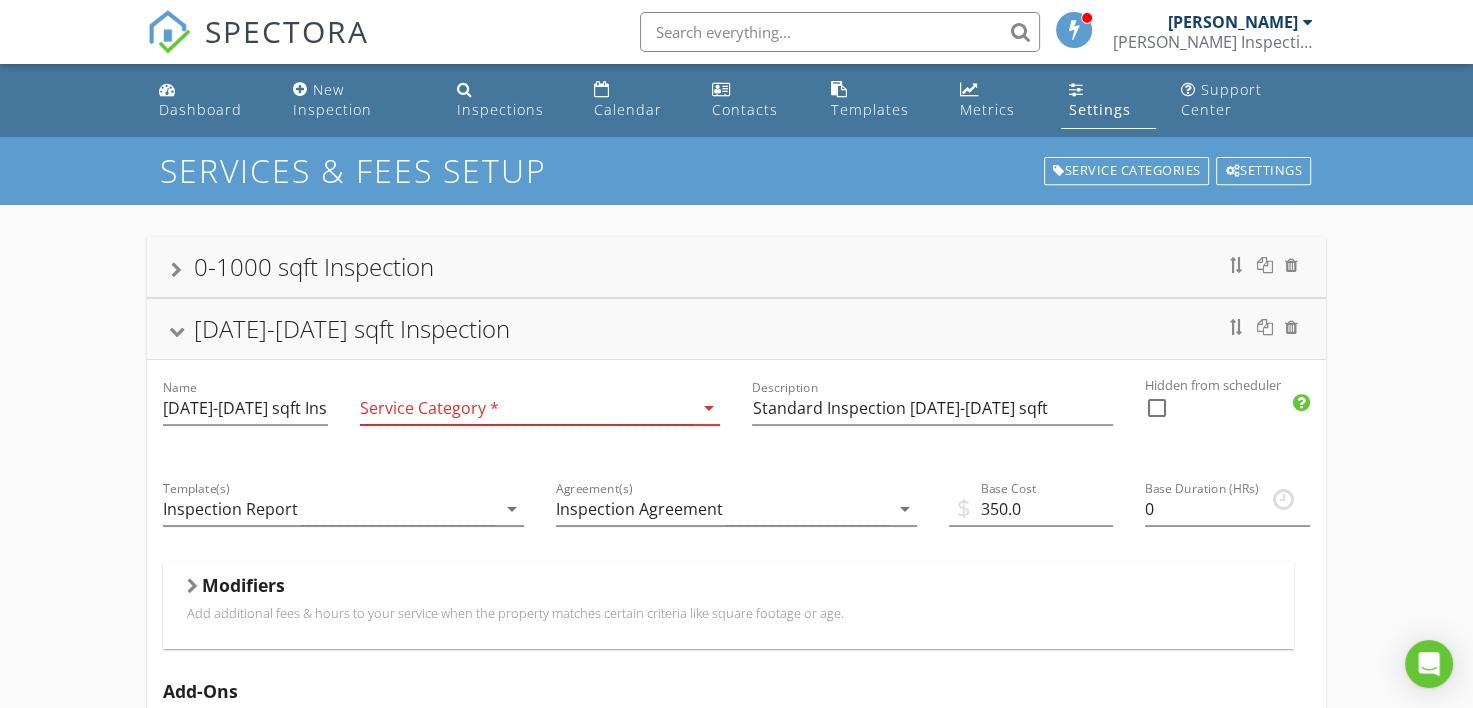 click on "1001-1500 sqft Inspection" at bounding box center [736, 329] 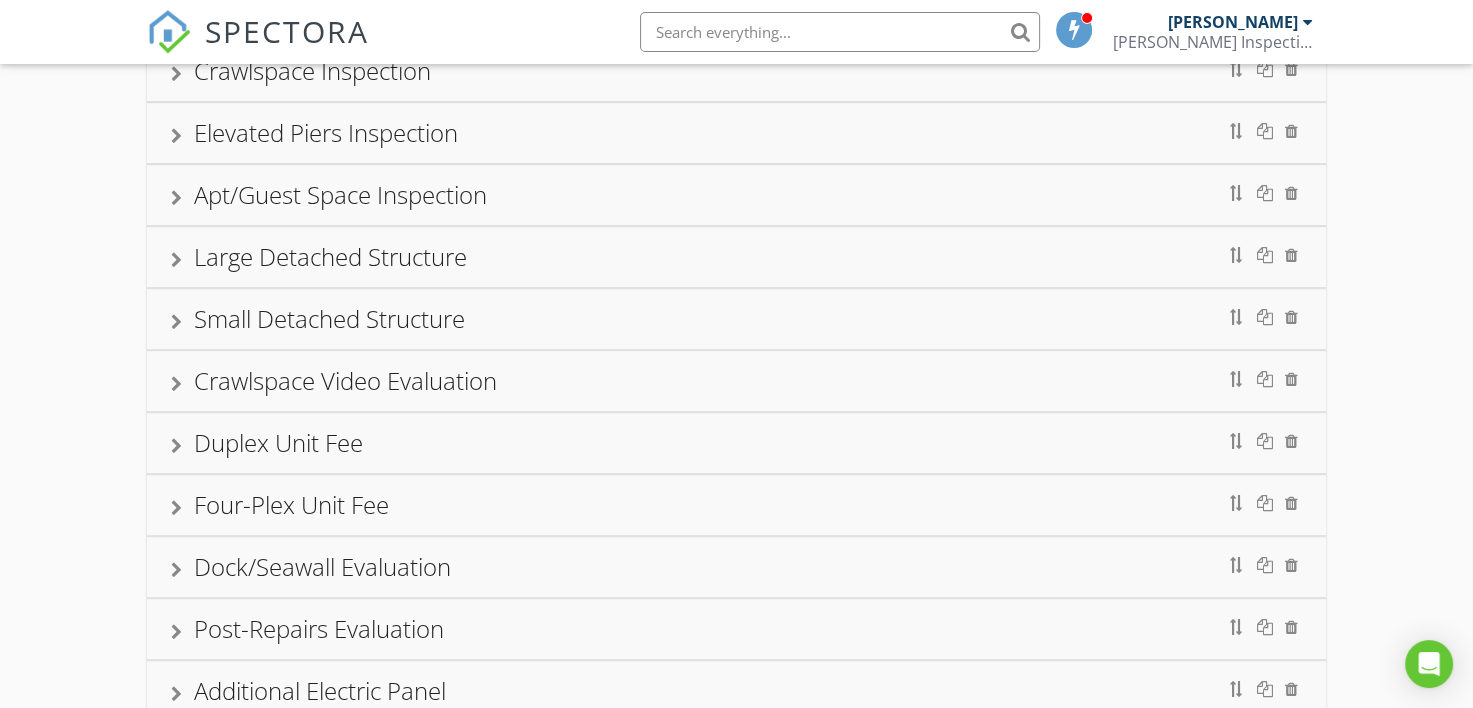 scroll, scrollTop: 1000, scrollLeft: 0, axis: vertical 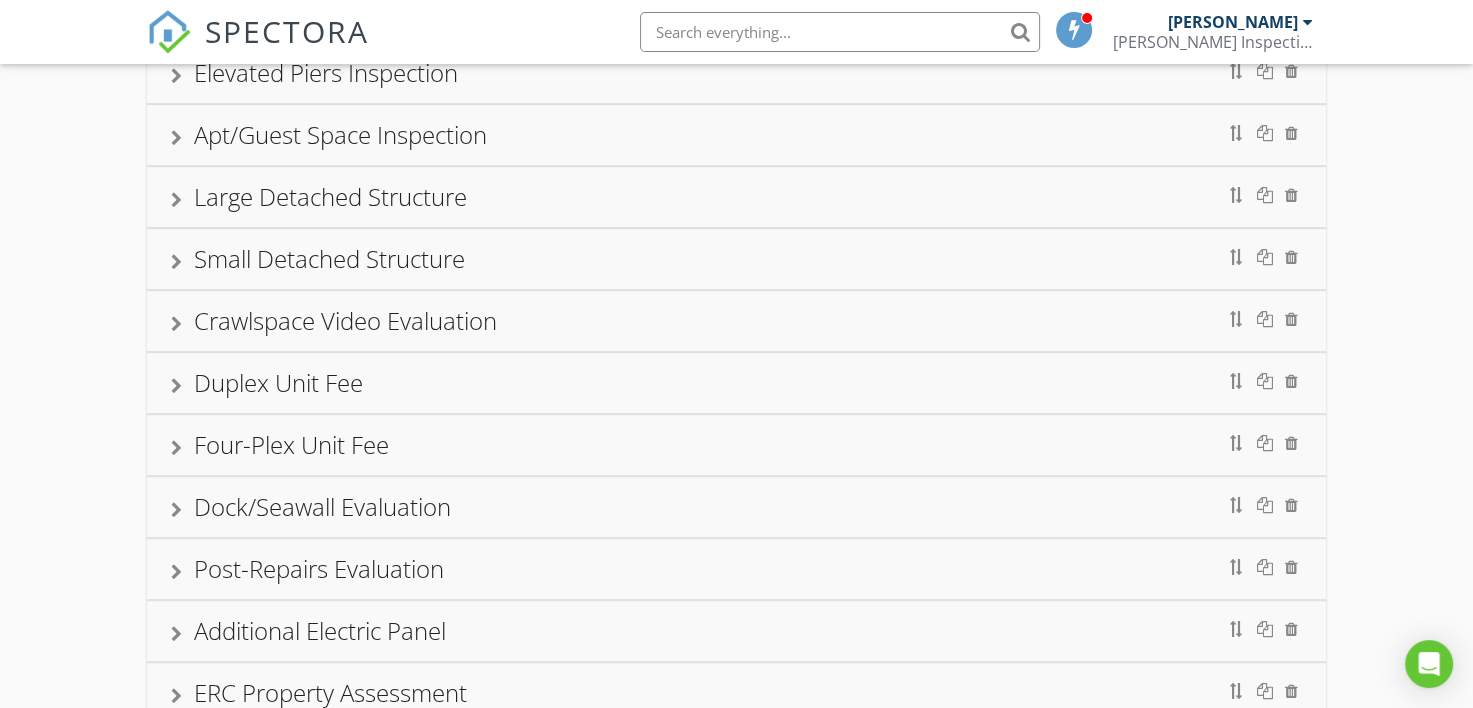 click at bounding box center [176, 386] 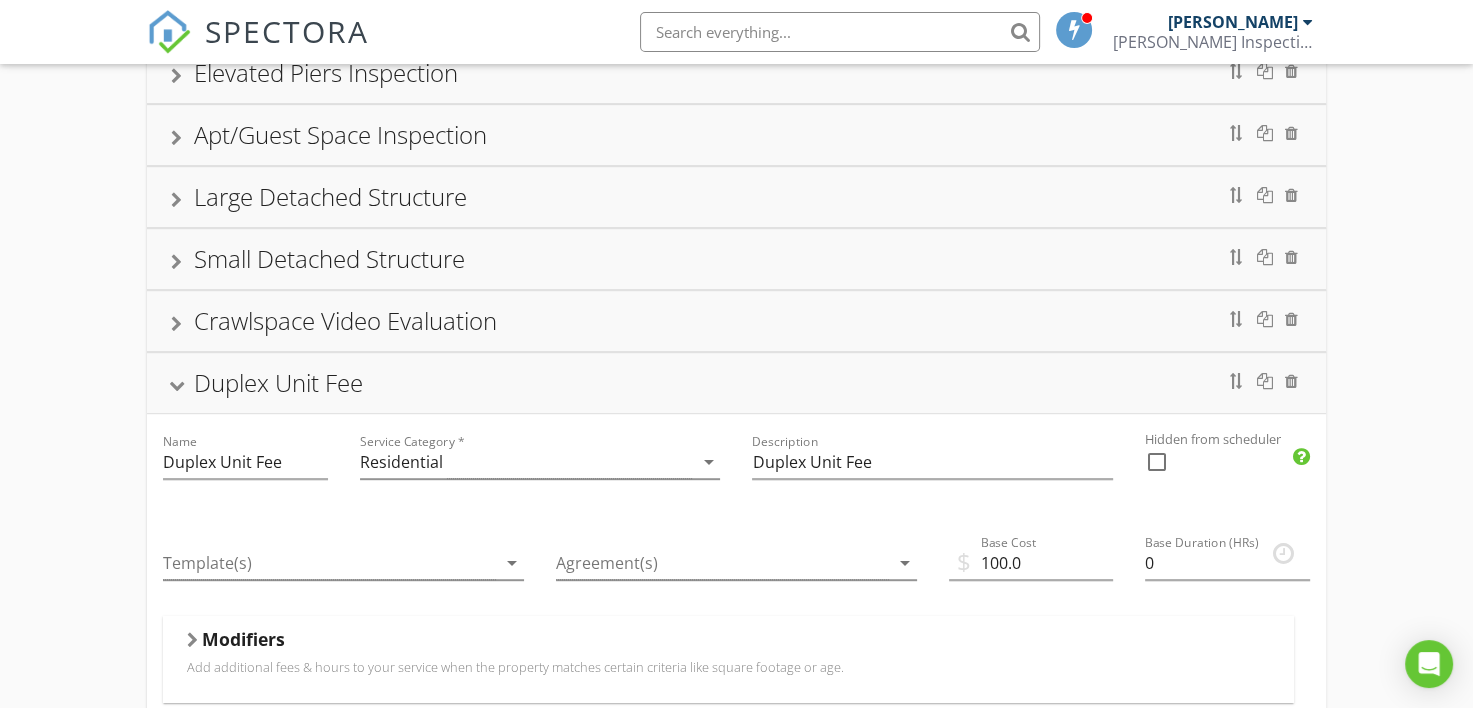 click at bounding box center (177, 385) 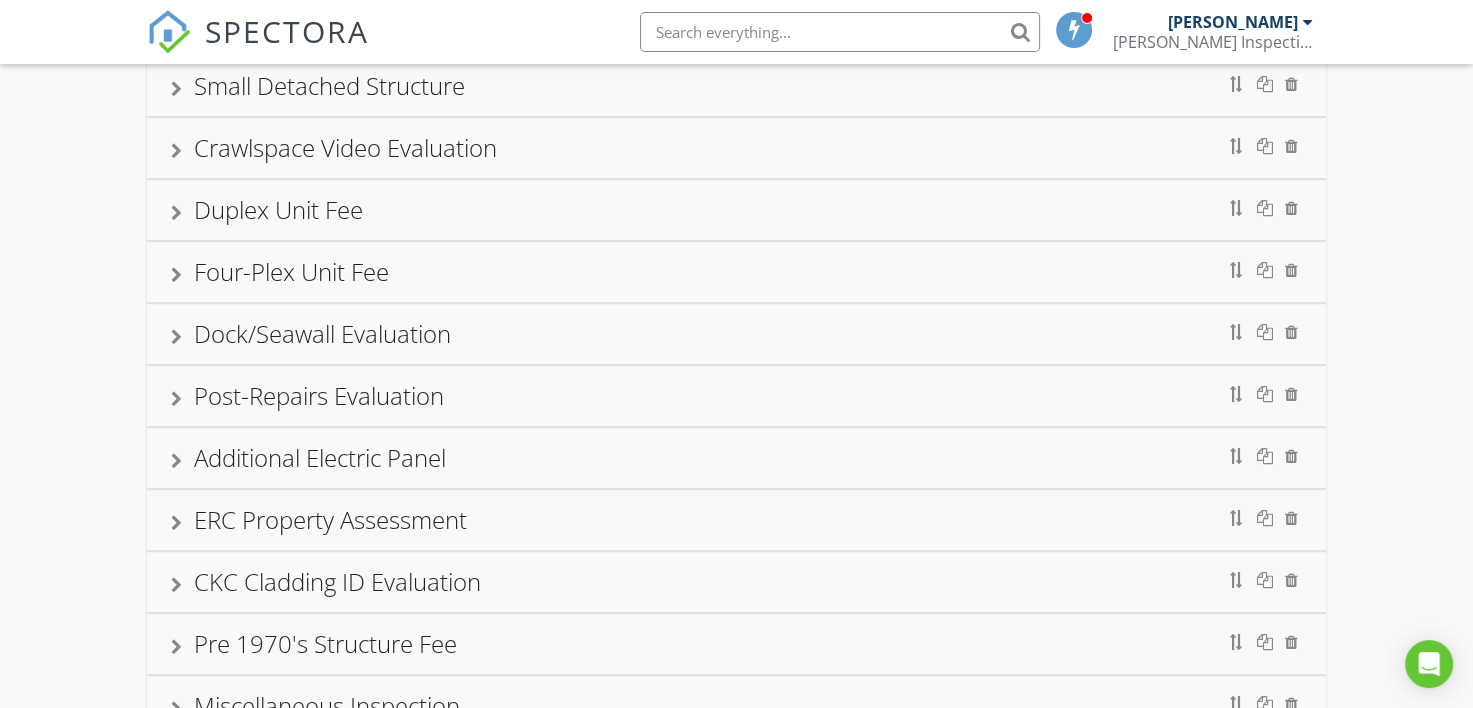 scroll, scrollTop: 1200, scrollLeft: 0, axis: vertical 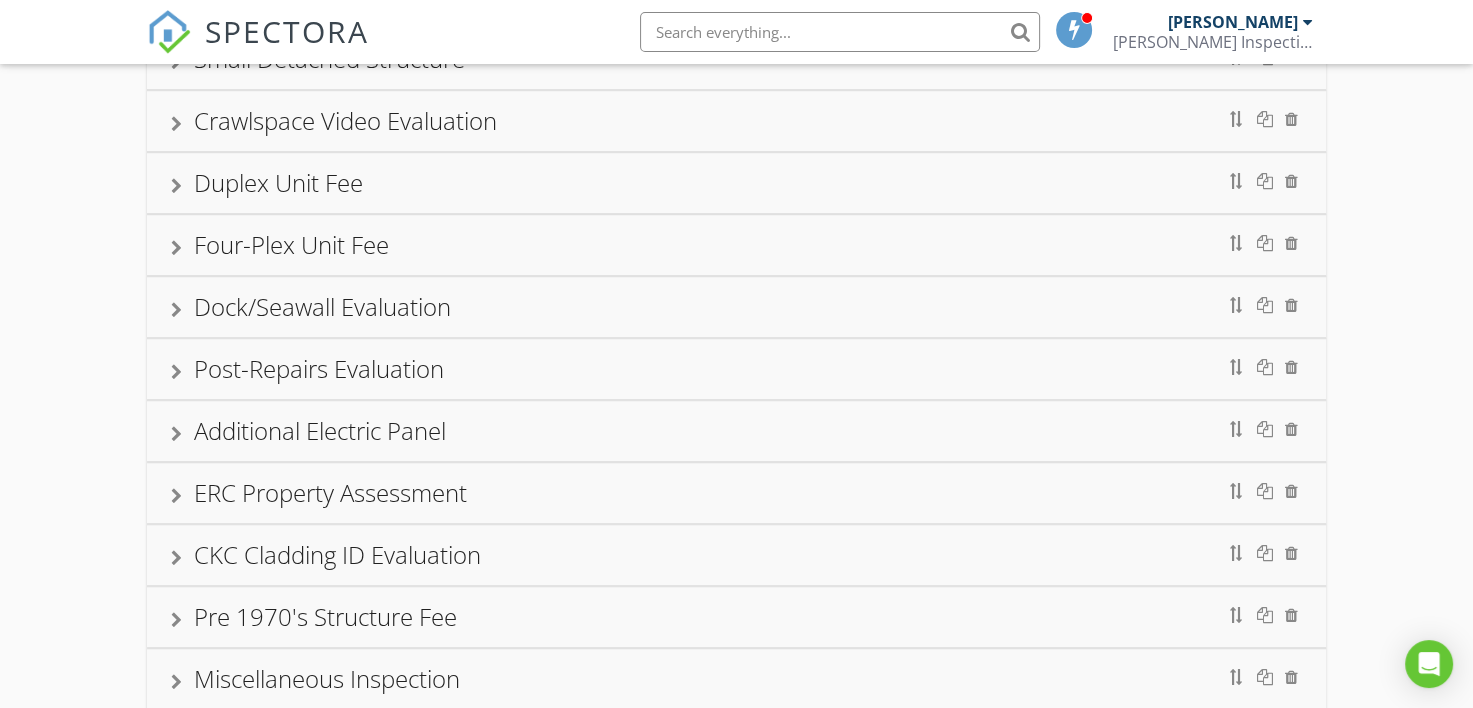 click at bounding box center [176, 248] 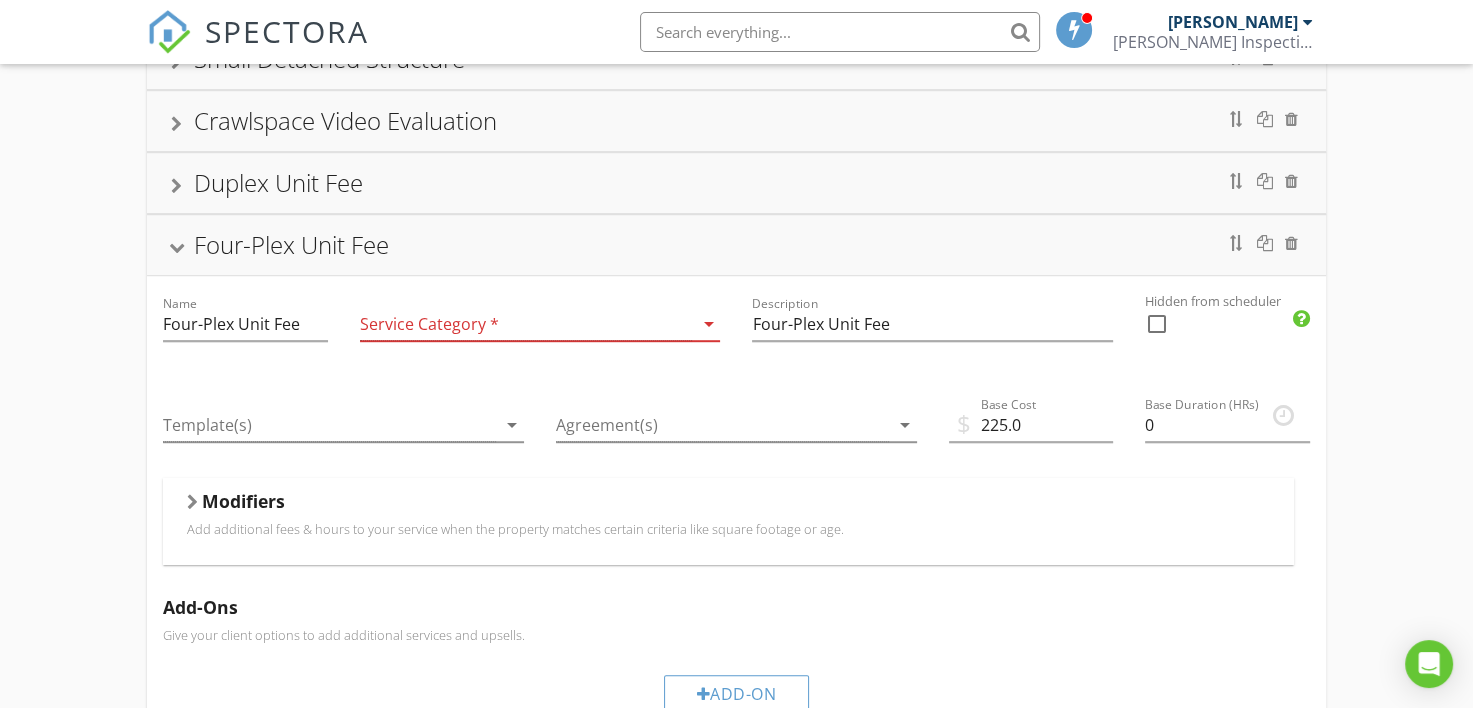 click at bounding box center (177, 247) 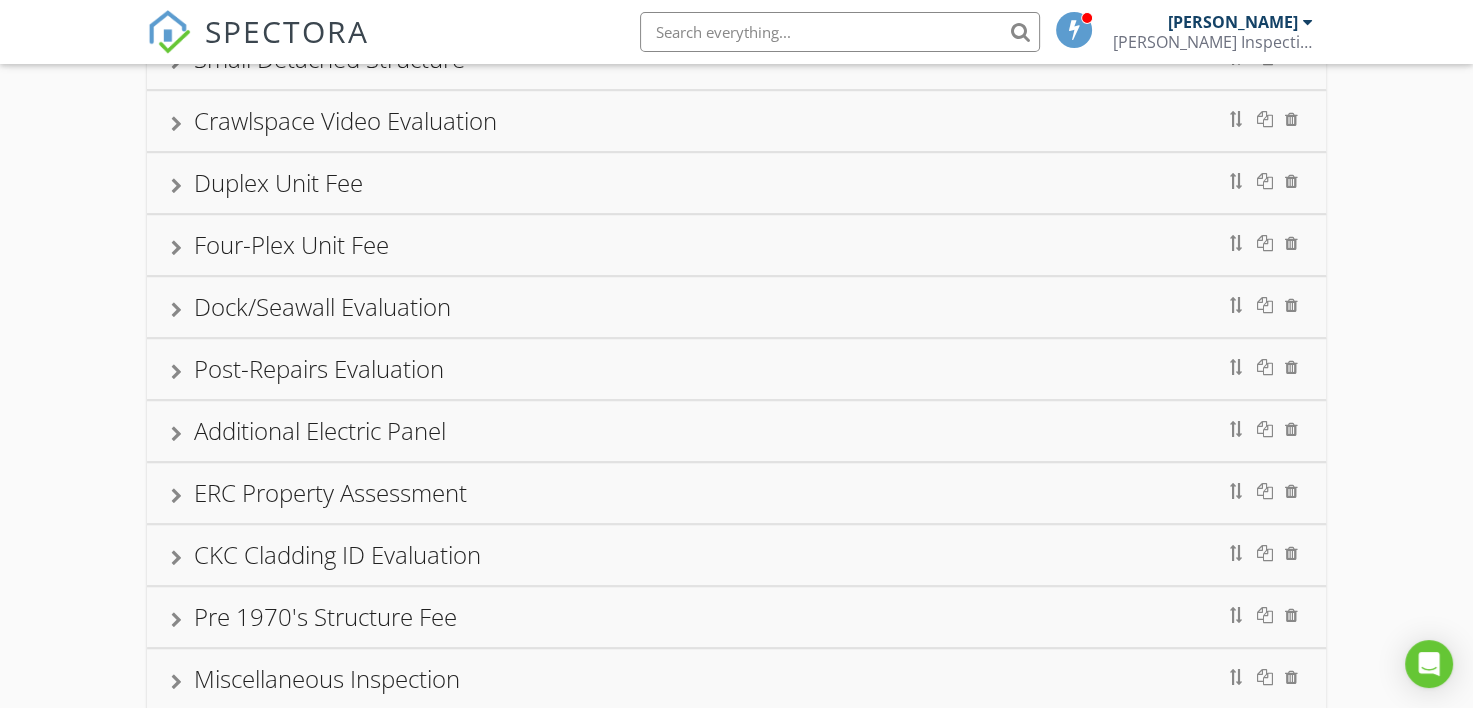 click at bounding box center [176, 186] 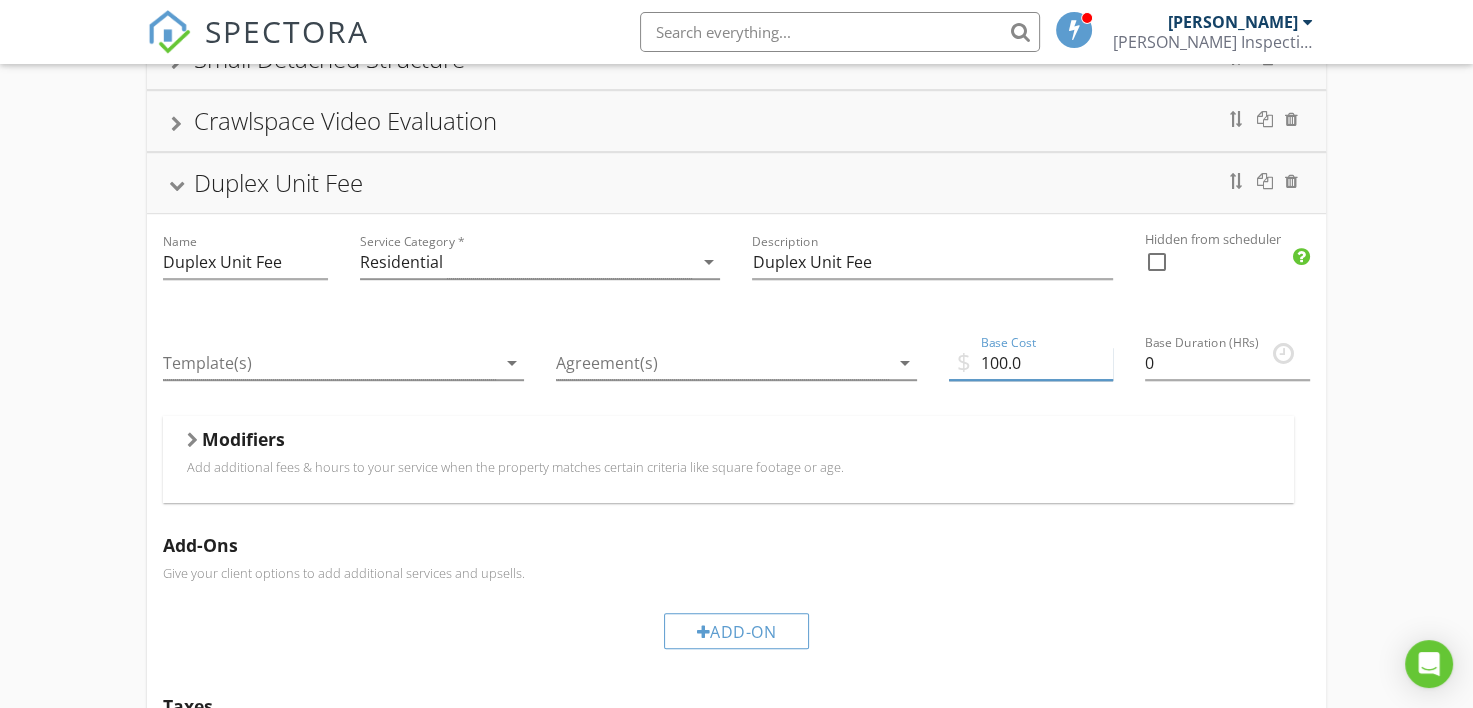 drag, startPoint x: 1042, startPoint y: 348, endPoint x: 967, endPoint y: 351, distance: 75.059975 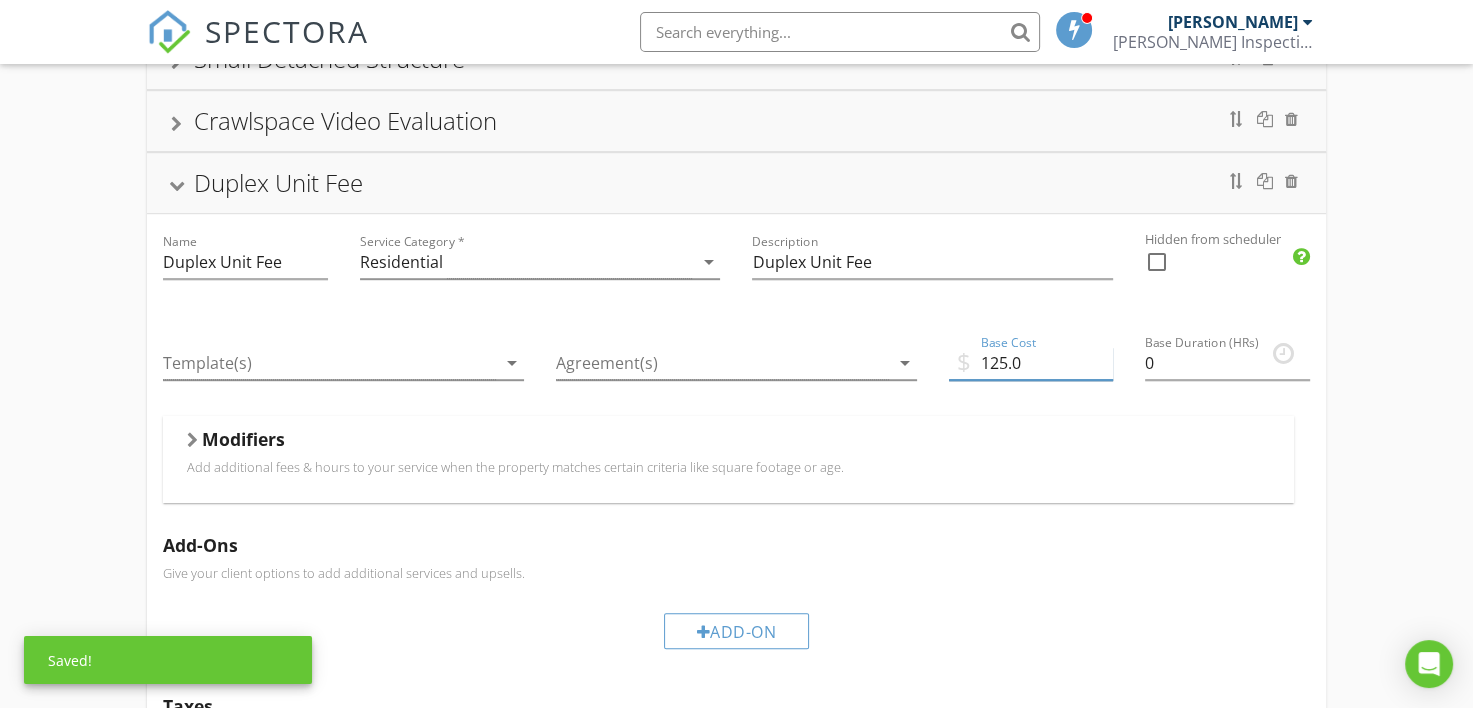 type on "125.0" 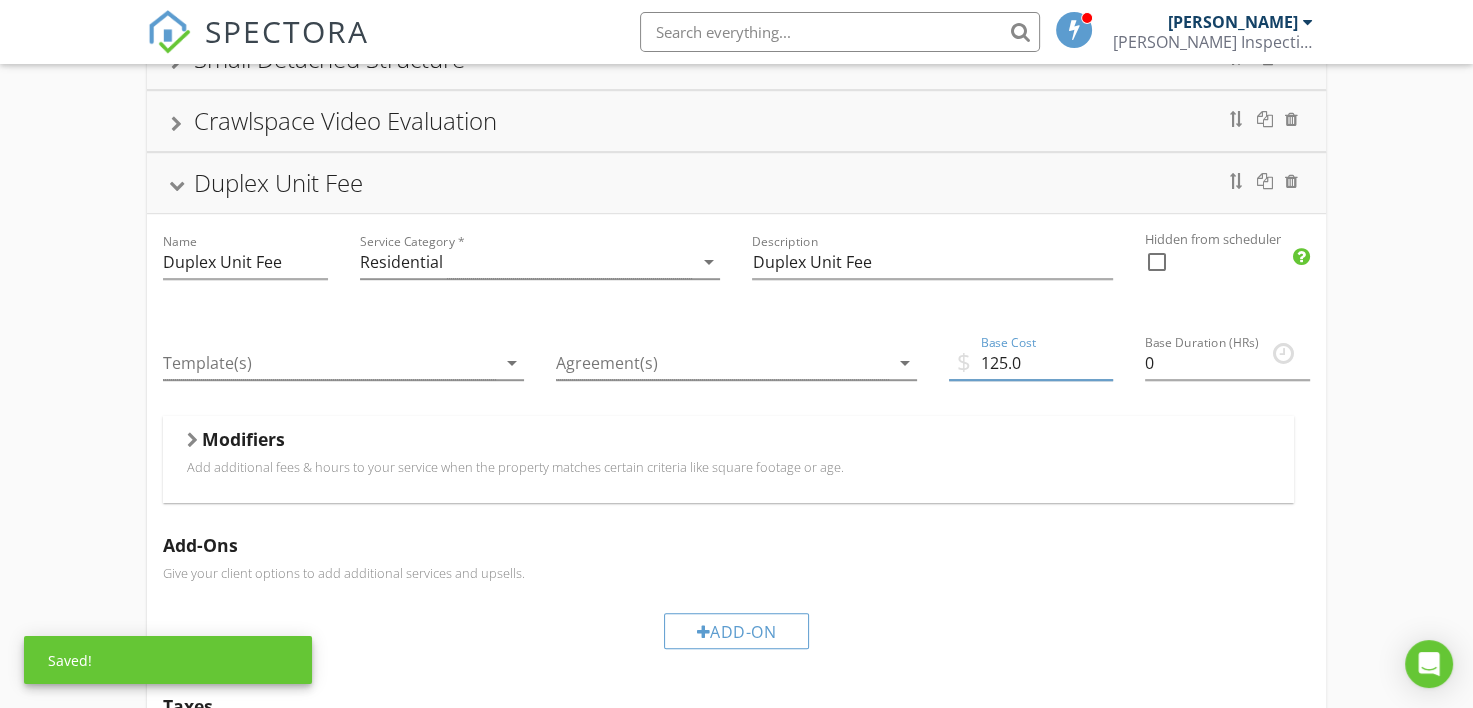 click on "0-1000 sqft Inspection         1001-1500 sqft Inspection   Name 1001-1500 sqft Inspection   Service Category * arrow_drop_down   Description Standard Inspection 1001-1500 sqft   Hidden from scheduler   check_box_outline_blank             1501-2000 sqft Inspection         2001-2500 sqft Inspection         2501-3000 sqft Inspection         3001-3500 sqft Inspection         3501-4000 sqft Inspection         4001-4500 sqft Inspection         4501-5000 sqft Inspection         +5000 sqft Fee         + HVAC System         Multi-Story Systems         Crawlspace Inspection         Elevated Piers Inspection         Apt/Guest Space Inspection         Large Detached Structure         Small Detached Structure         Crawlspace Video Evaluation         Duplex Unit Fee   Name Duplex Unit Fee   Service Category * Residential arrow_drop_down   Description Duplex Unit Fee   Hidden from scheduler   check_box_outline_blank     Template(s) arrow_drop_down   Agreement(s) arrow_drop_down   $   Base Cost 125.0   0" at bounding box center [736, 502] 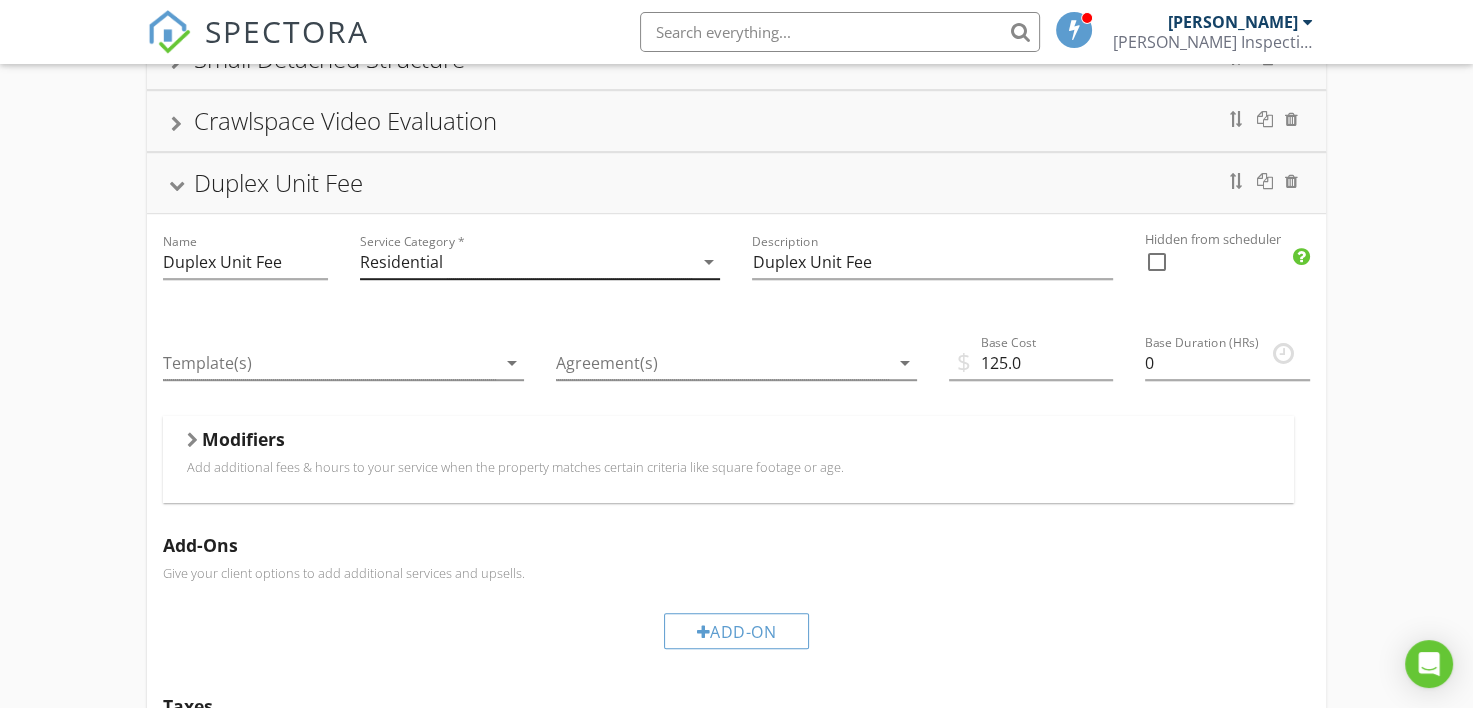click on "arrow_drop_down" at bounding box center [708, 262] 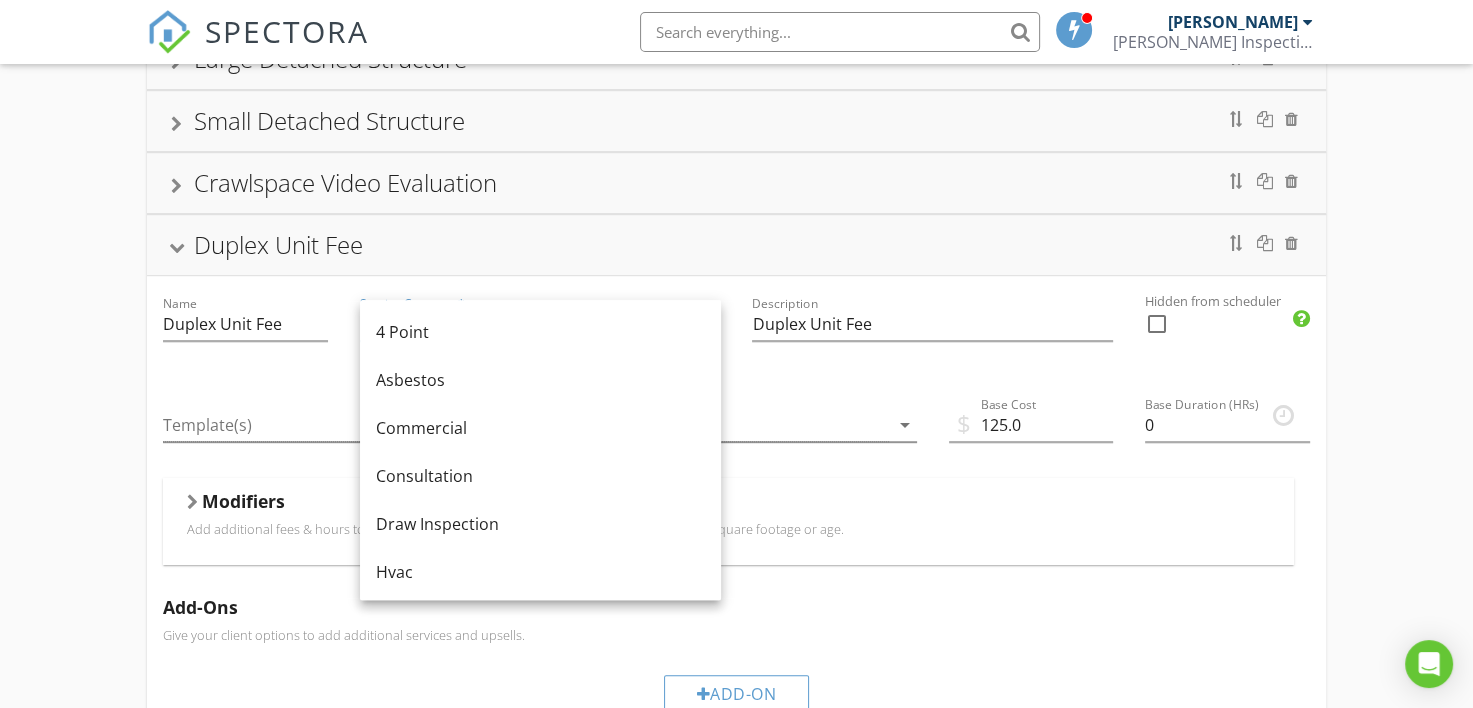 scroll, scrollTop: 1200, scrollLeft: 0, axis: vertical 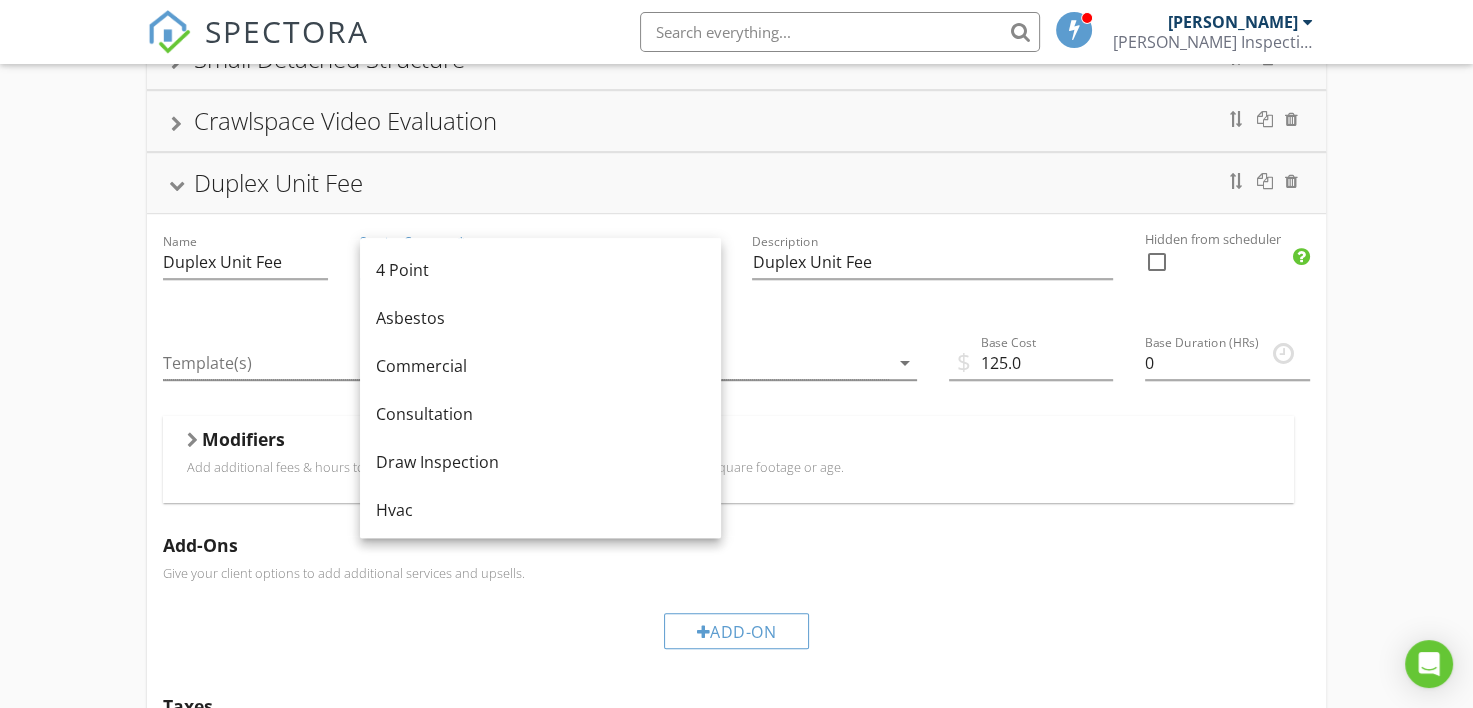 click on "0-1000 sqft Inspection         1001-1500 sqft Inspection   Name 1001-1500 sqft Inspection   Service Category * arrow_drop_down   Description Standard Inspection 1001-1500 sqft   Hidden from scheduler   check_box_outline_blank             1501-2000 sqft Inspection         2001-2500 sqft Inspection         2501-3000 sqft Inspection         3001-3500 sqft Inspection         3501-4000 sqft Inspection         4001-4500 sqft Inspection         4501-5000 sqft Inspection         +5000 sqft Fee         + HVAC System         Multi-Story Systems         Crawlspace Inspection         Elevated Piers Inspection         Apt/Guest Space Inspection         Large Detached Structure         Small Detached Structure         Crawlspace Video Evaluation         Duplex Unit Fee   Name Duplex Unit Fee   Service Category * Residential arrow_drop_down   Description Duplex Unit Fee   Hidden from scheduler   check_box_outline_blank     Template(s) arrow_drop_down   Agreement(s) arrow_drop_down   $   Base Cost 125.0   0" at bounding box center (736, 502) 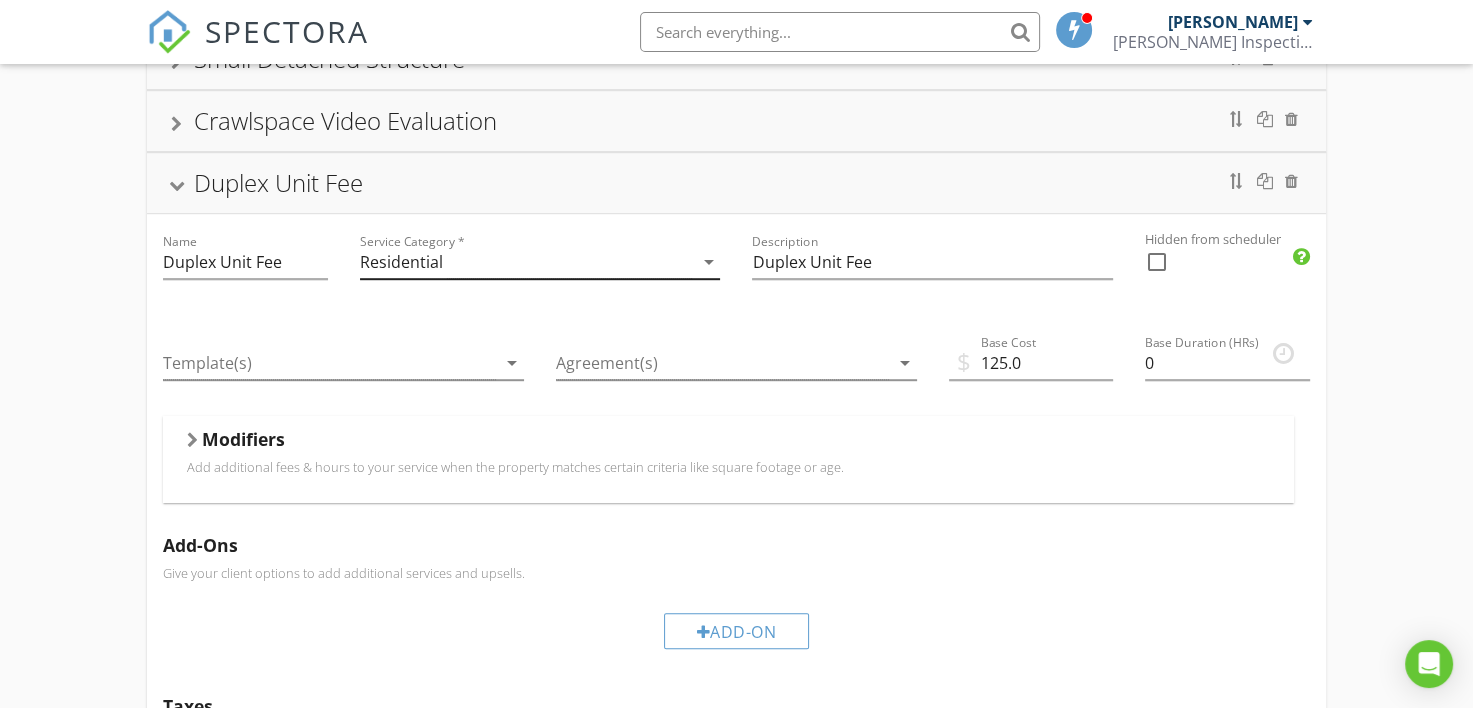 click on "Residential" at bounding box center [526, 262] 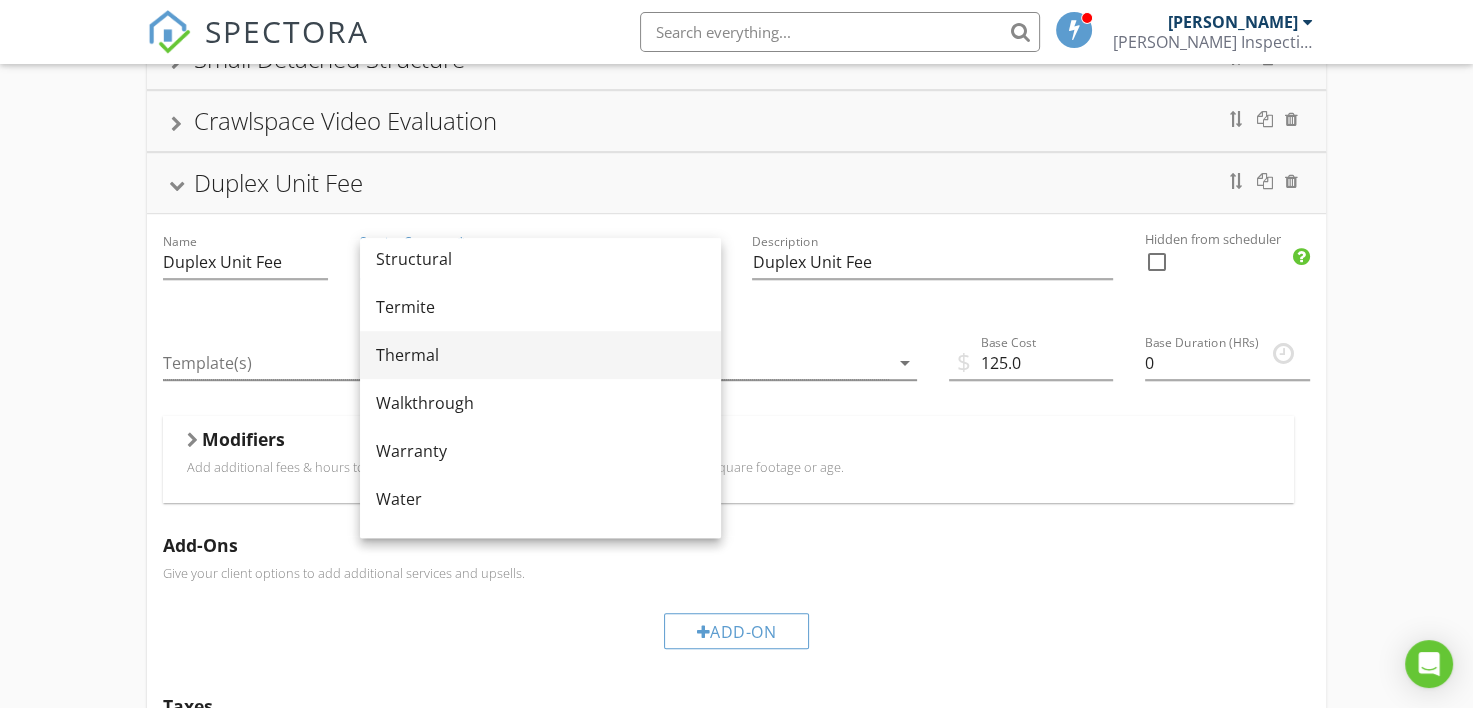 scroll, scrollTop: 1204, scrollLeft: 0, axis: vertical 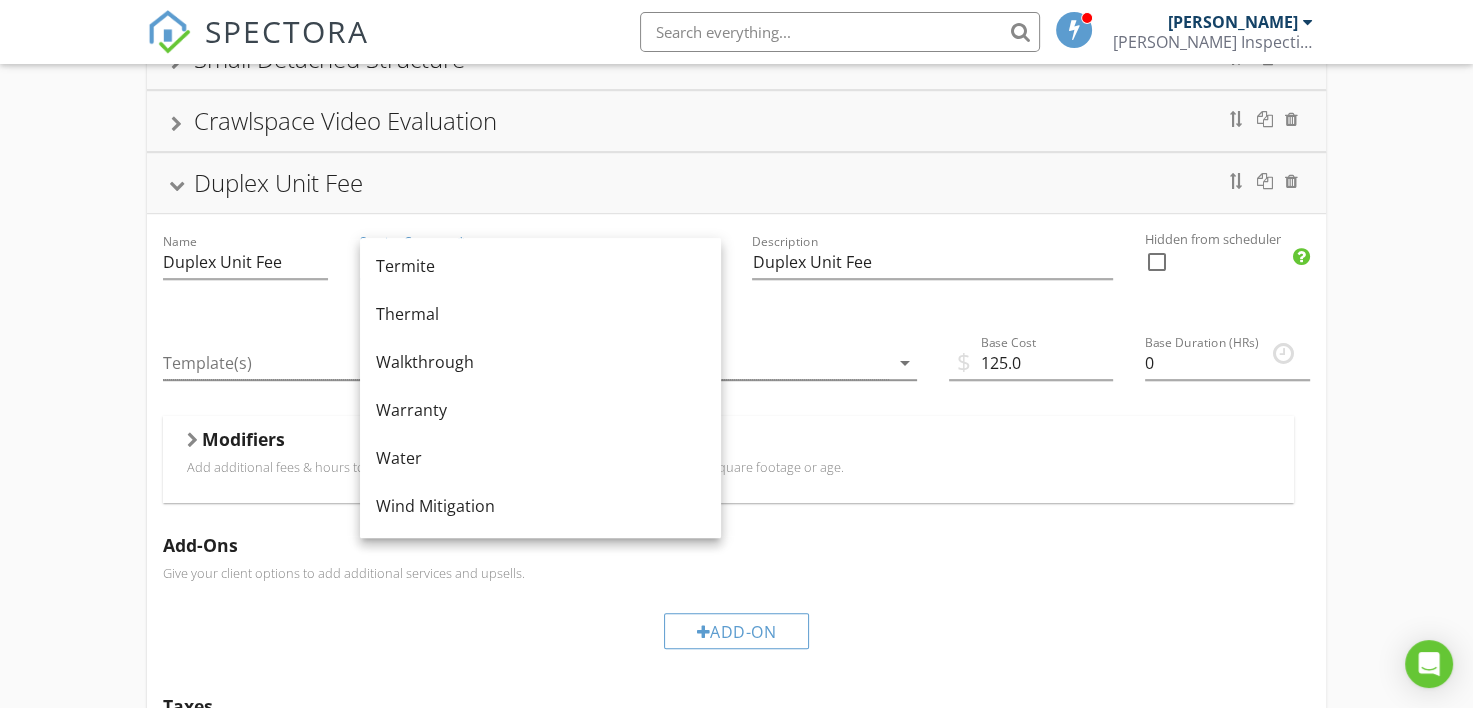 click on "0-1000 sqft Inspection         1001-1500 sqft Inspection   Name 1001-1500 sqft Inspection   Service Category * arrow_drop_down   Description Standard Inspection 1001-1500 sqft   Hidden from scheduler   check_box_outline_blank             1501-2000 sqft Inspection         2001-2500 sqft Inspection         2501-3000 sqft Inspection         3001-3500 sqft Inspection         3501-4000 sqft Inspection         4001-4500 sqft Inspection         4501-5000 sqft Inspection         +5000 sqft Fee         + HVAC System         Multi-Story Systems         Crawlspace Inspection         Elevated Piers Inspection         Apt/Guest Space Inspection         Large Detached Structure         Small Detached Structure         Crawlspace Video Evaluation         Duplex Unit Fee   Name Duplex Unit Fee   Service Category * Residential arrow_drop_down   Description Duplex Unit Fee   Hidden from scheduler   check_box_outline_blank     Template(s) arrow_drop_down   Agreement(s) arrow_drop_down   $   Base Cost 125.0   0" at bounding box center [736, 502] 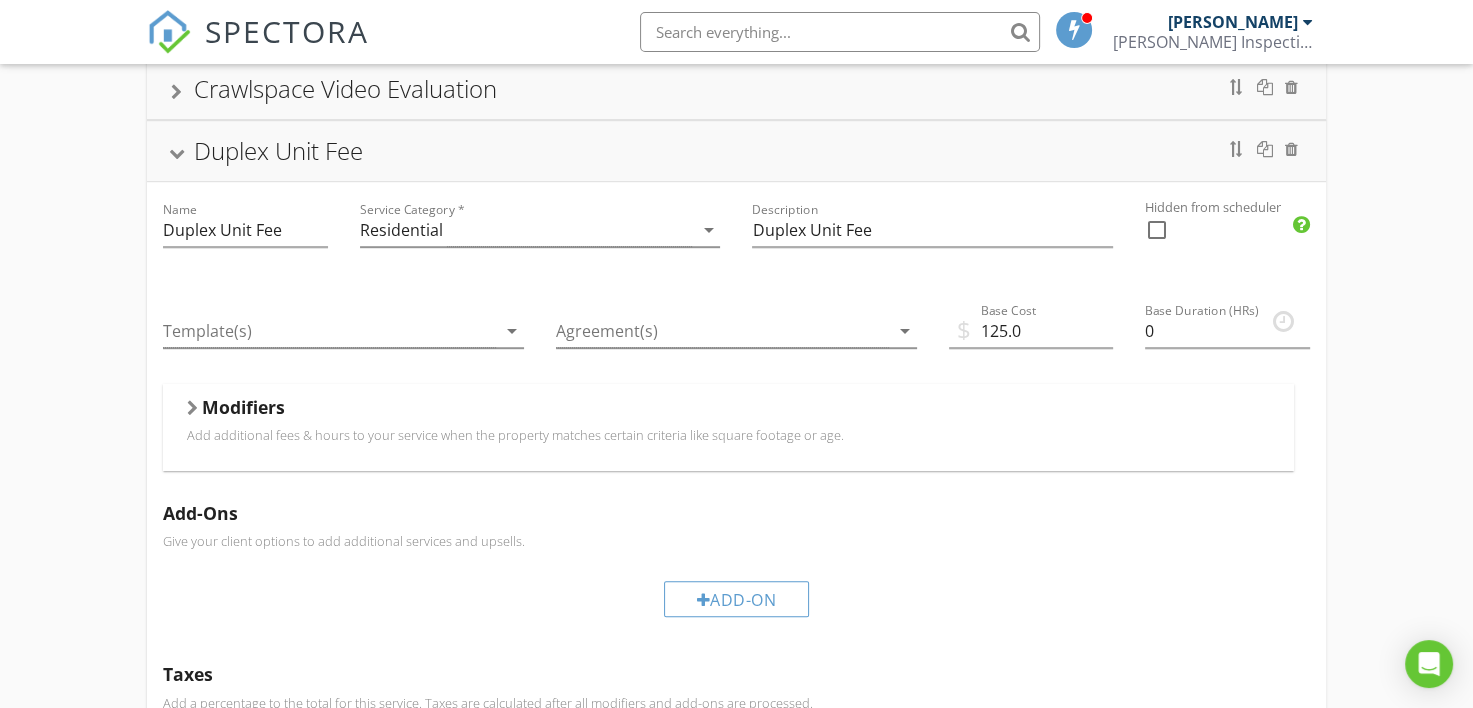 scroll, scrollTop: 1000, scrollLeft: 0, axis: vertical 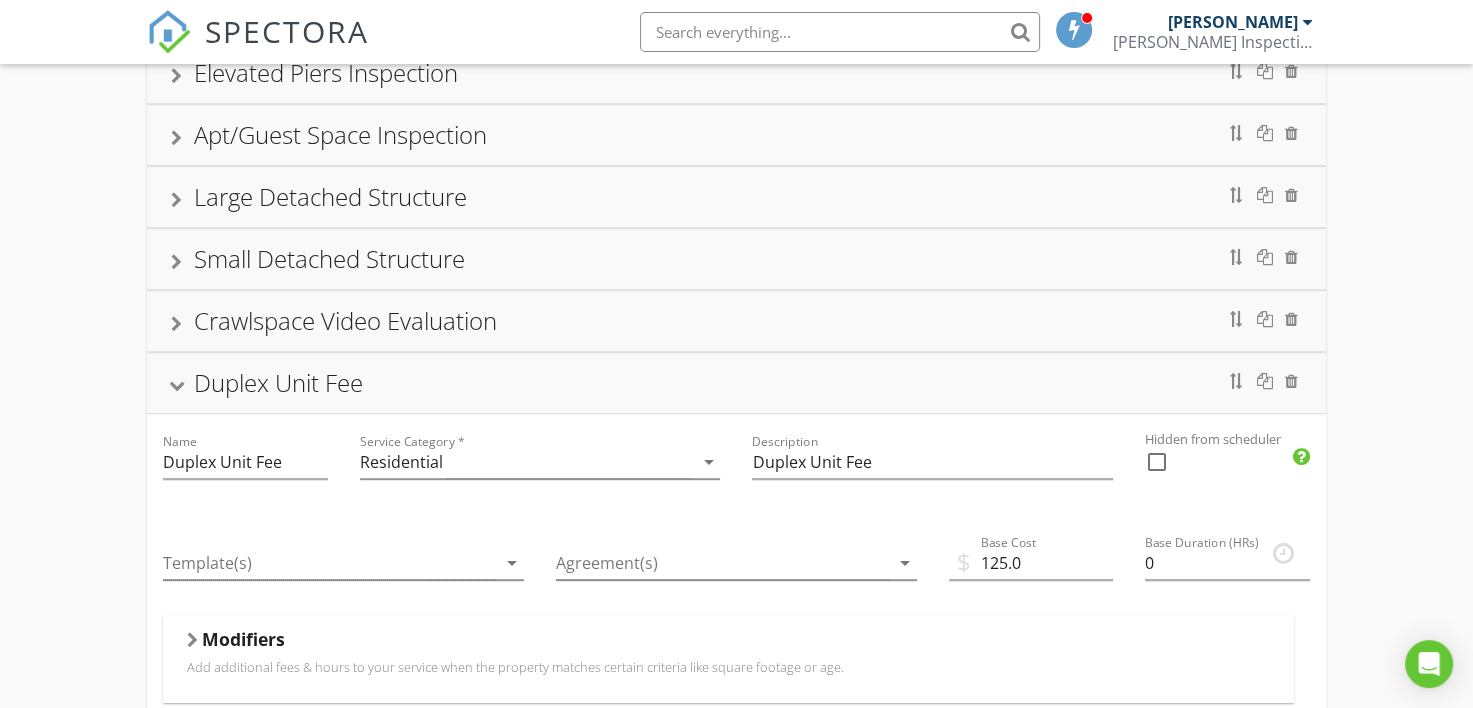 click at bounding box center (177, 385) 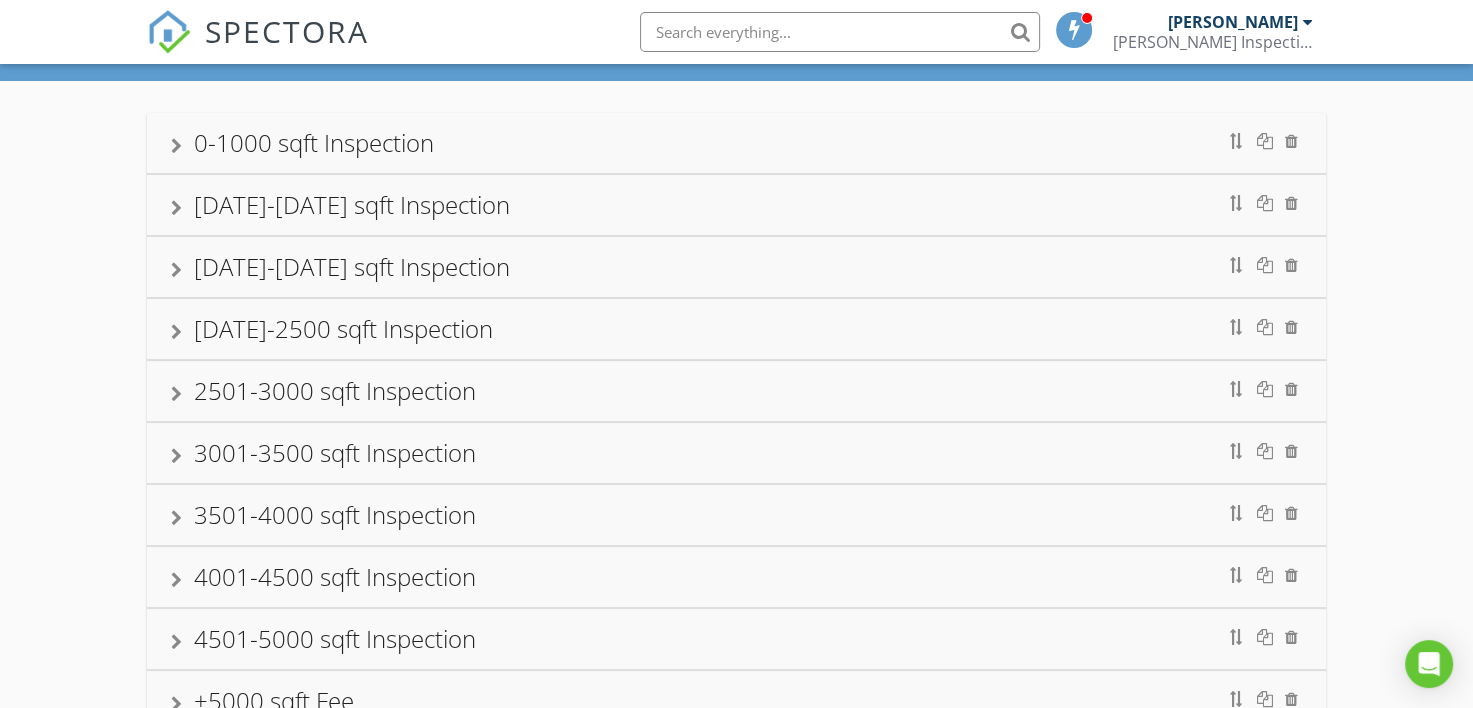 scroll, scrollTop: 0, scrollLeft: 0, axis: both 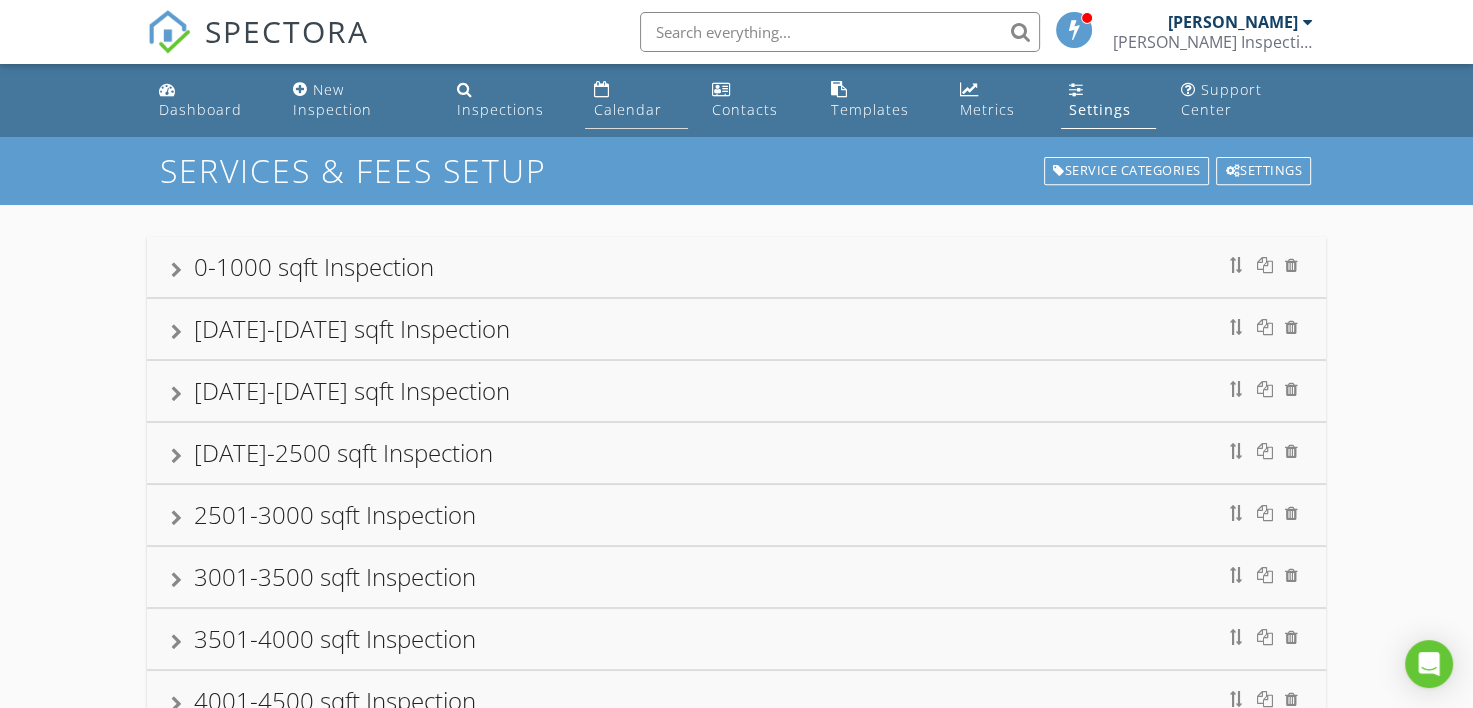 click on "Calendar" at bounding box center (627, 109) 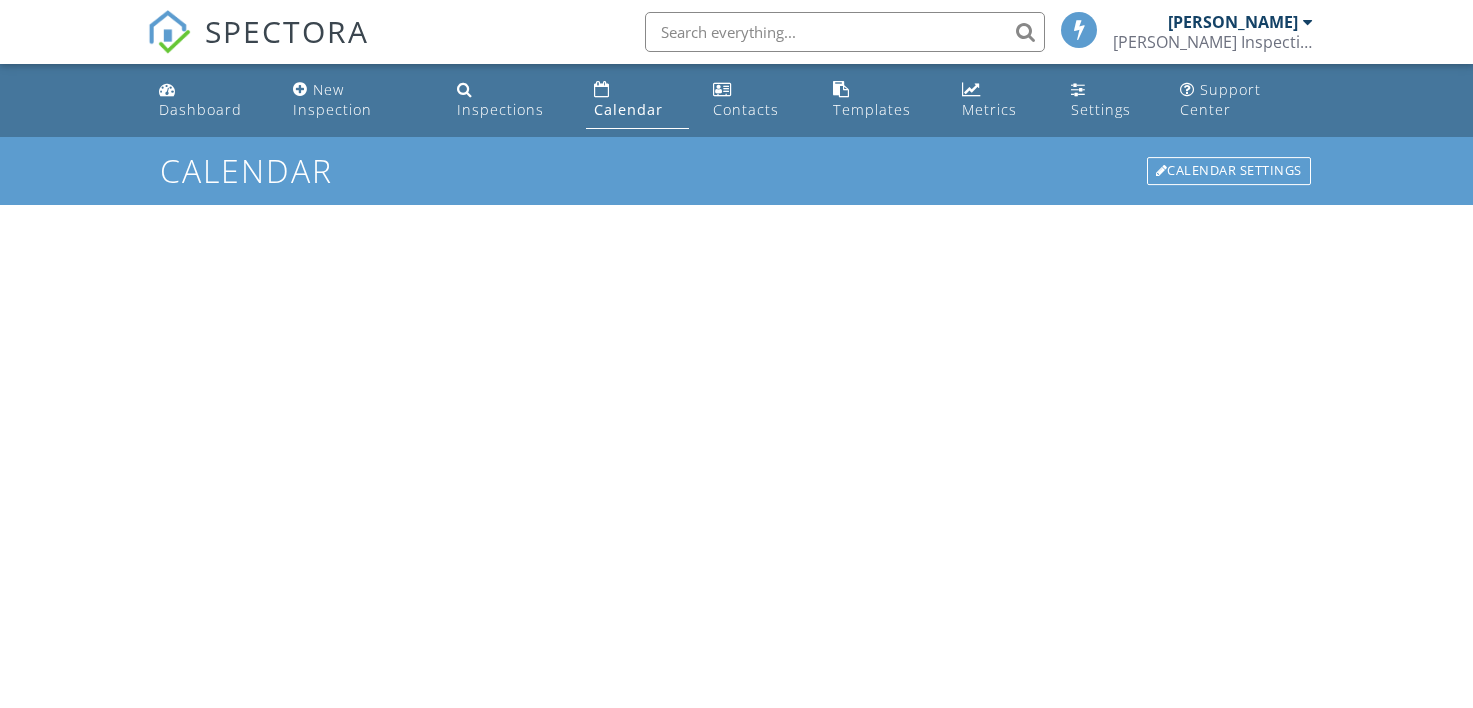 scroll, scrollTop: 0, scrollLeft: 0, axis: both 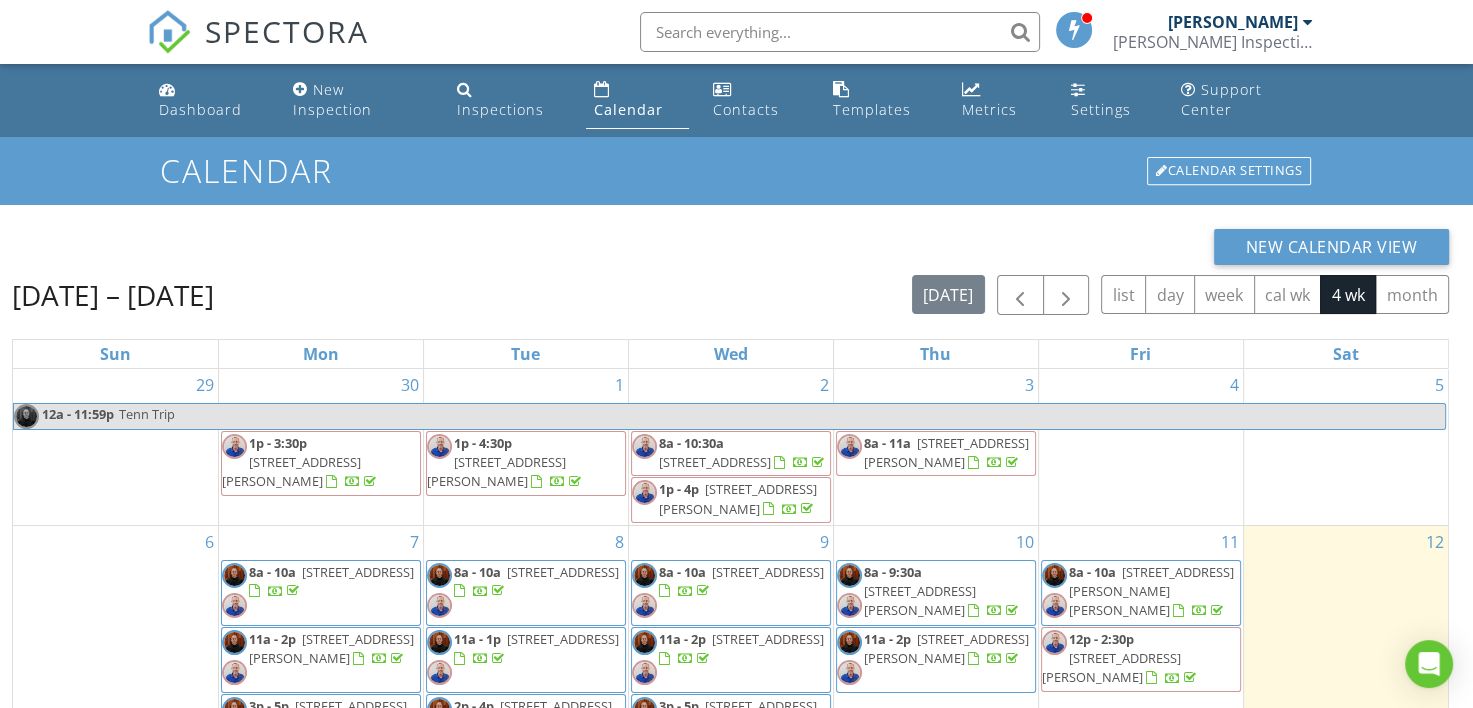 click on "SPECTORA
[PERSON_NAME] Inspection Services, LLC
Role:
Inspector
Dashboard
New Inspection
Inspections
Calendar
Template Editor
Contacts
Automations
Team
Metrics
Payments
Data Exports
Billing
Reporting
Advanced
Settings
What's New
Sign Out" at bounding box center (736, 32) 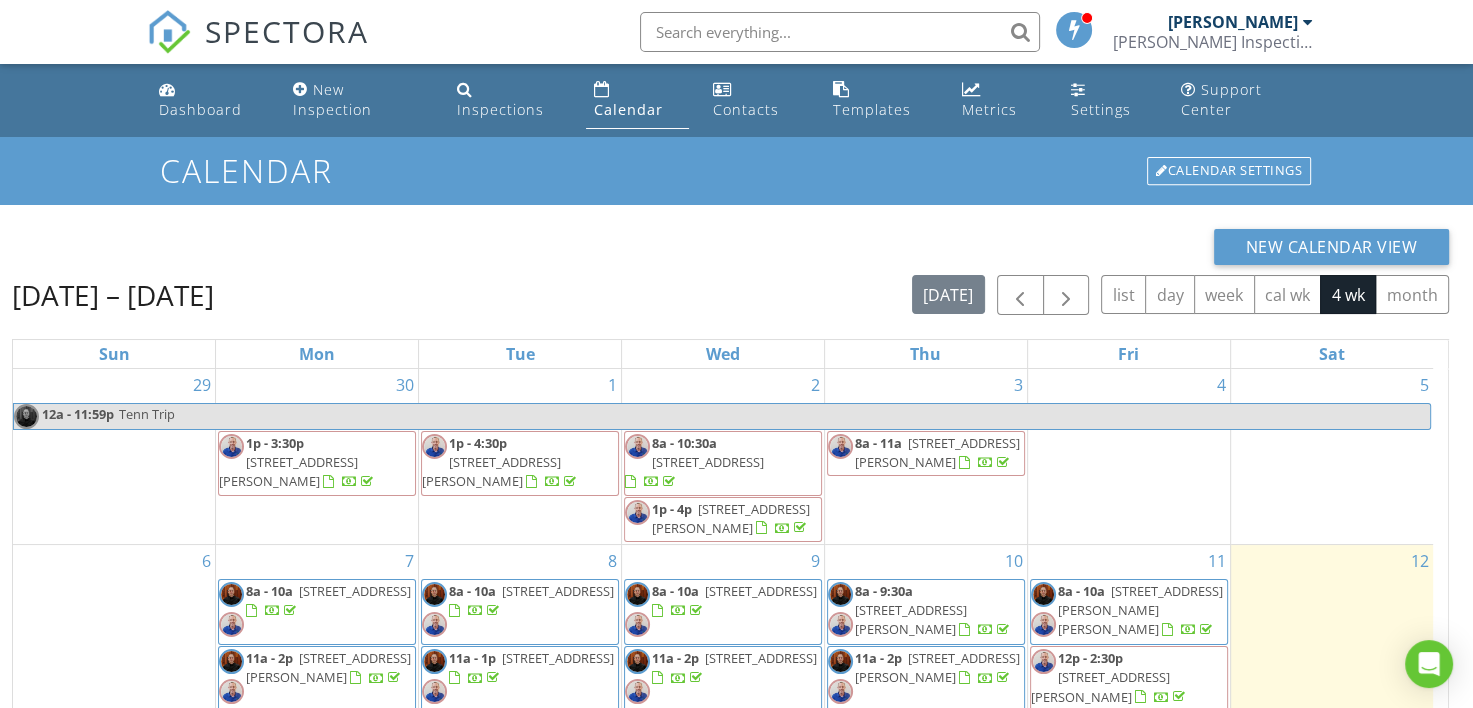 scroll, scrollTop: 286, scrollLeft: 0, axis: vertical 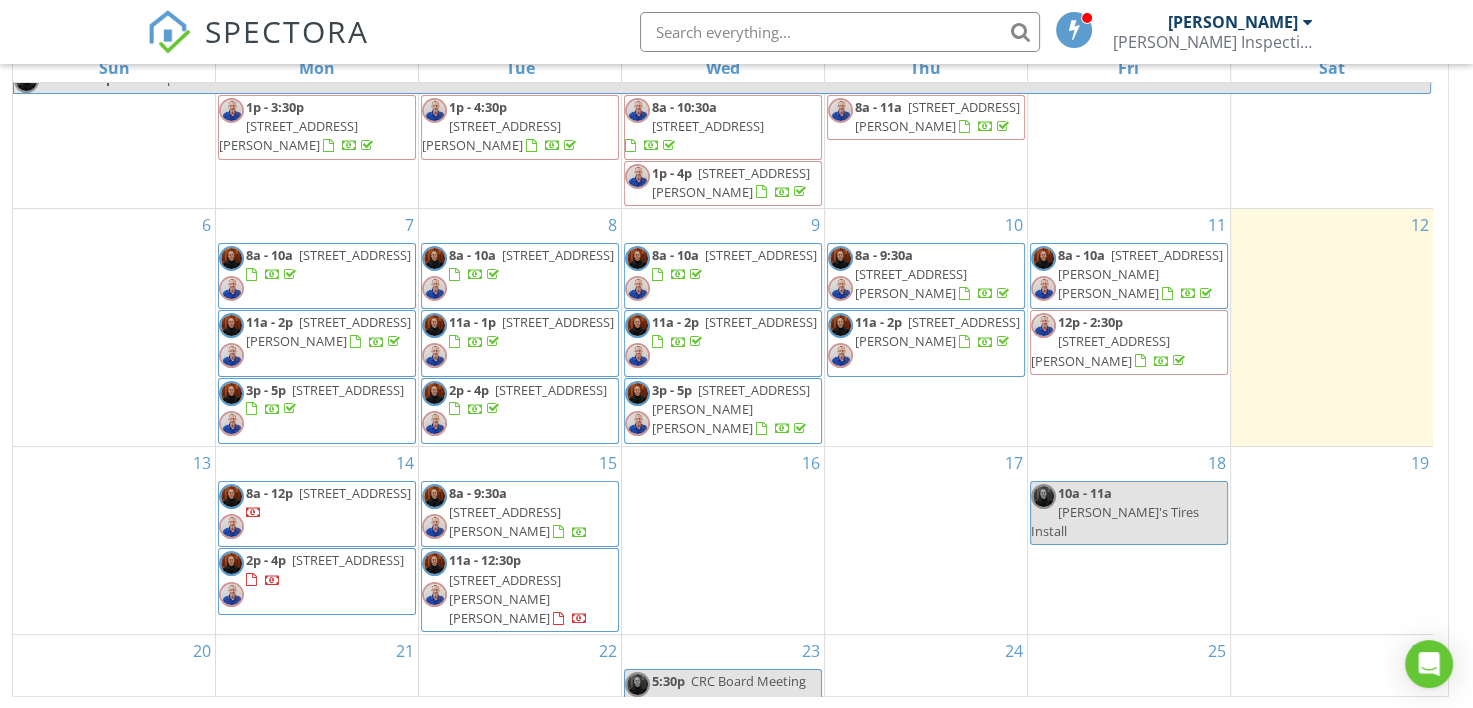 click on "SPECTORA
[PERSON_NAME] Inspection Services, LLC
Role:
Inspector
Dashboard
New Inspection
Inspections
Calendar
Template Editor
Contacts
Automations
Team
Metrics
Payments
Data Exports
Billing
Reporting
Advanced
Settings
What's New
Sign Out" at bounding box center (736, 32) 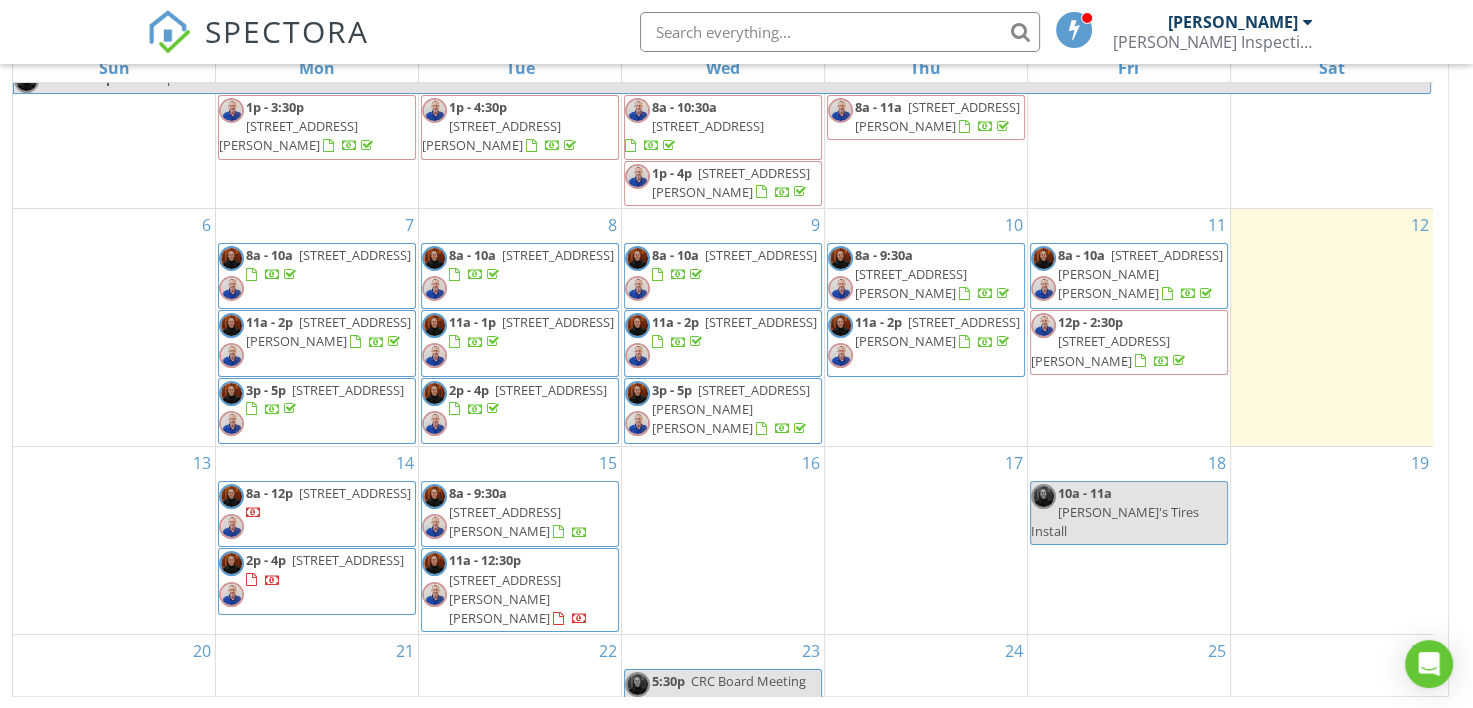 click on "SPECTORA
[PERSON_NAME] Inspection Services, LLC
Role:
Inspector
Dashboard
New Inspection
Inspections
Calendar
Template Editor
Contacts
Automations
Team
Metrics
Payments
Data Exports
Billing
Reporting
Advanced
Settings
What's New
Sign Out" at bounding box center (736, 32) 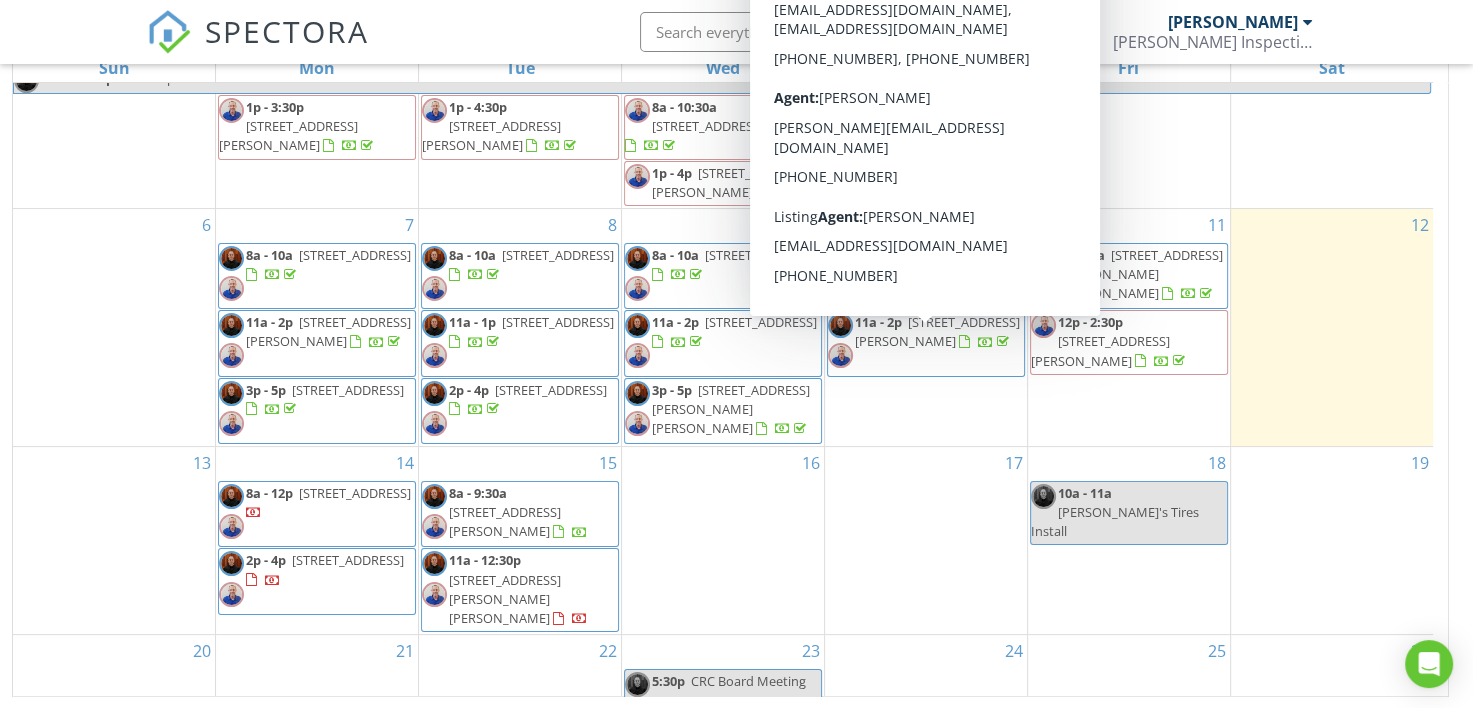 click on "17" at bounding box center [926, 540] 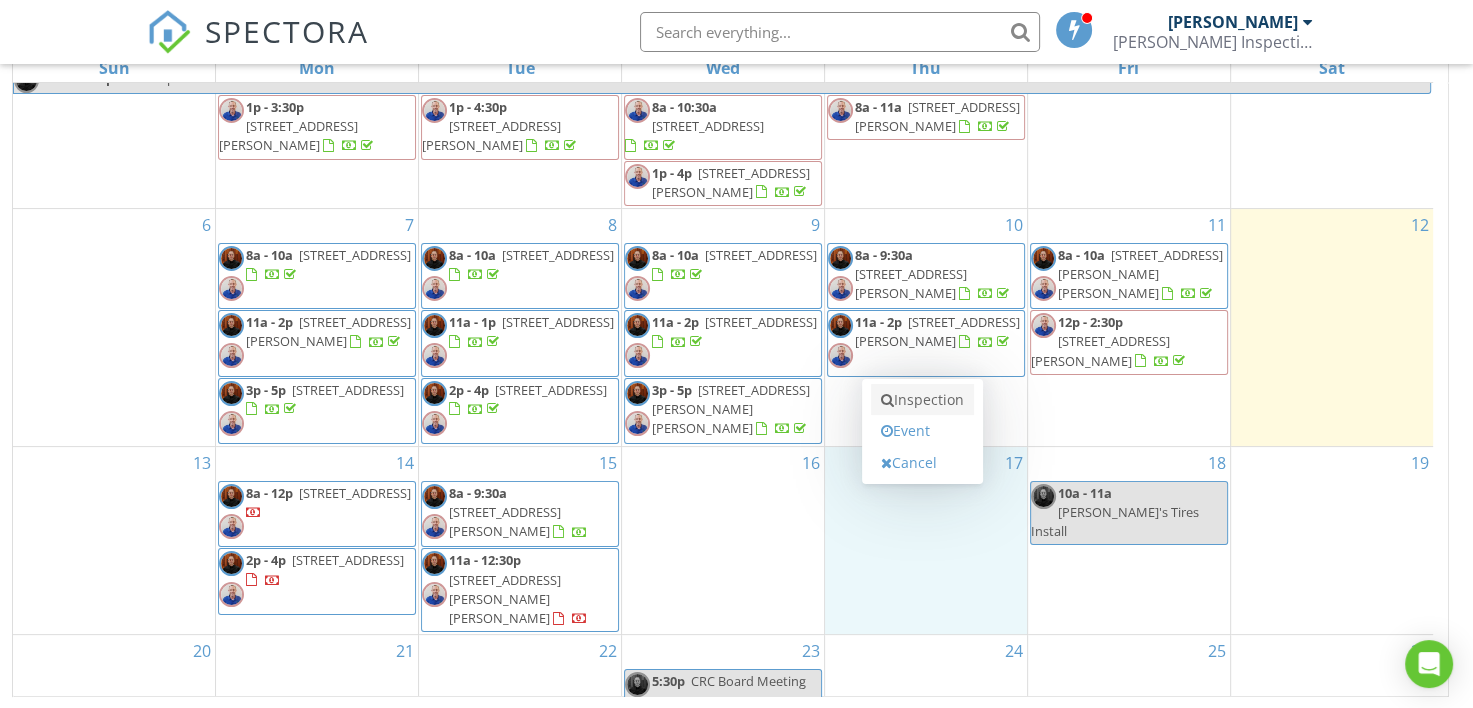 click on "Inspection" at bounding box center (922, 400) 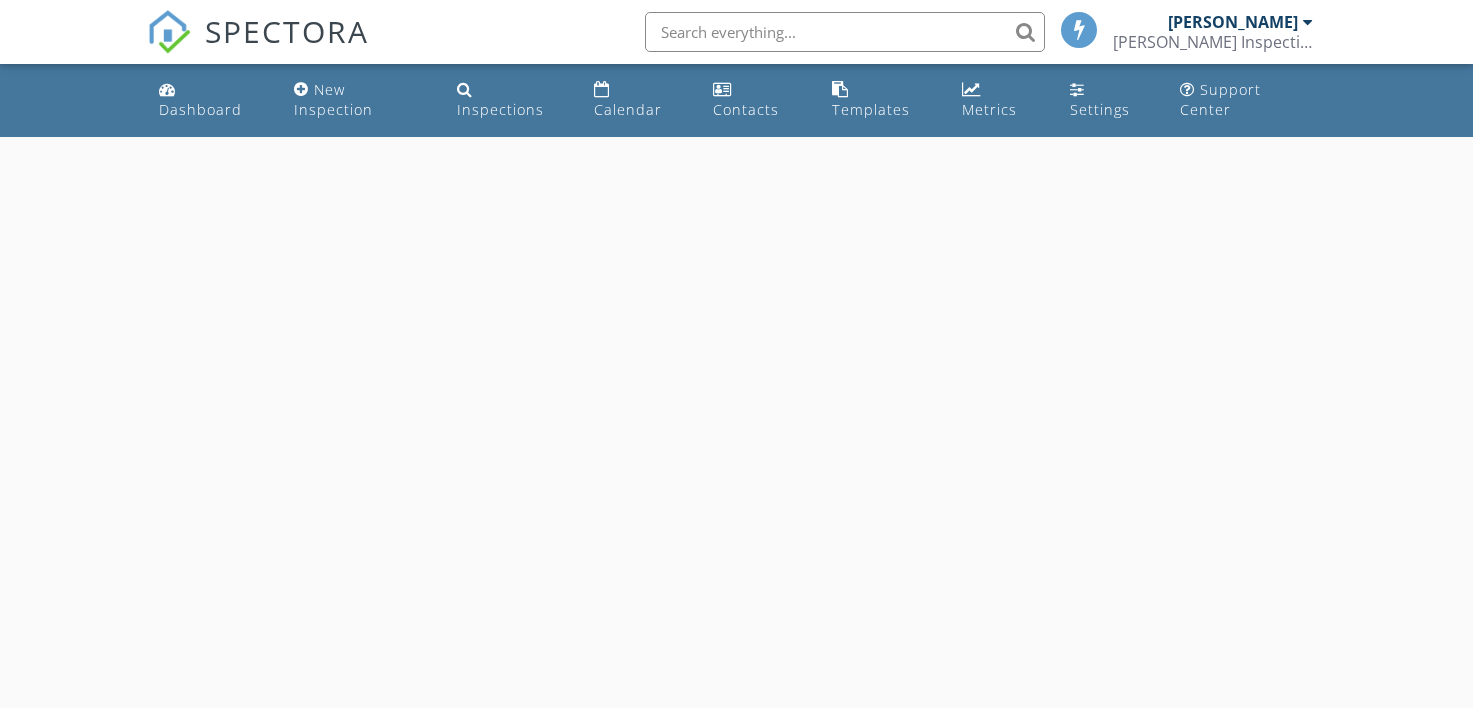 scroll, scrollTop: 0, scrollLeft: 0, axis: both 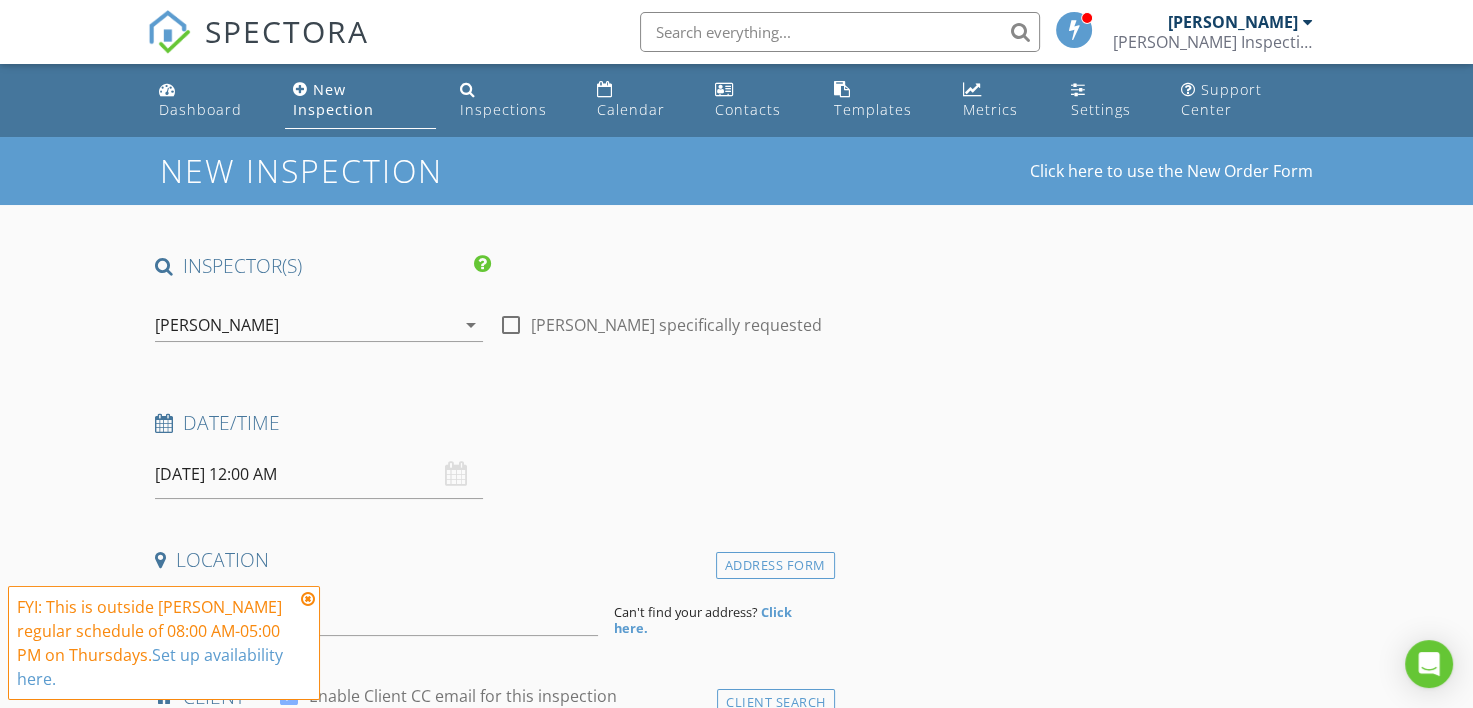 click on "[PERSON_NAME]" at bounding box center [305, 325] 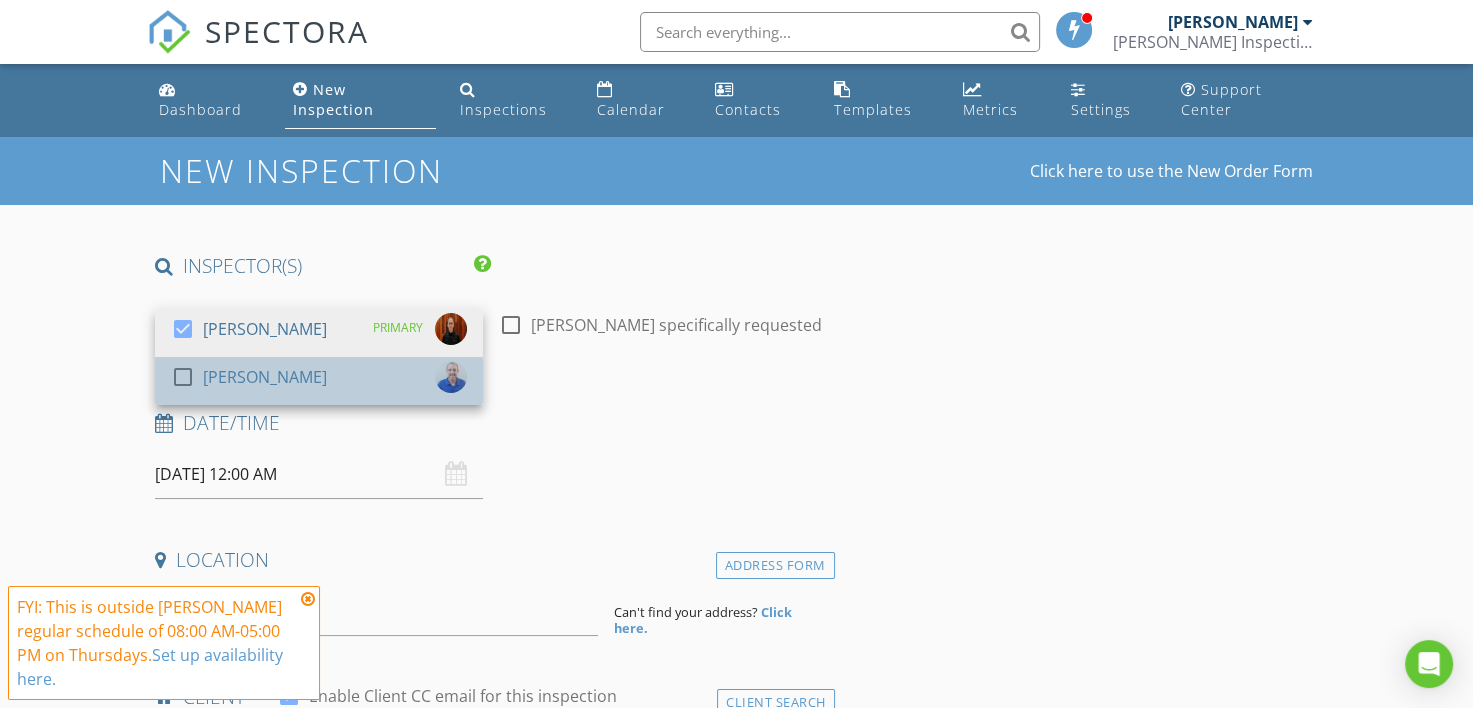 click on "[PERSON_NAME]" at bounding box center [265, 377] 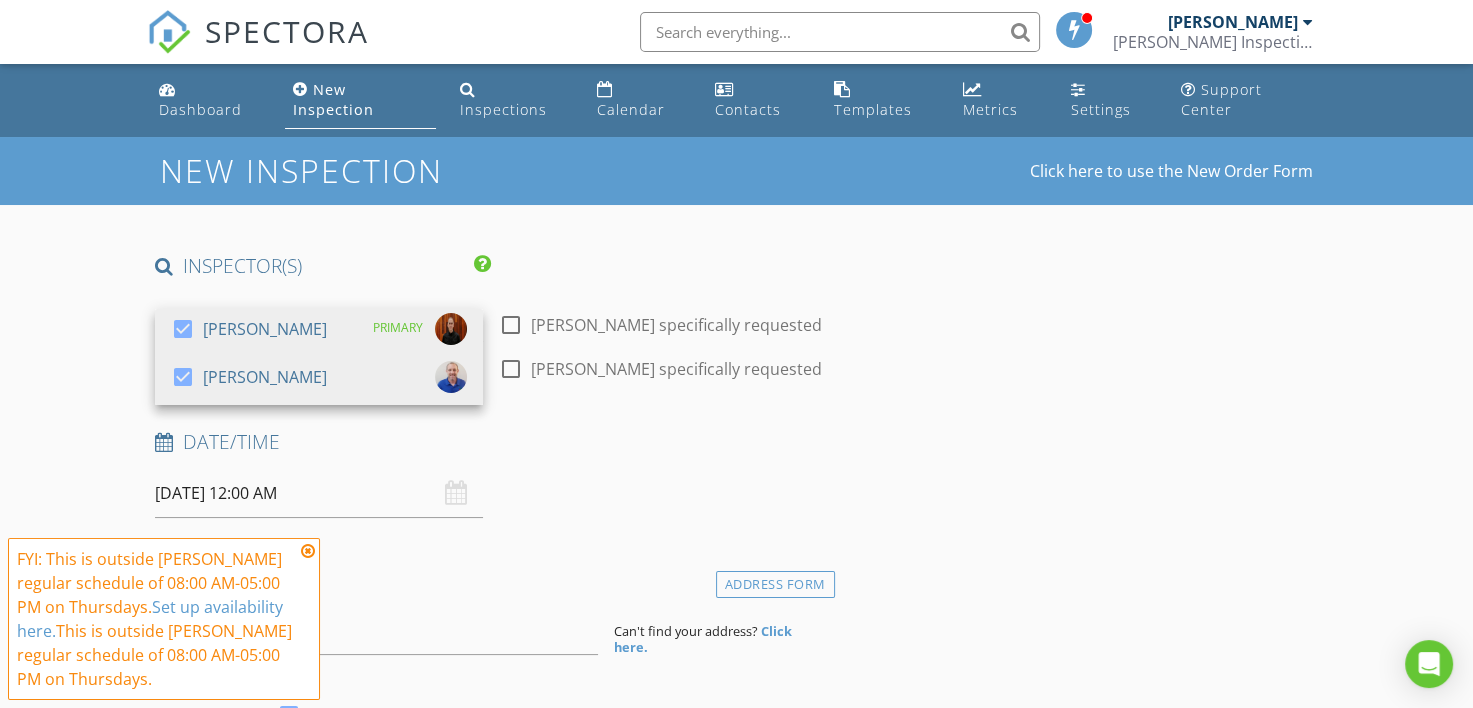 click on "Ricky Thibodeaux specifically requested" at bounding box center [676, 325] 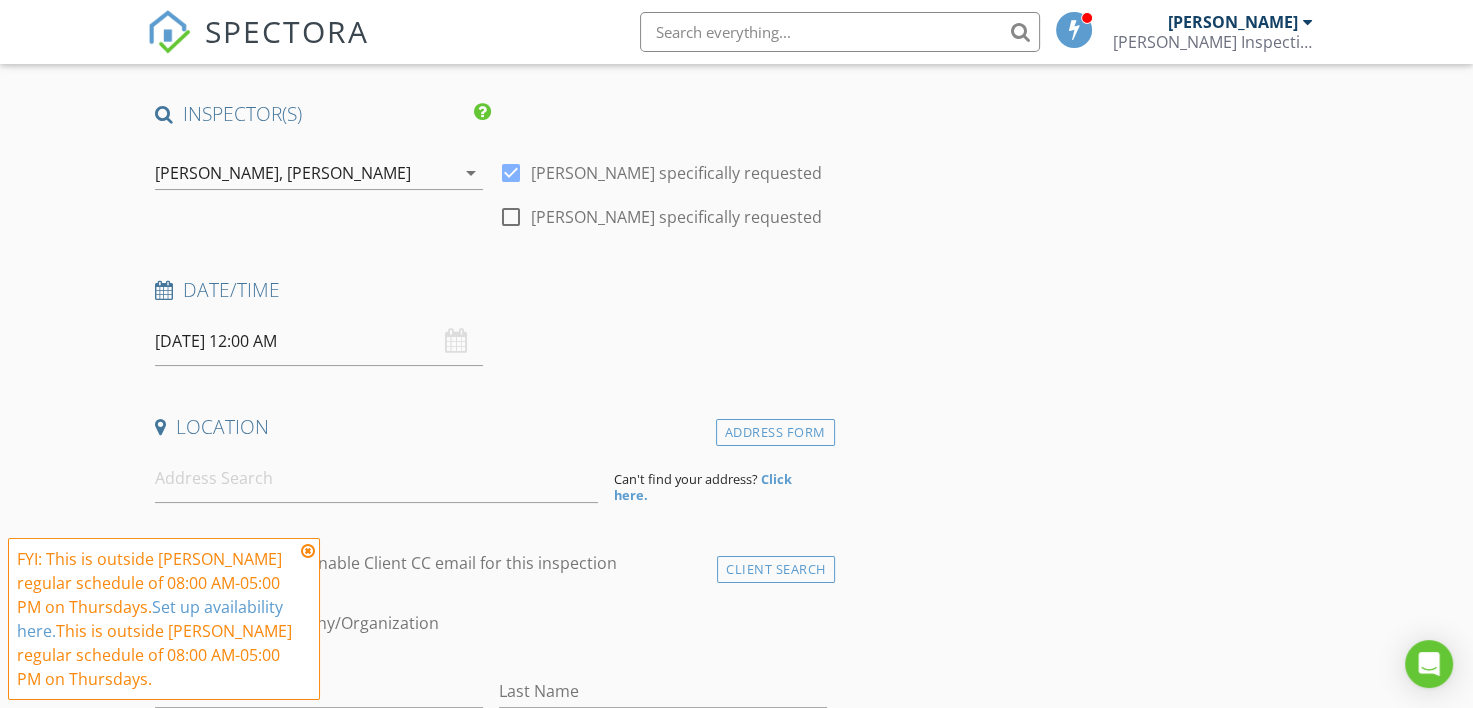 scroll, scrollTop: 200, scrollLeft: 0, axis: vertical 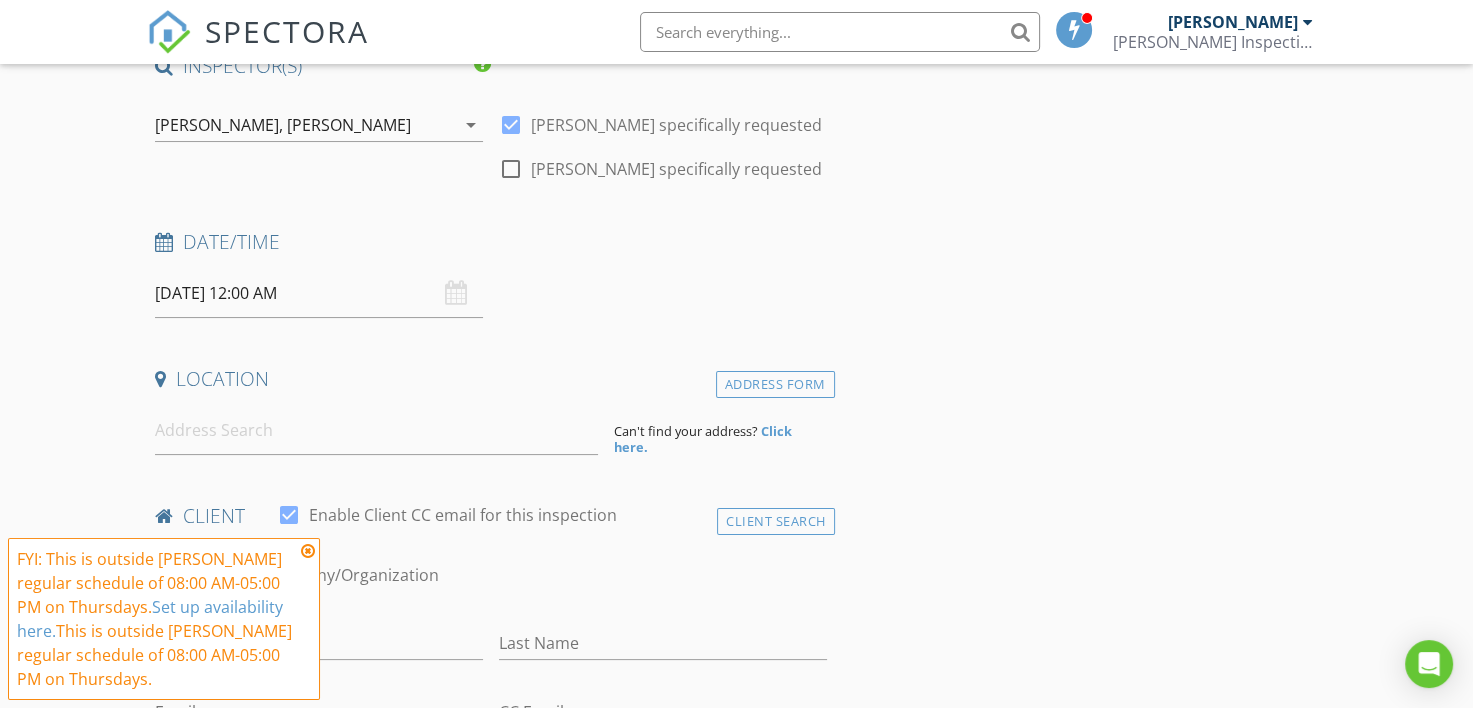 click on "07/17/2025 12:00 AM" at bounding box center (319, 293) 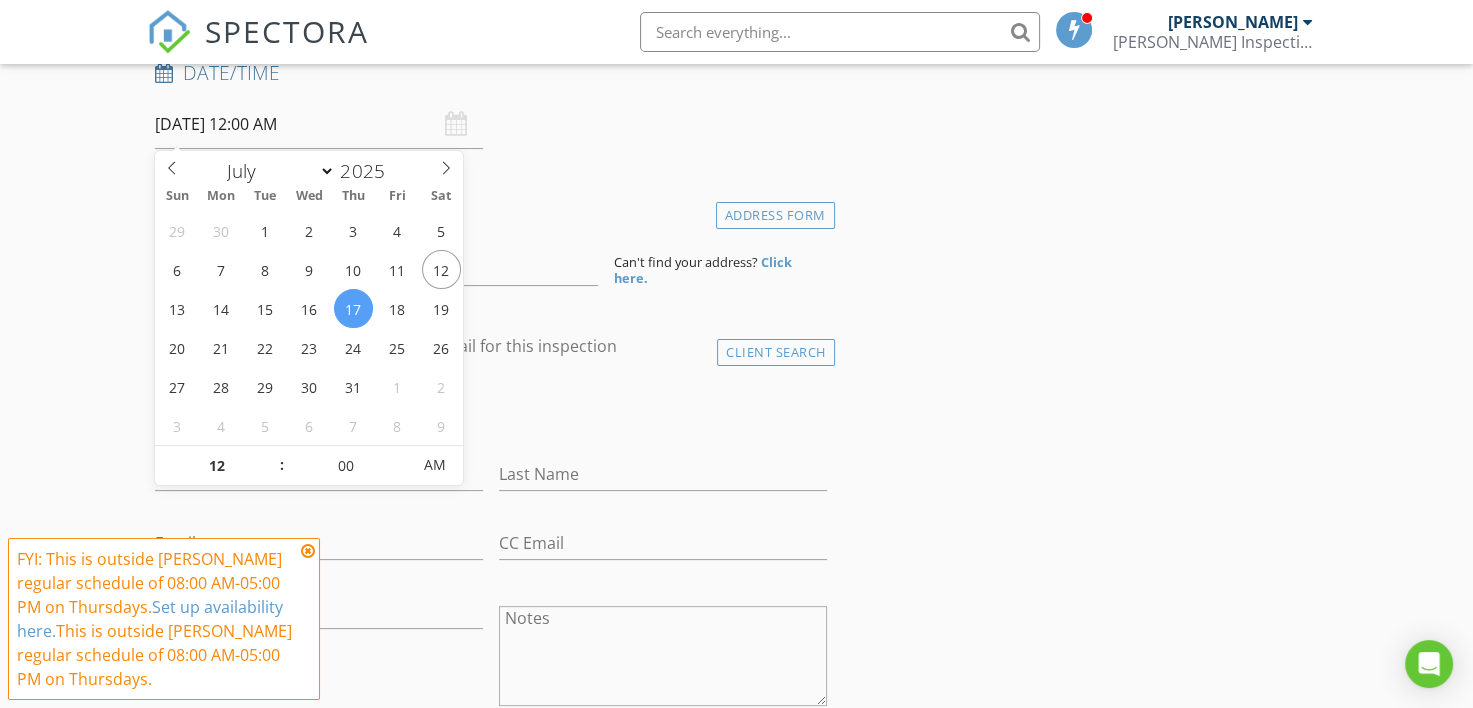 scroll, scrollTop: 400, scrollLeft: 0, axis: vertical 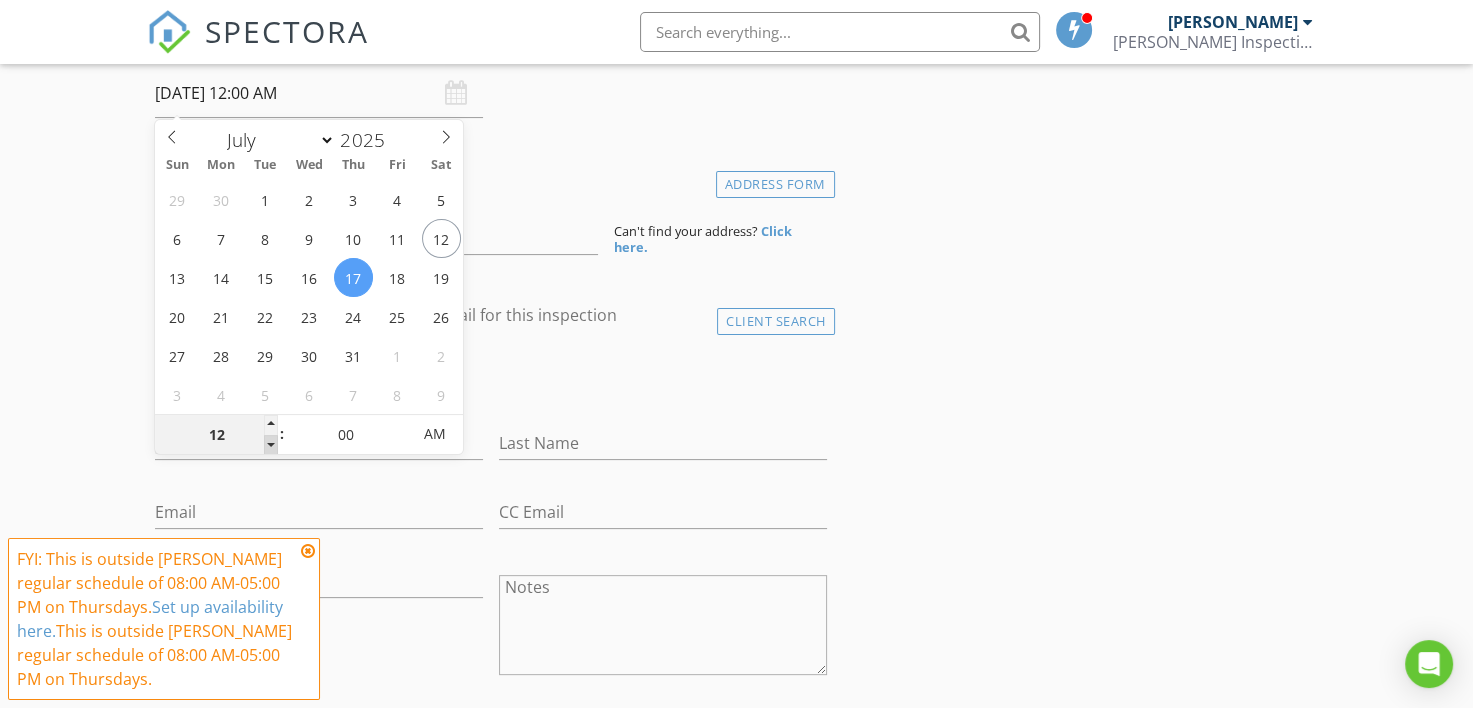 type on "11" 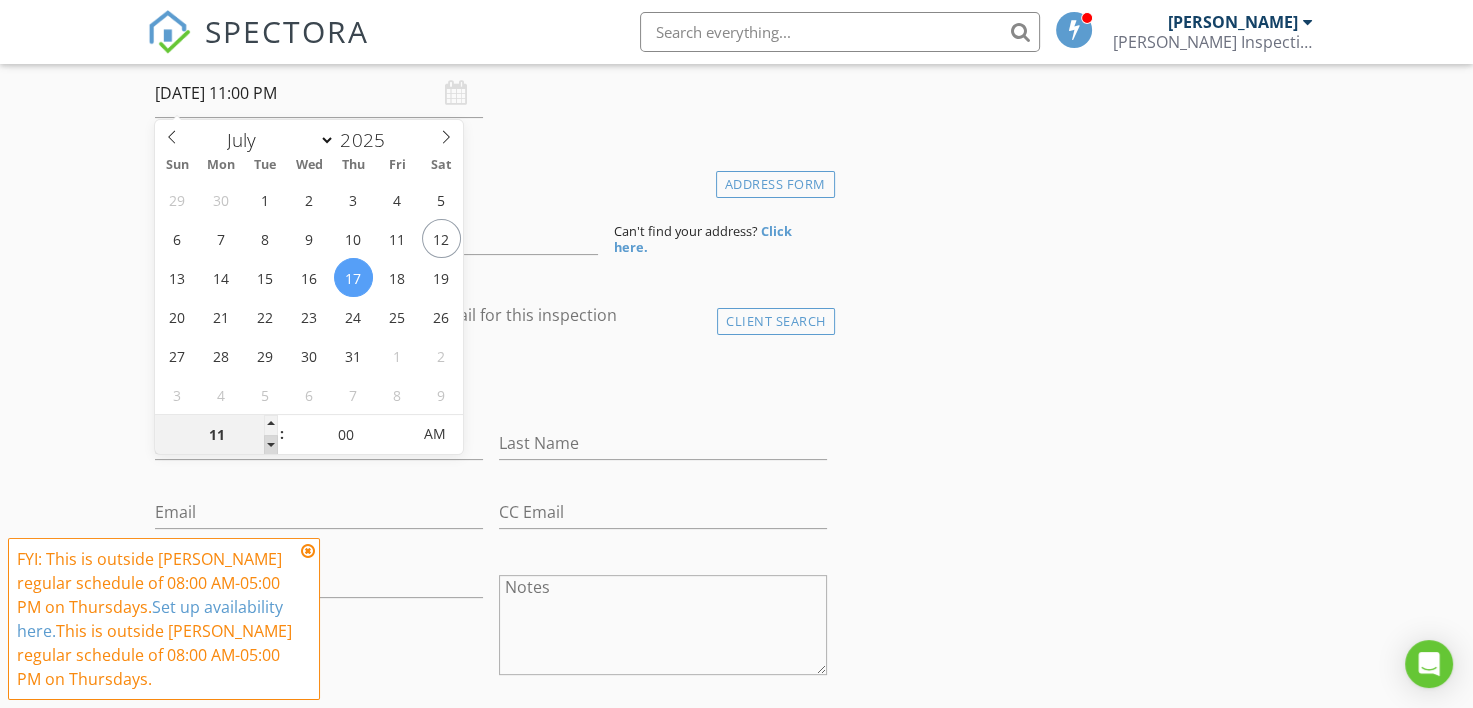 click at bounding box center (271, 445) 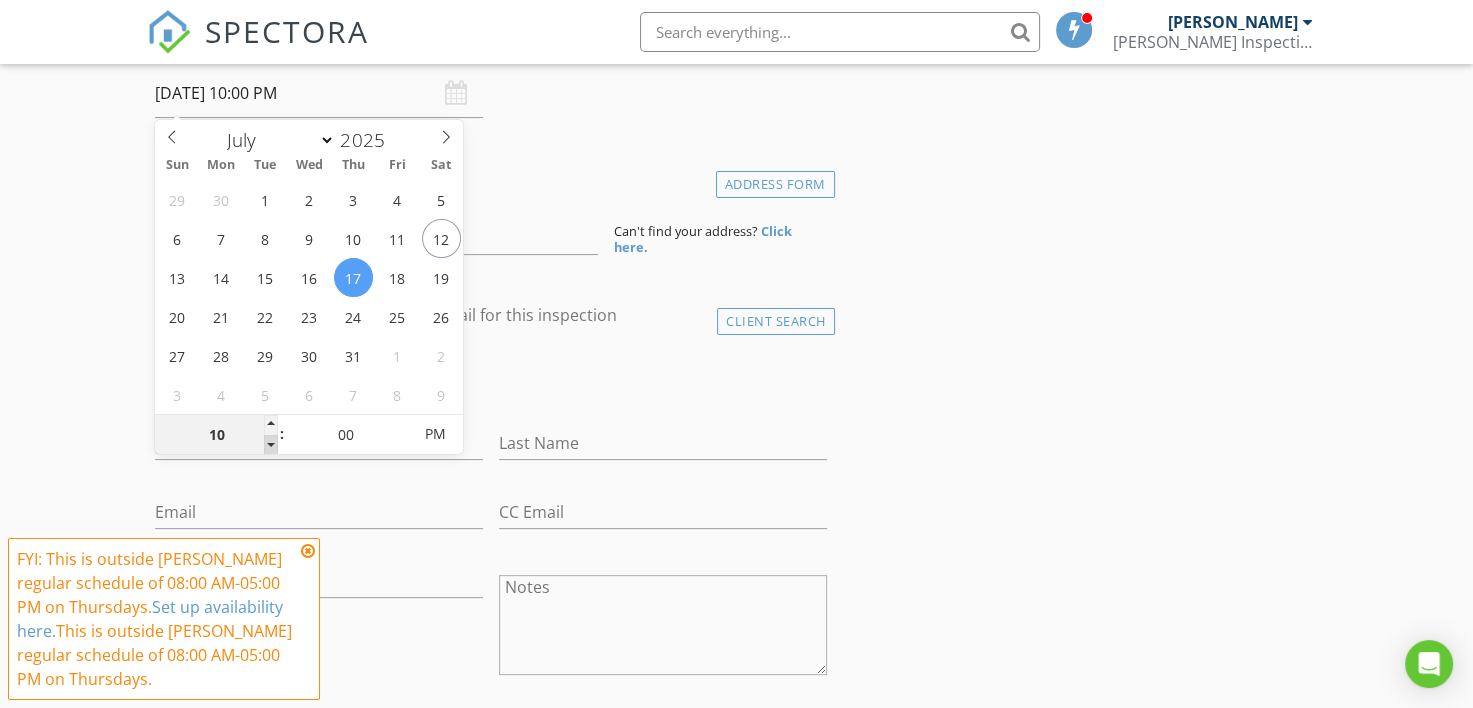click at bounding box center (271, 445) 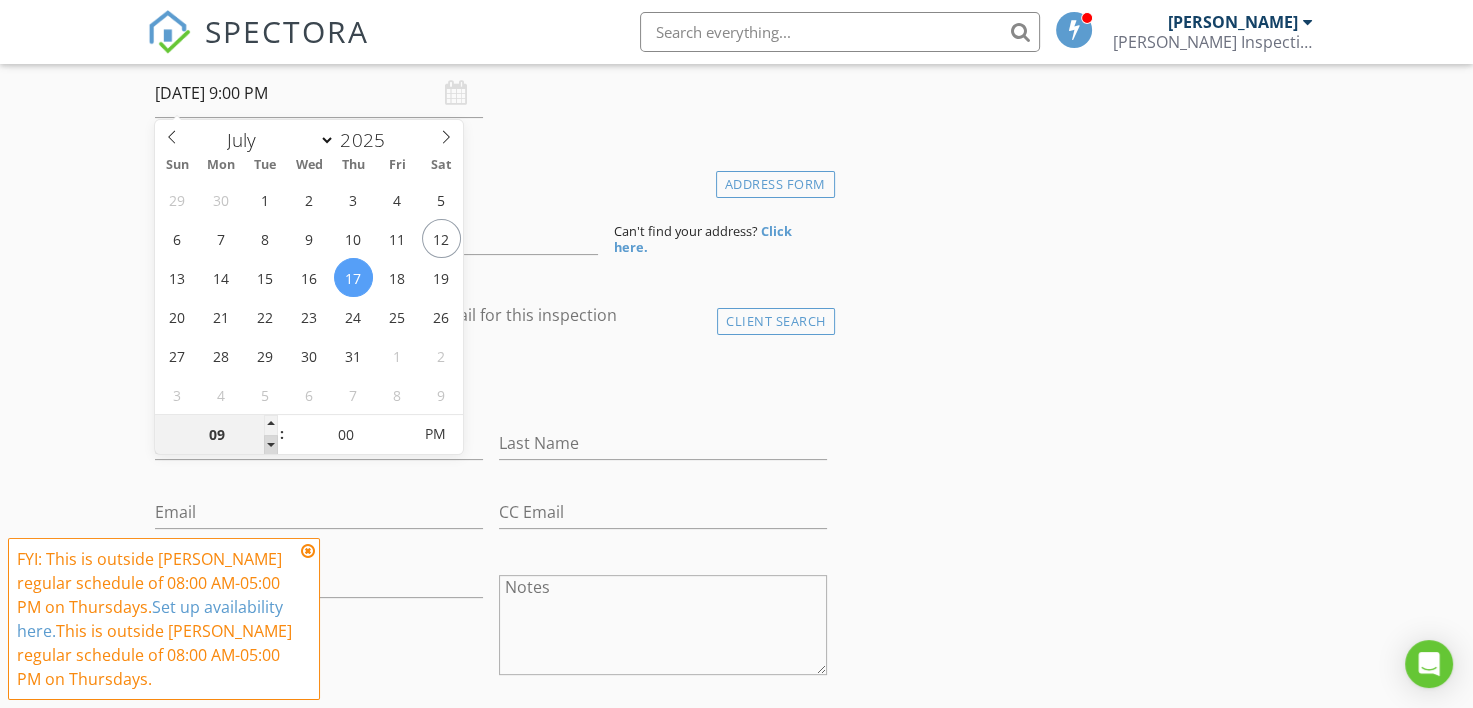 click at bounding box center (271, 445) 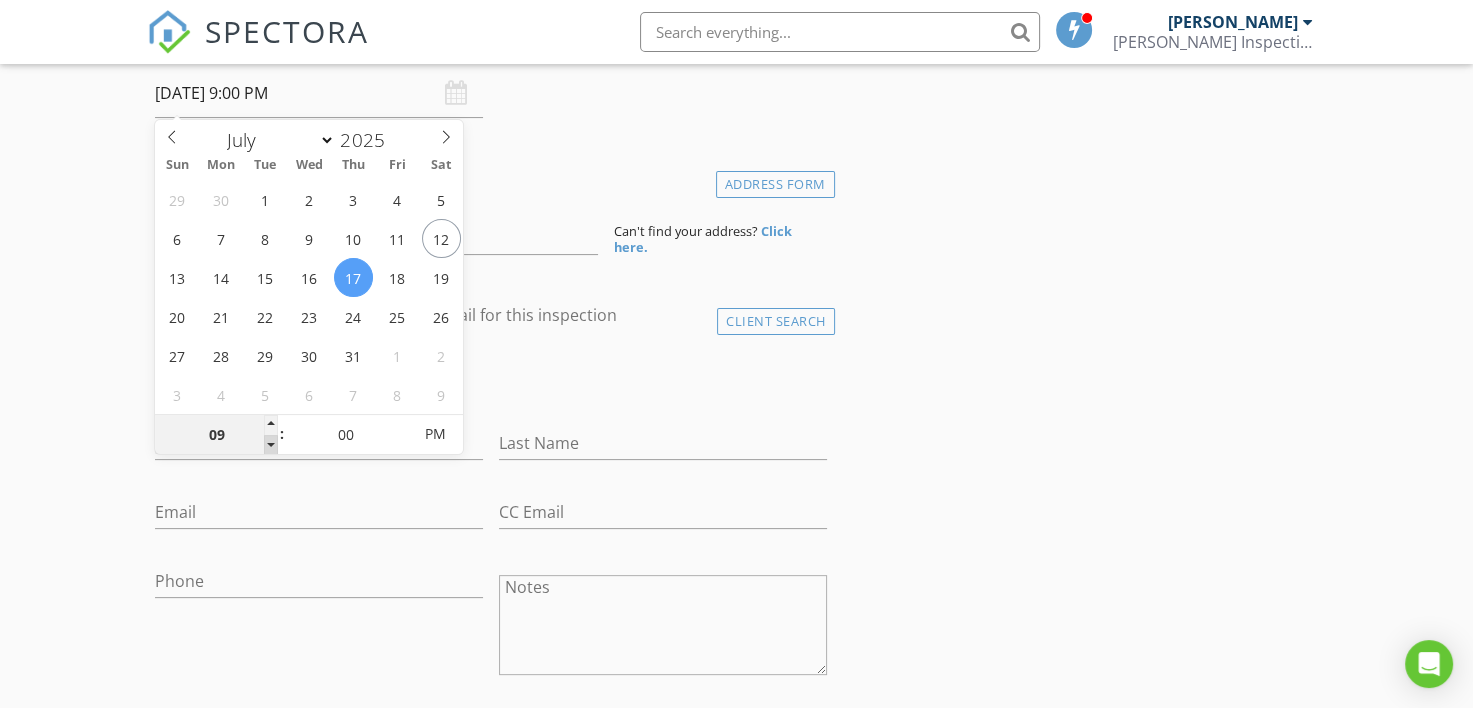 type on "08" 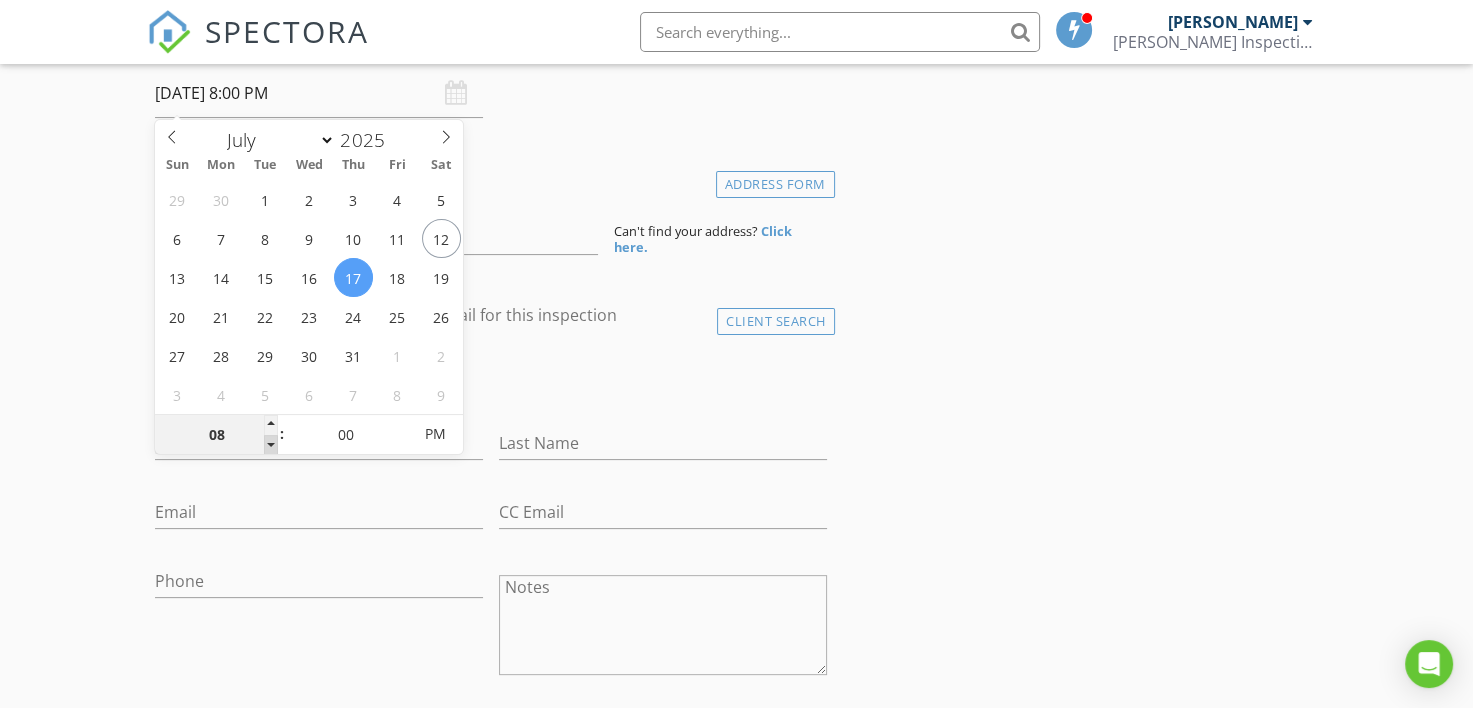 click at bounding box center [271, 445] 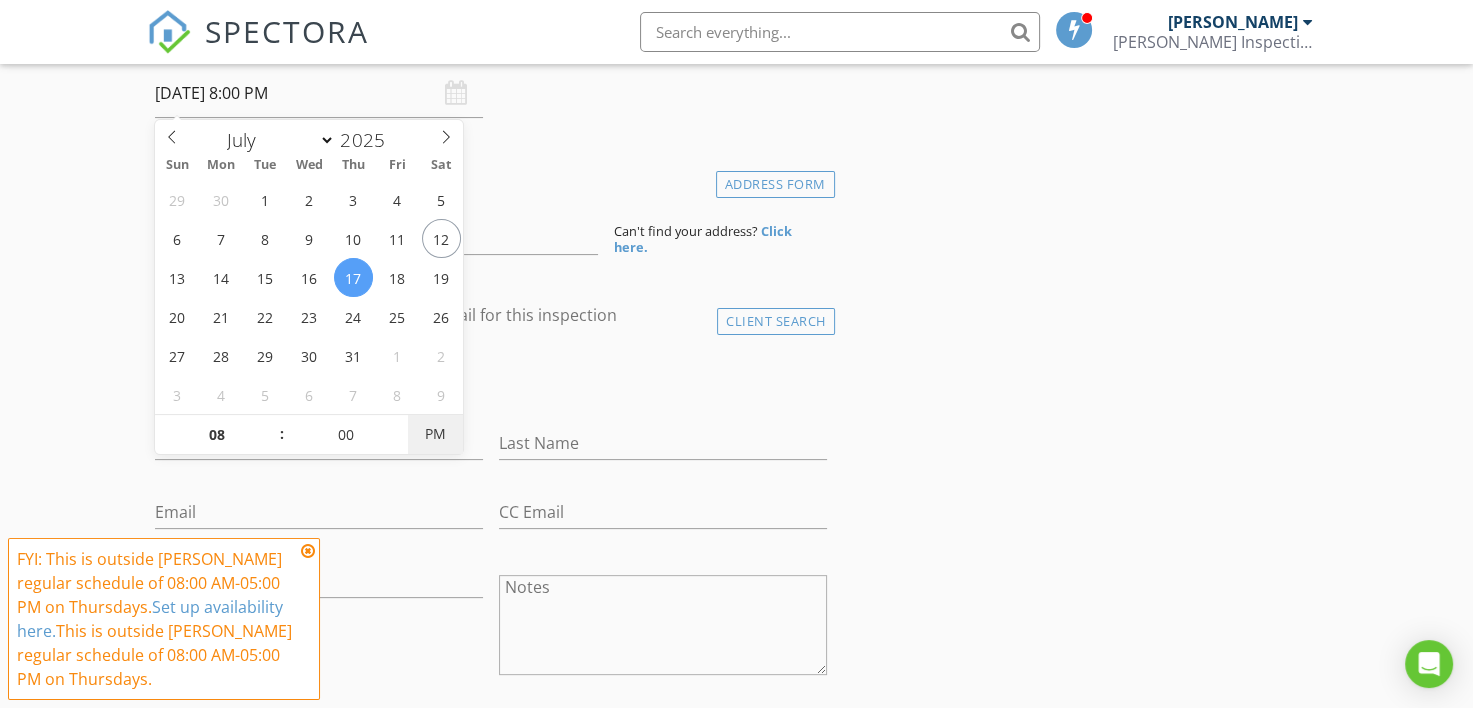 type on "[DATE] 8:00 AM" 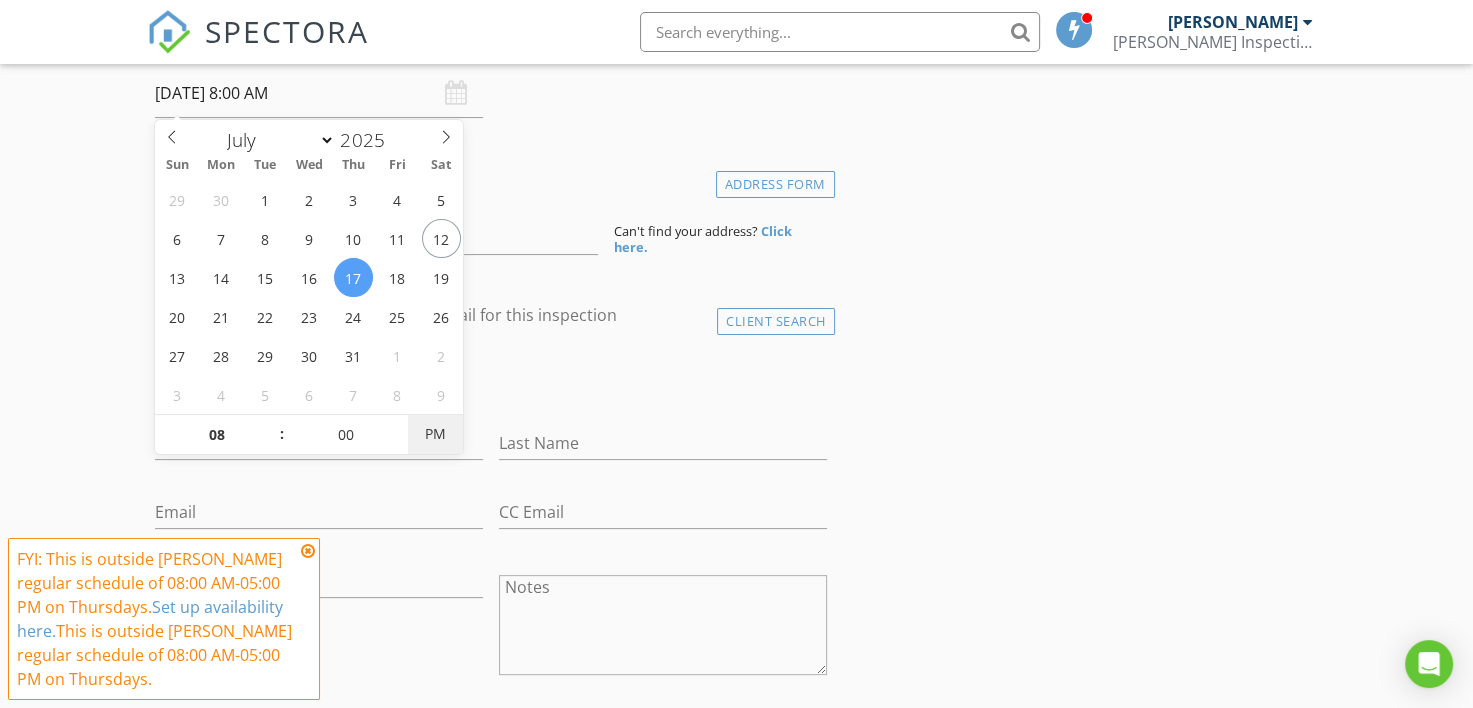 drag, startPoint x: 268, startPoint y: 443, endPoint x: 442, endPoint y: 433, distance: 174.28712 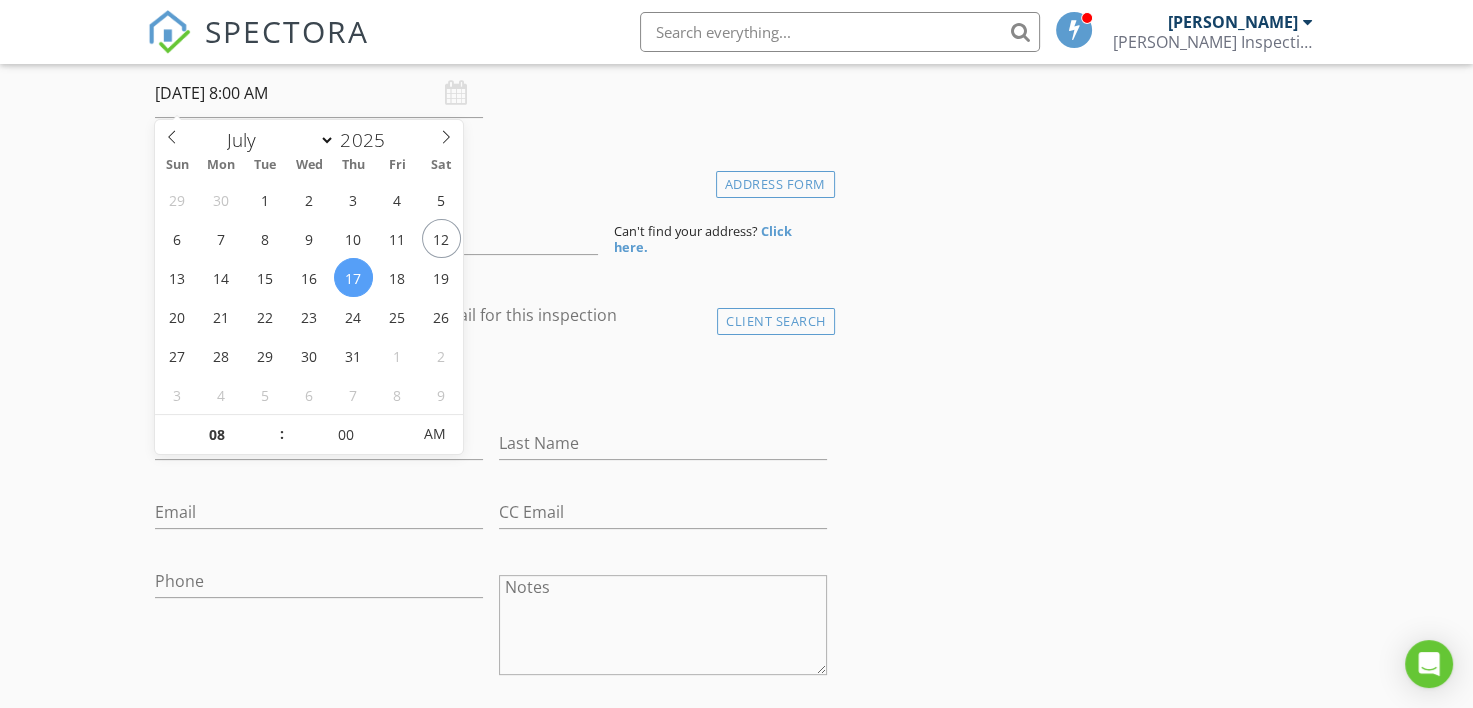 click on "New Inspection
Click here to use the New Order Form
INSPECTOR(S)
check_box   Ricky Thibodeaux   PRIMARY   check_box   Ryan Romero     Ricky Thibodeaux,  Ryan Romero arrow_drop_down   check_box Ricky Thibodeaux specifically requested check_box_outline_blank Ryan Romero specifically requested
Date/Time
07/17/2025 8:00 AM
Location
Address Form       Can't find your address?   Click here.
client
check_box Enable Client CC email for this inspection   Client Search     check_box_outline_blank Client is a Company/Organization     First Name   Last Name   Email   CC Email   Phone           Notes   Private Notes
ADD ADDITIONAL client
SERVICES
check_box_outline_blank   0-1000 sqft Inspection   Standard Inspection up to 1000 sqft check_box_outline_blank" at bounding box center (736, 1263) 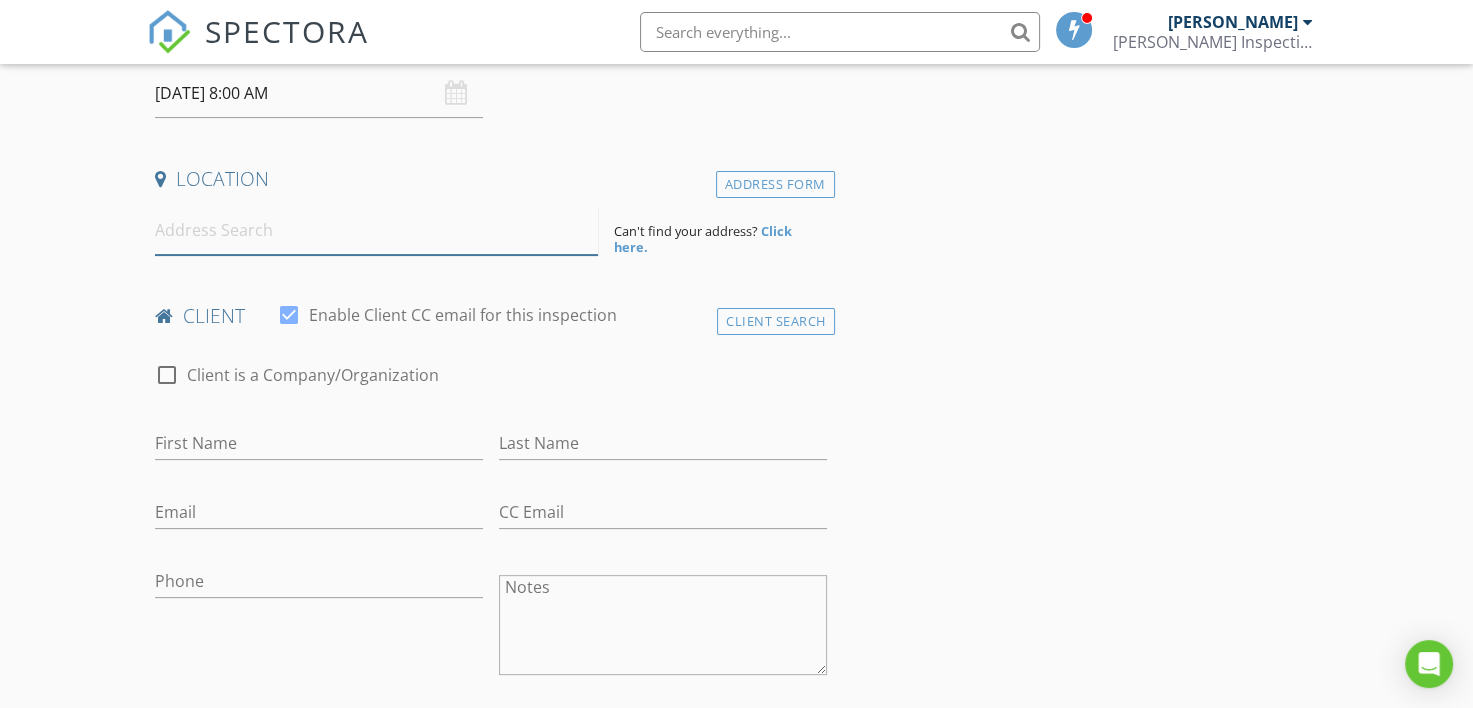 click at bounding box center (376, 230) 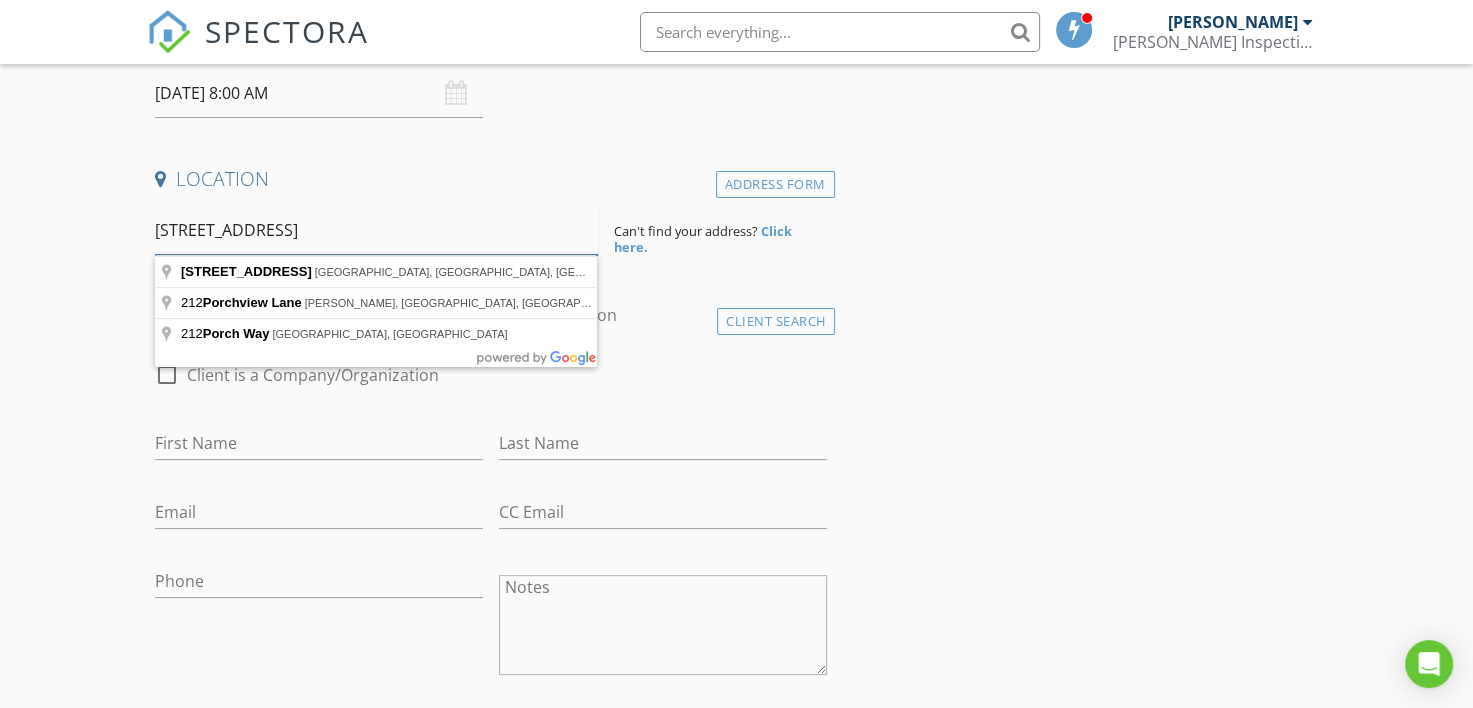 type on "[STREET_ADDRESS]" 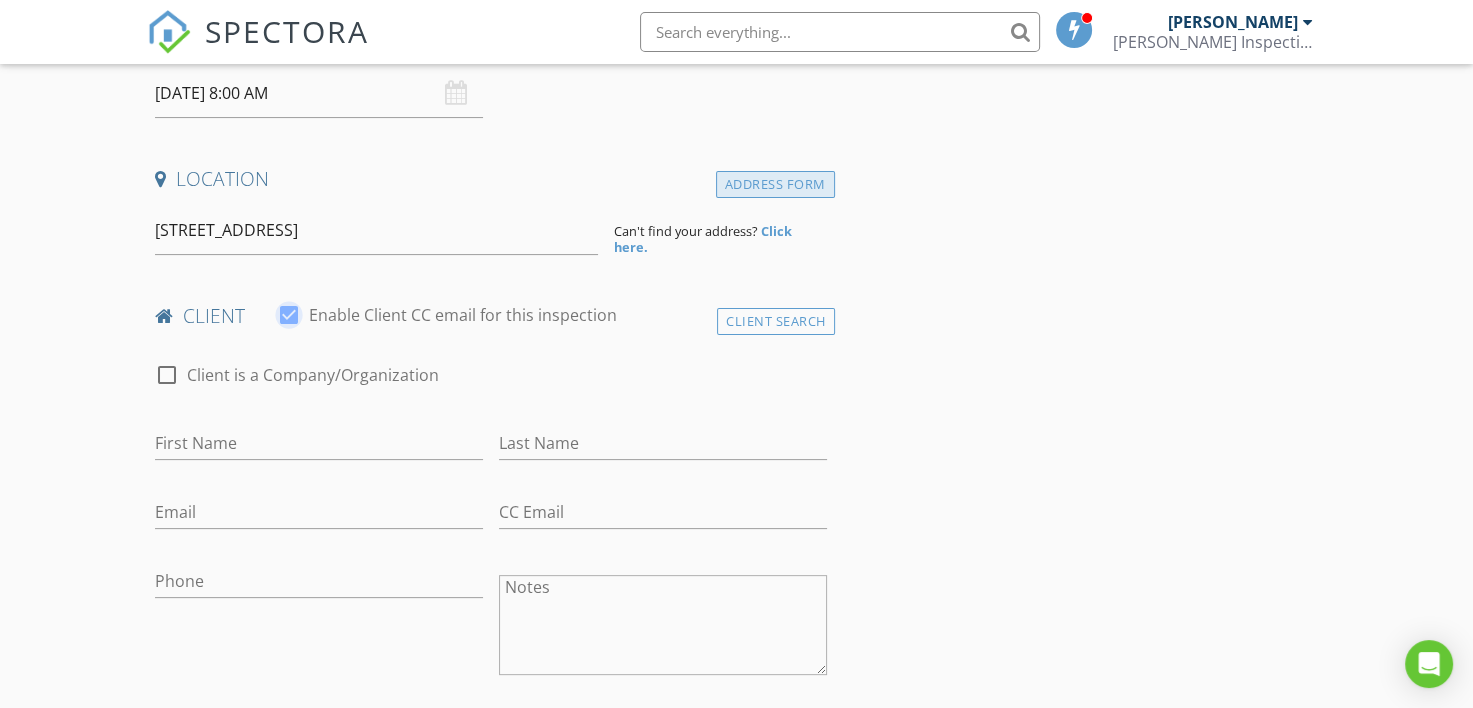 click on "Address Form" at bounding box center [775, 184] 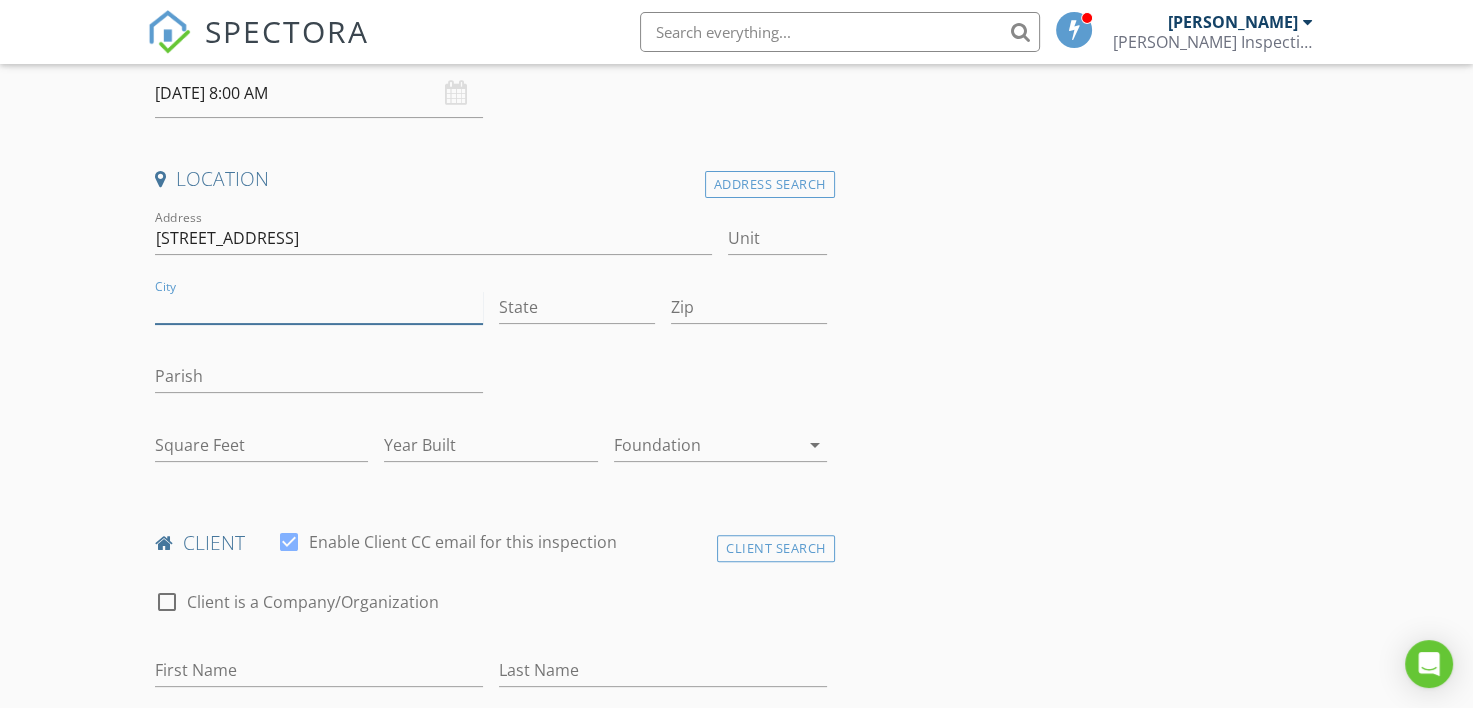 drag, startPoint x: 279, startPoint y: 310, endPoint x: 269, endPoint y: 314, distance: 10.770329 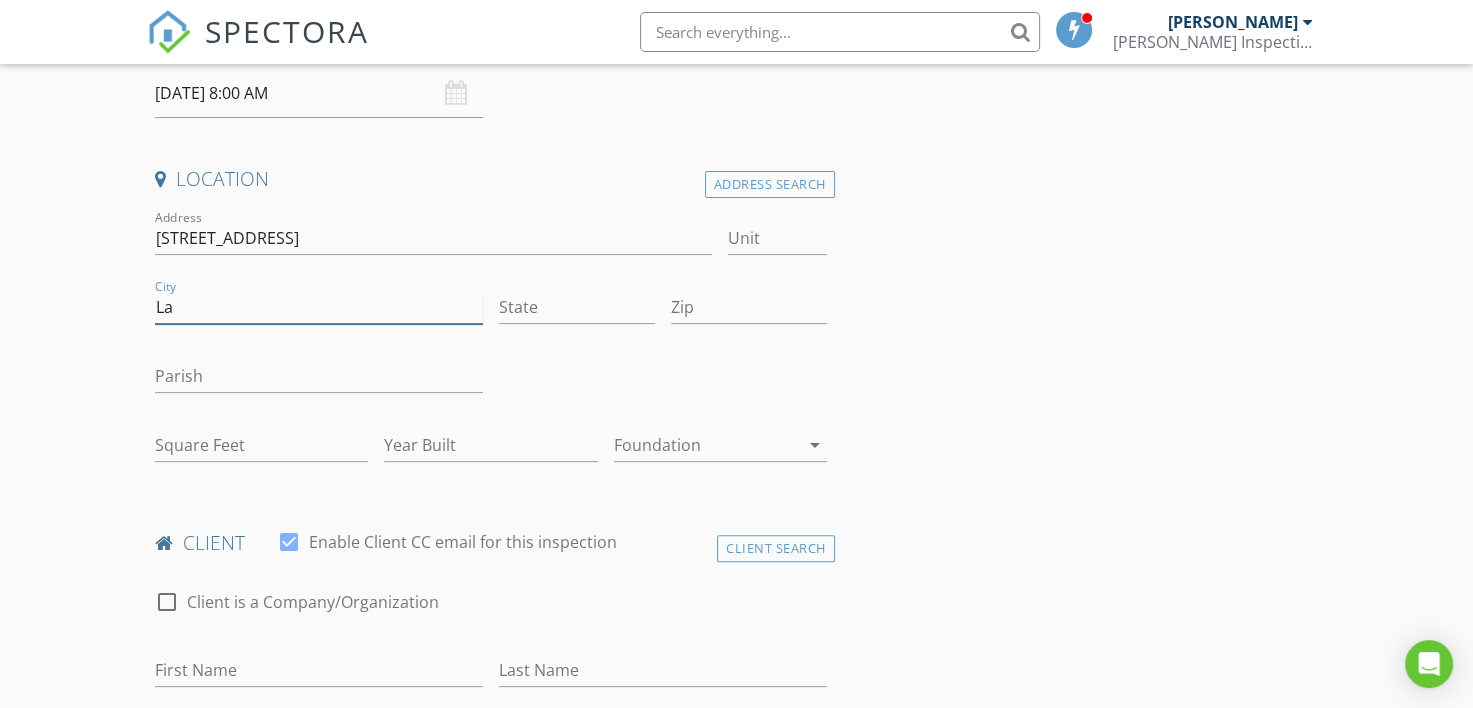 scroll, scrollTop: 399, scrollLeft: 0, axis: vertical 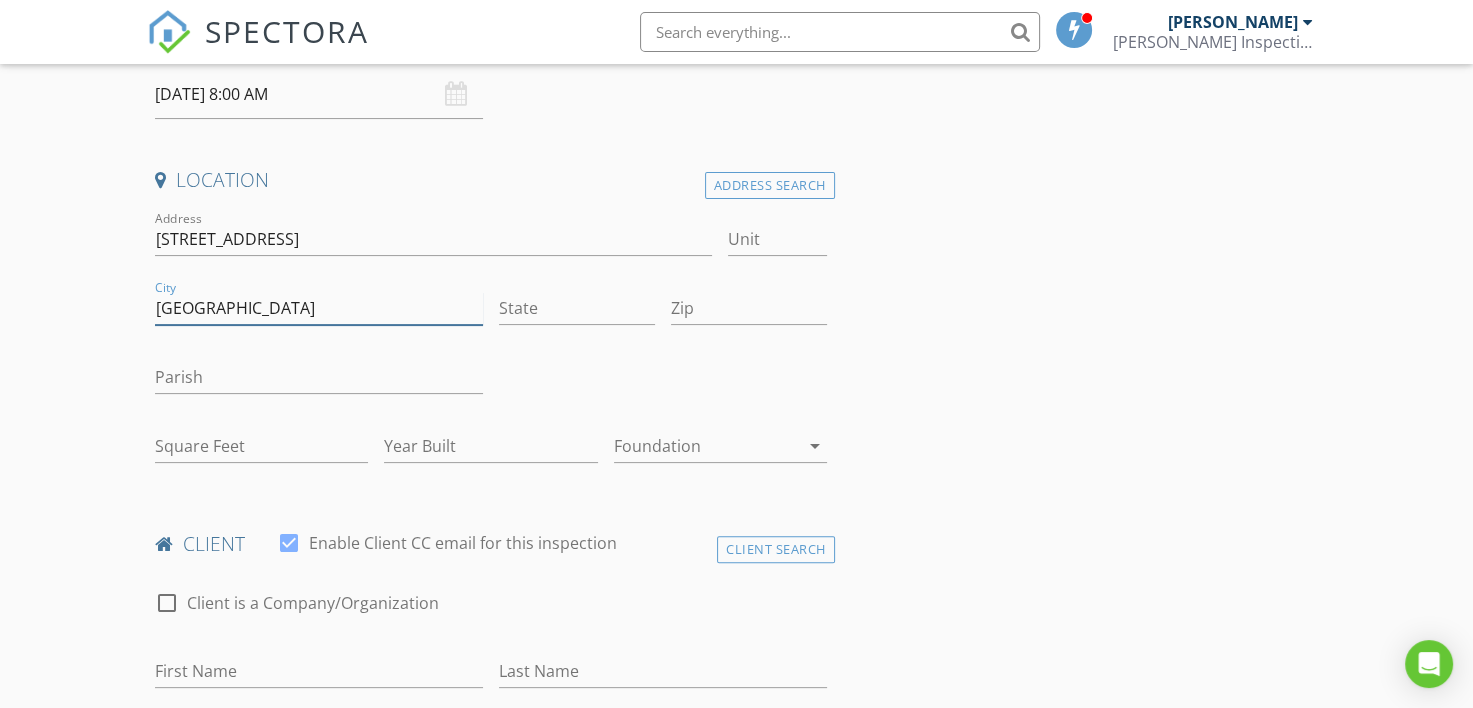 type on "Lafayette" 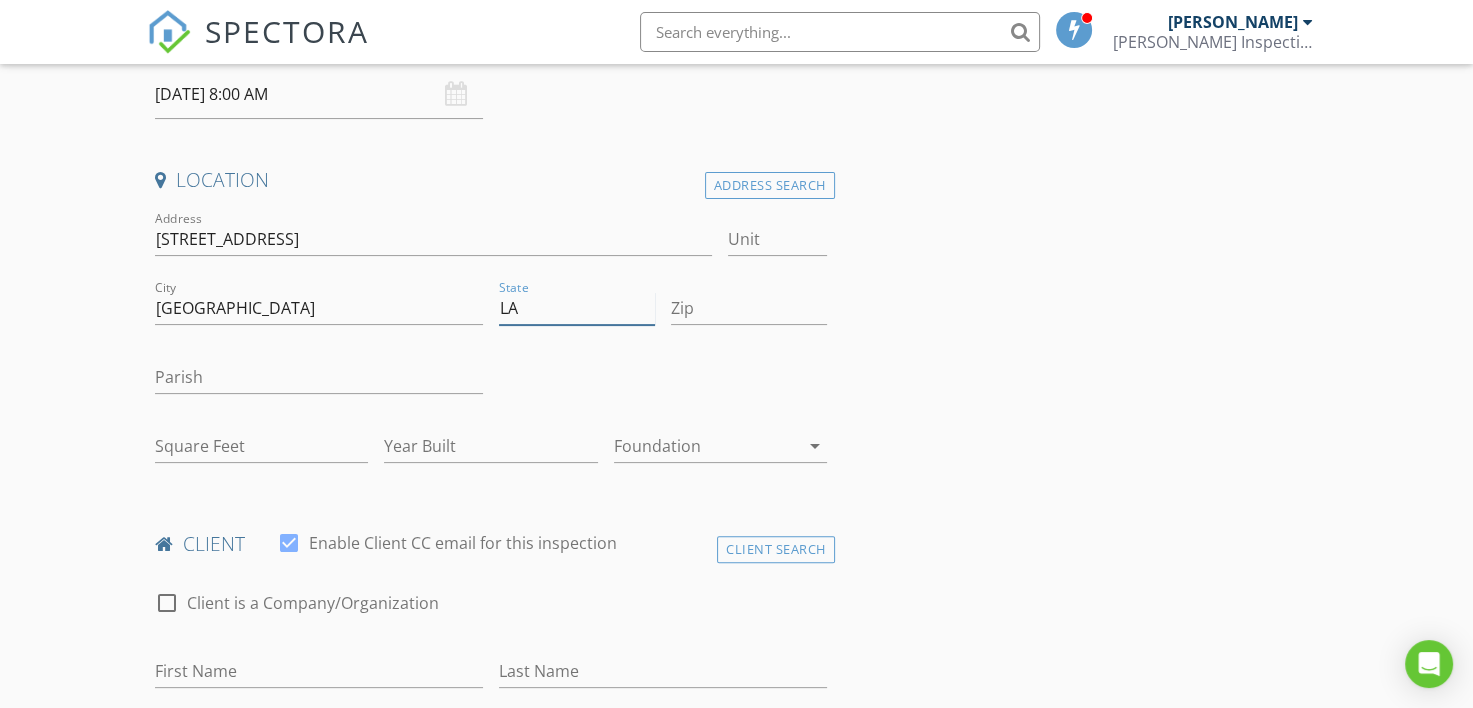 type on "LA" 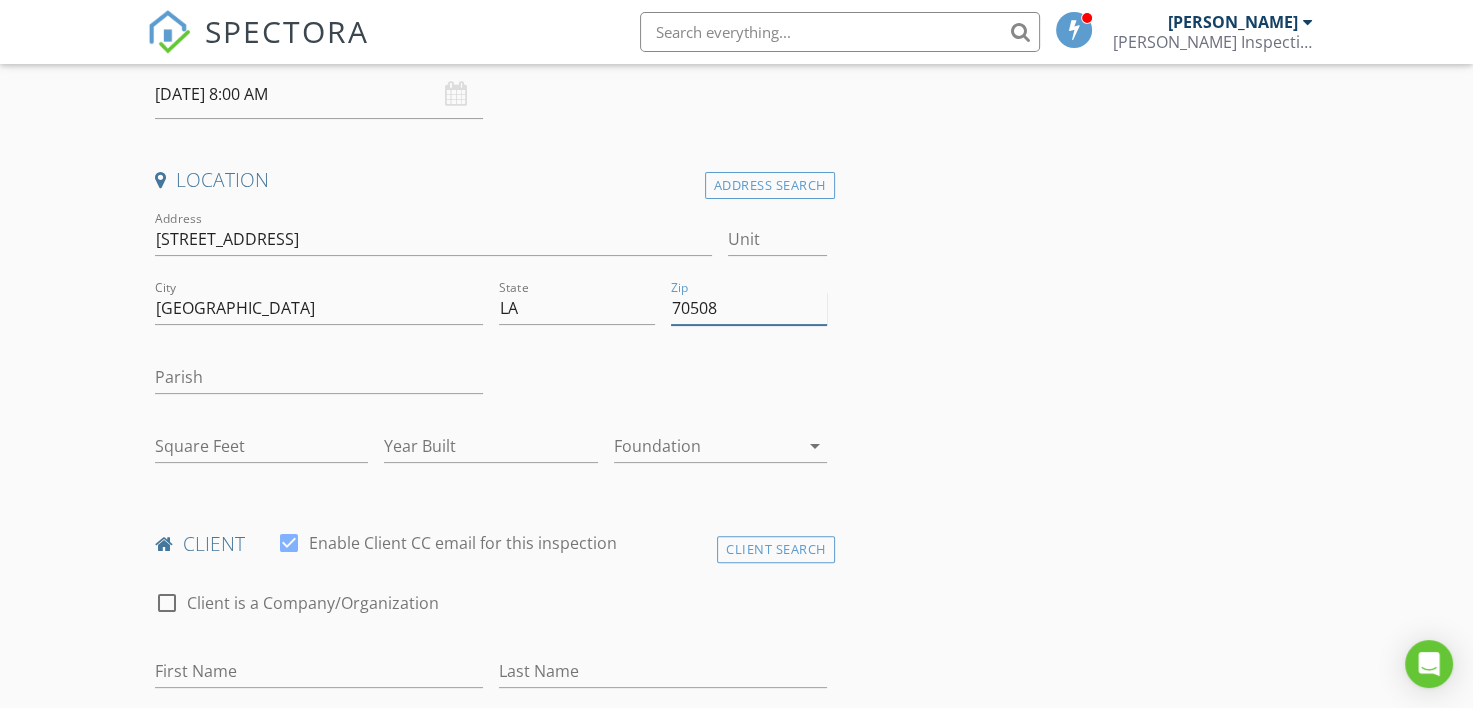 type on "70508" 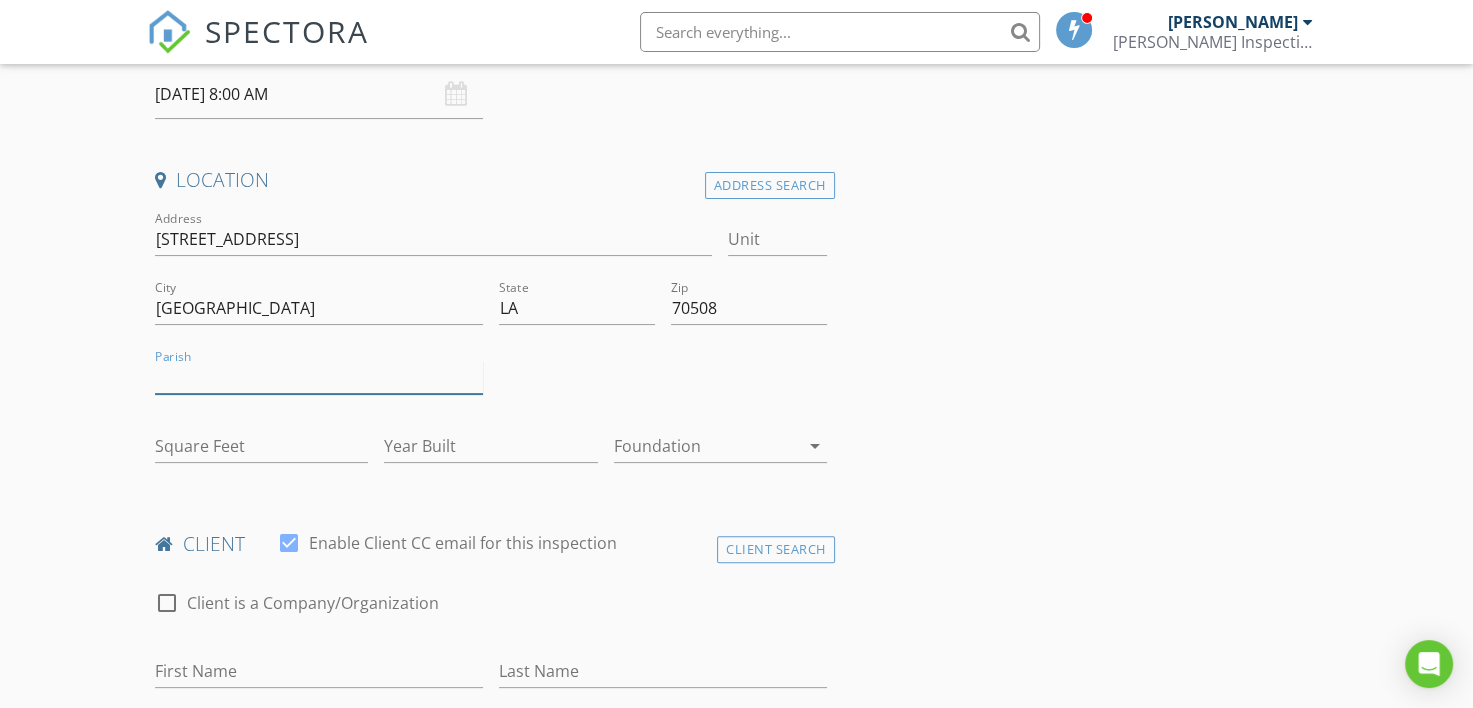 type on "0" 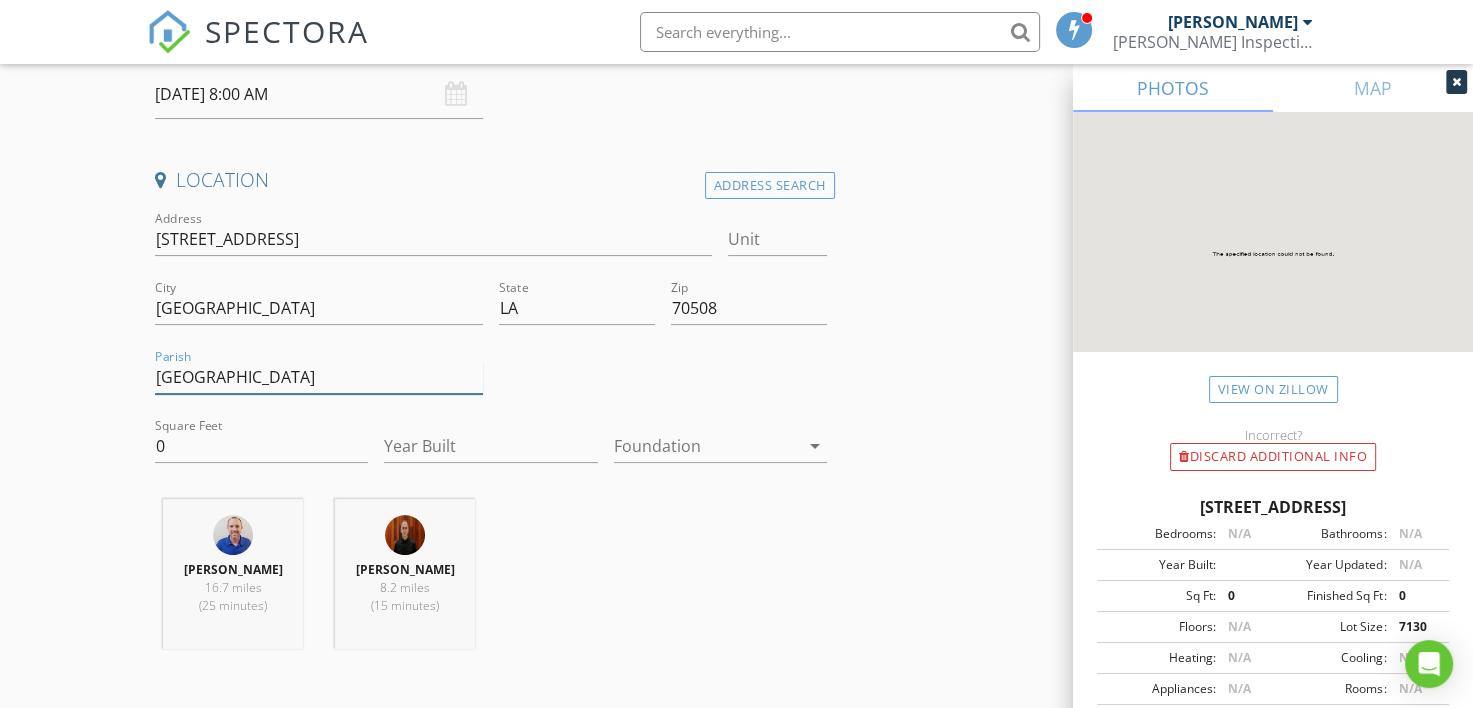 type on "Lafayette" 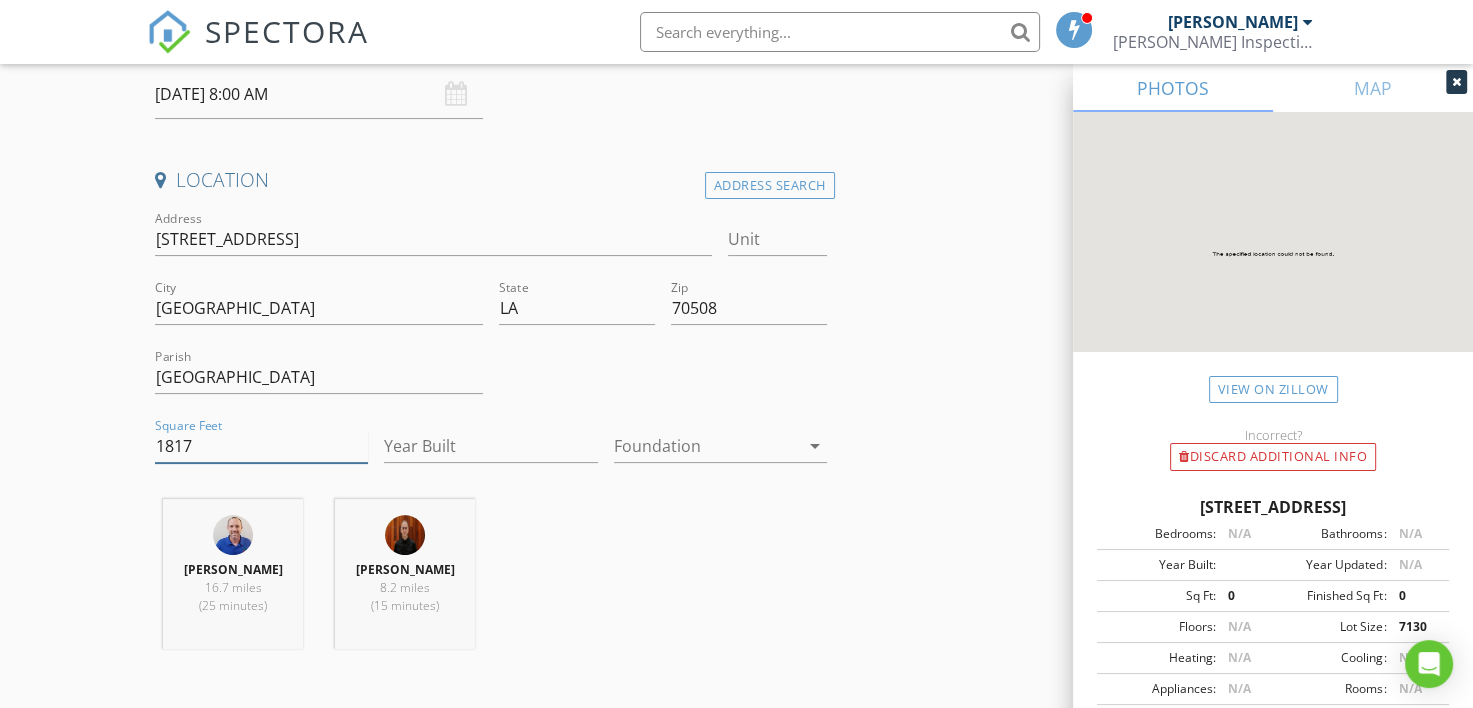 type on "1817" 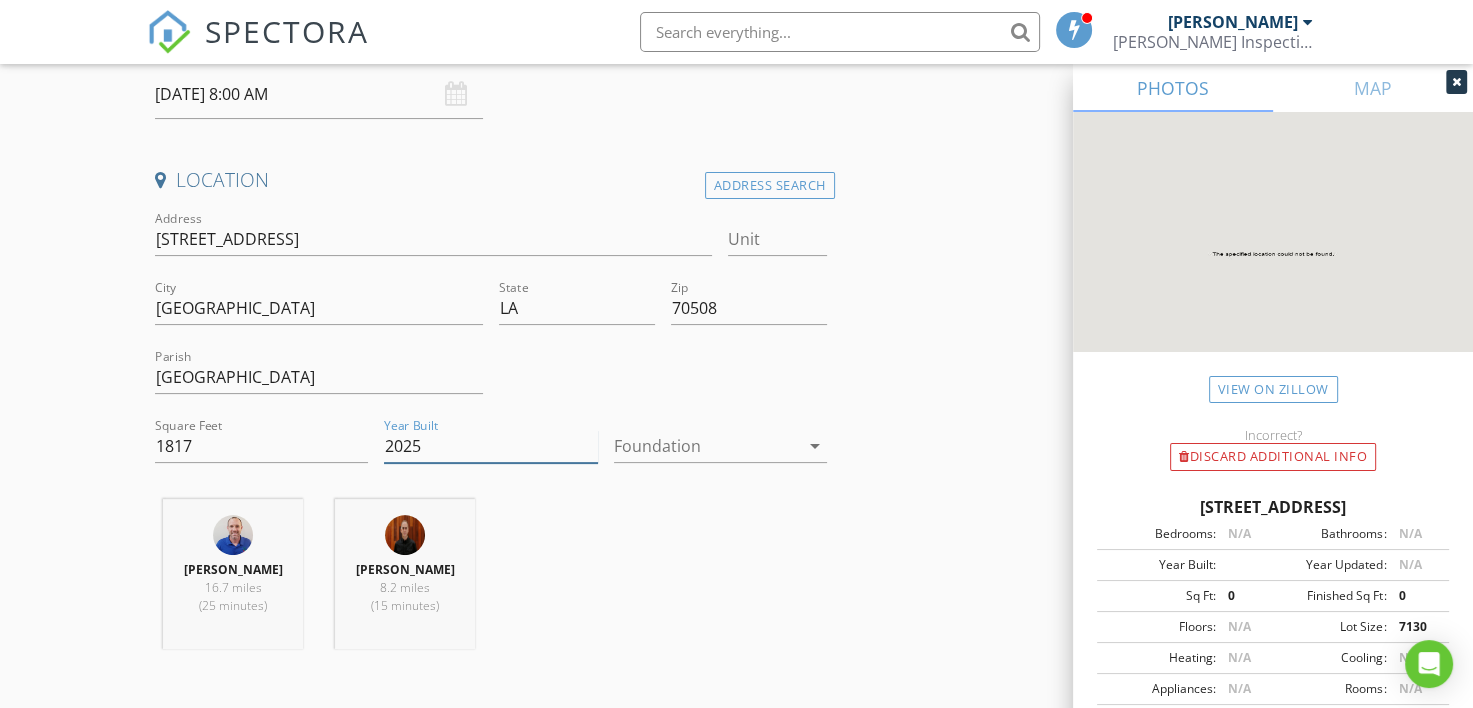 type on "2025" 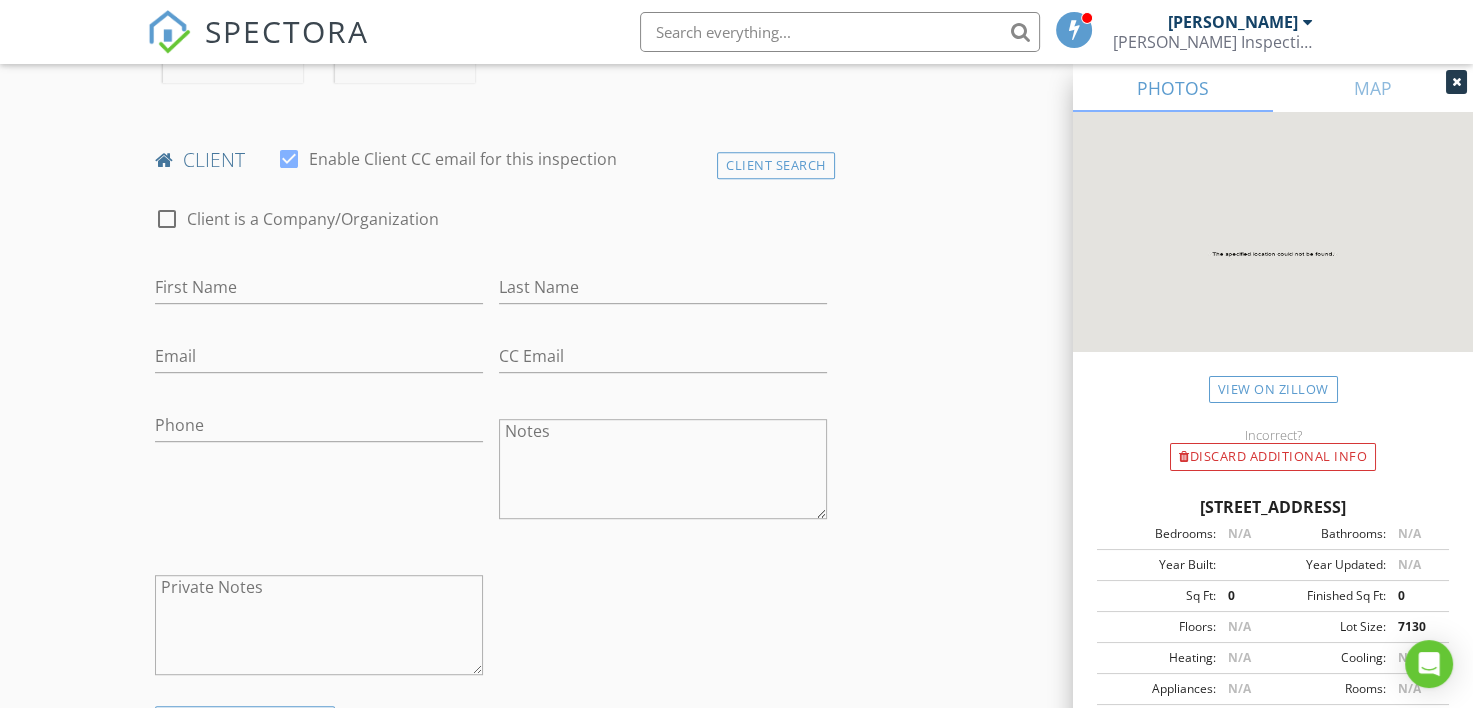 scroll, scrollTop: 999, scrollLeft: 0, axis: vertical 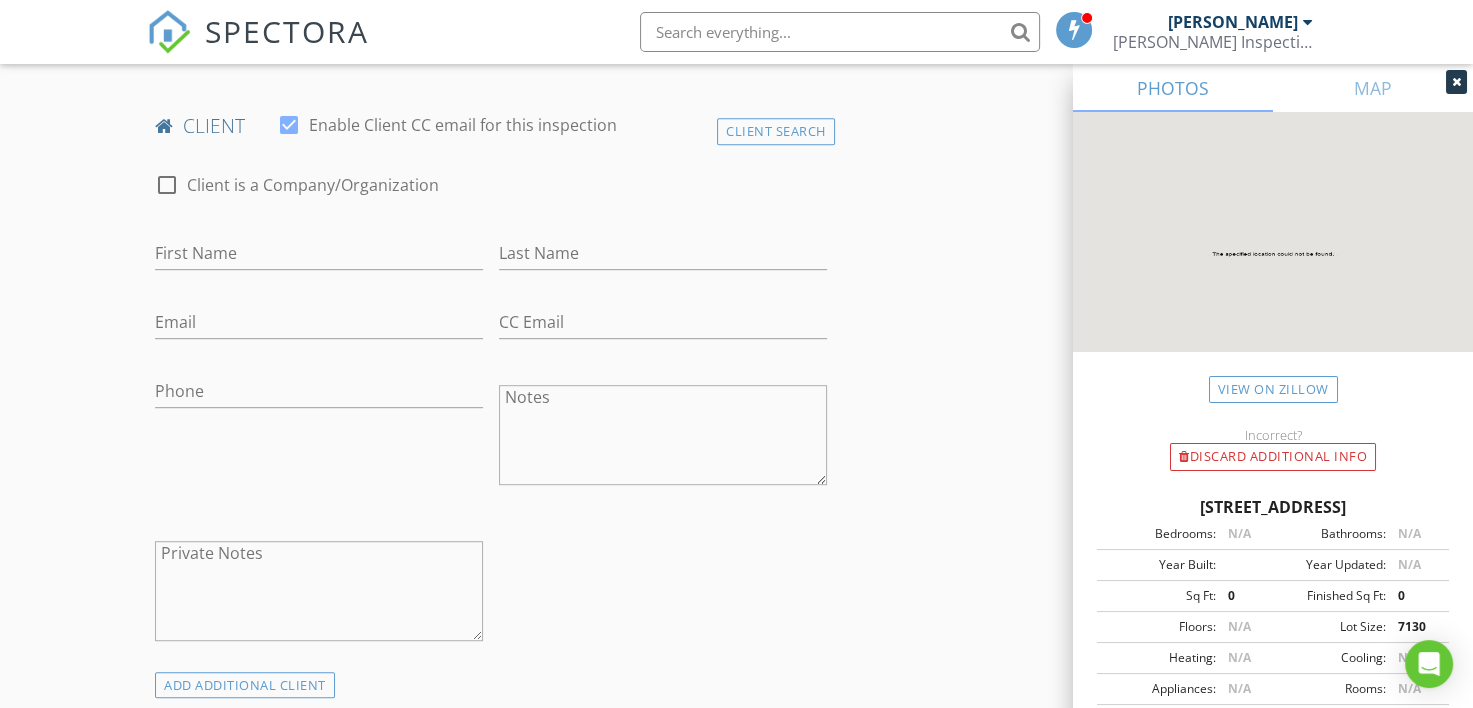 click on "New Inspection
Click here to use the New Order Form
INSPECTOR(S)
check_box   Ricky Thibodeaux   PRIMARY   check_box   Ryan Romero     Ricky Thibodeaux,  Ryan Romero arrow_drop_down   check_box Ricky Thibodeaux specifically requested check_box_outline_blank Ryan Romero specifically requested
Date/Time
07/17/2025 8:00 AM
Location
Address Search       Address 212 Porch View Ln   Unit   City Lafayette   State LA   Zip 70508   Parish Lafayette     Square Feet 1817   Year Built 2025   Foundation Slab arrow_drop_down     Ryan Romero     16.7 miles     (25 minutes)         Ricky Thibodeaux     8.2 miles     (15 minutes)
client
check_box Enable Client CC email for this inspection   Client Search     check_box_outline_blank Client is a Company/Organization     First Name   Last Name   Email   CC Email   Phone           Notes   Private Notes" at bounding box center [736, 868] 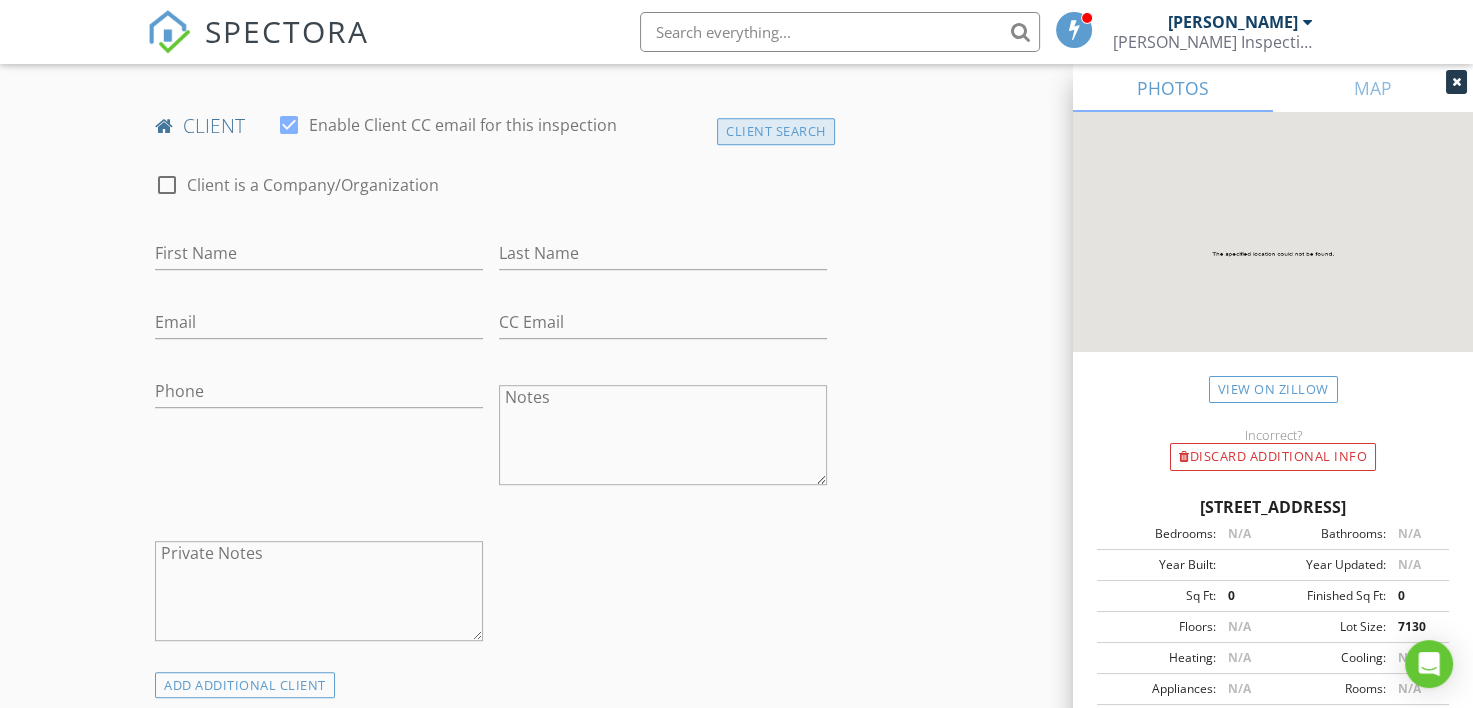 click on "Client Search" at bounding box center [776, 131] 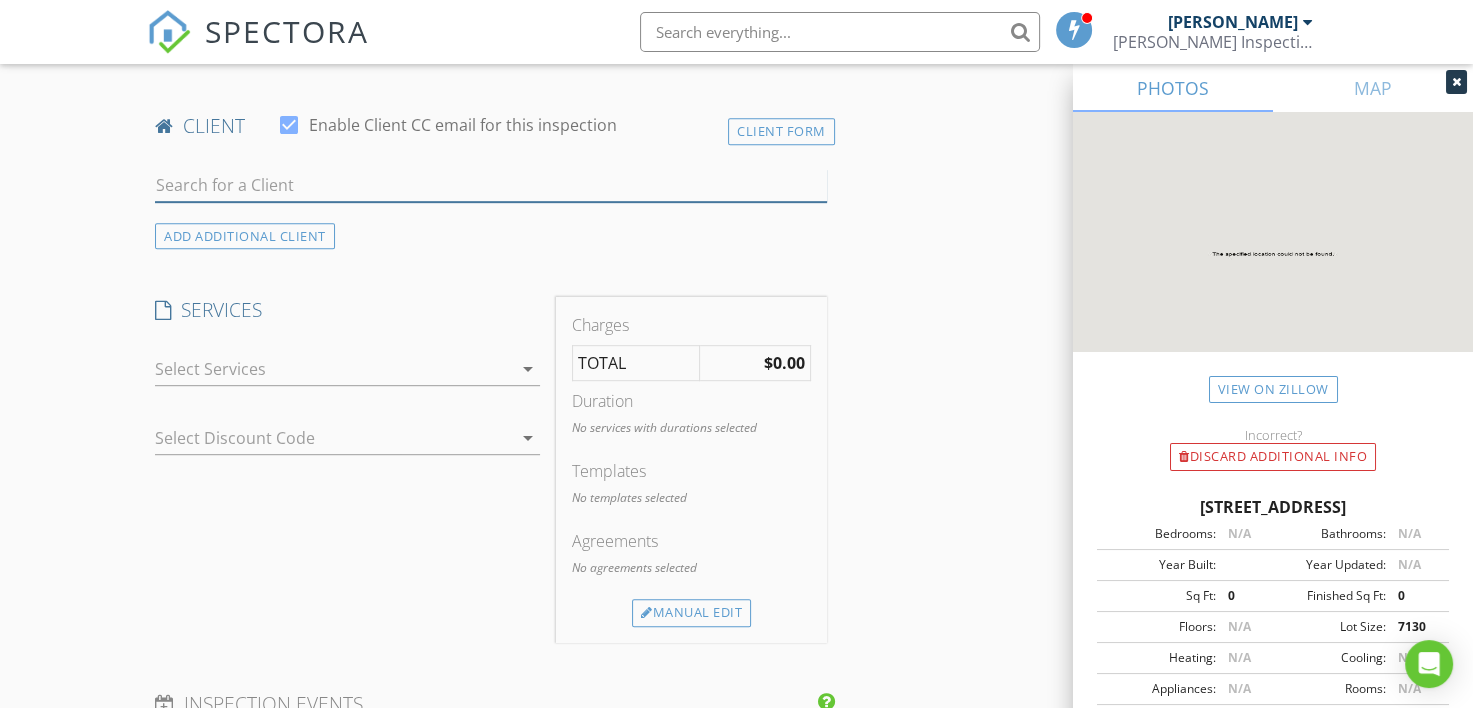 click at bounding box center [490, 185] 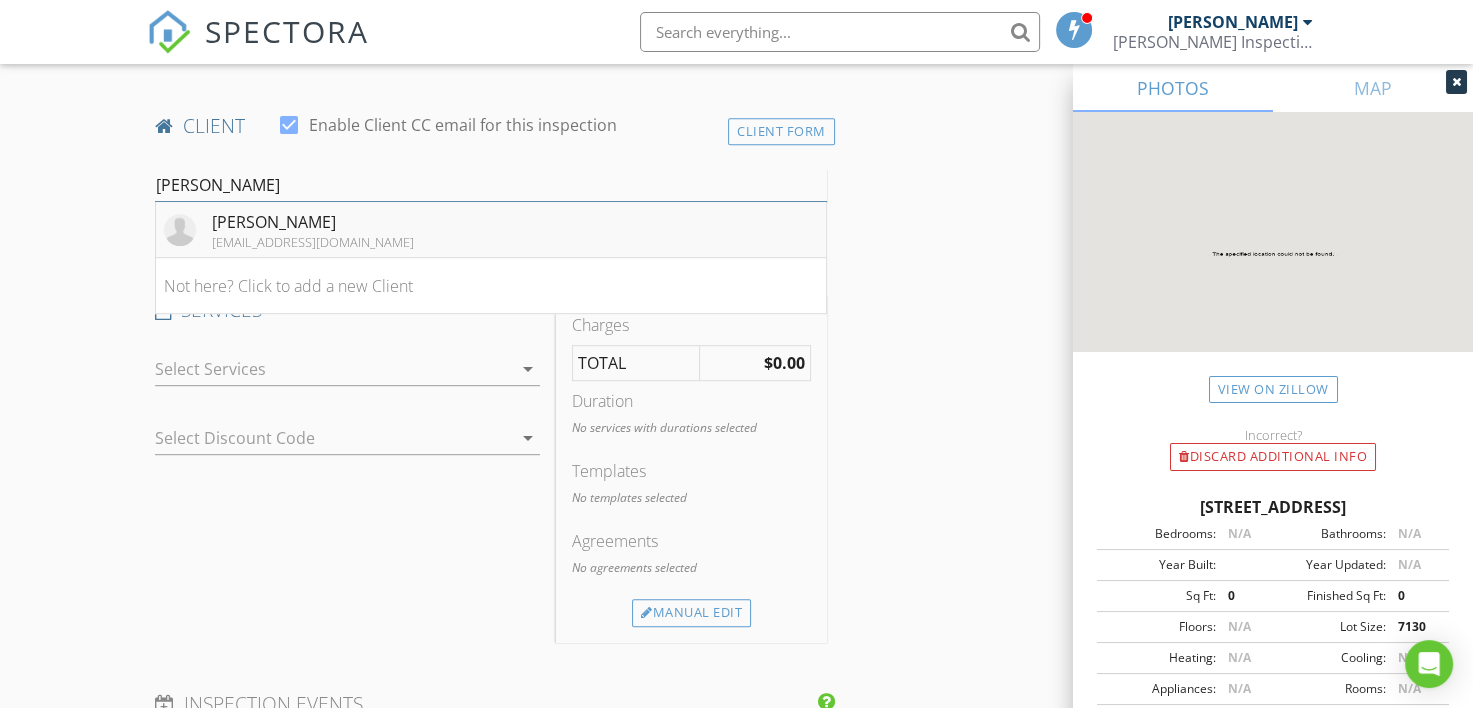 type on "shannon landry" 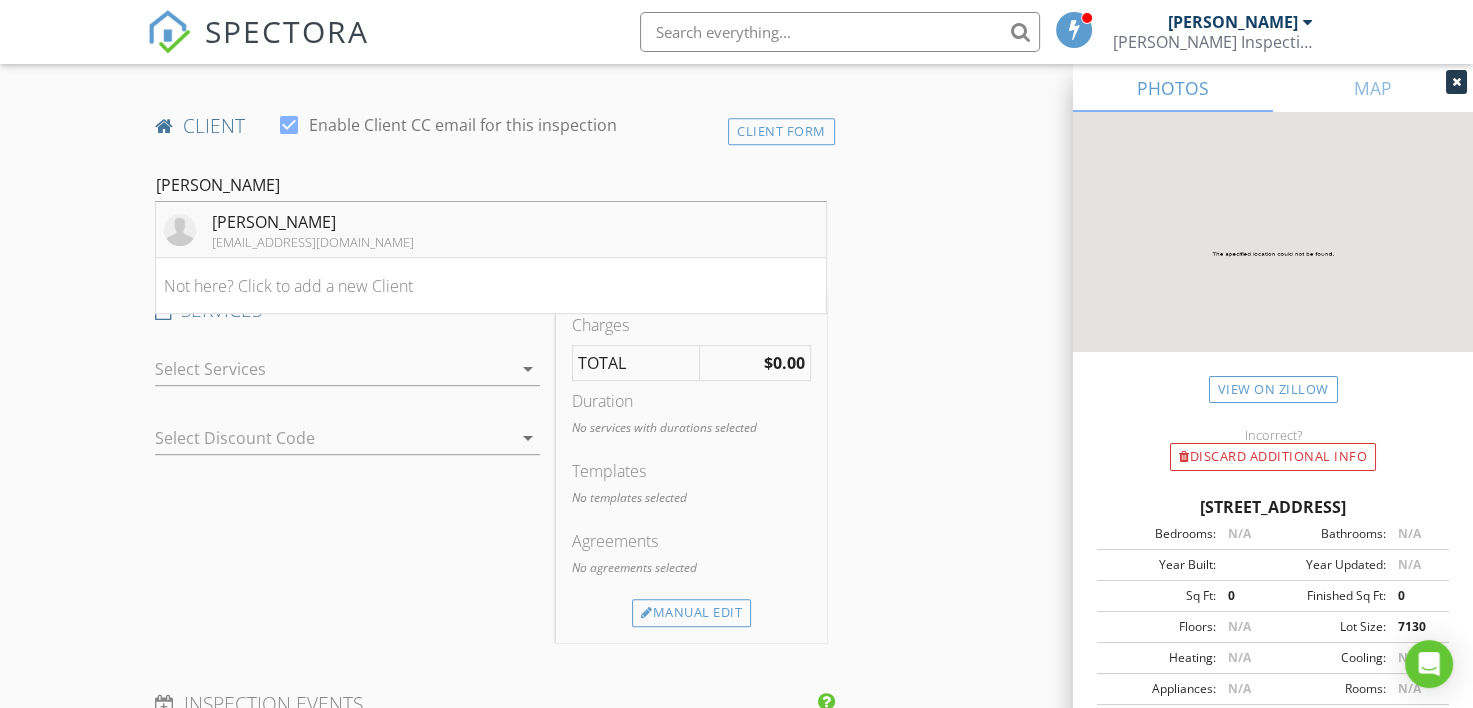 click at bounding box center [180, 230] 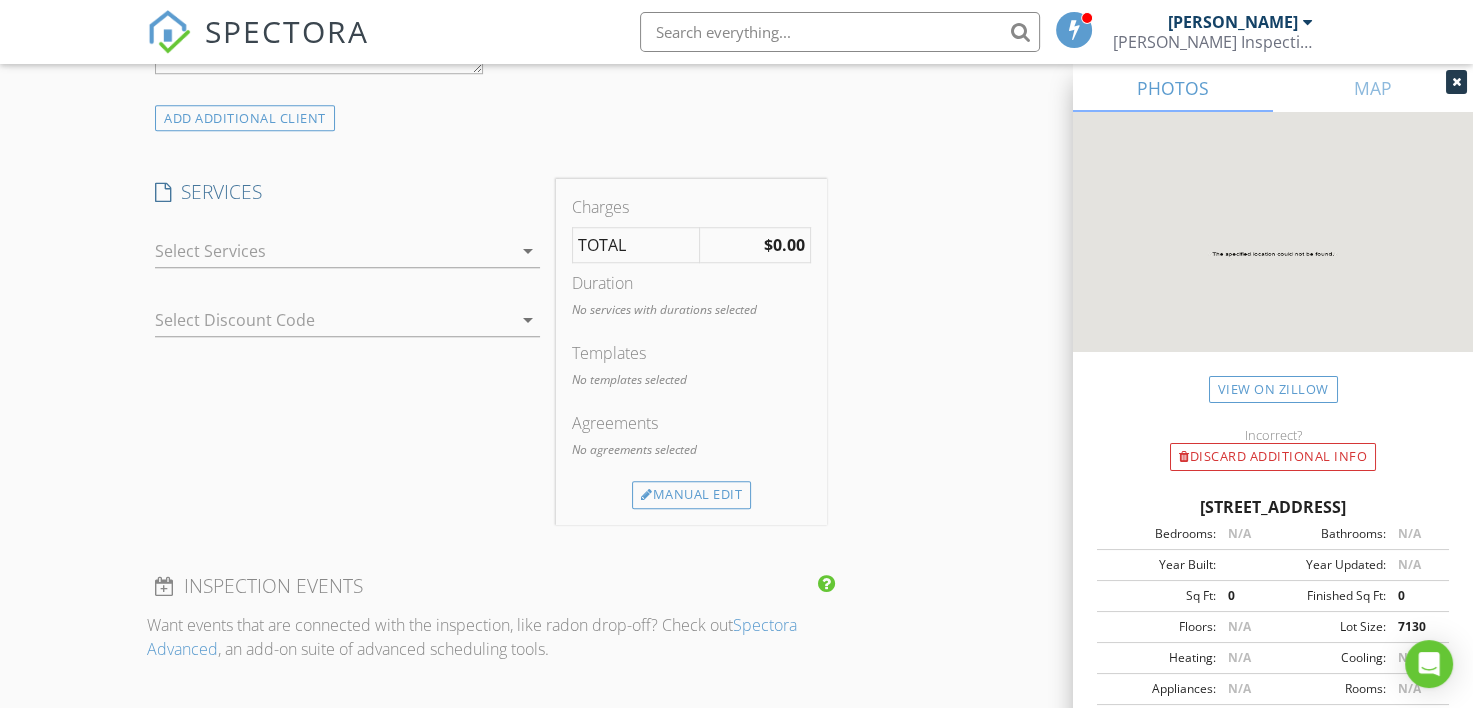 scroll, scrollTop: 1599, scrollLeft: 0, axis: vertical 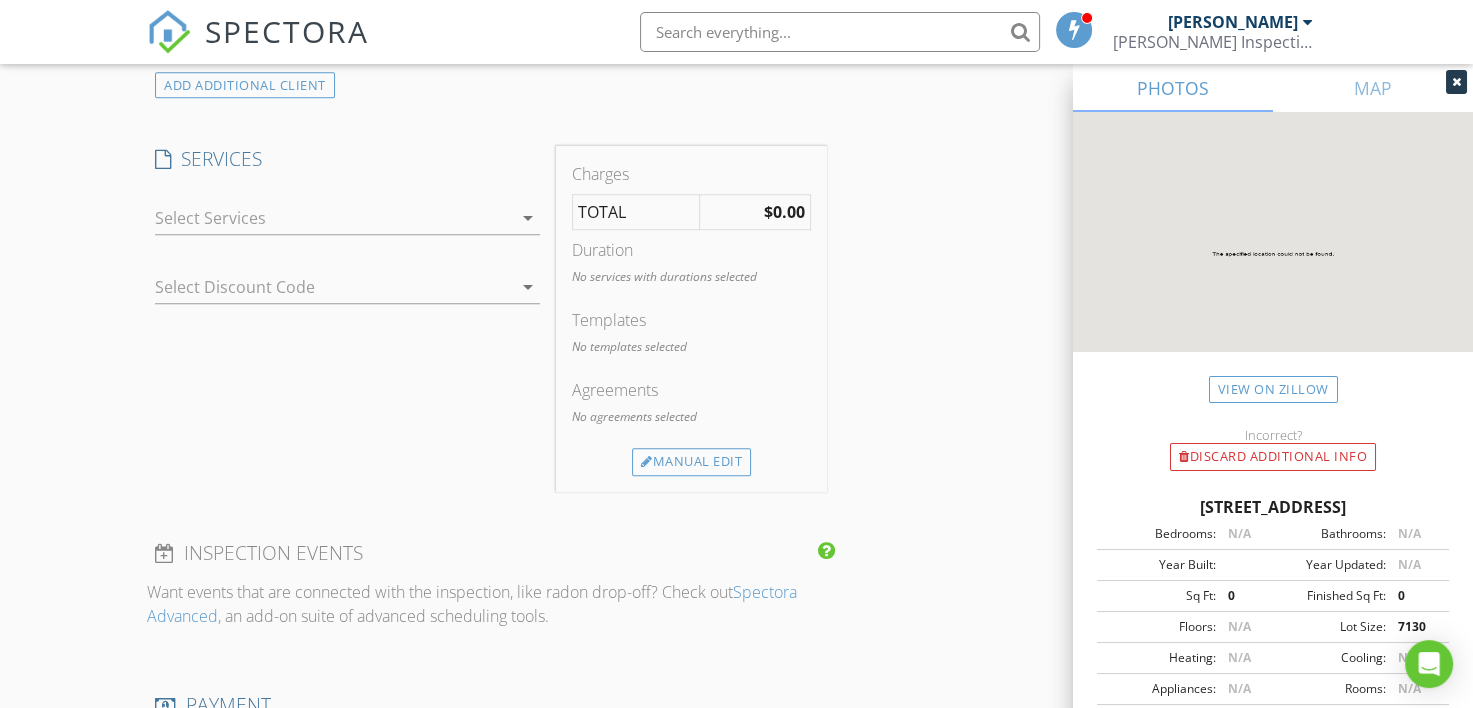 click at bounding box center (333, 218) 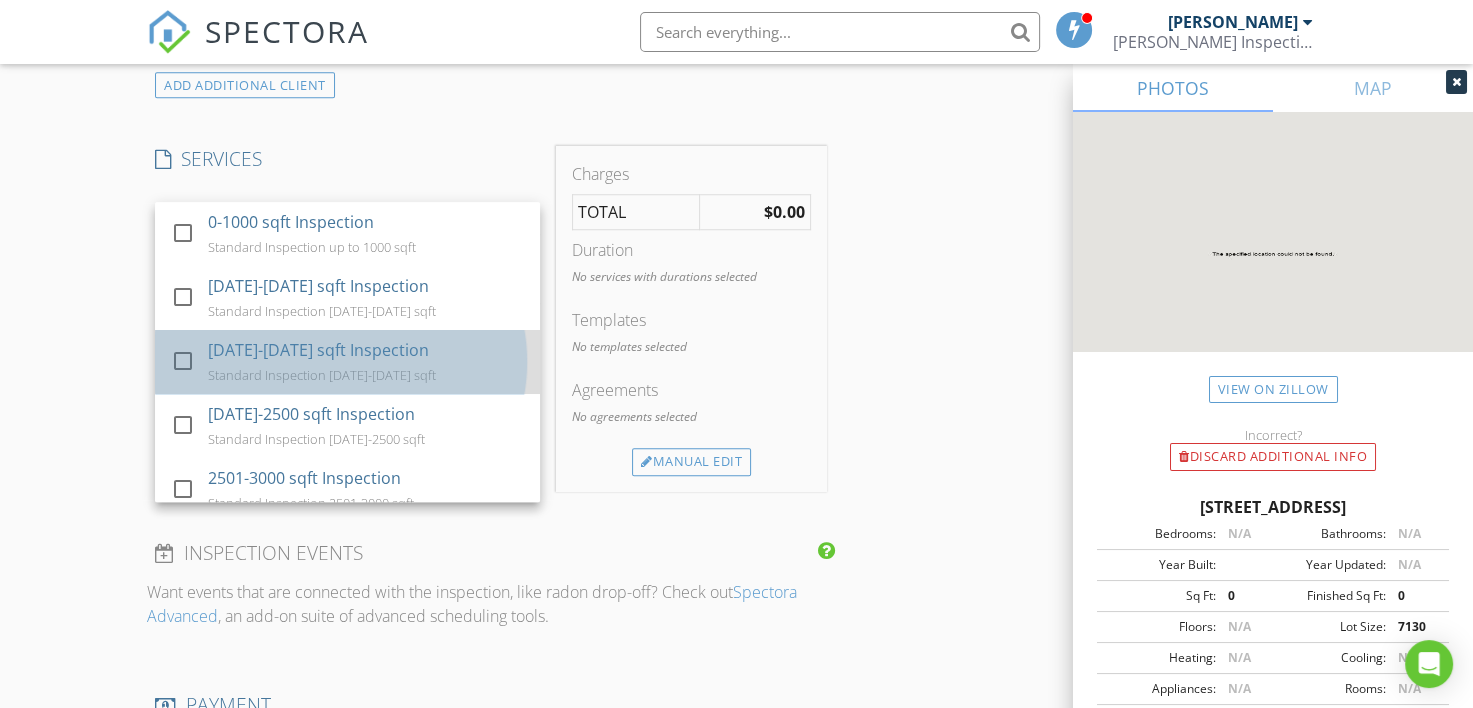 click on "[DATE]-[DATE] sqft Inspection" at bounding box center (319, 350) 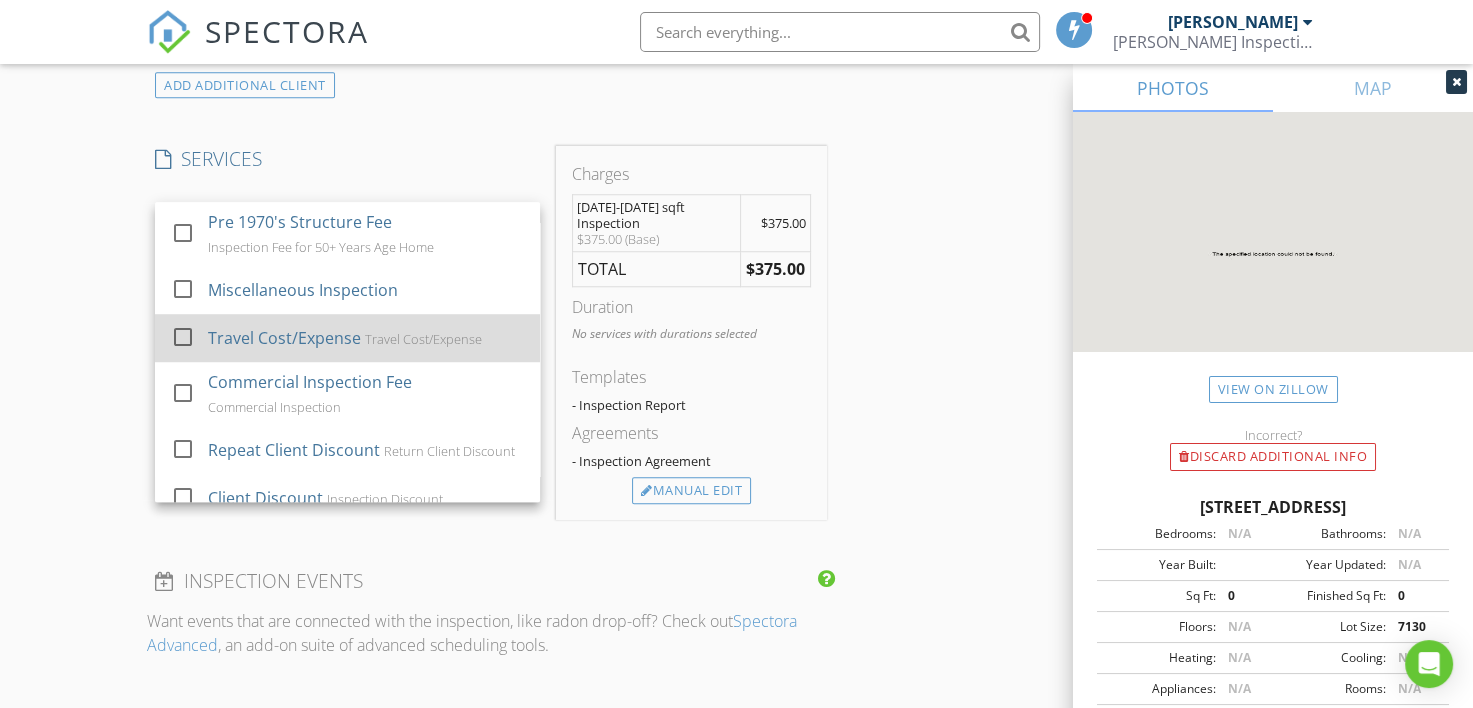 scroll, scrollTop: 1600, scrollLeft: 0, axis: vertical 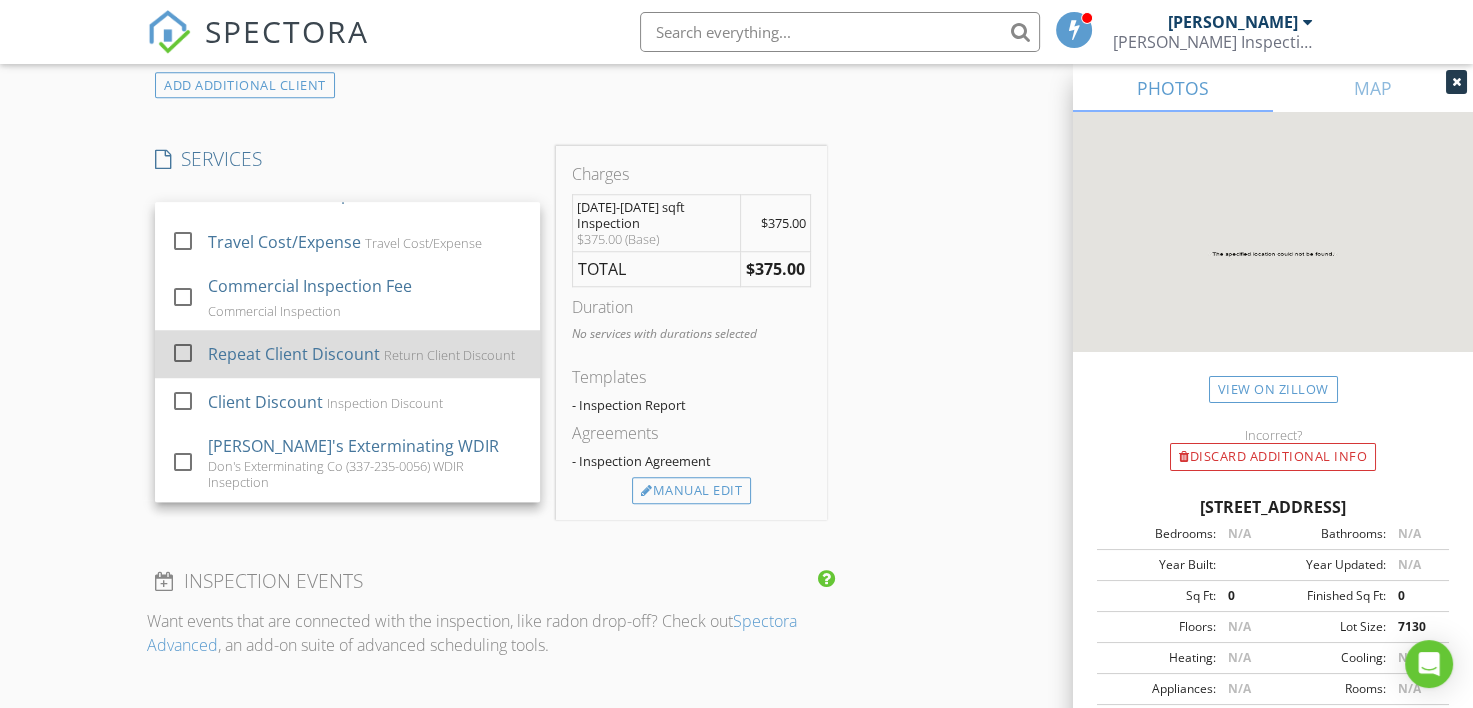 click on "Repeat Client Discount" at bounding box center [295, 354] 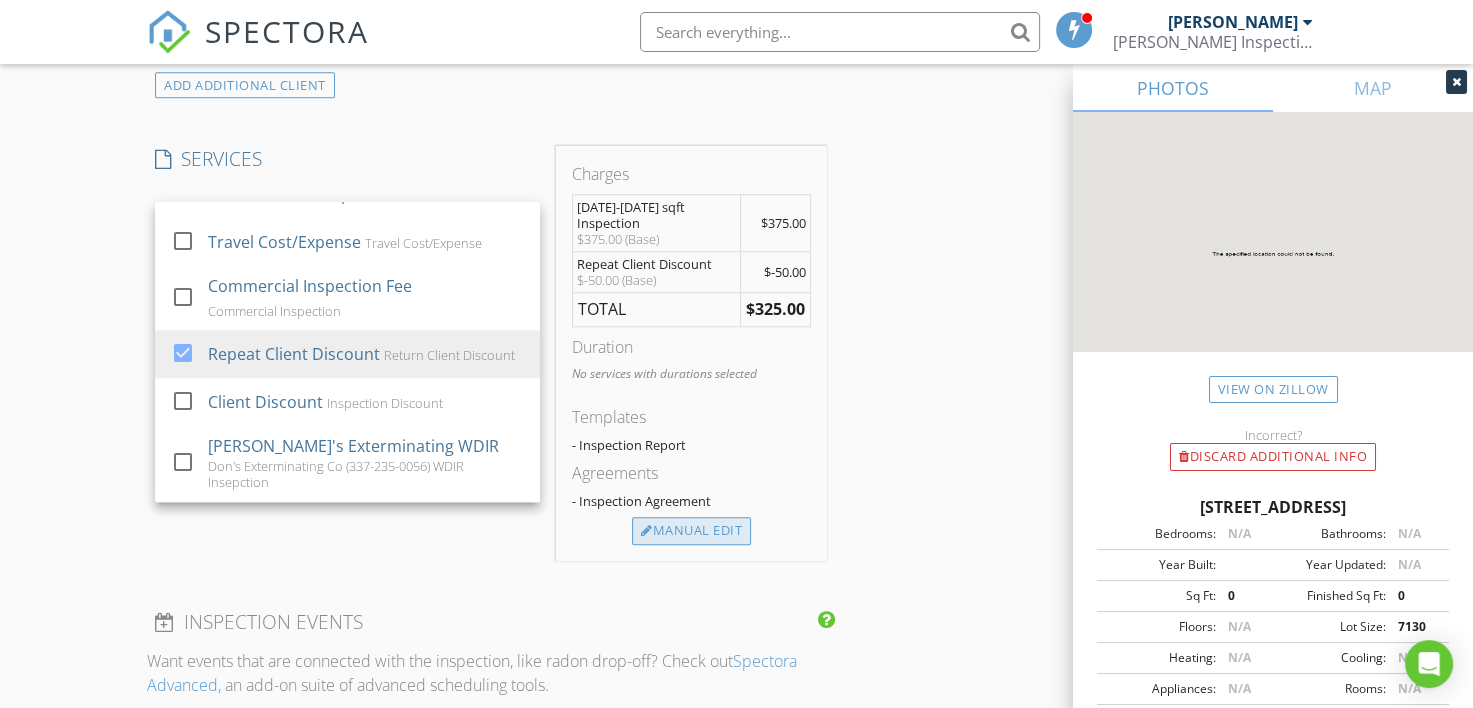 click on "Manual Edit" at bounding box center (691, 531) 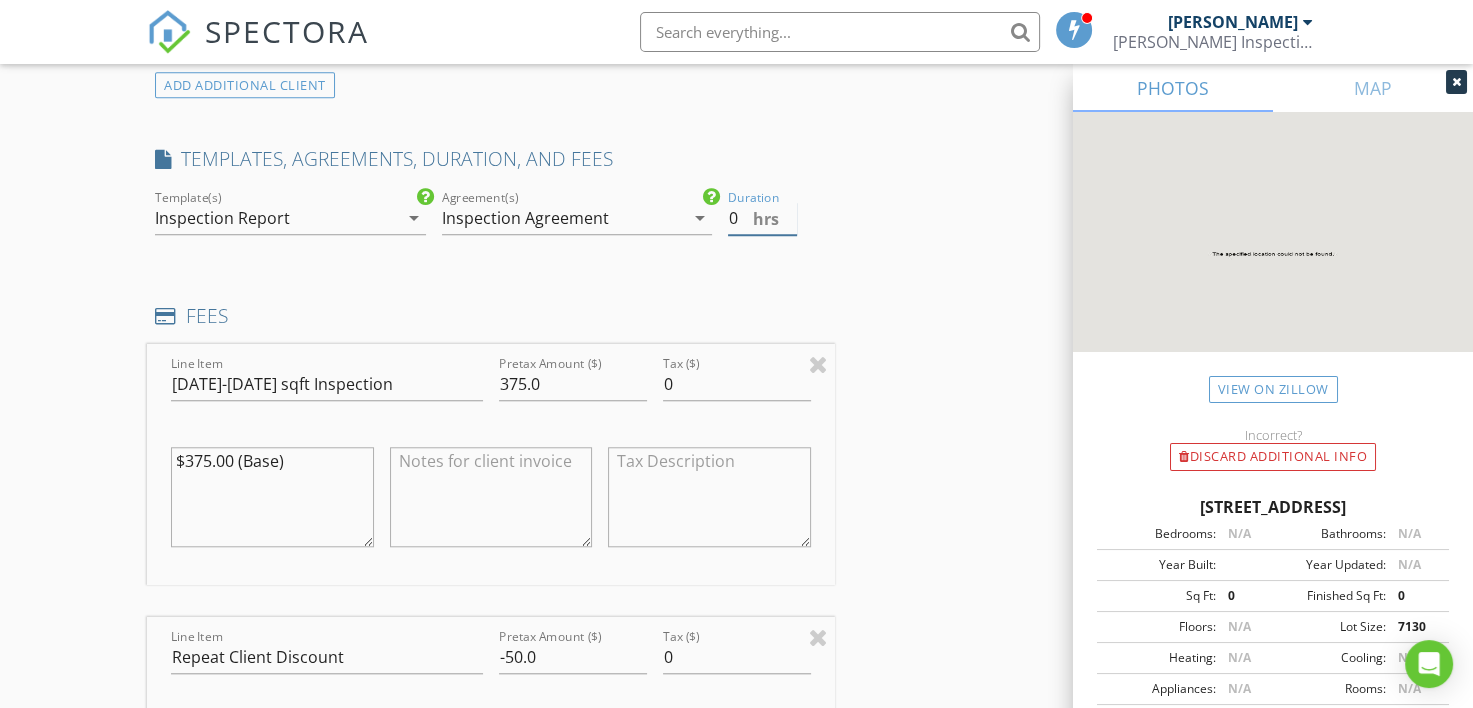 drag, startPoint x: 735, startPoint y: 224, endPoint x: 695, endPoint y: 237, distance: 42.059483 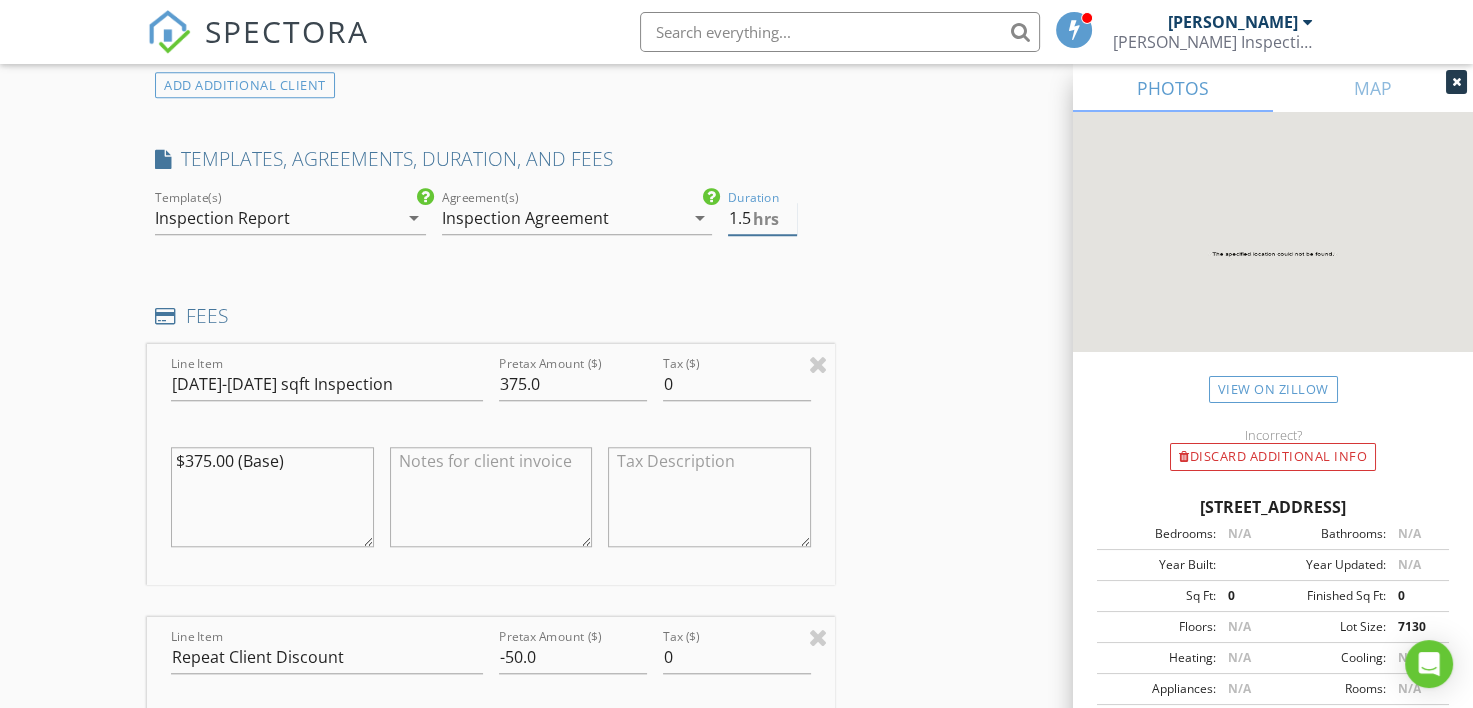 type on "1.5" 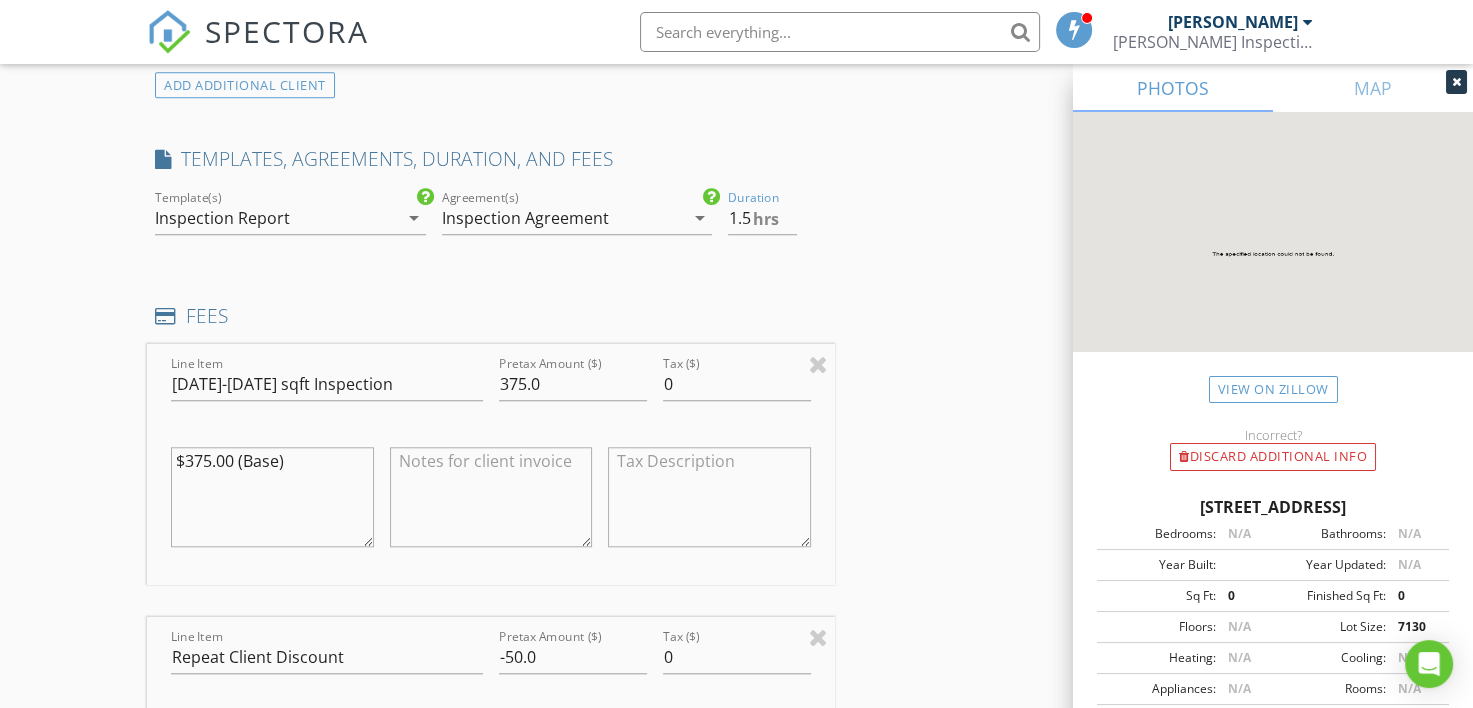 click on "Inspection Agreement" at bounding box center (563, 218) 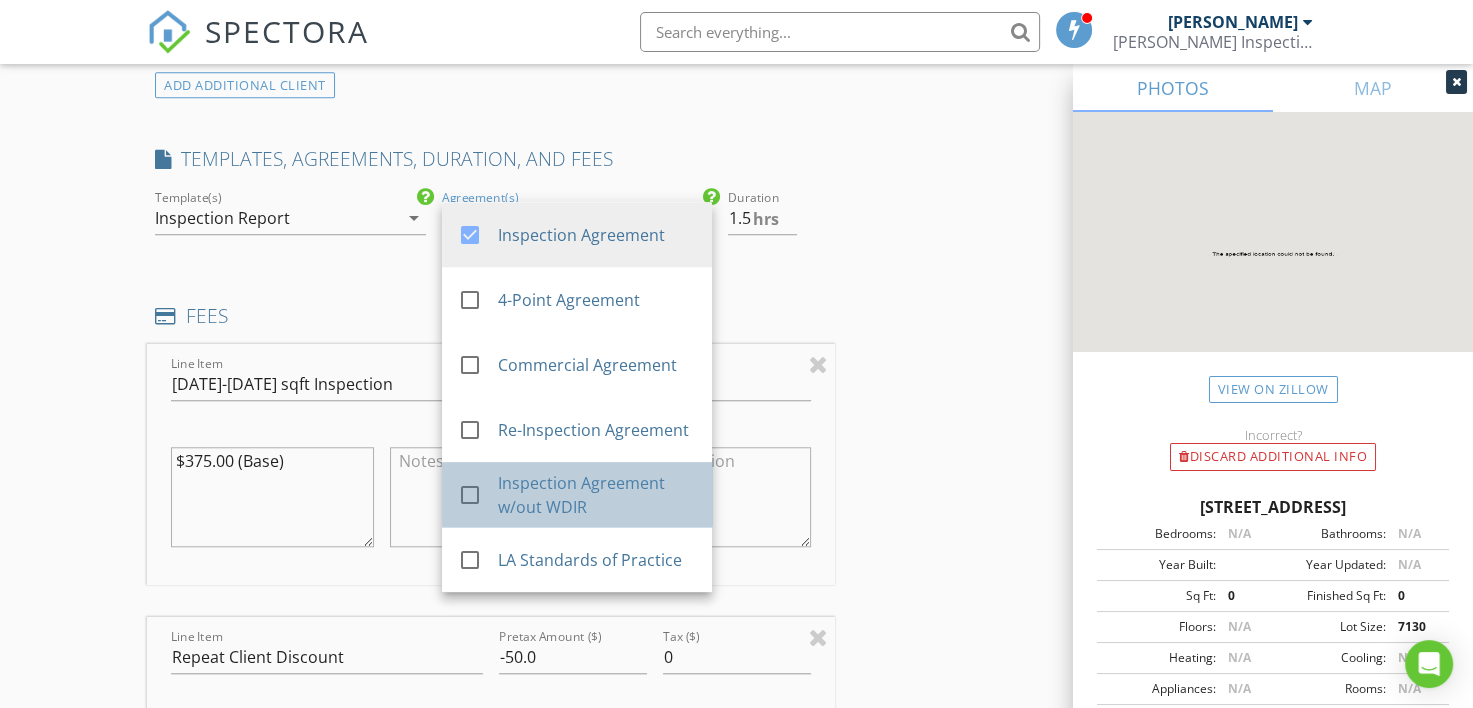 click on "Inspection Agreement w/out WDIR" at bounding box center (596, 495) 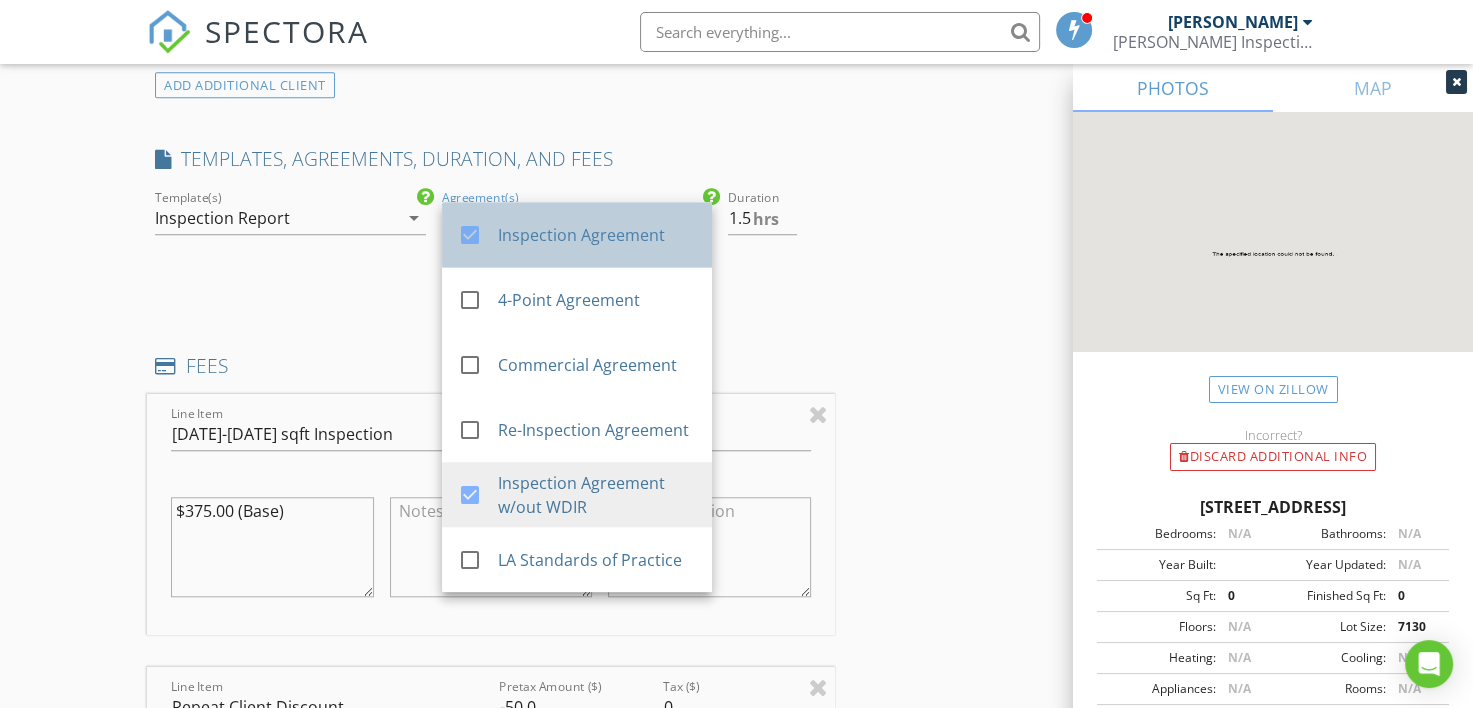 click on "Inspection Agreement" at bounding box center [596, 235] 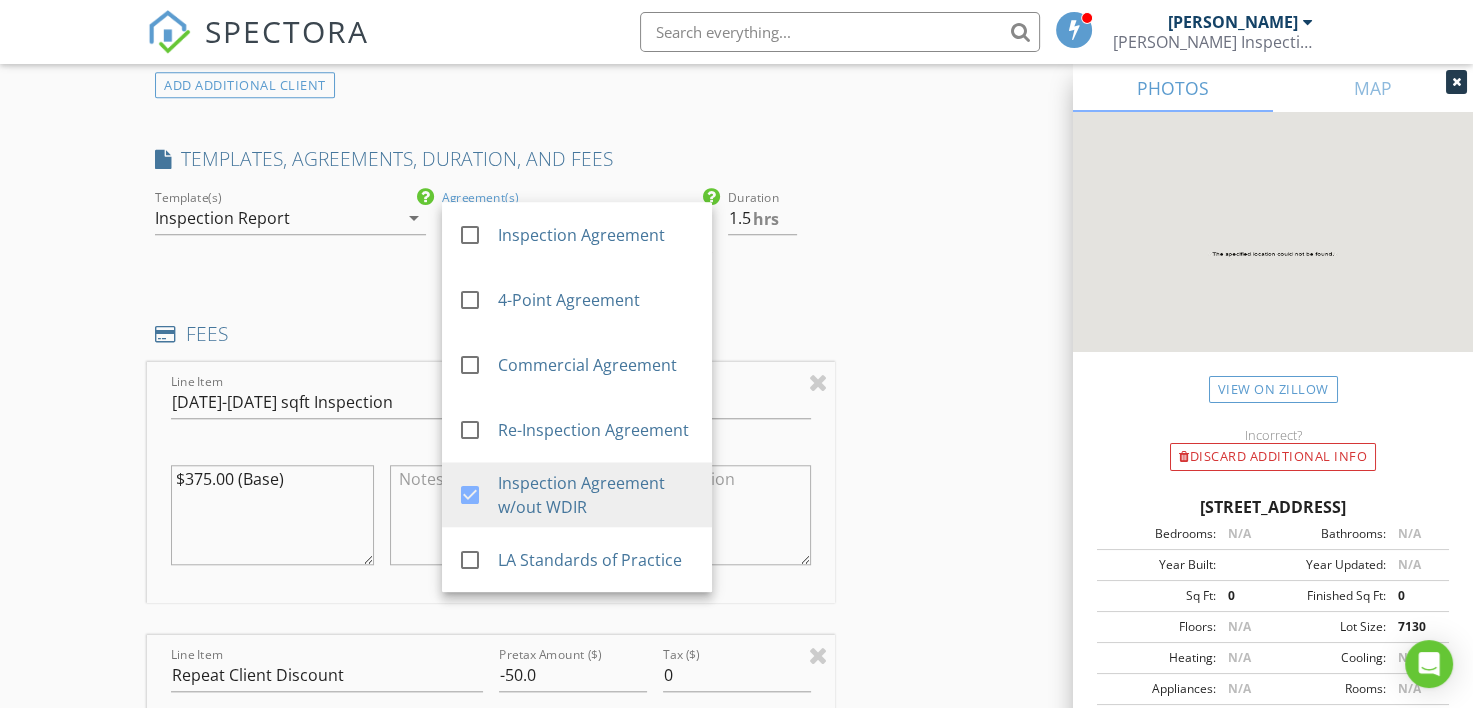 click on "INSPECTOR(S)
check_box   Ricky Thibodeaux   PRIMARY   check_box   Ryan Romero     Ricky Thibodeaux,  Ryan Romero arrow_drop_down   check_box Ricky Thibodeaux specifically requested check_box_outline_blank Ryan Romero specifically requested
Date/Time
07/17/2025 8:00 AM
Location
Address Search       Address 212 Porch View Ln   Unit   City Lafayette   State LA   Zip 70508   Parish Lafayette     Square Feet 1817   Year Built 2025   Foundation Slab arrow_drop_down     Ryan Romero     16.7 miles     (25 minutes)         Ricky Thibodeaux     8.2 miles     (15 minutes)
client
check_box Enable Client CC email for this inspection   Client Search     check_box_outline_blank Client is a Company/Organization     First Name Shannon   Last Name Landry   Email beaverlandry@yahoo.com   CC Email shannon.landry@techneaux.com   Phone 337-298-1687           Notes" at bounding box center [736, 557] 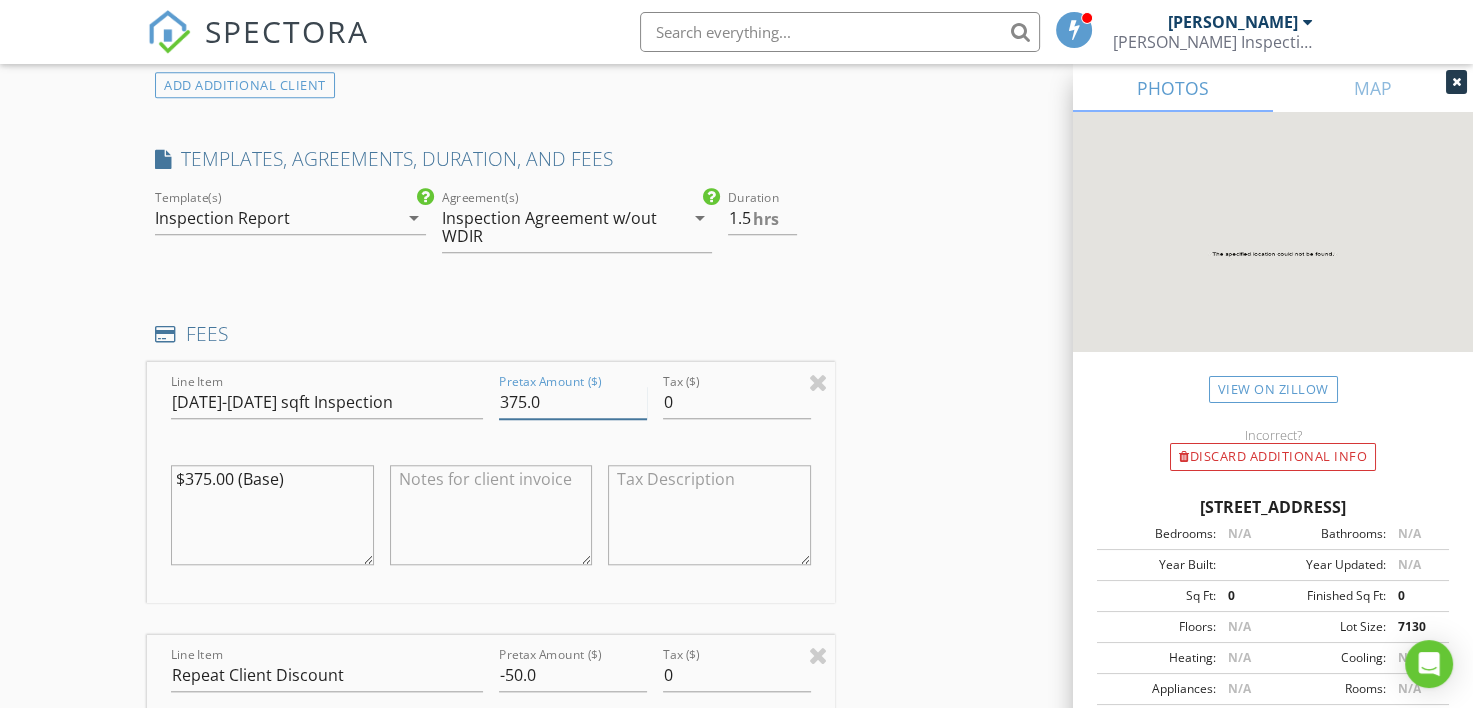 drag, startPoint x: 561, startPoint y: 388, endPoint x: 452, endPoint y: 393, distance: 109.11462 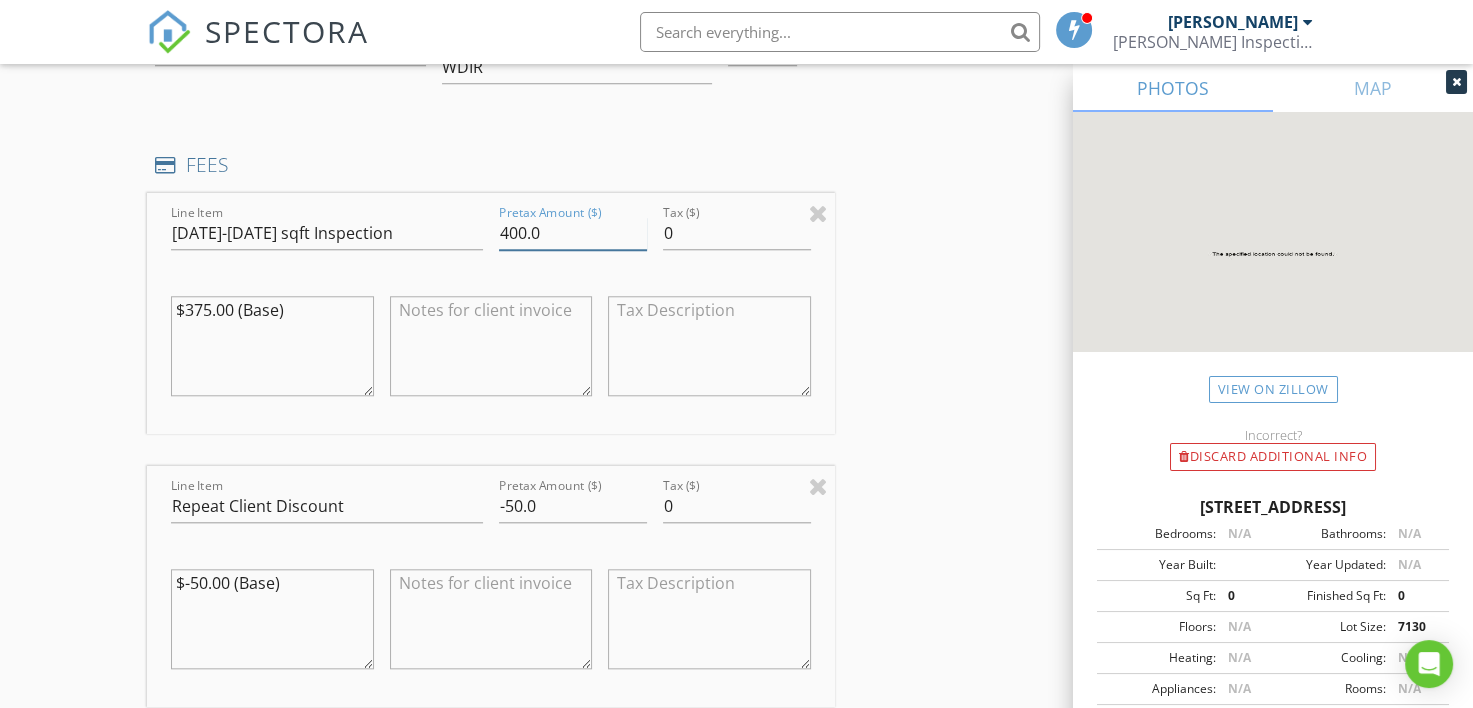 scroll, scrollTop: 1799, scrollLeft: 0, axis: vertical 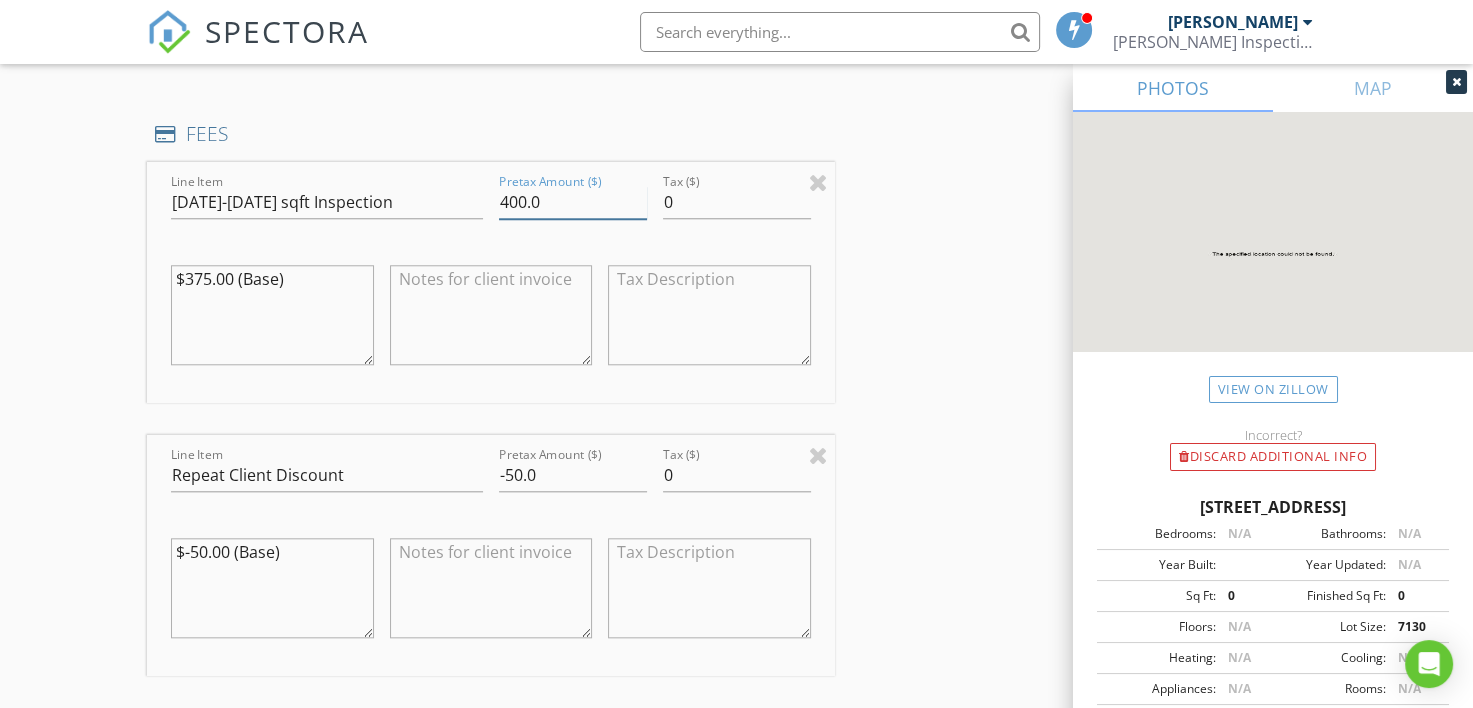 type on "400.0" 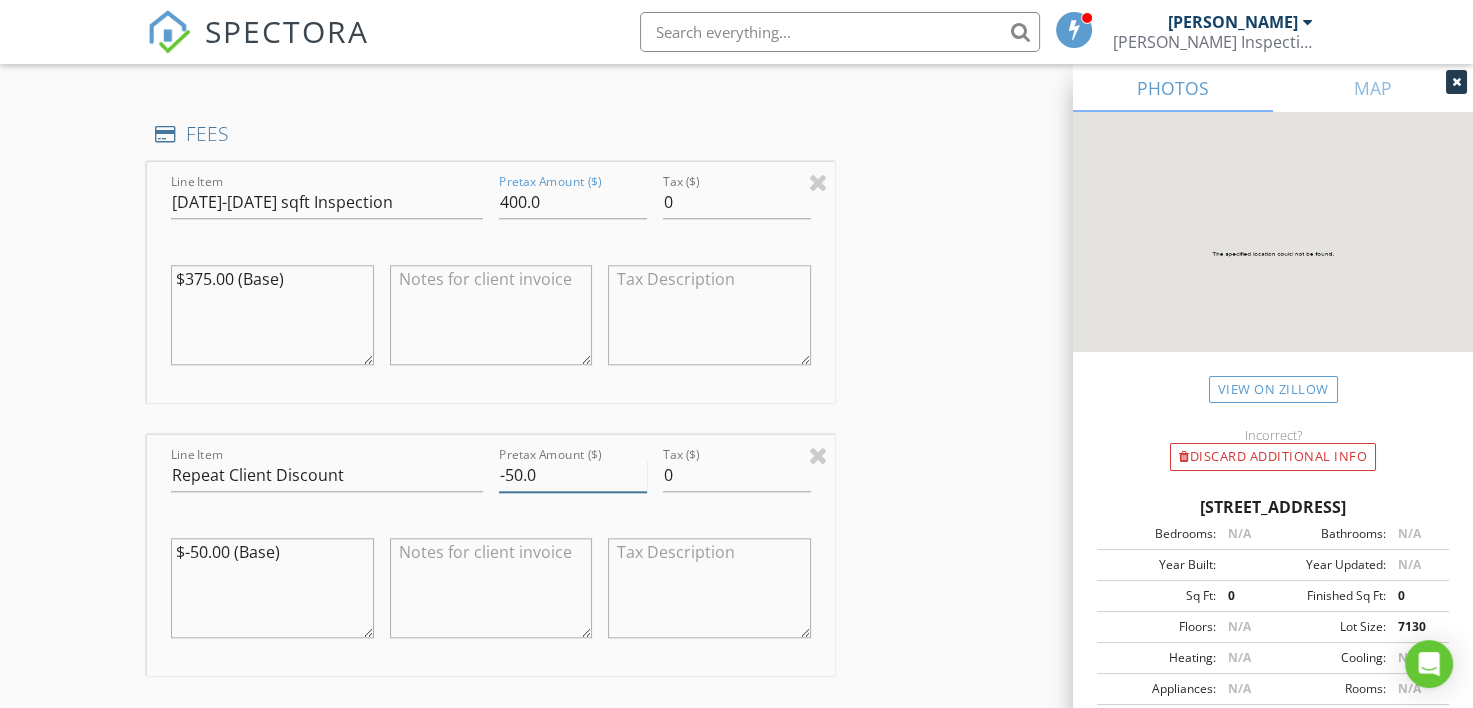 click on "-50.0" at bounding box center (573, 475) 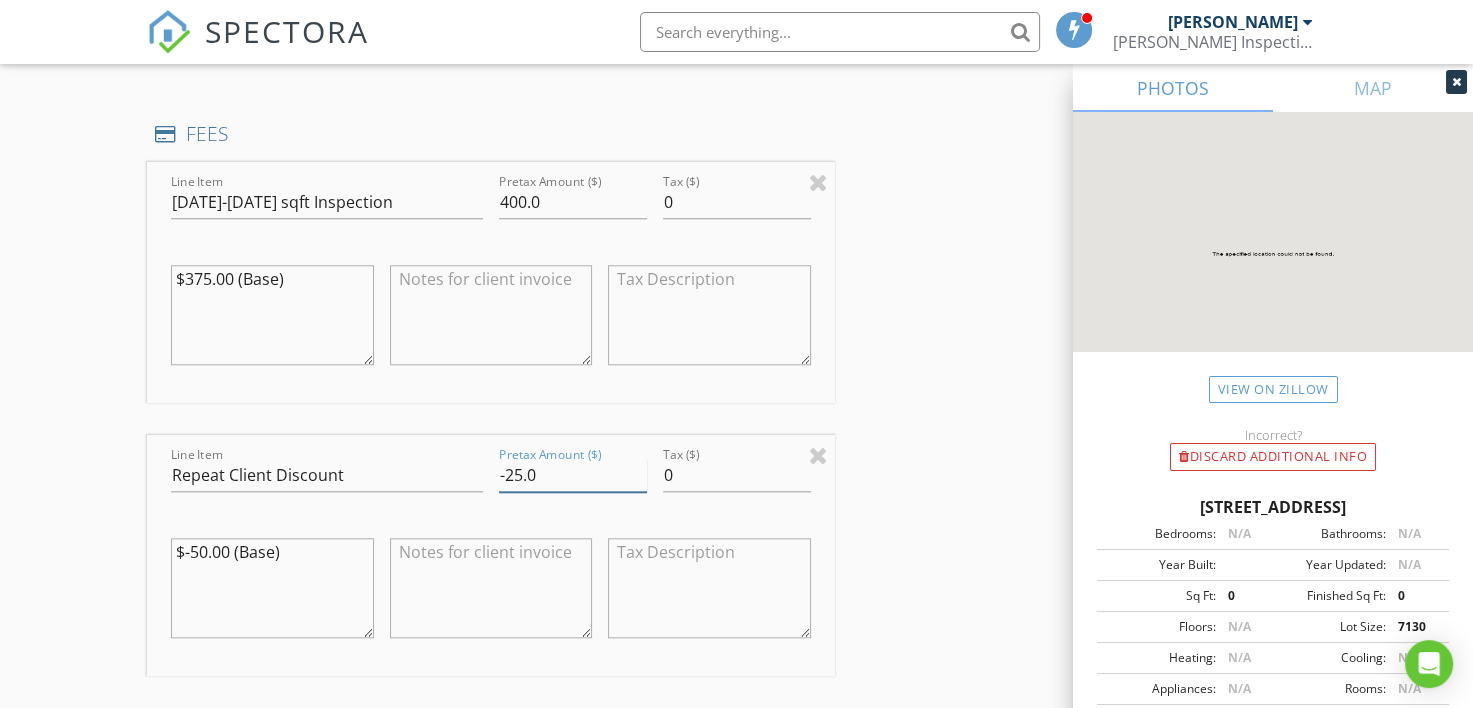 type on "-25.0" 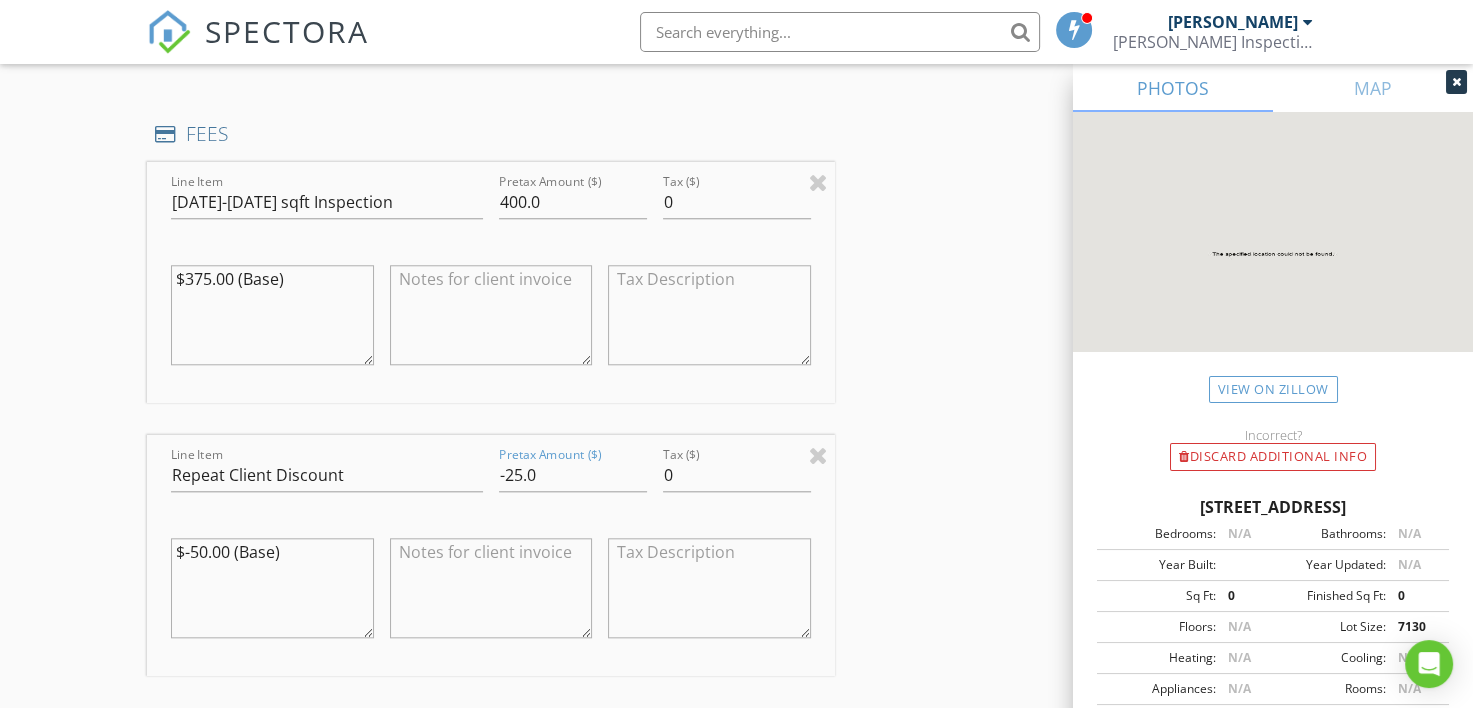 click on "New Inspection
Click here to use the New Order Form
INSPECTOR(S)
check_box   Ricky Thibodeaux   PRIMARY   check_box   Ryan Romero     Ricky Thibodeaux,  Ryan Romero arrow_drop_down   check_box Ricky Thibodeaux specifically requested check_box_outline_blank Ryan Romero specifically requested
Date/Time
07/17/2025 8:00 AM
Location
Address Search       Address 212 Porch View Ln   Unit   City Lafayette   State LA   Zip 70508   Parish Lafayette     Square Feet 1817   Year Built 2025   Foundation Slab arrow_drop_down     Ryan Romero     16.7 miles     (25 minutes)         Ricky Thibodeaux     8.2 miles     (15 minutes)
client
check_box Enable Client CC email for this inspection   Client Search     check_box_outline_blank Client is a Company/Organization     First Name Shannon   Last Name Landry   Email beaverlandry@yahoo.com   CC Email   Phone" at bounding box center (736, 323) 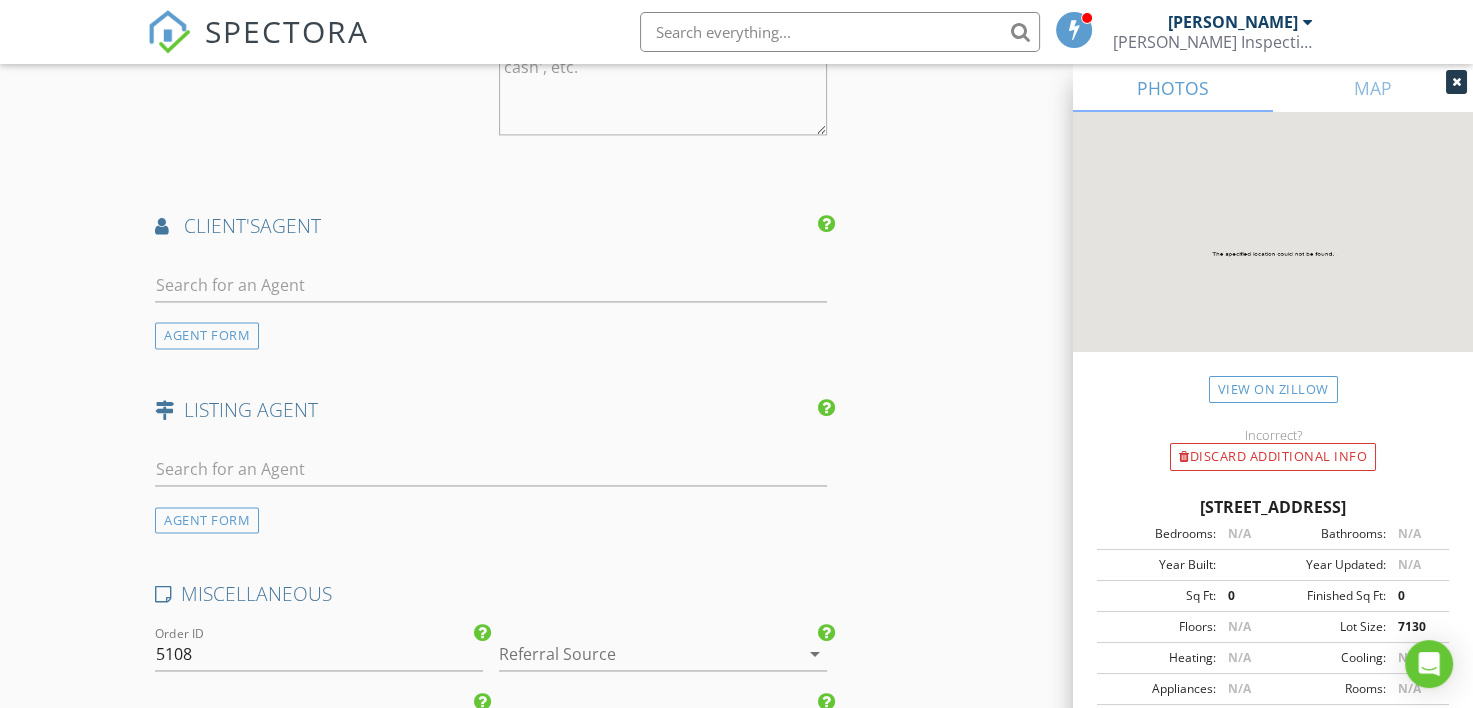 scroll, scrollTop: 2799, scrollLeft: 0, axis: vertical 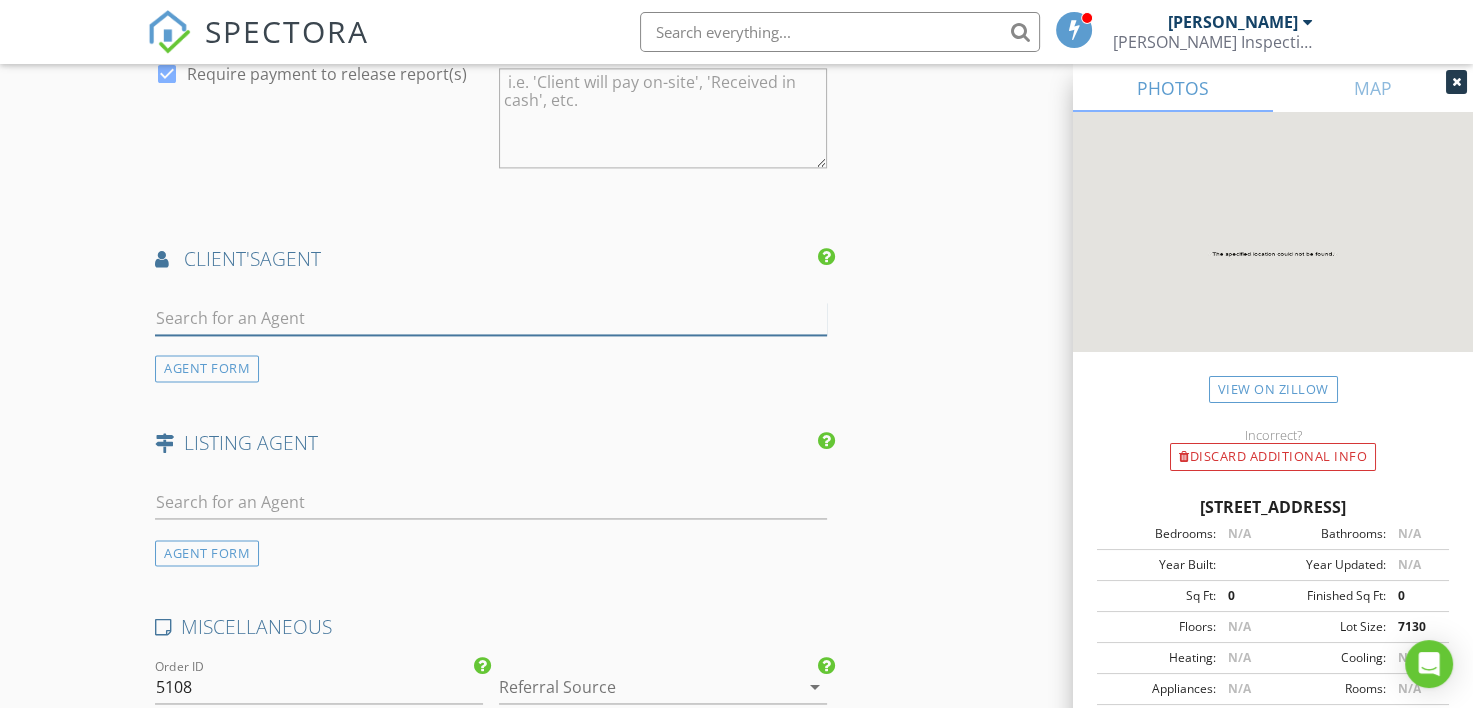 click at bounding box center (490, 318) 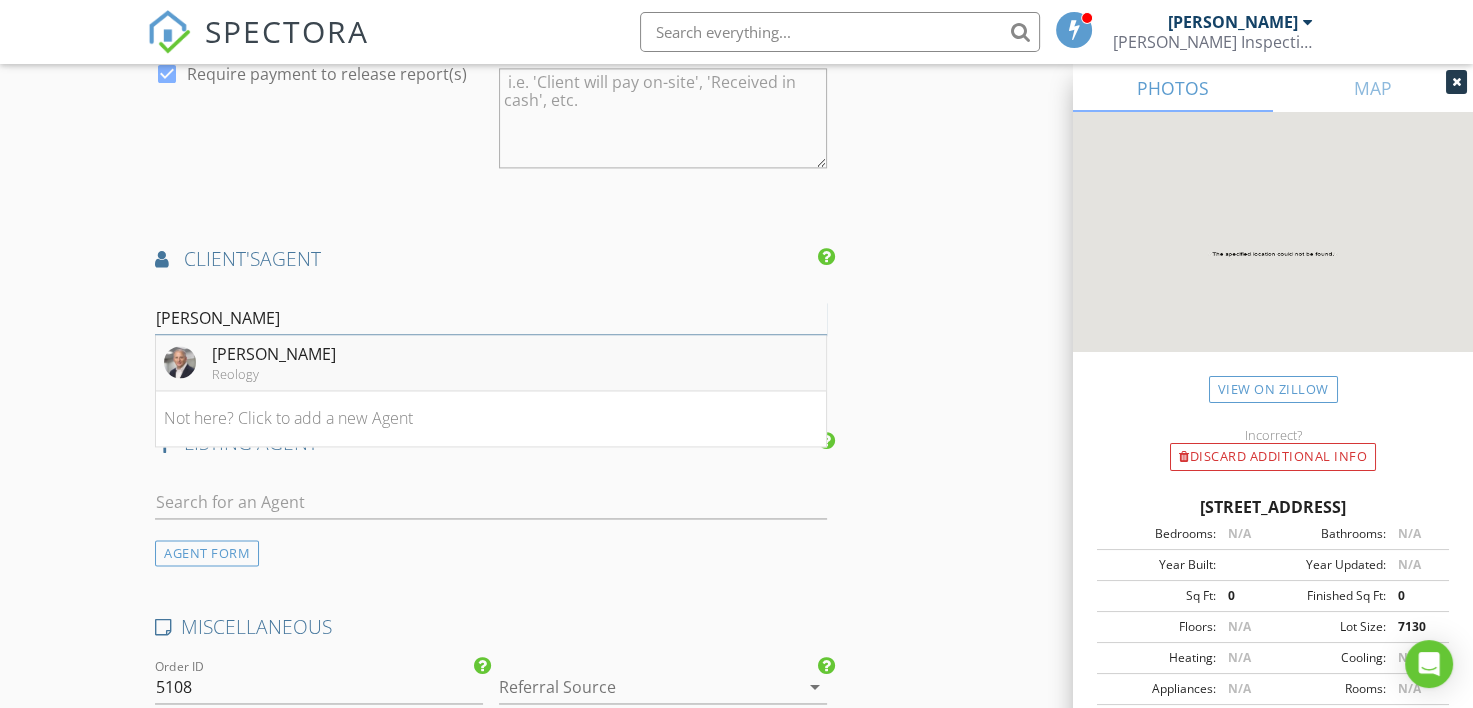 type on "mike imm" 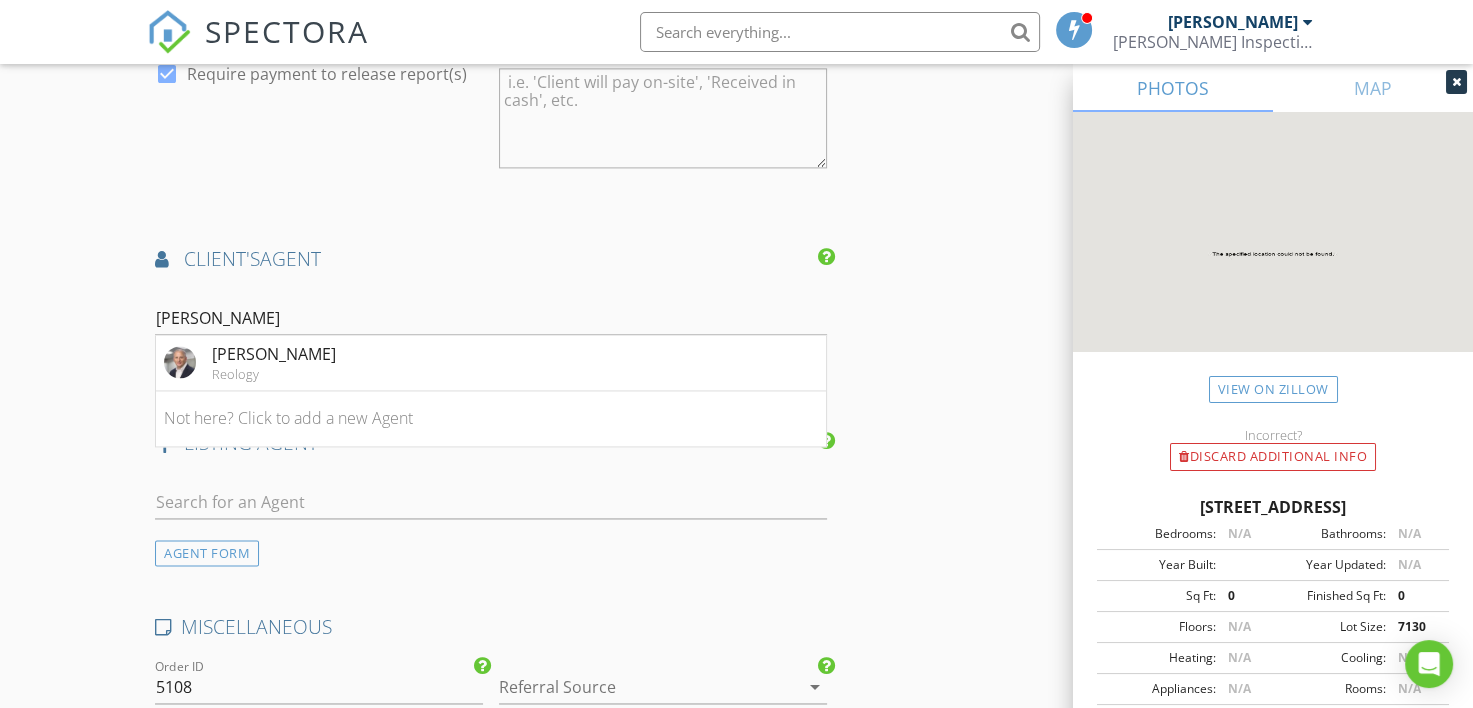 click at bounding box center [180, 362] 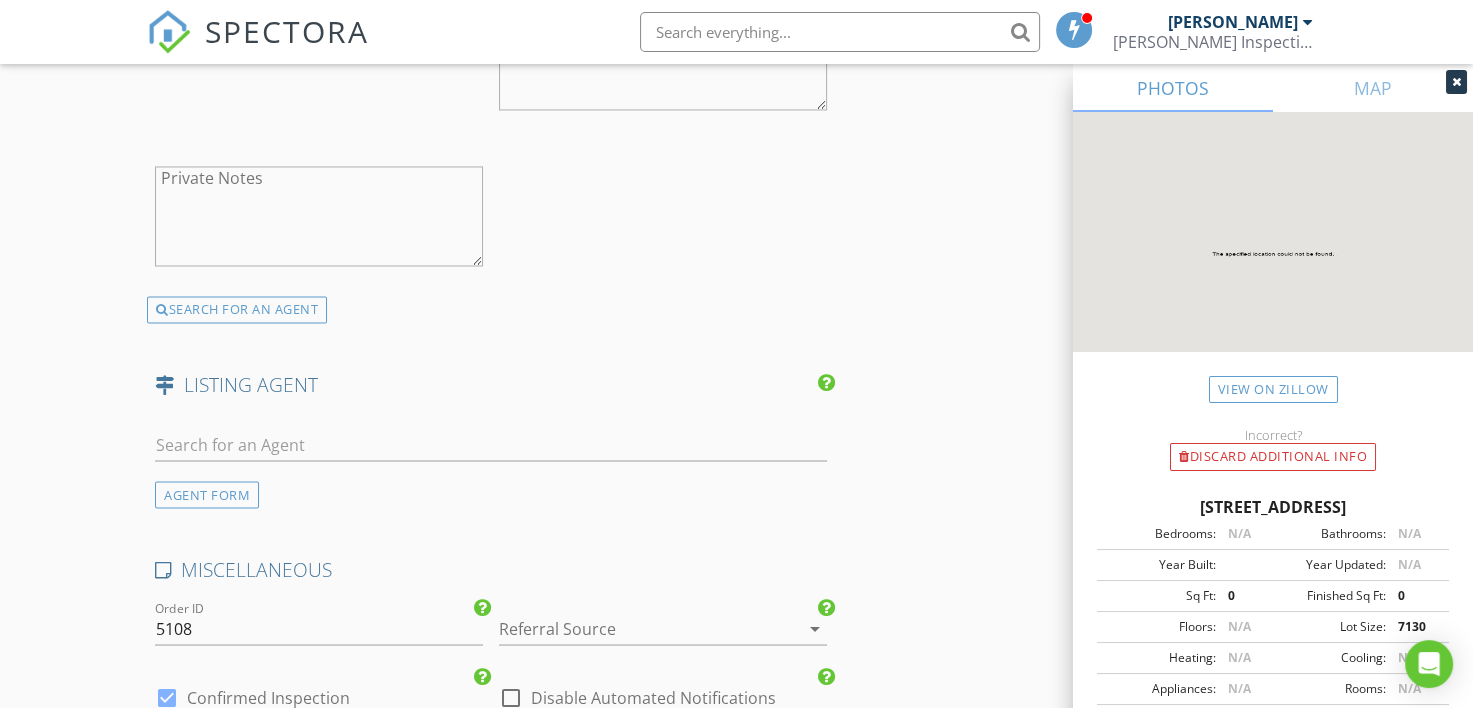scroll, scrollTop: 3399, scrollLeft: 0, axis: vertical 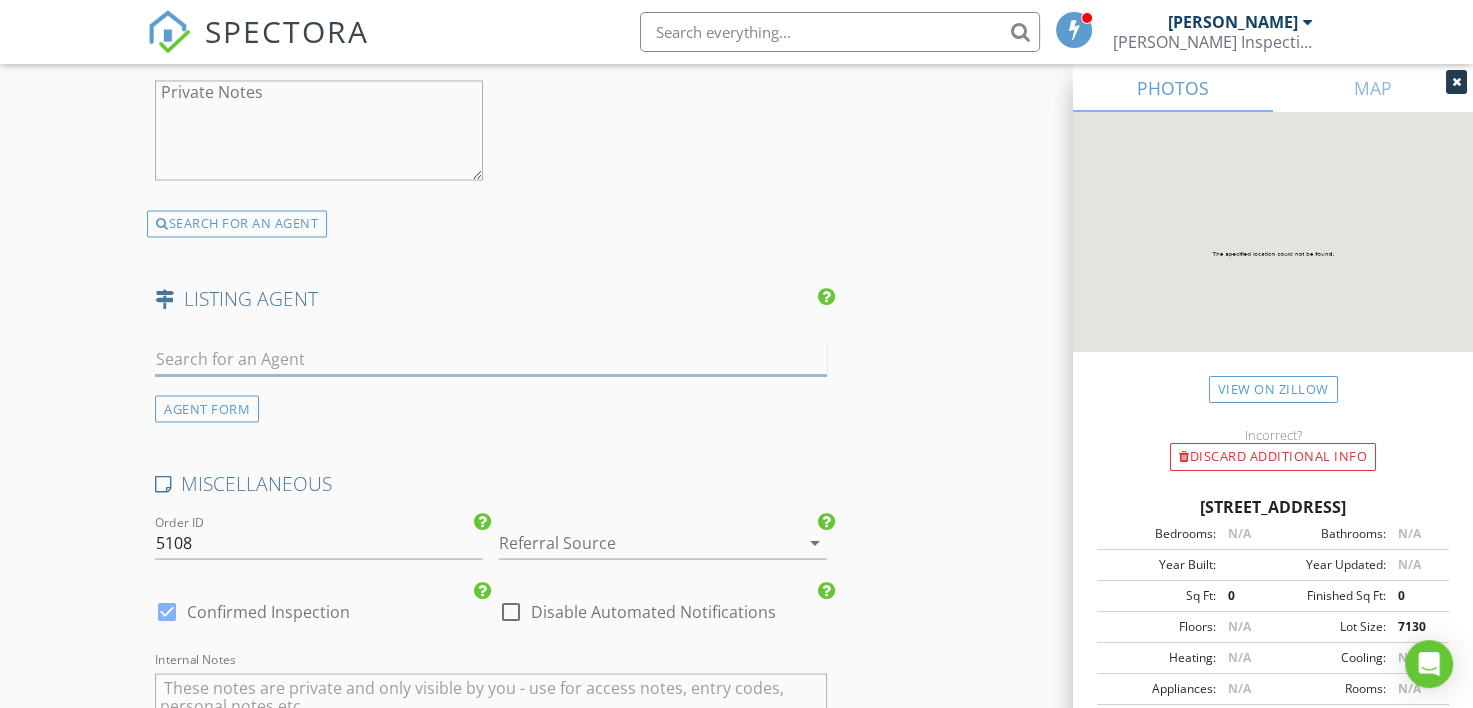 drag, startPoint x: 189, startPoint y: 345, endPoint x: 163, endPoint y: 356, distance: 28.231188 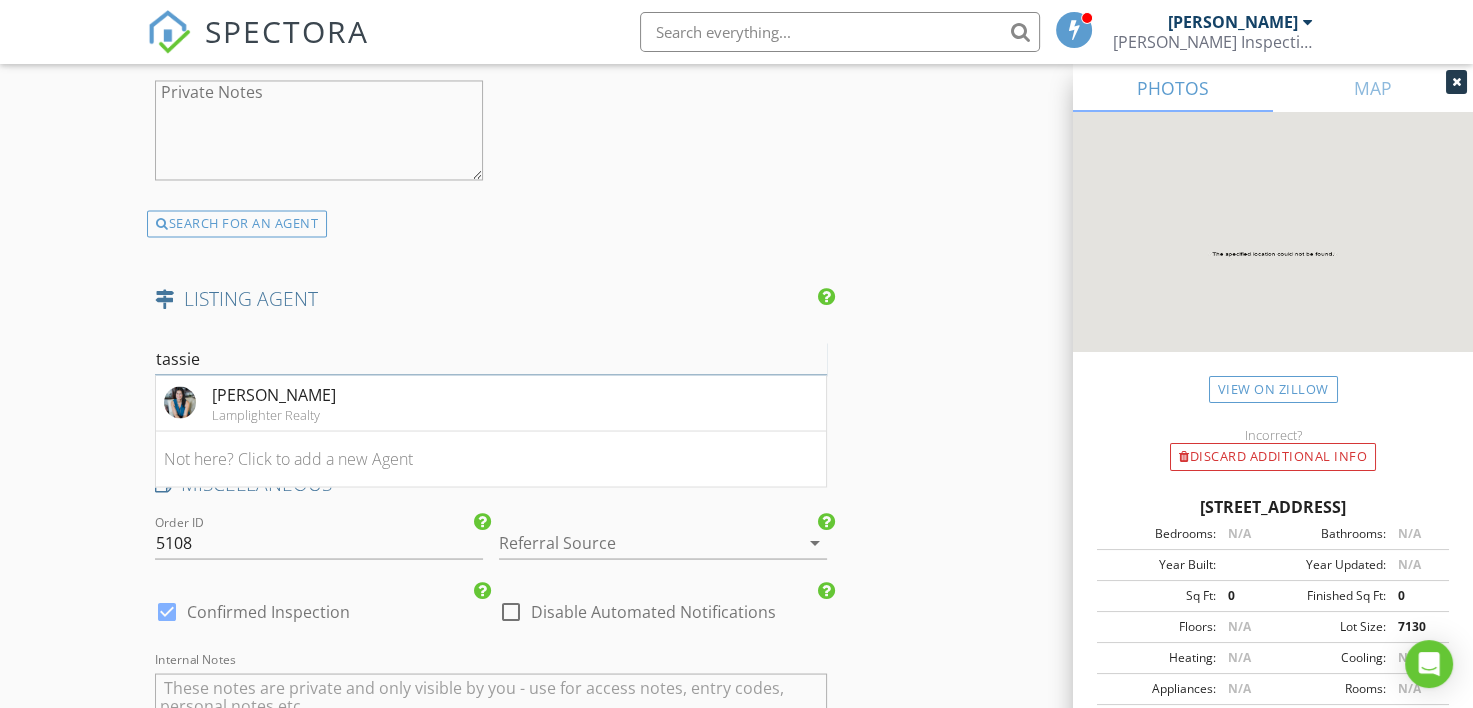type on "tassie" 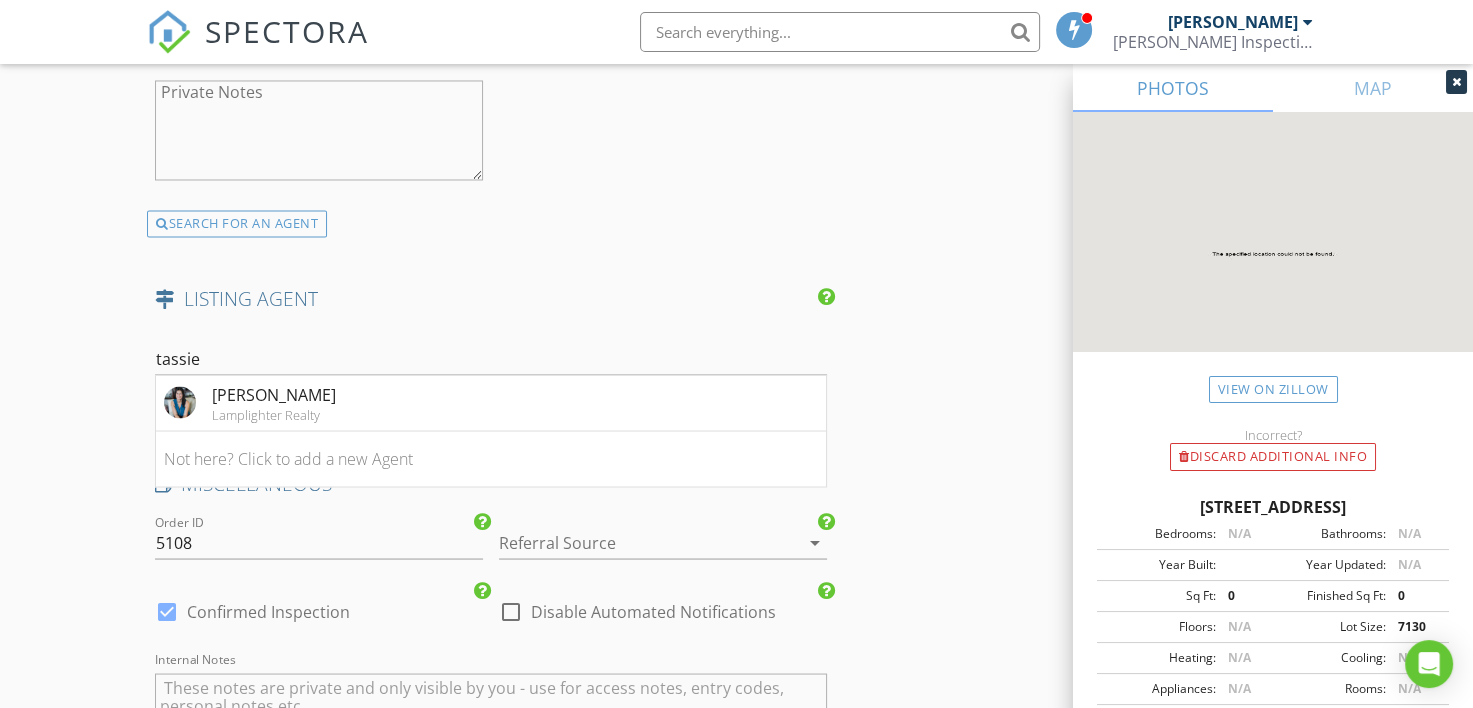 click on "New Inspection
Click here to use the New Order Form
INSPECTOR(S)
check_box   Ricky Thibodeaux   PRIMARY   check_box   Ryan Romero     Ricky Thibodeaux,  Ryan Romero arrow_drop_down   check_box Ricky Thibodeaux specifically requested check_box_outline_blank Ryan Romero specifically requested
Date/Time
07/17/2025 8:00 AM
Location
Address Search       Address 212 Porch View Ln   Unit   City Lafayette   State LA   Zip 70508   Parish Lafayette     Square Feet 1817   Year Built 2025   Foundation Slab arrow_drop_down     Ryan Romero     16.7 miles     (25 minutes)         Ricky Thibodeaux     8.2 miles     (15 minutes)
client
check_box Enable Client CC email for this inspection   Client Search     check_box_outline_blank Client is a Company/Organization     First Name Shannon   Last Name Landry   Email beaverlandry@yahoo.com   CC Email   Phone" at bounding box center (736, -1049) 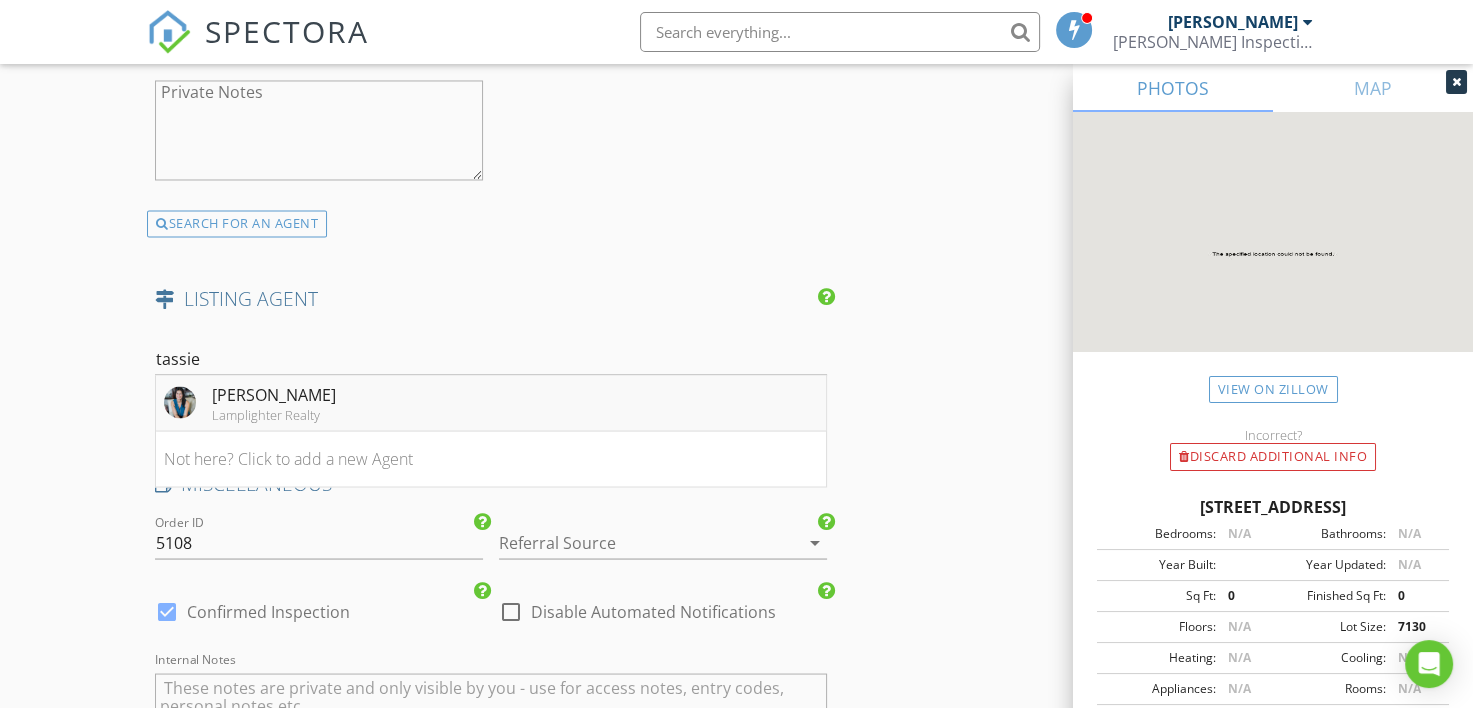 click at bounding box center [180, 402] 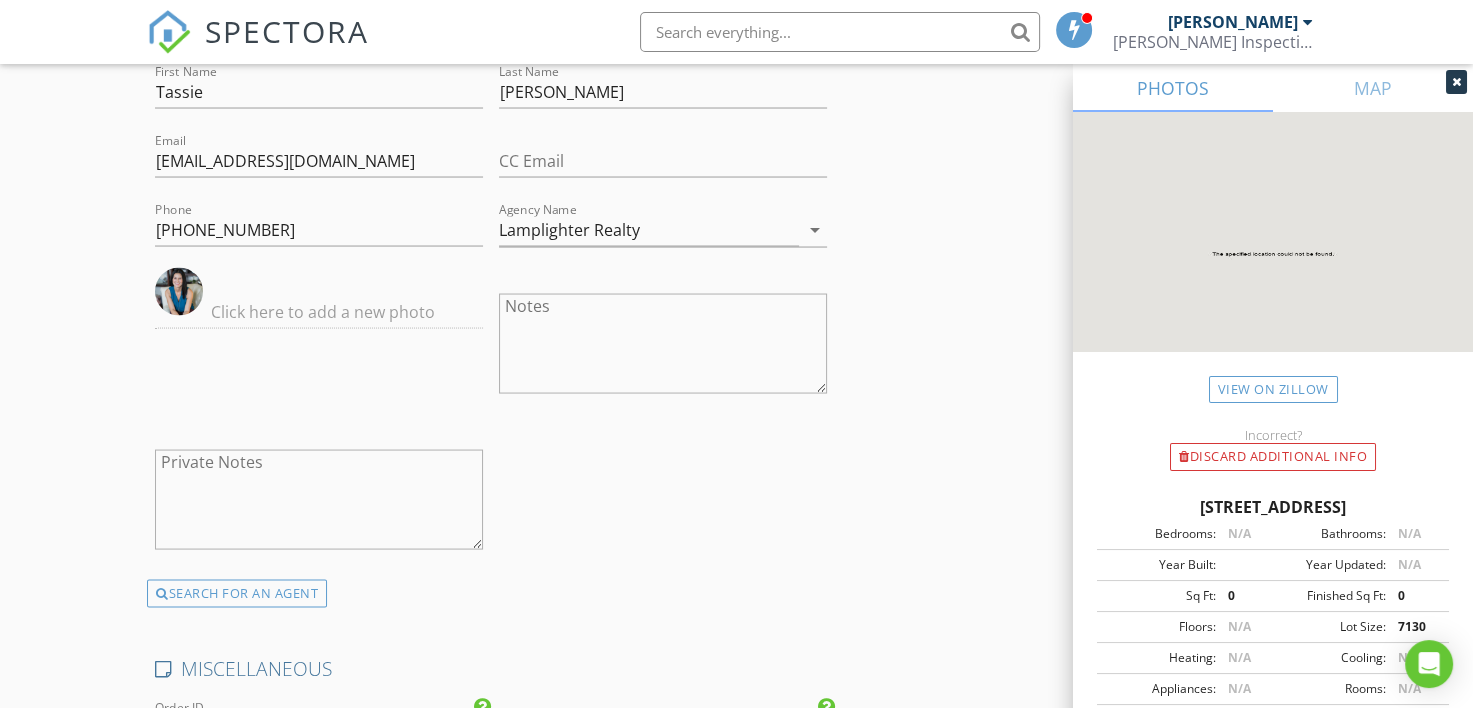 scroll, scrollTop: 3799, scrollLeft: 0, axis: vertical 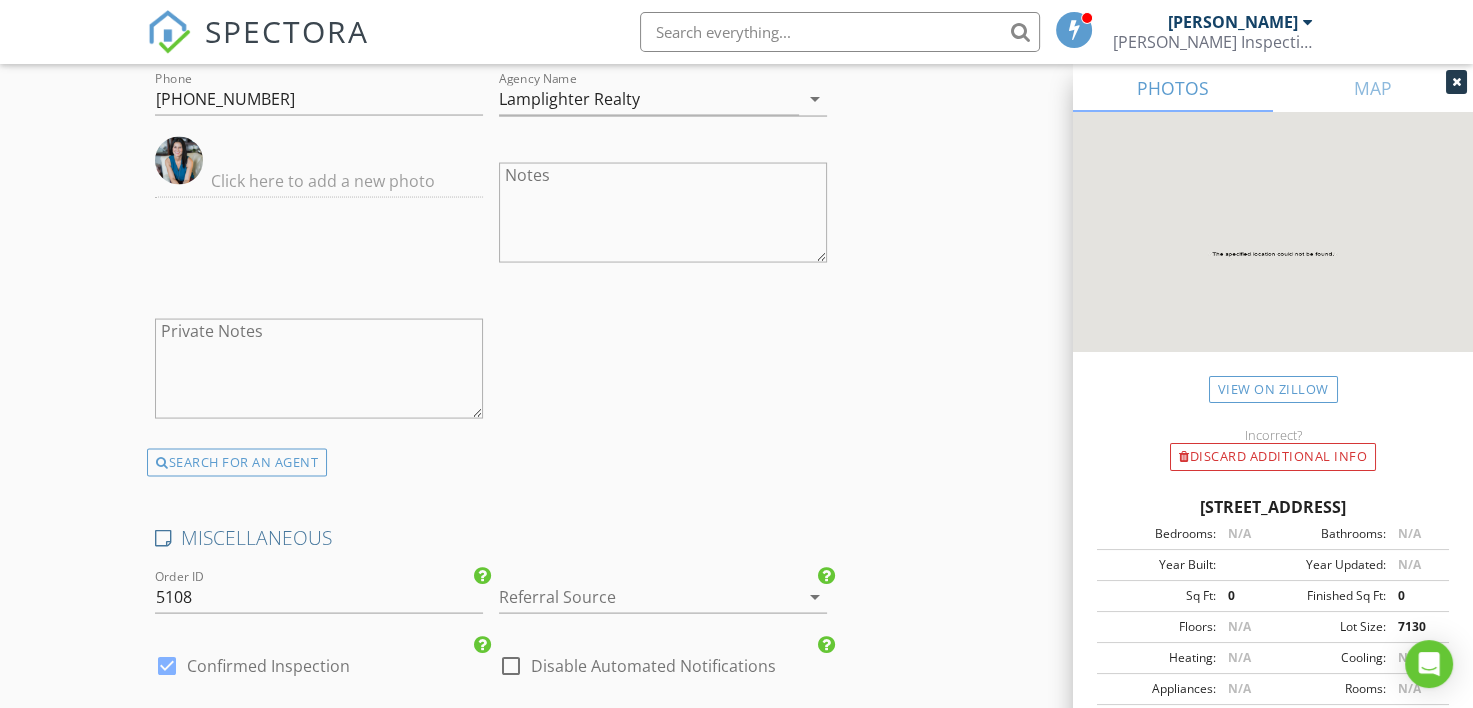 click on "Confirmed Inspection" at bounding box center (268, 666) 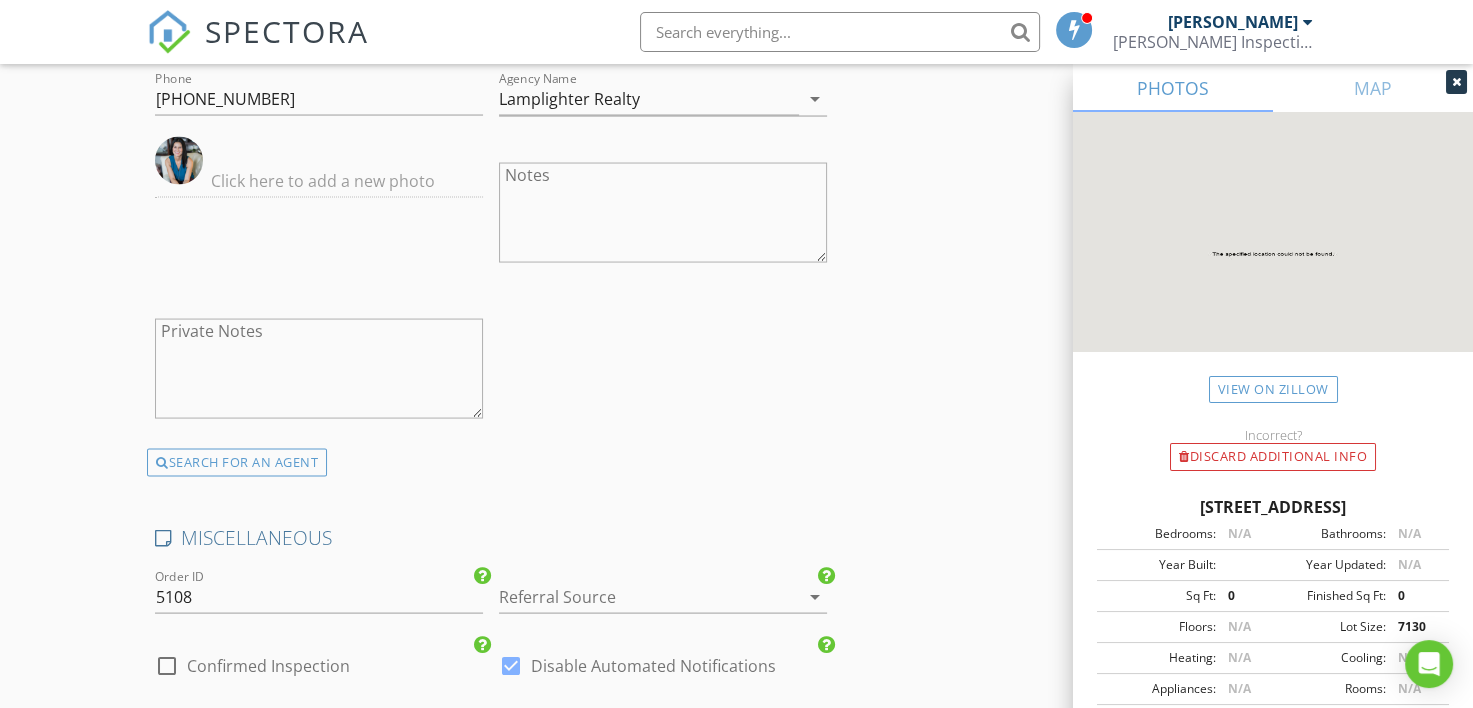click on "INSPECTOR(S)
check_box   Ricky Thibodeaux   PRIMARY   check_box   Ryan Romero     Ricky Thibodeaux,  Ryan Romero arrow_drop_down   check_box Ricky Thibodeaux specifically requested check_box_outline_blank Ryan Romero specifically requested
Date/Time
07/17/2025 8:00 AM
Location
Address Search       Address 212 Porch View Ln   Unit   City Lafayette   State LA   Zip 70508   Parish Lafayette     Square Feet 1817   Year Built 2025   Foundation Slab arrow_drop_down     Ryan Romero     16.7 miles     (25 minutes)         Ricky Thibodeaux     8.2 miles     (15 minutes)
client
check_box Enable Client CC email for this inspection   Client Search     check_box_outline_blank Client is a Company/Organization     First Name Shannon   Last Name Landry   Email beaverlandry@yahoo.com   CC Email shannon.landry@techneaux.com   Phone 337-298-1687           Notes" at bounding box center [736, -1187] 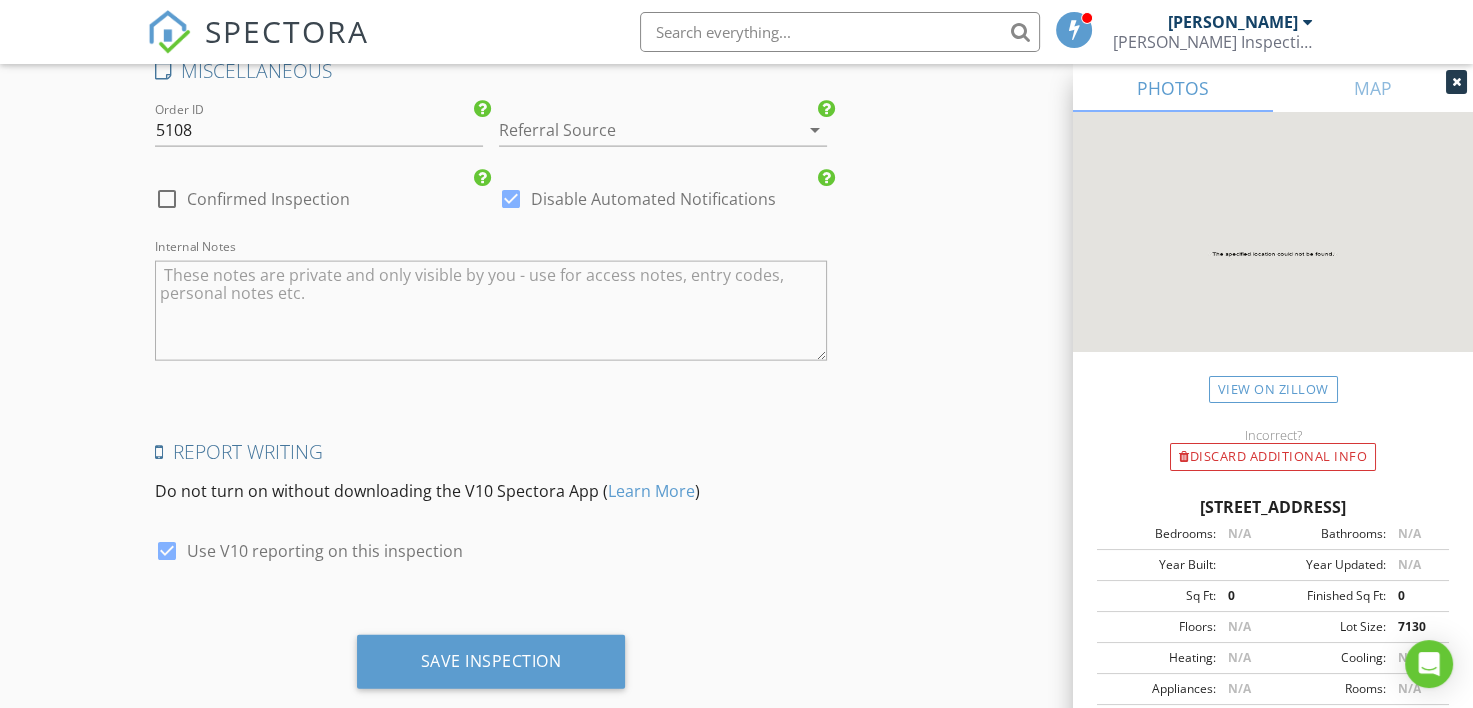 scroll, scrollTop: 4301, scrollLeft: 0, axis: vertical 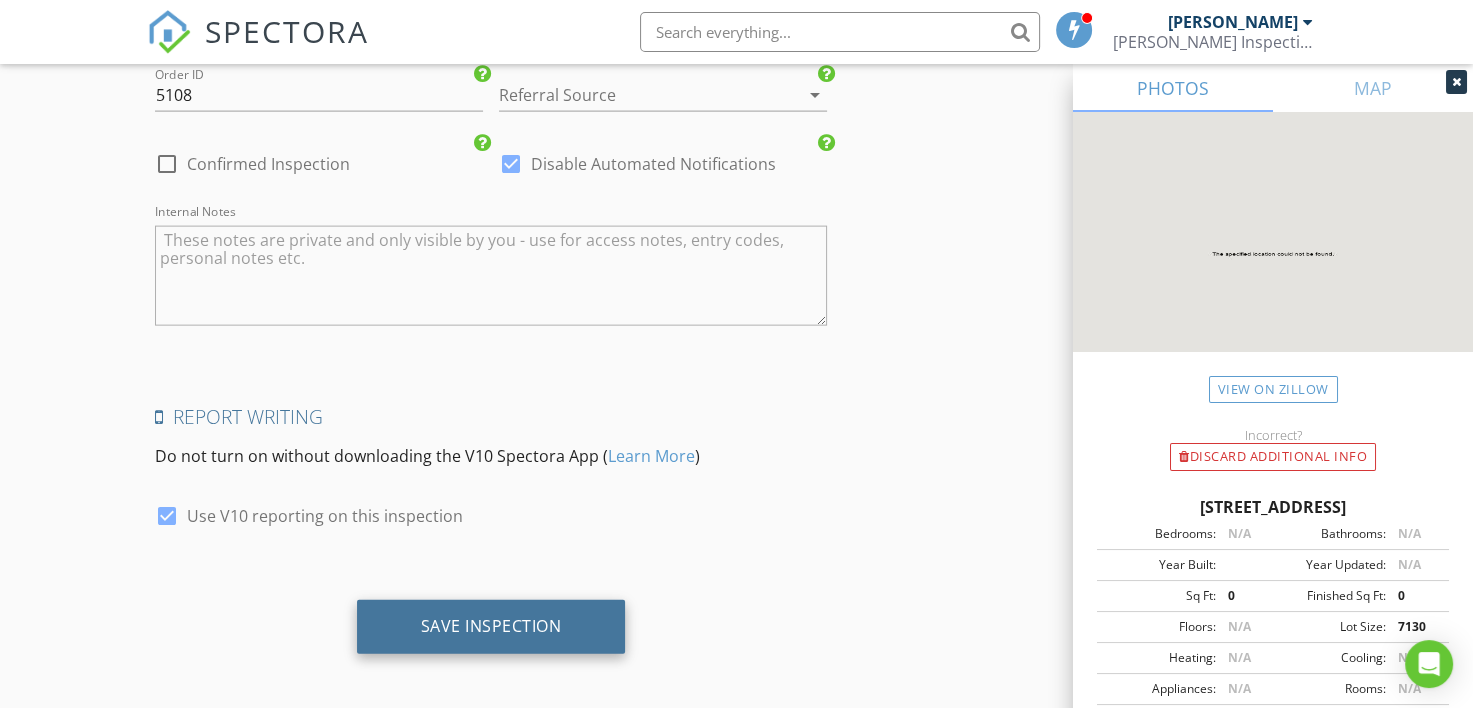 drag, startPoint x: 530, startPoint y: 614, endPoint x: 544, endPoint y: 614, distance: 14 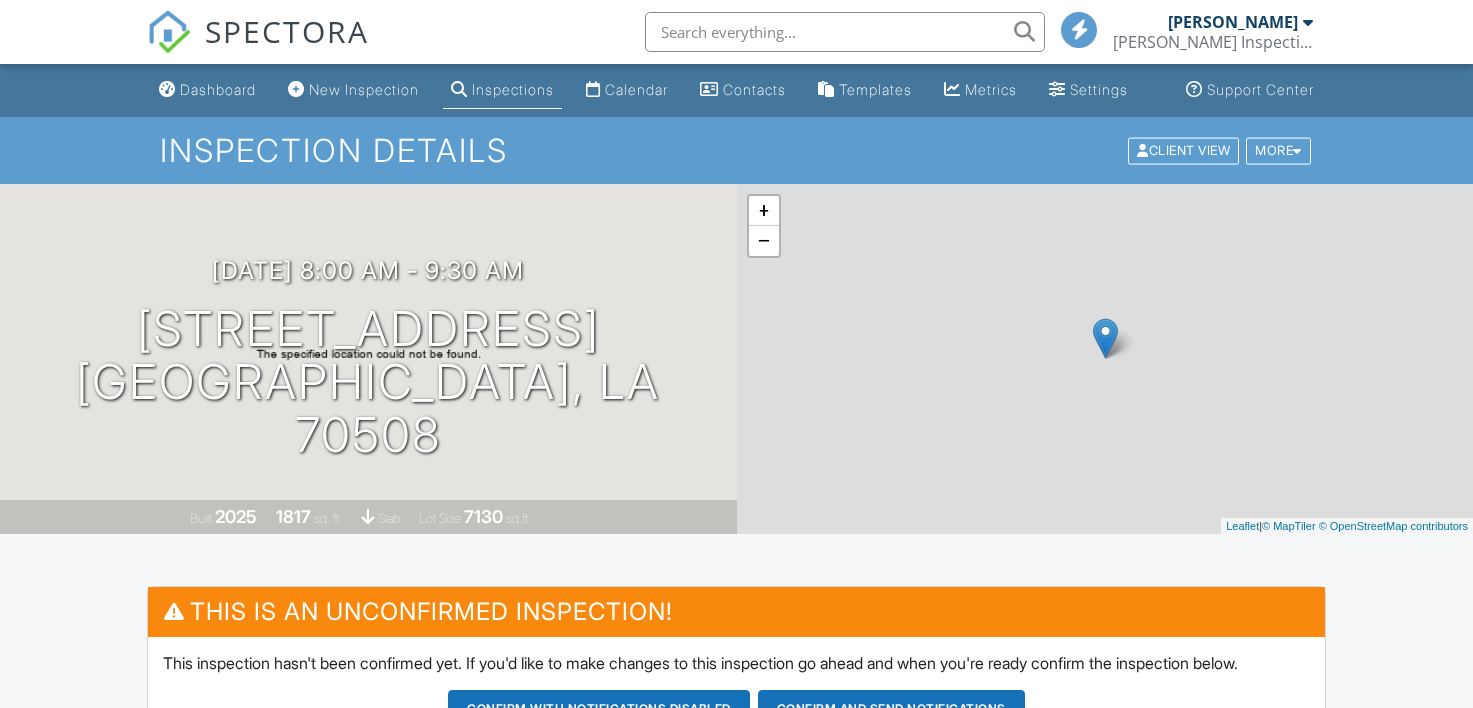 scroll, scrollTop: 0, scrollLeft: 0, axis: both 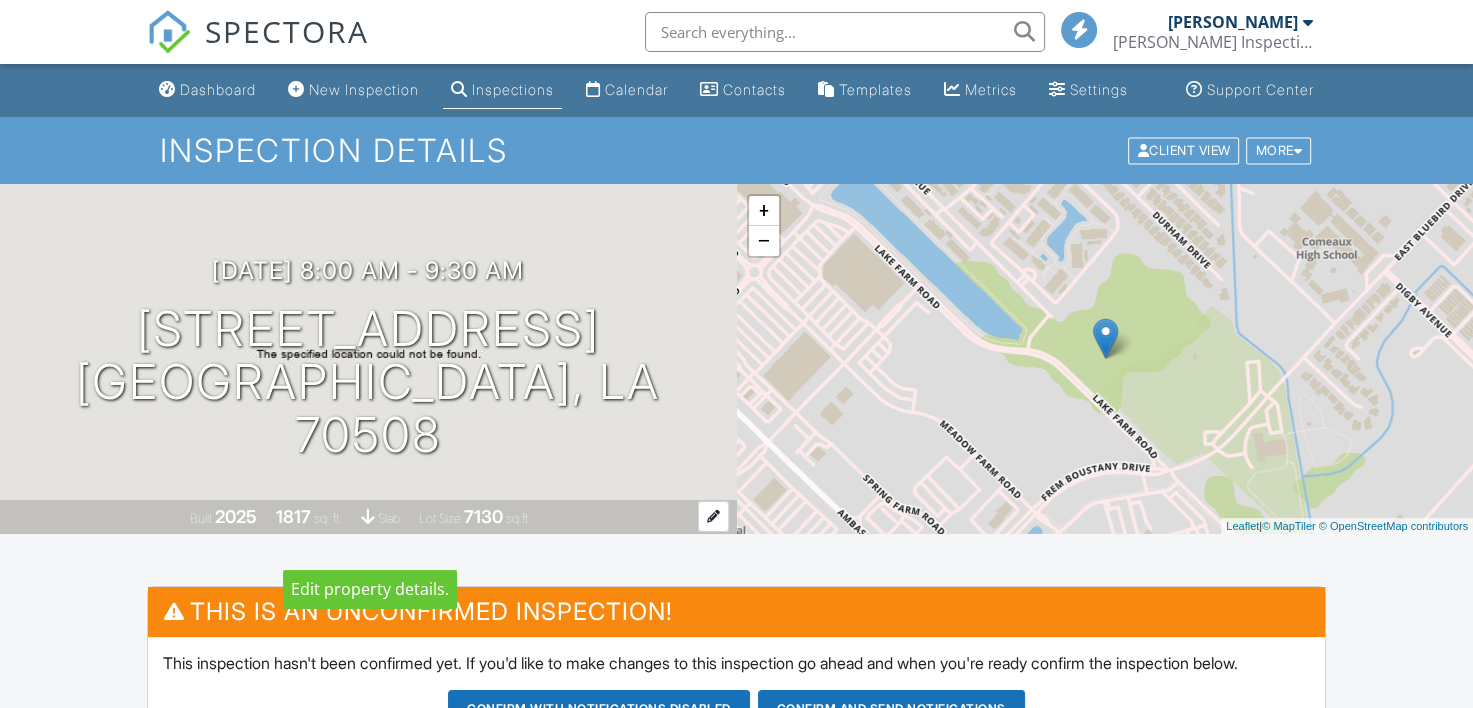 click on "Built
2025
1817
sq. ft.
slab
Lot Size
7130
sq.ft." at bounding box center (368, 517) 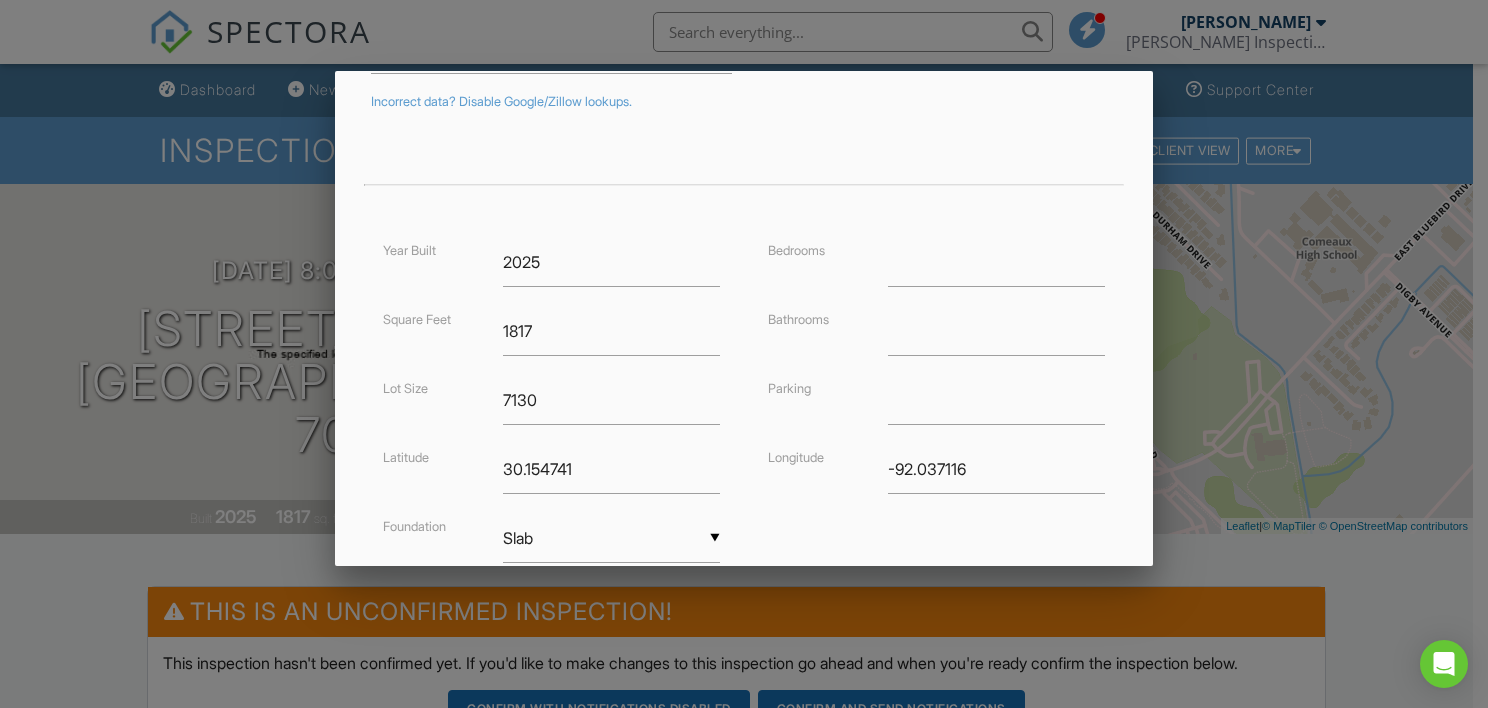 scroll, scrollTop: 400, scrollLeft: 0, axis: vertical 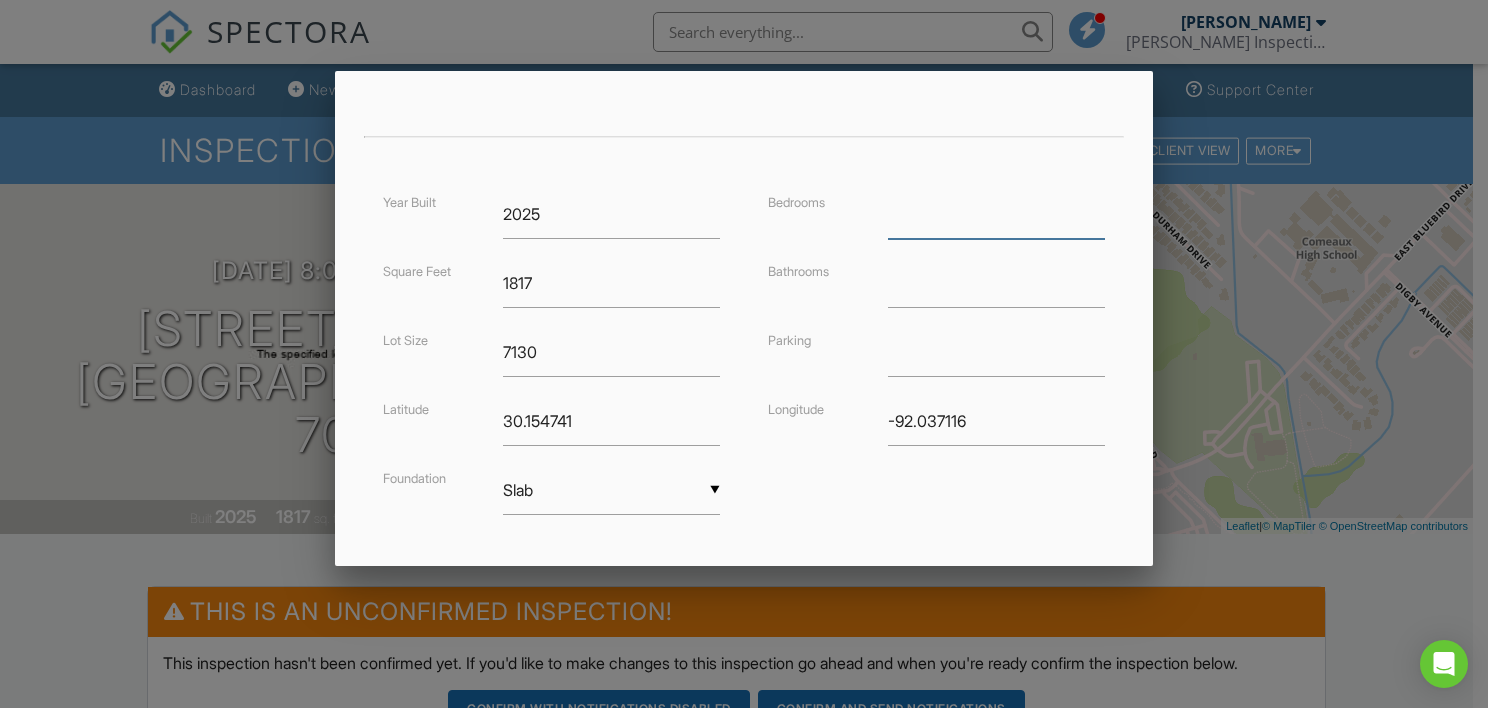 click at bounding box center [996, 214] 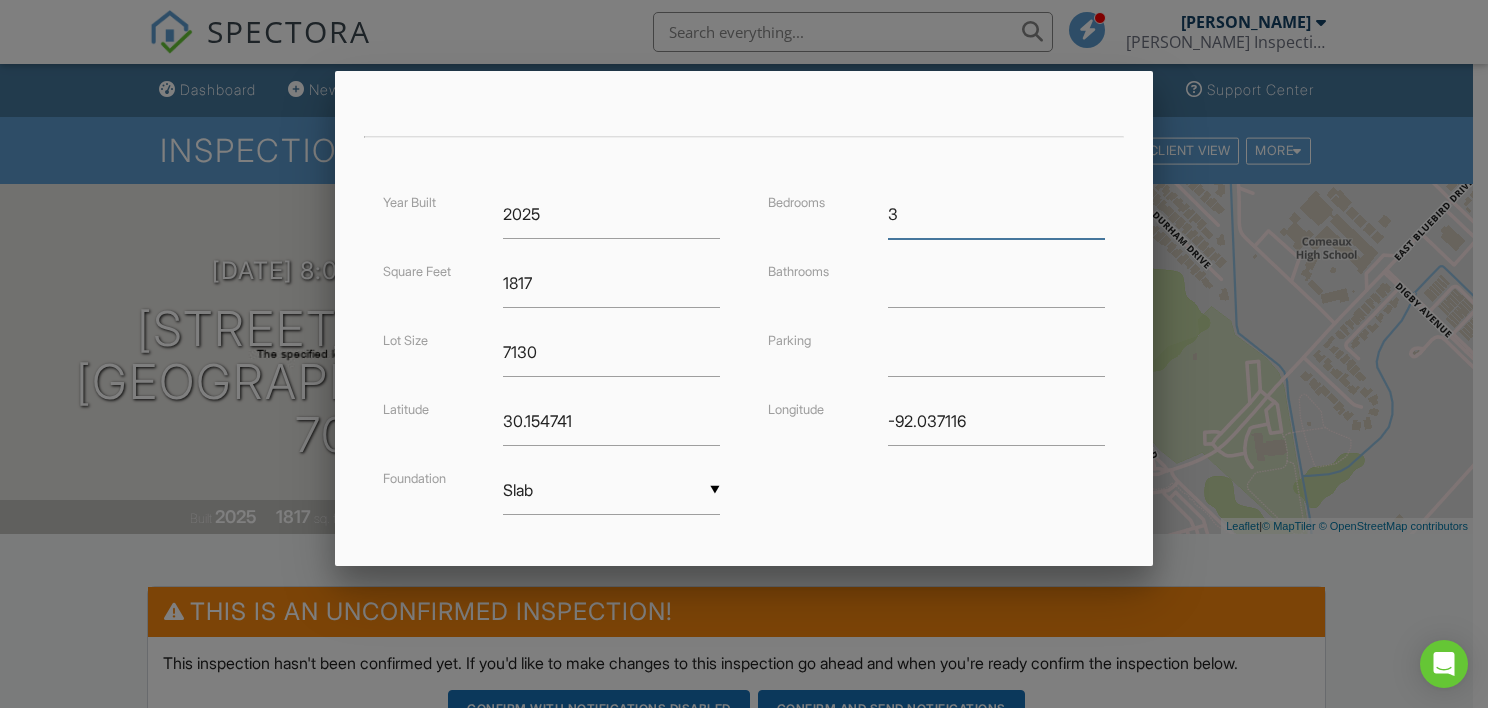 type on "3" 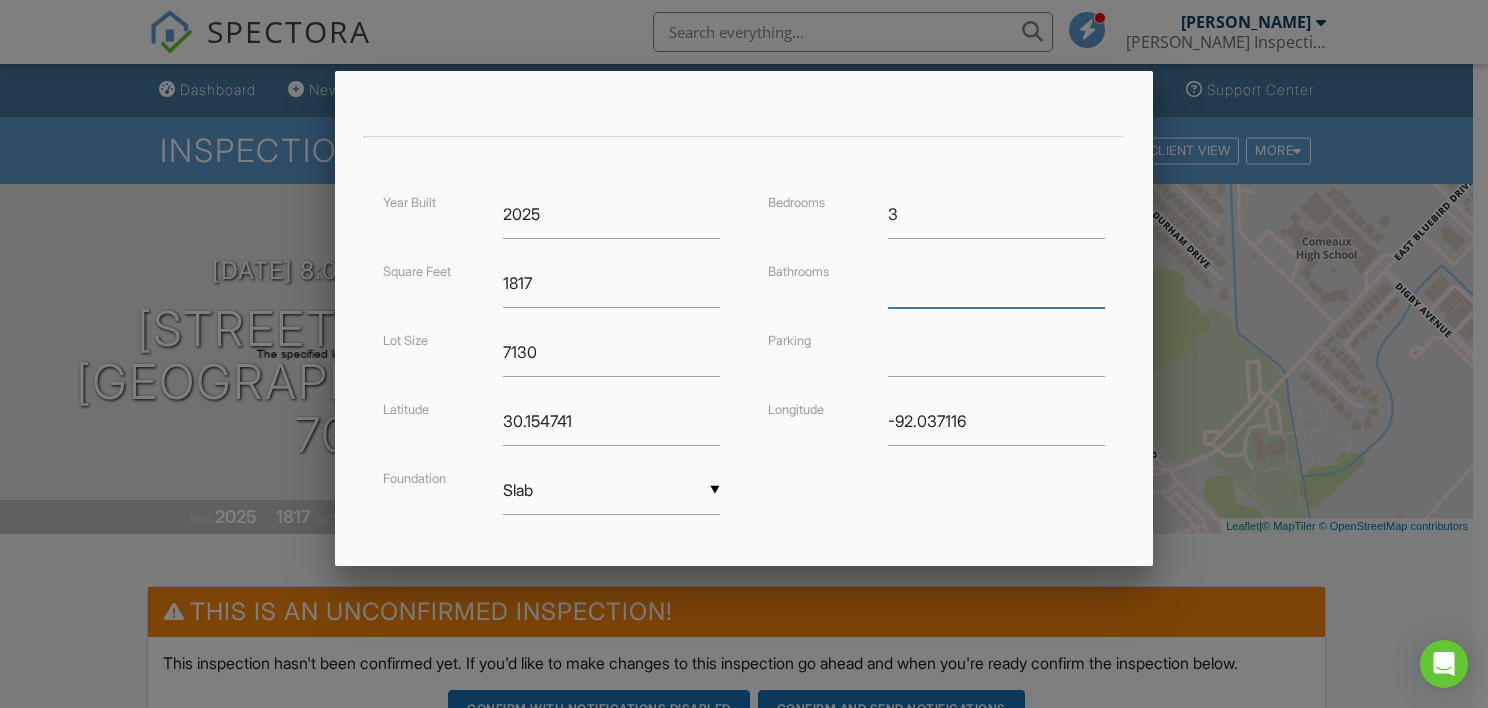 click at bounding box center [996, 283] 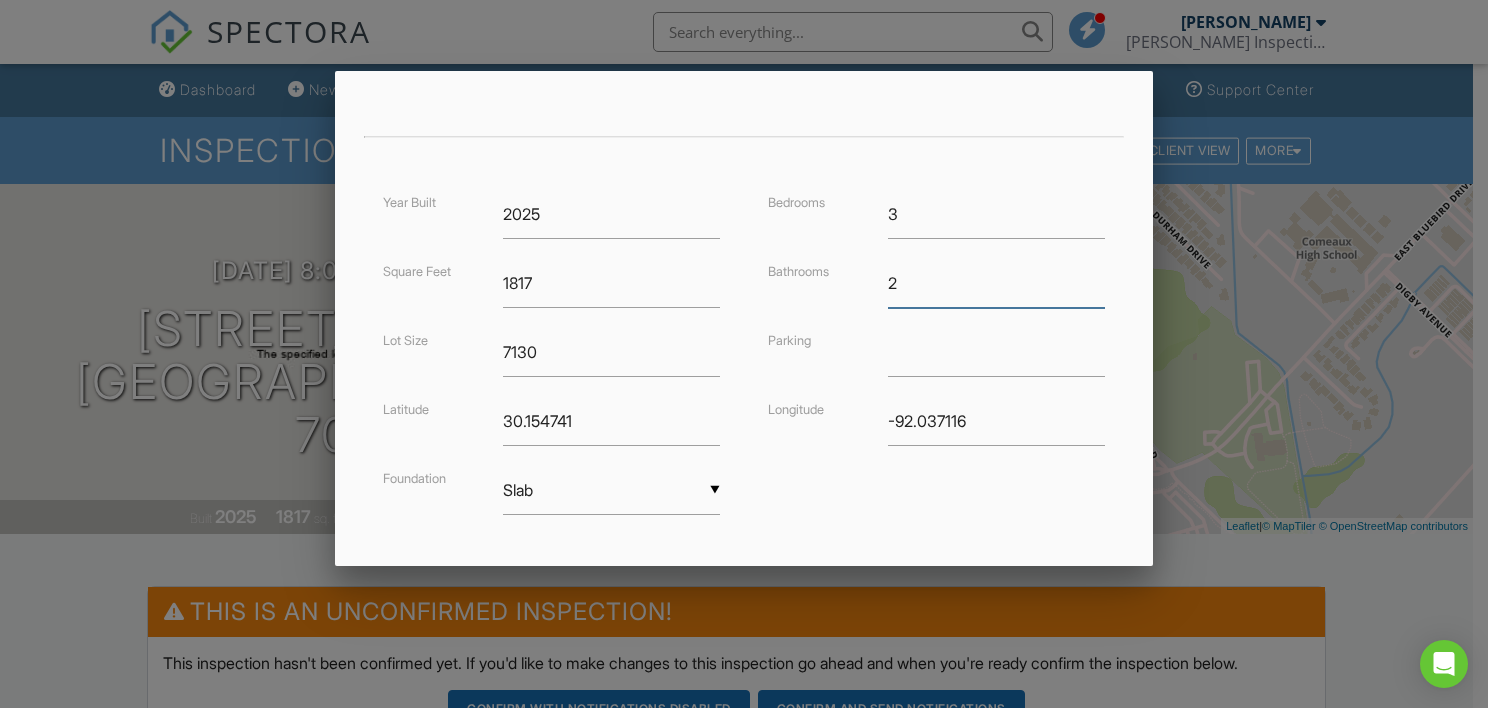 type on "2" 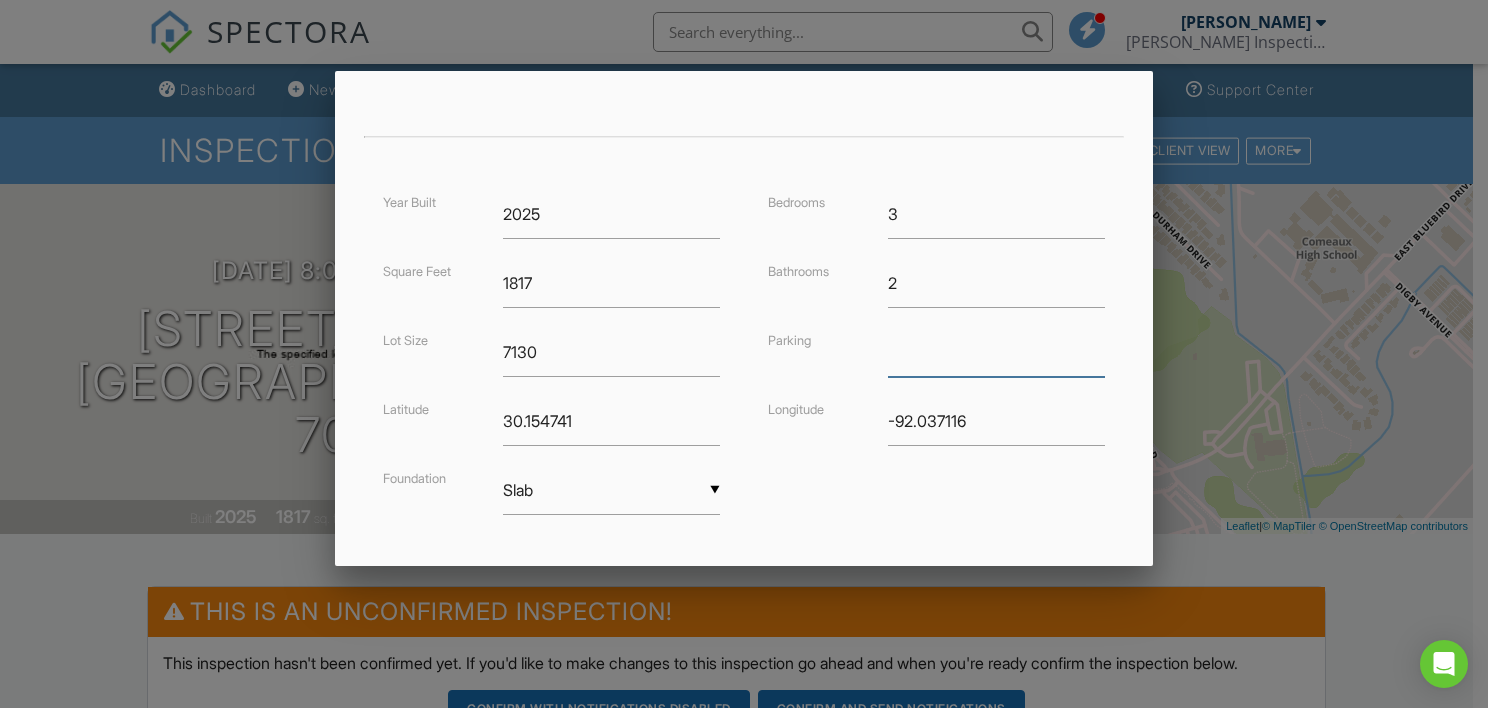 click at bounding box center [996, 352] 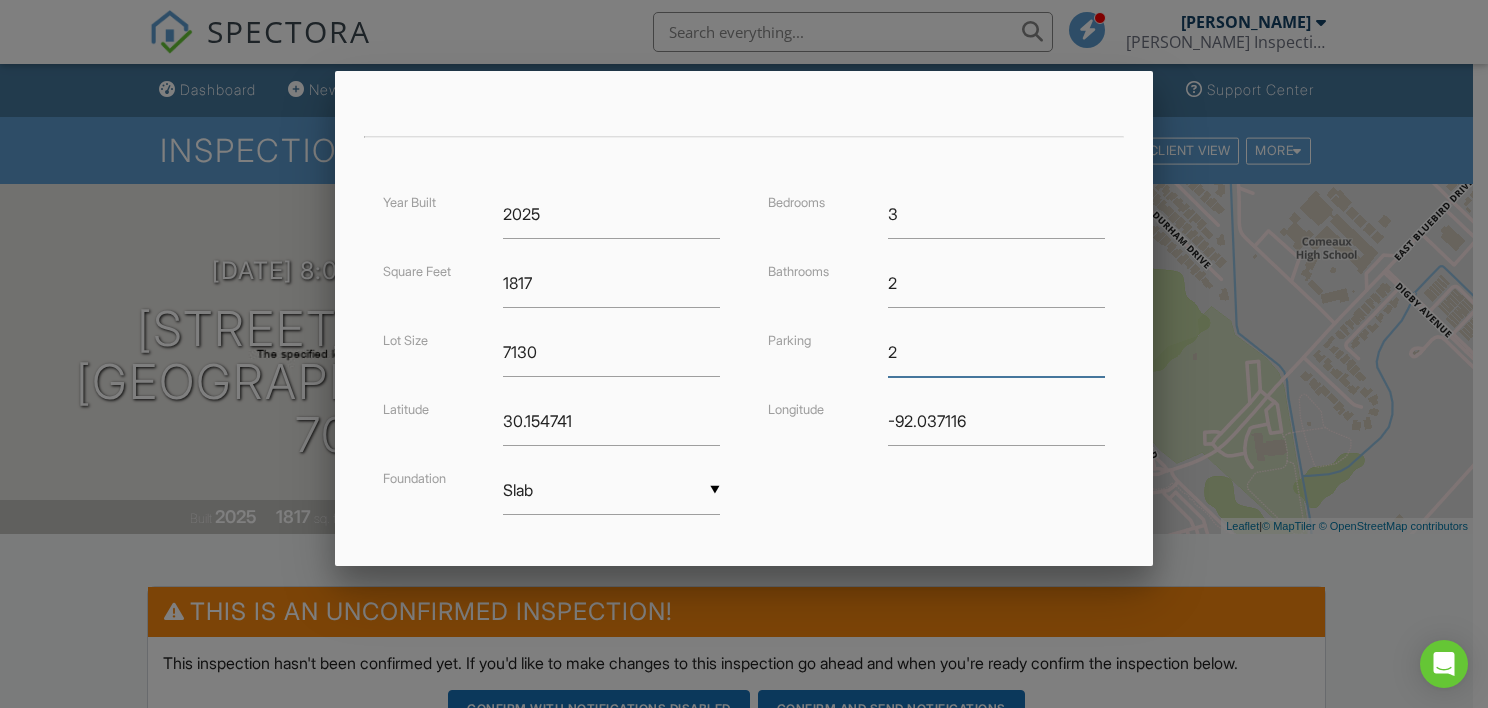 type on "2" 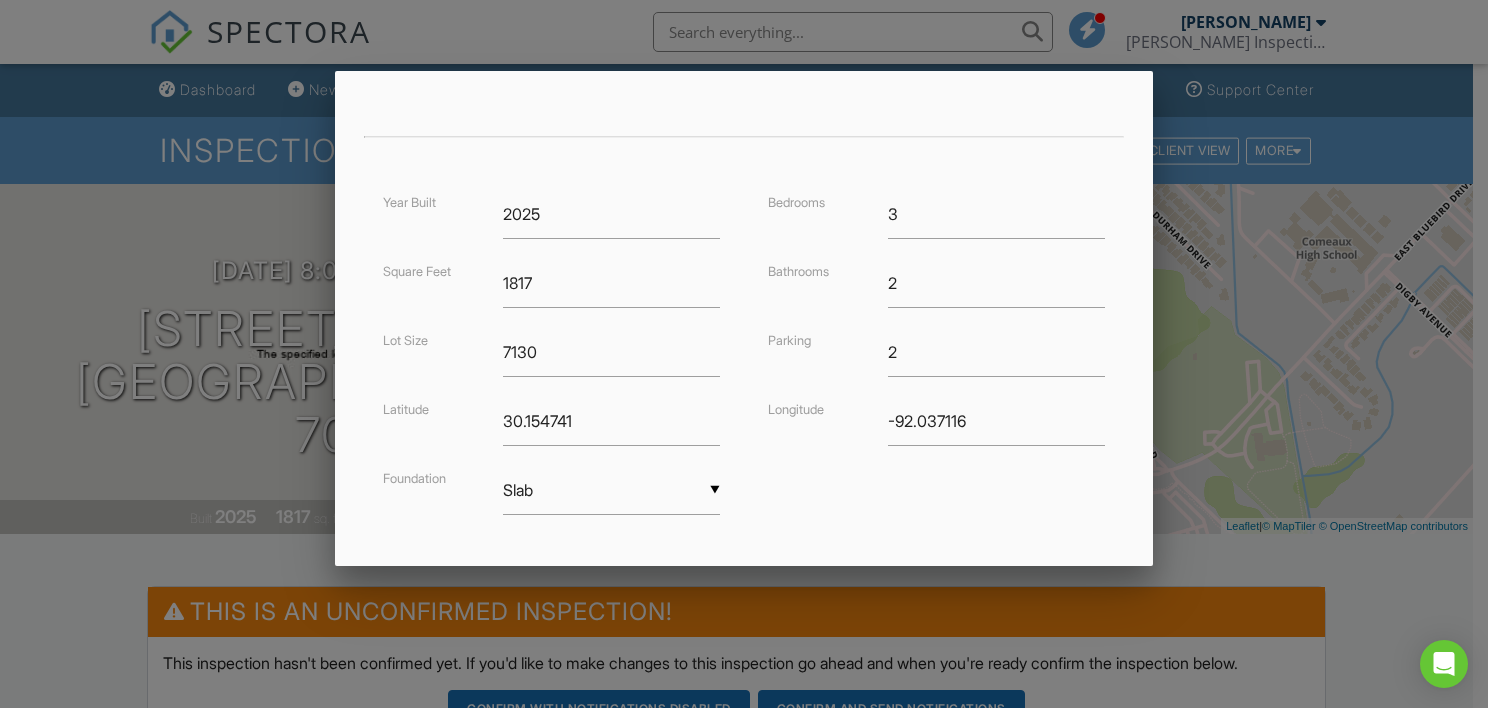 click on "Year Built
2025
Square Feet
1817
Lot Size
7130
Latitude
30.154741
Foundation
▼ Slab Basement Slab Crawlspace
Basement
Slab
Crawlspace
Bedrooms
3
Bathrooms
2
Parking
2
Longitude
-92.037116" at bounding box center [744, 372] 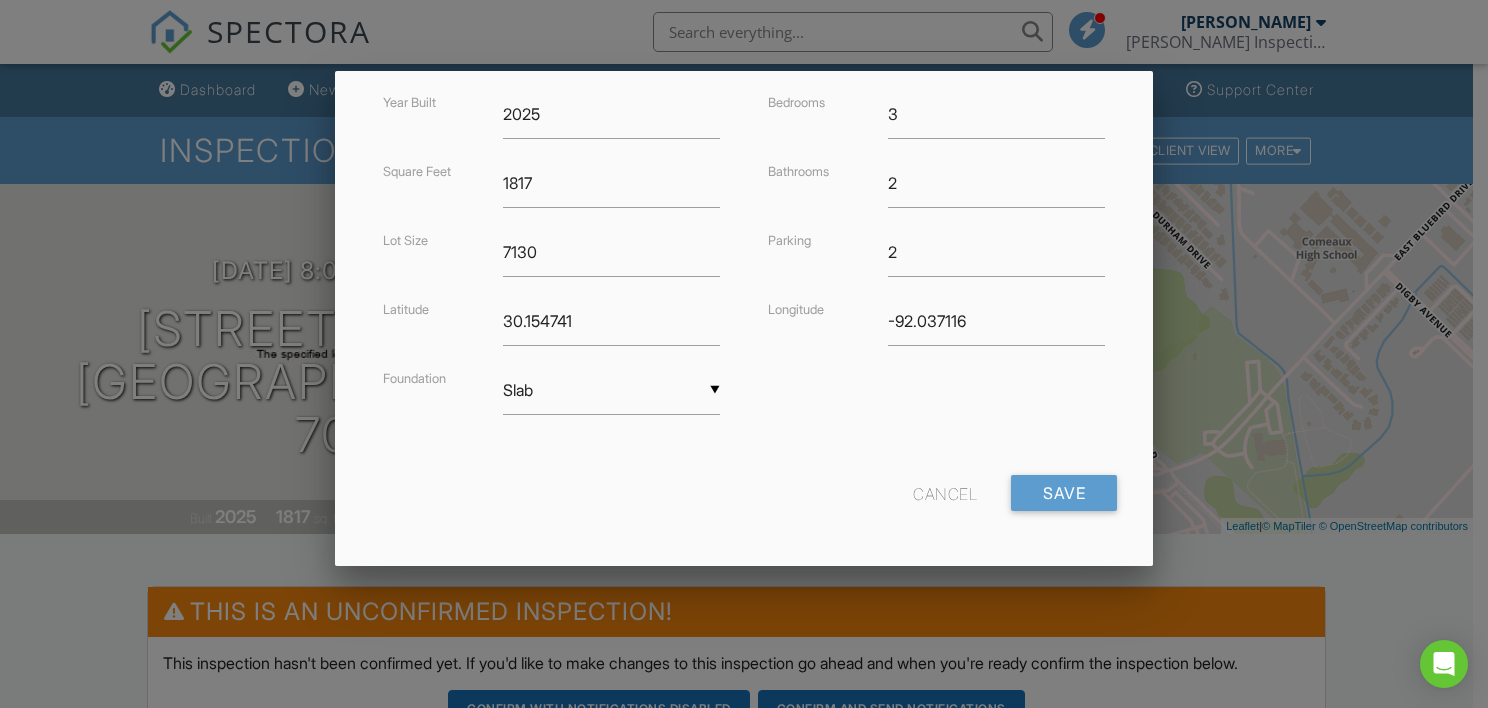scroll, scrollTop: 501, scrollLeft: 0, axis: vertical 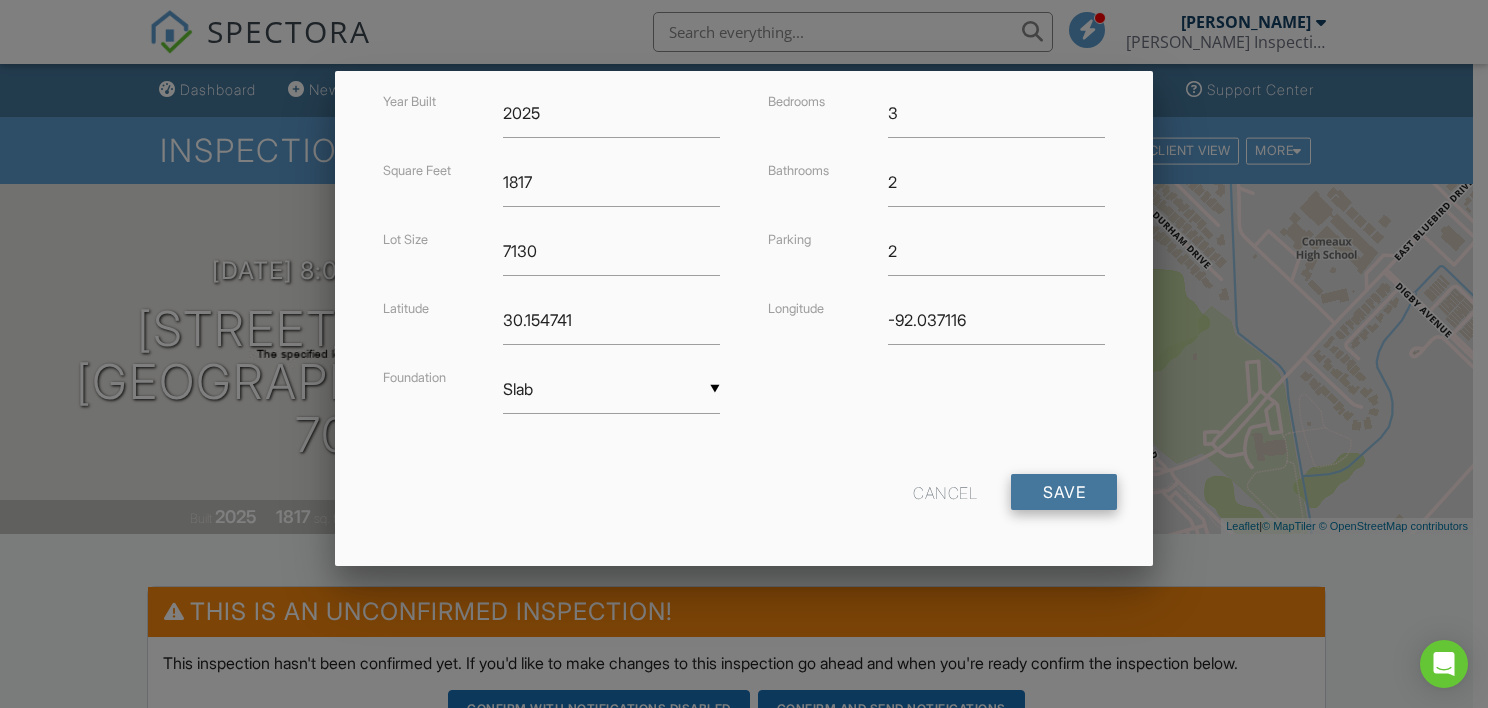 click on "Save" at bounding box center (1064, 492) 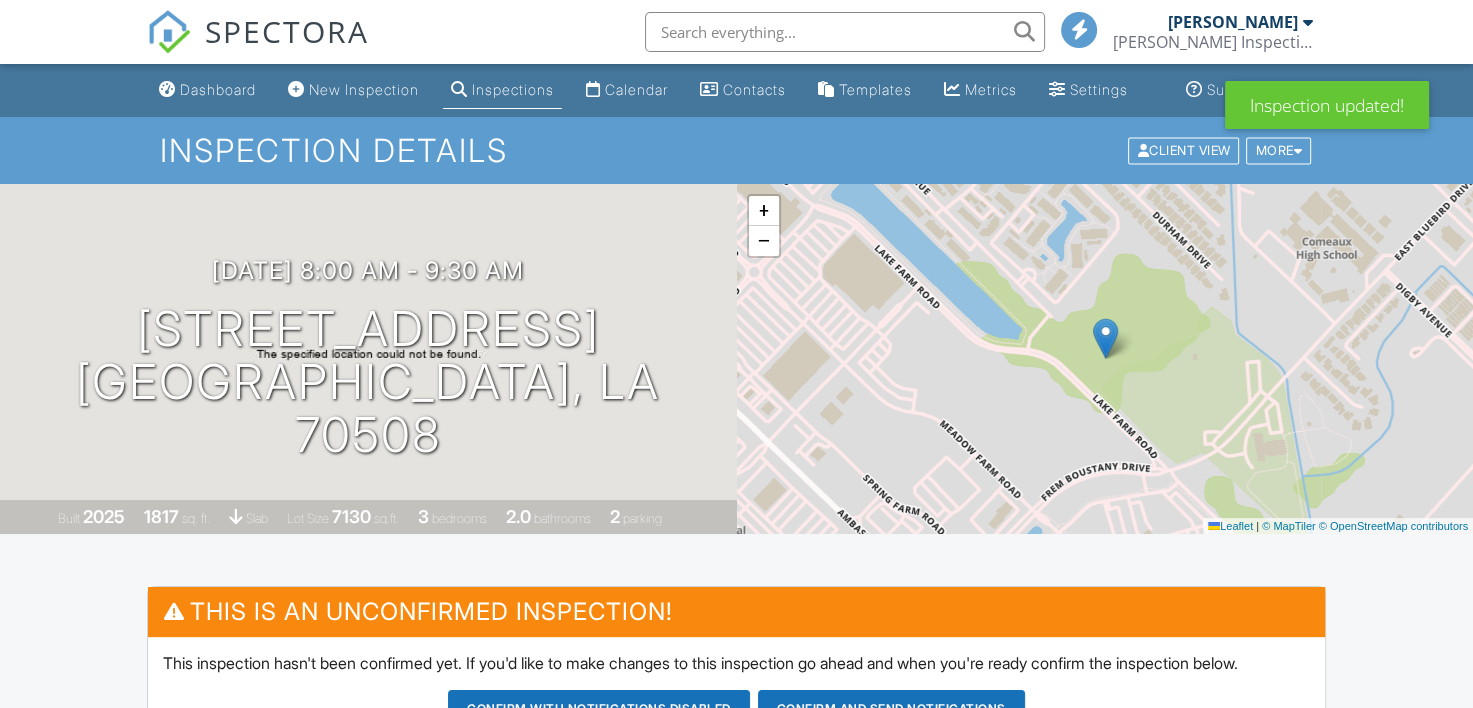 scroll, scrollTop: 200, scrollLeft: 0, axis: vertical 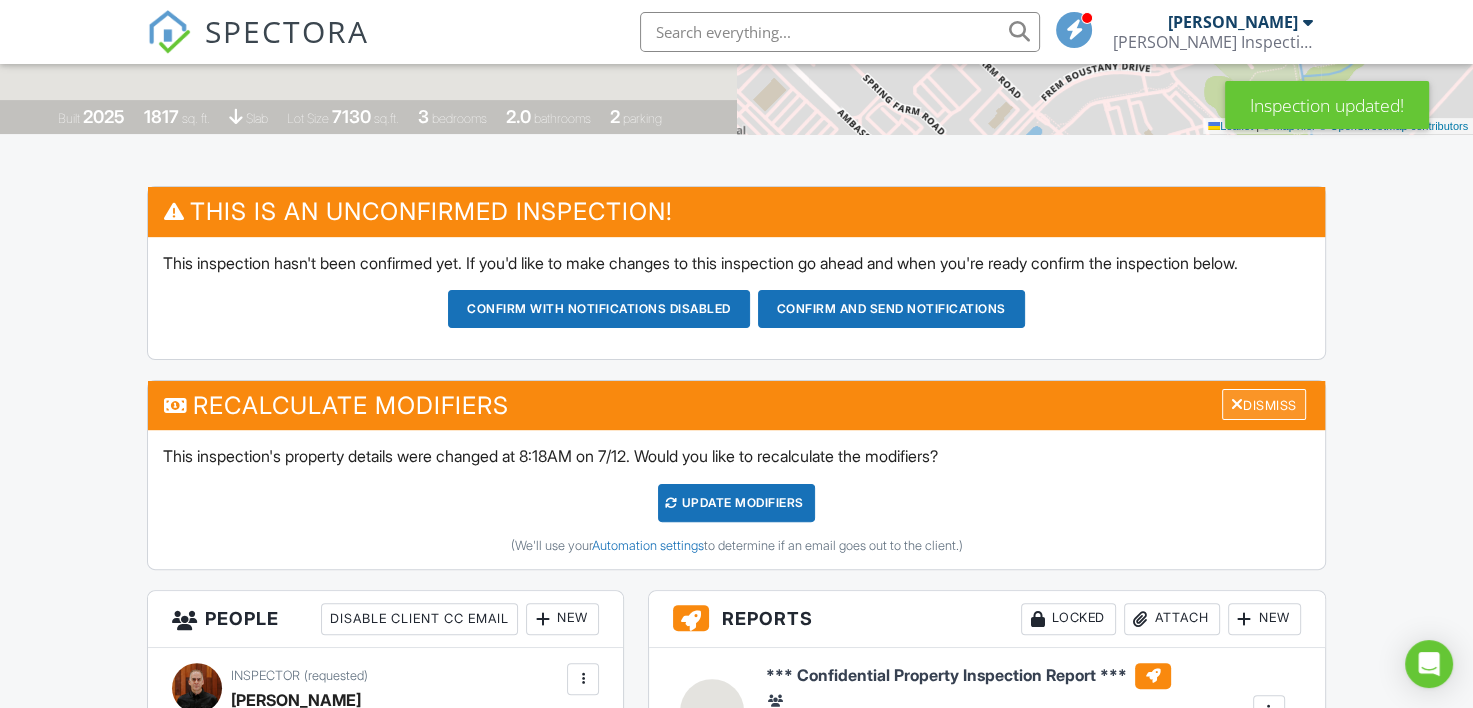 click on "Dismiss" at bounding box center (1264, 404) 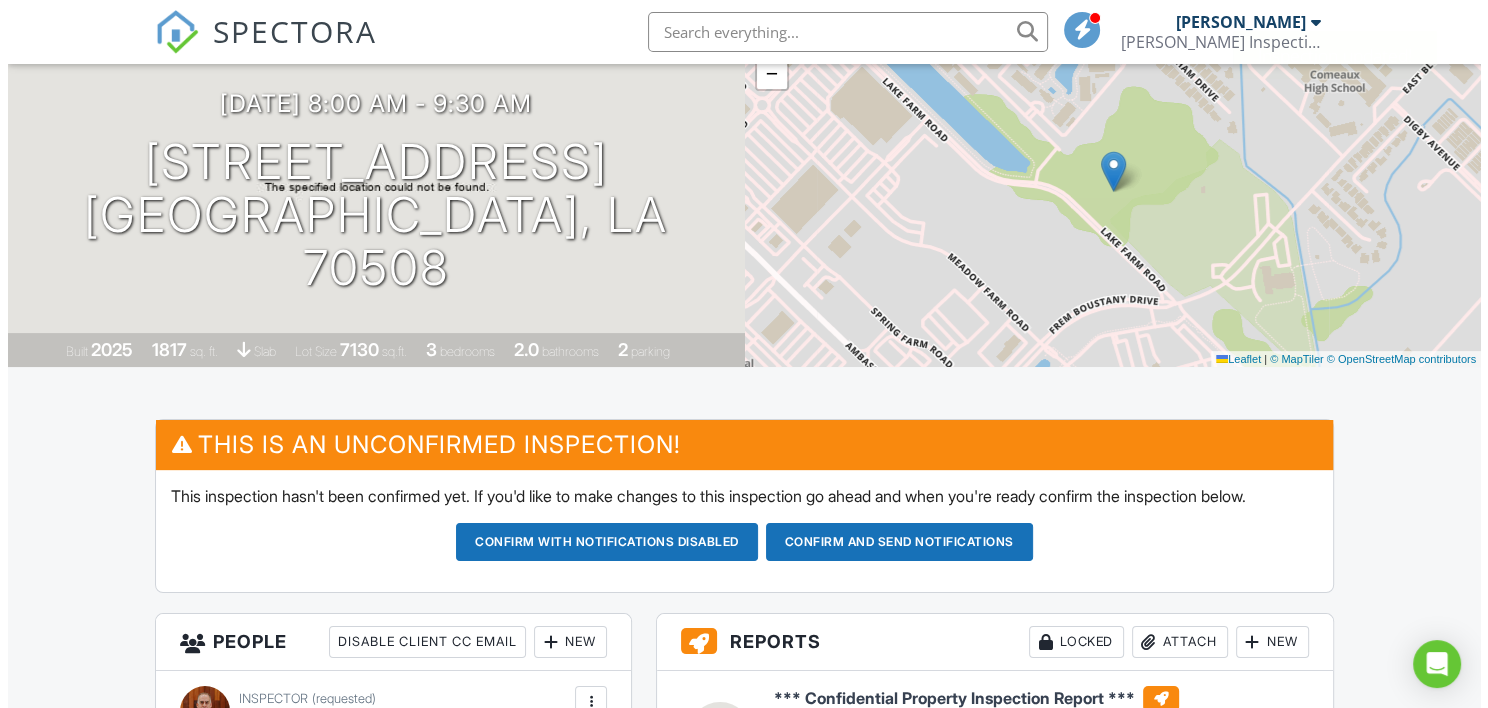 scroll, scrollTop: 200, scrollLeft: 0, axis: vertical 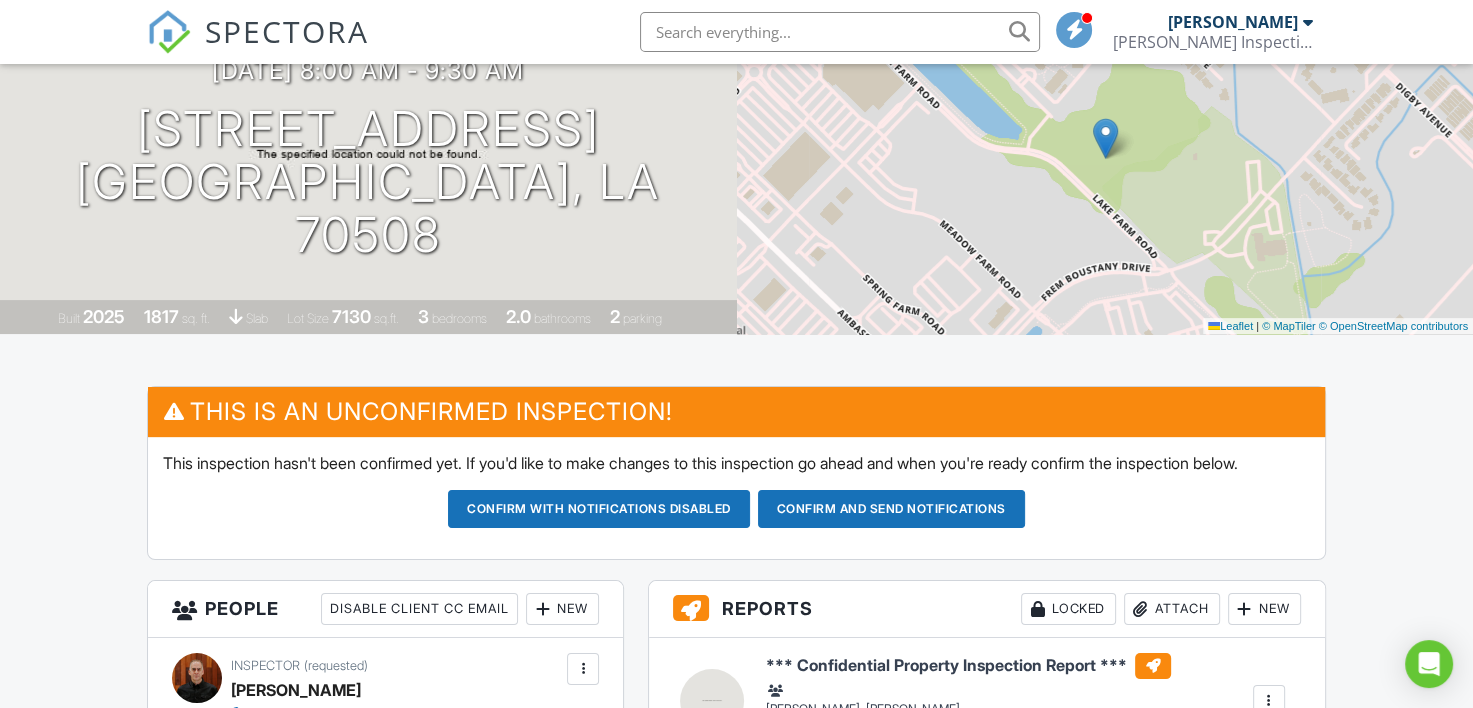 click on "Dashboard
New Inspection
Inspections
Calendar
Contacts
Templates
Metrics
Settings
Support Center
Inspection Details
Client View
More
Property Details
Reschedule
Reorder / Copy
Share
Cancel
[GEOGRAPHIC_DATA]
Print Order
Convert to V9
View Change Log
[DATE]  8:00 am
- 9:30 am
[STREET_ADDRESS]
[GEOGRAPHIC_DATA], LA 70508
Built
2025
1817
sq. ft.
slab
Lot Size
7130
sq.ft.
3
bedrooms
2.0
bathrooms
2
parking
+ −  Leaflet   |   © MapTiler   © OpenStreetMap contributors
This is an Unconfirmed Inspection!
This inspection hasn't been confirmed yet. If you'd like to make changes to this inspection go ahead and when you're ready confirm the inspection below." at bounding box center [736, 1168] 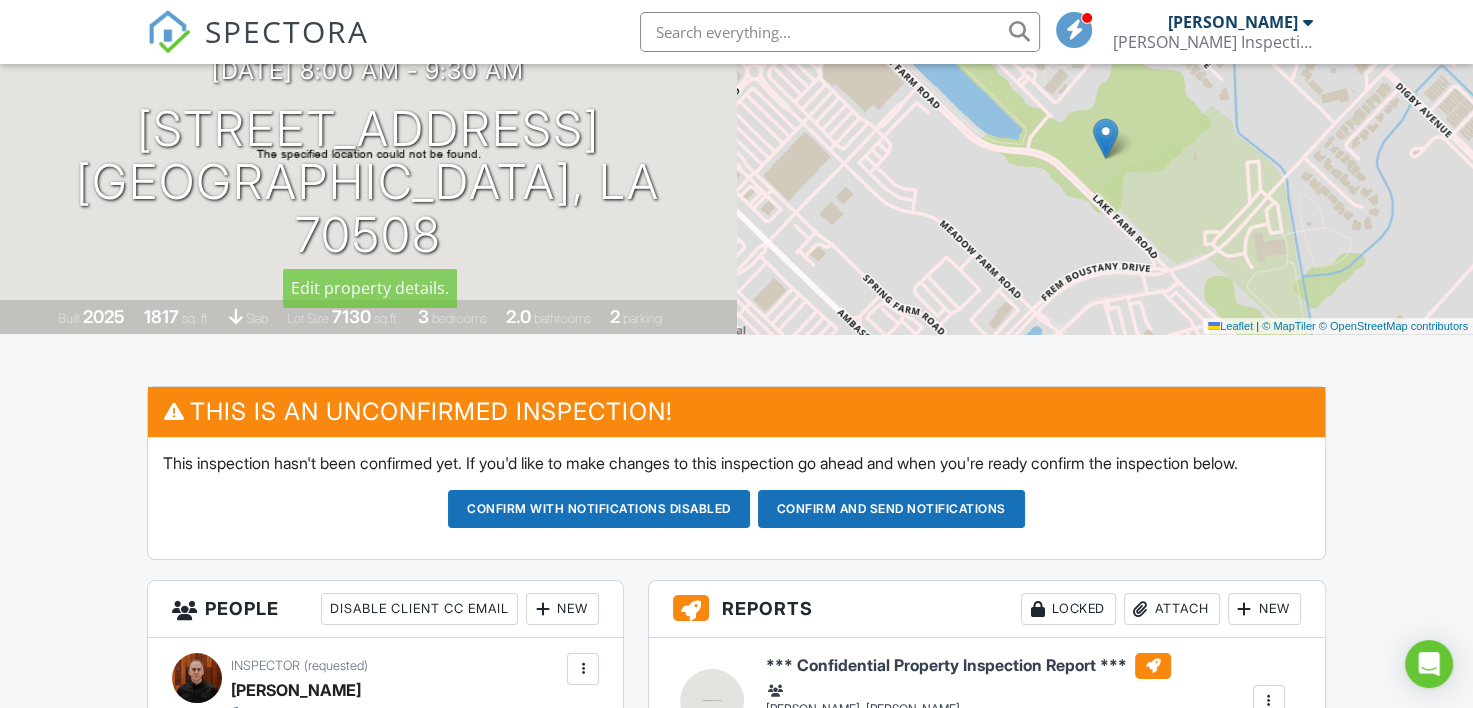 drag, startPoint x: 523, startPoint y: 190, endPoint x: 522, endPoint y: 202, distance: 12.0415945 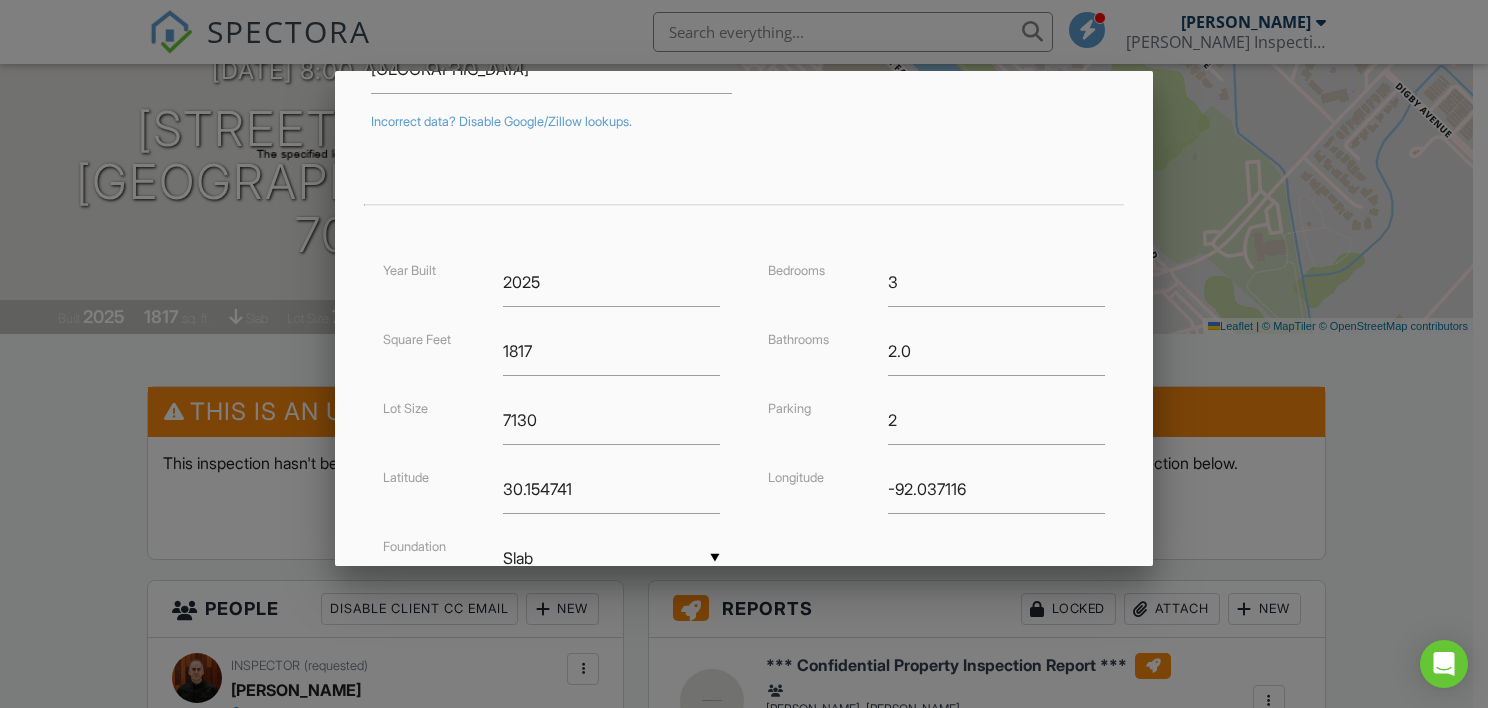 scroll, scrollTop: 400, scrollLeft: 0, axis: vertical 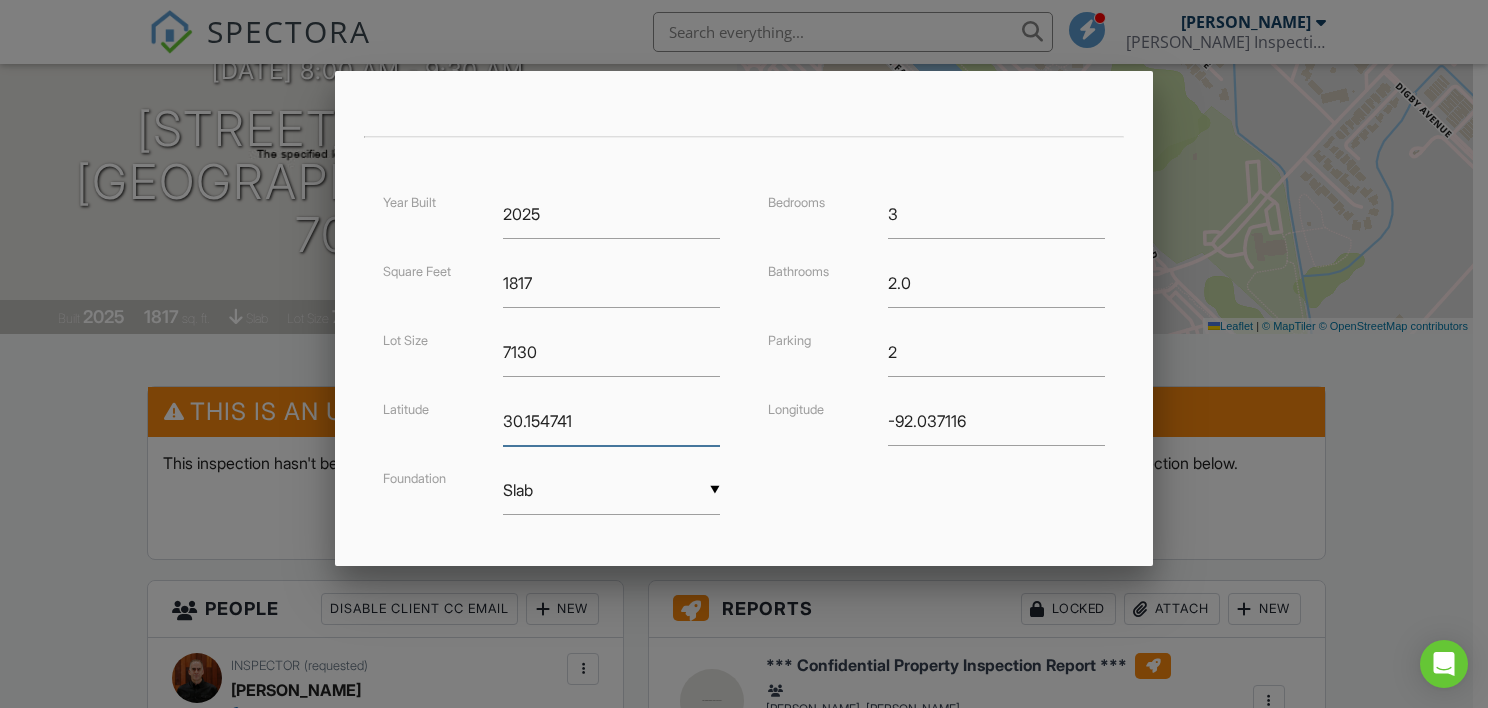 click on "30.154741" at bounding box center [611, 421] 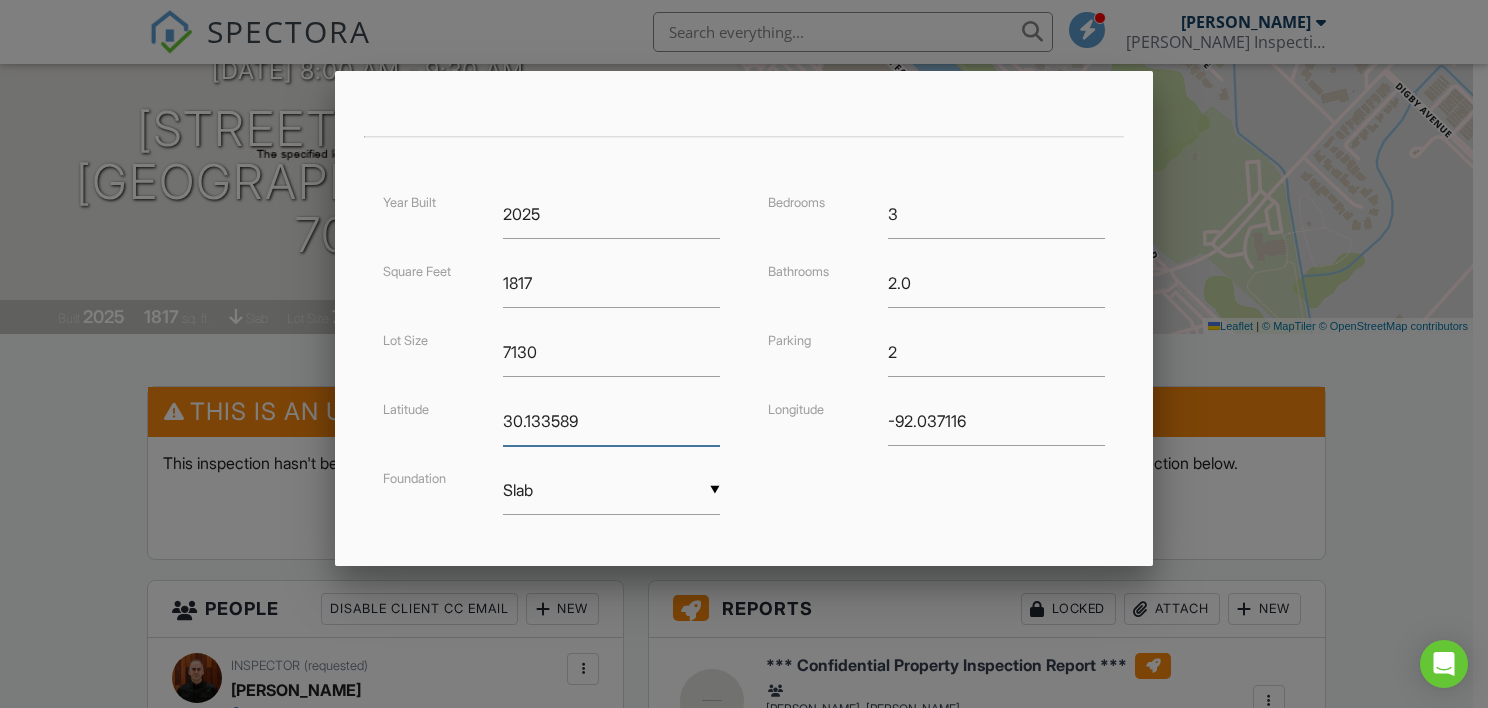 type on "30.133589" 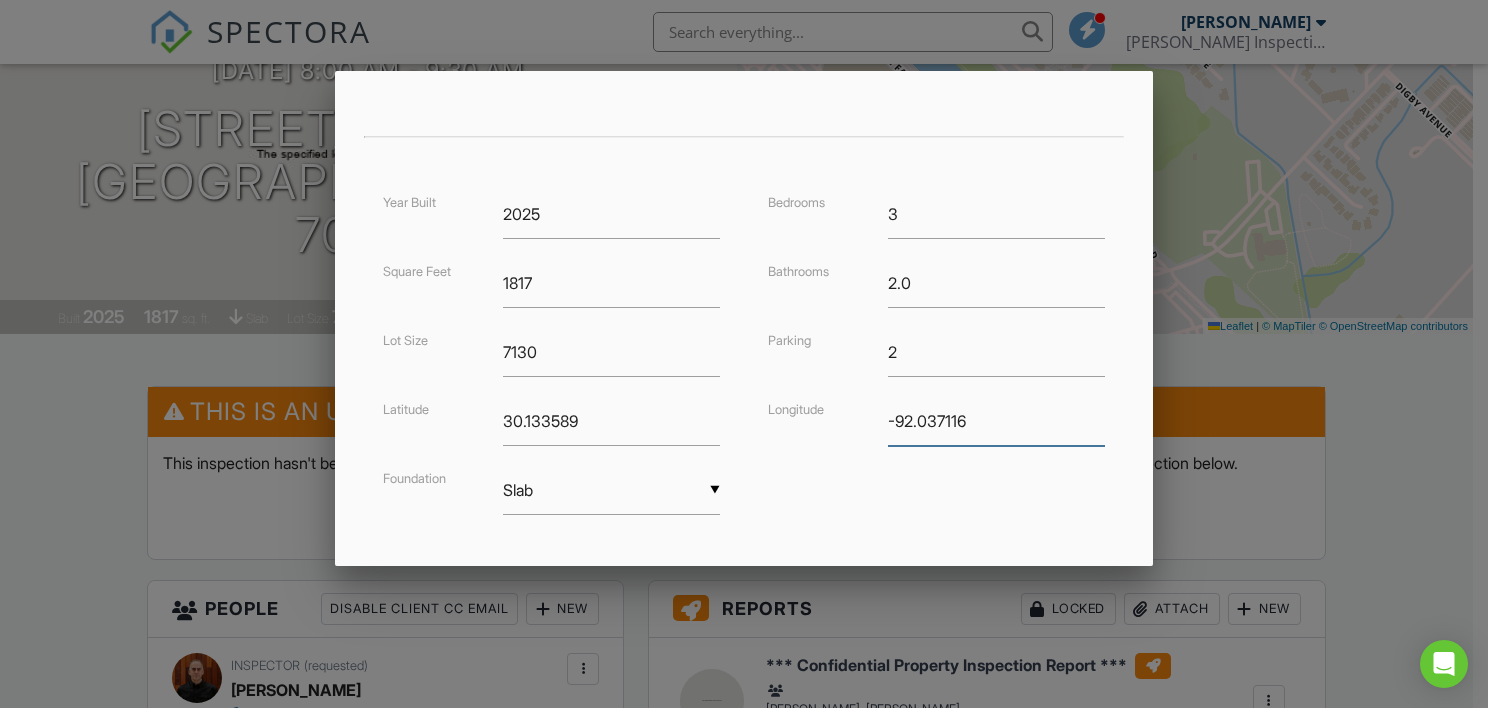 drag, startPoint x: 996, startPoint y: 428, endPoint x: 988, endPoint y: 421, distance: 10.630146 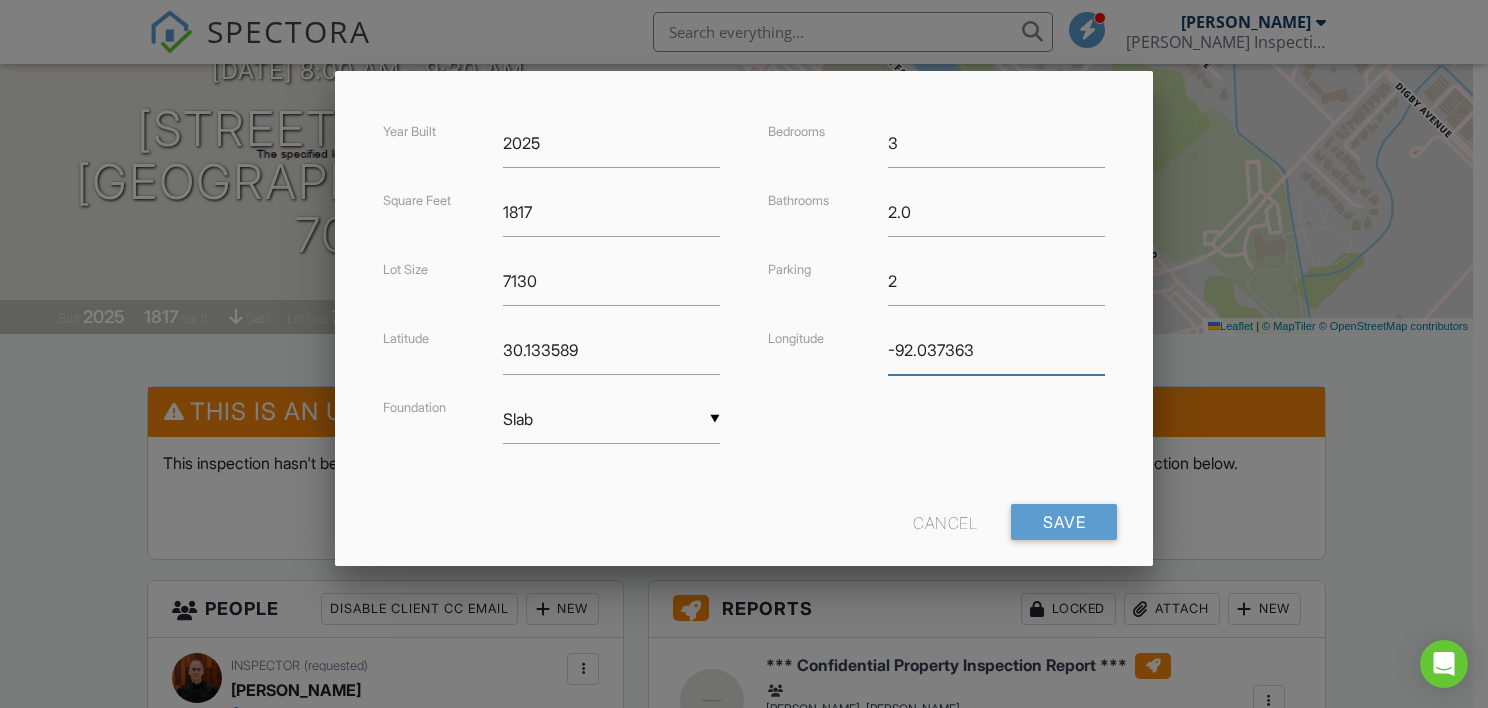 scroll, scrollTop: 501, scrollLeft: 0, axis: vertical 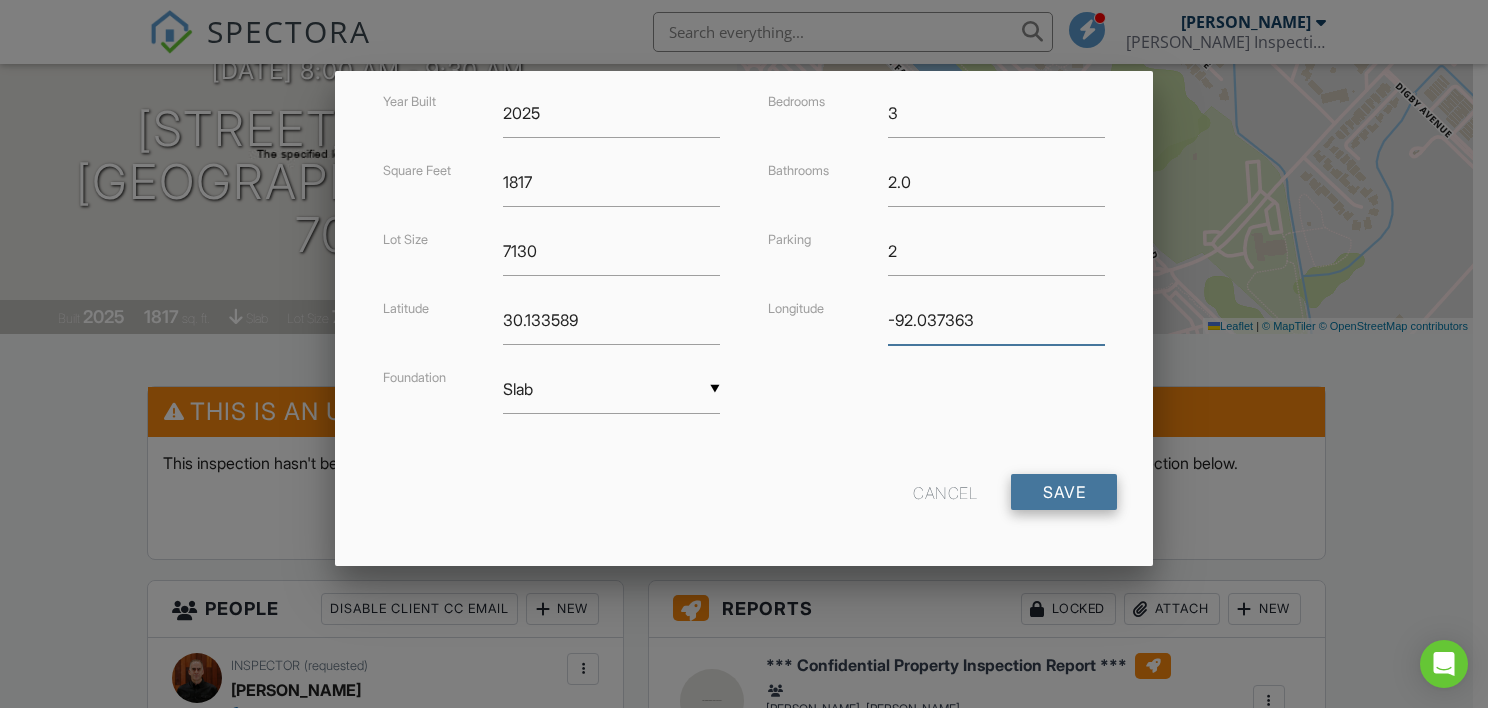 type on "-92.037363" 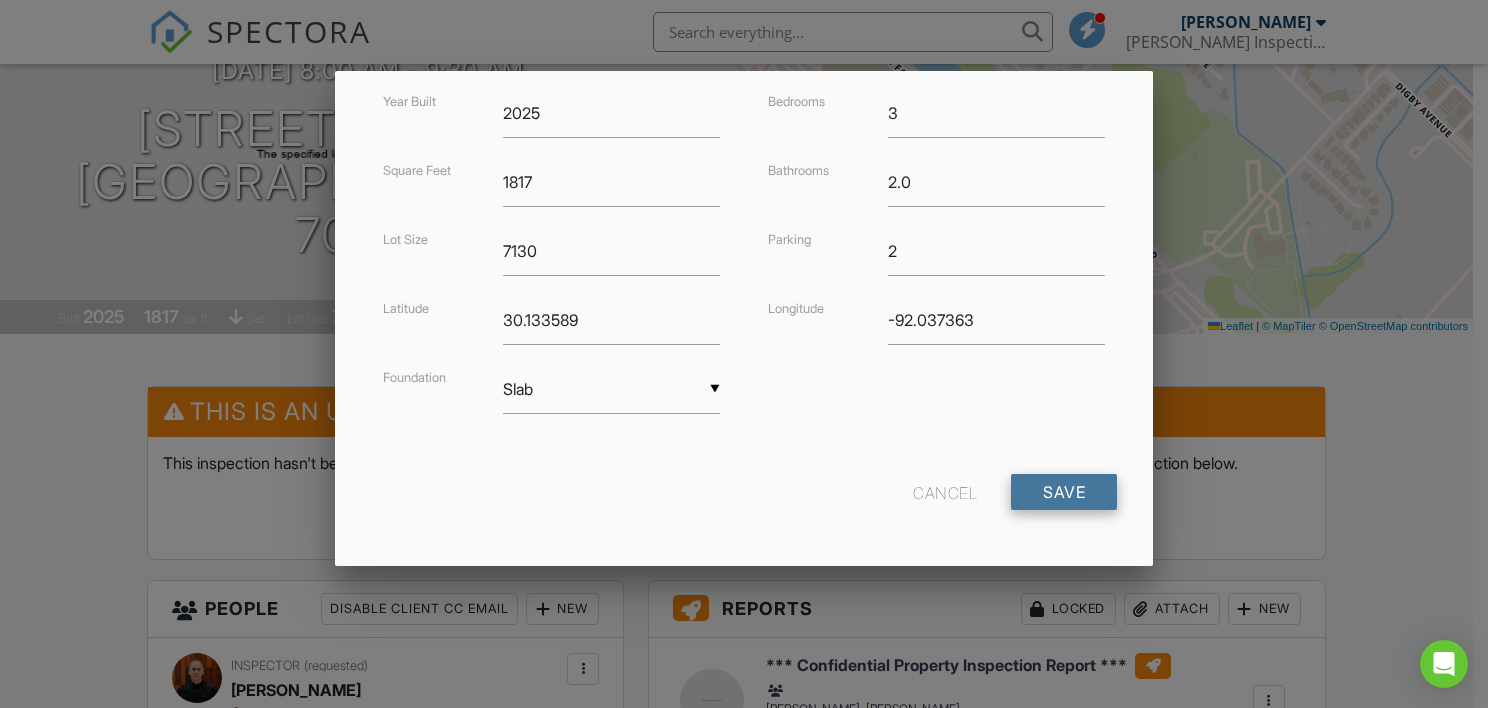 click on "Save" at bounding box center (1064, 492) 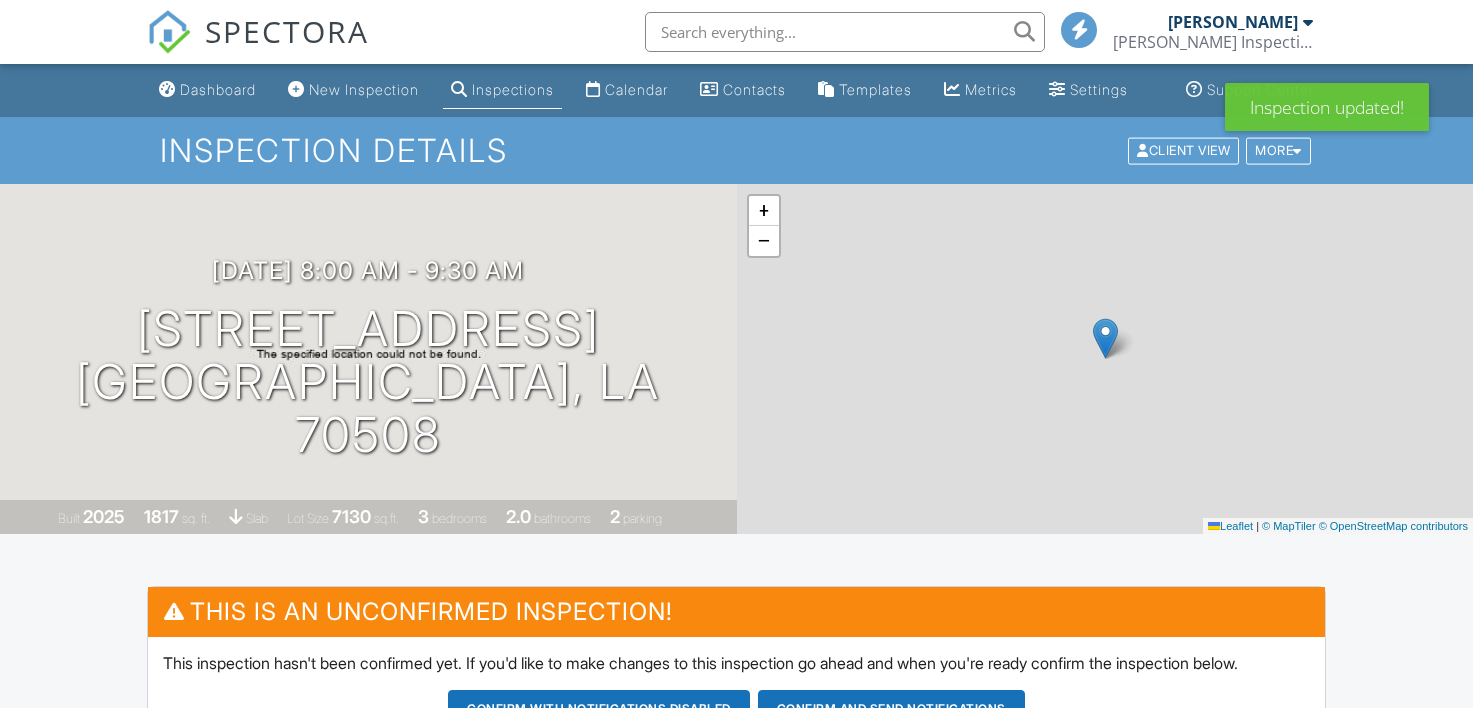 scroll, scrollTop: 0, scrollLeft: 0, axis: both 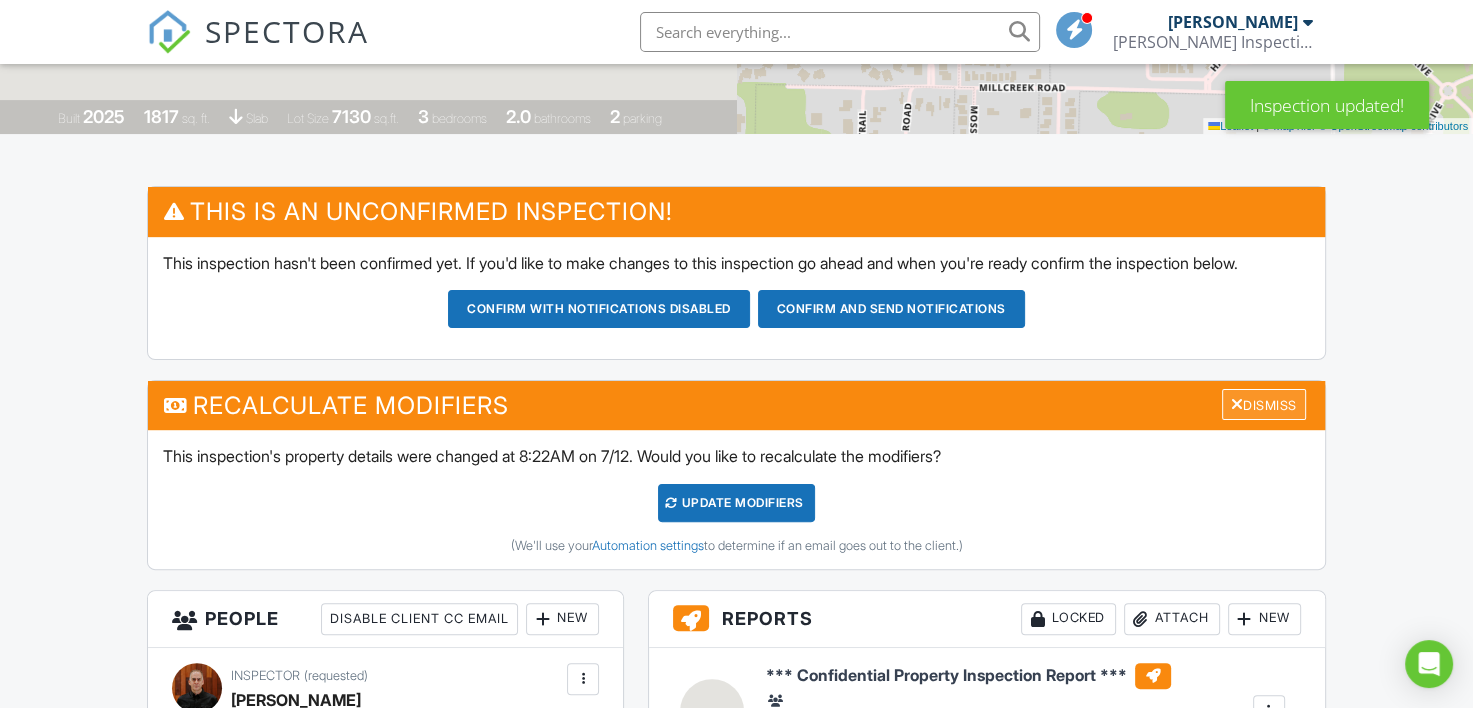 click on "Dismiss" at bounding box center (1264, 404) 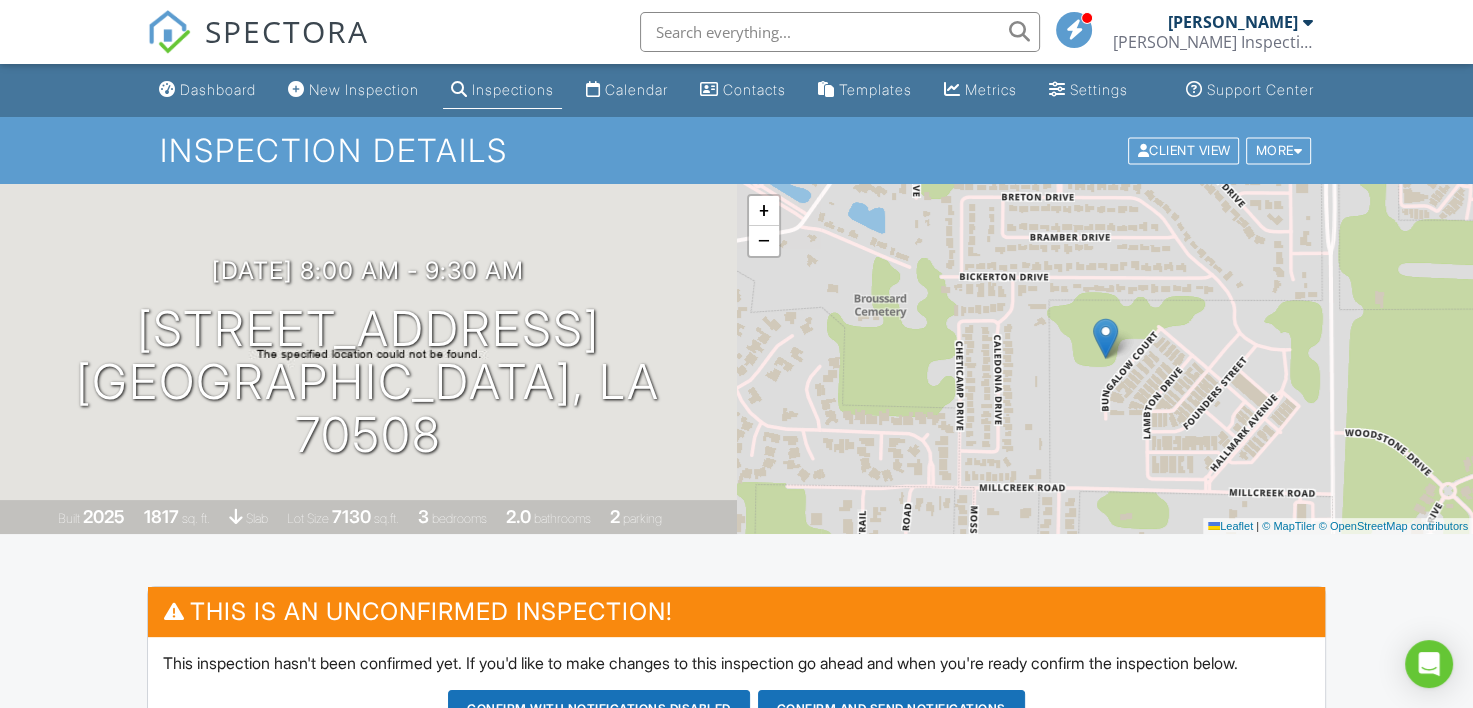scroll, scrollTop: 200, scrollLeft: 0, axis: vertical 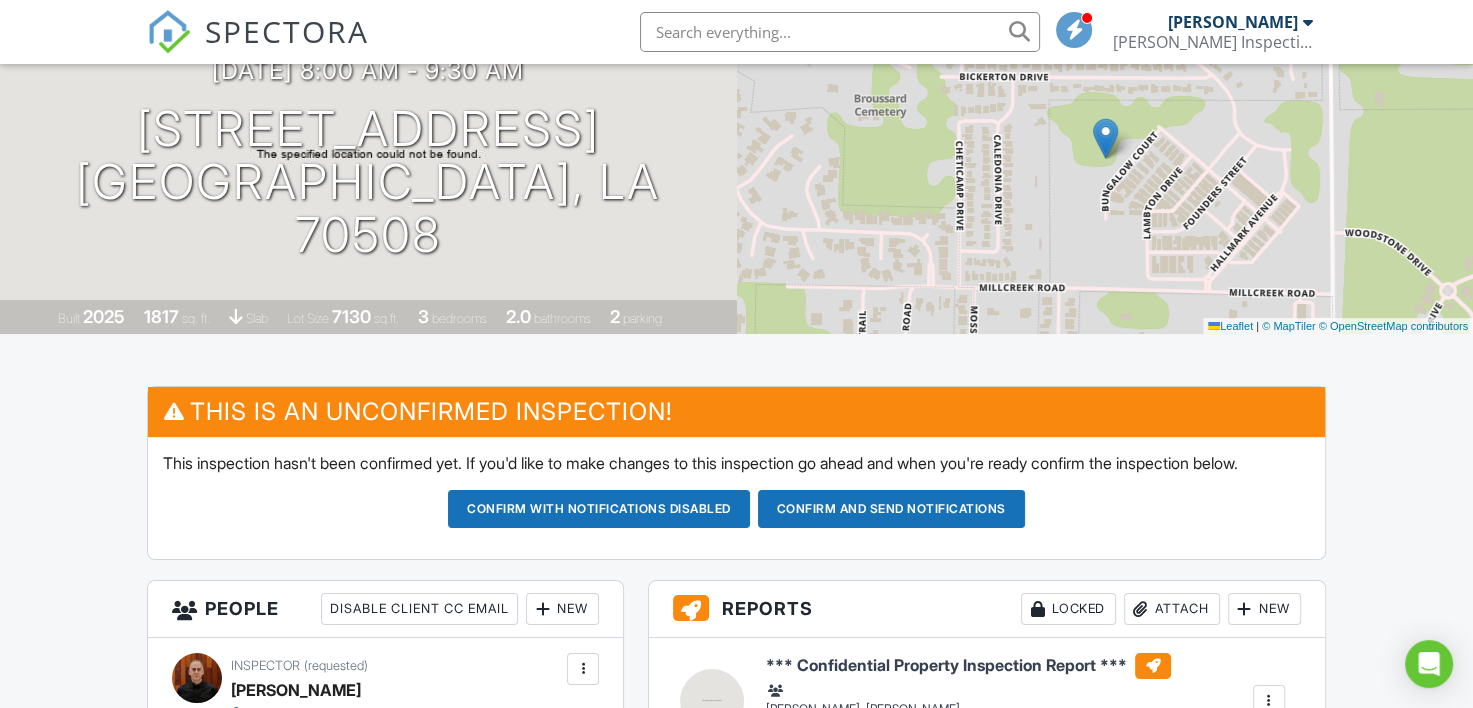 click on "Dashboard
New Inspection
Inspections
Calendar
Contacts
Templates
Metrics
Settings
Support Center
Inspection Details
Client View
More
Property Details
Reschedule
Reorder / Copy
Share
Cancel
[GEOGRAPHIC_DATA]
Print Order
Convert to V9
View Change Log
[DATE]  8:00 am
- 9:30 am
[STREET_ADDRESS]
[GEOGRAPHIC_DATA], LA 70508
Built
2025
1817
sq. ft.
slab
Lot Size
7130
sq.ft.
3
bedrooms
2.0
bathrooms
2
parking
+ −  Leaflet   |   © MapTiler   © OpenStreetMap contributors
This is an Unconfirmed Inspection!
This inspection hasn't been confirmed yet. If you'd like to make changes to this inspection go ahead and when you're ready confirm the inspection below." at bounding box center [736, 1168] 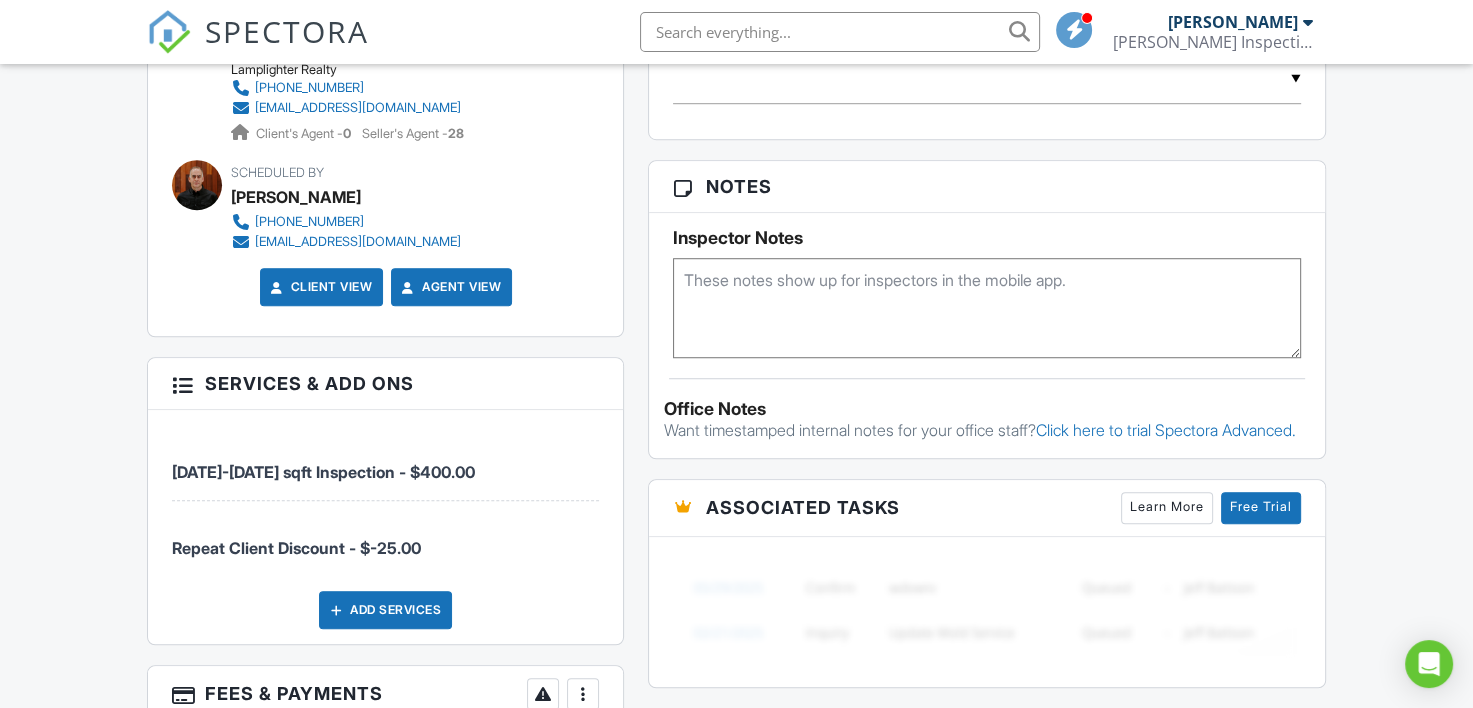 scroll, scrollTop: 1400, scrollLeft: 0, axis: vertical 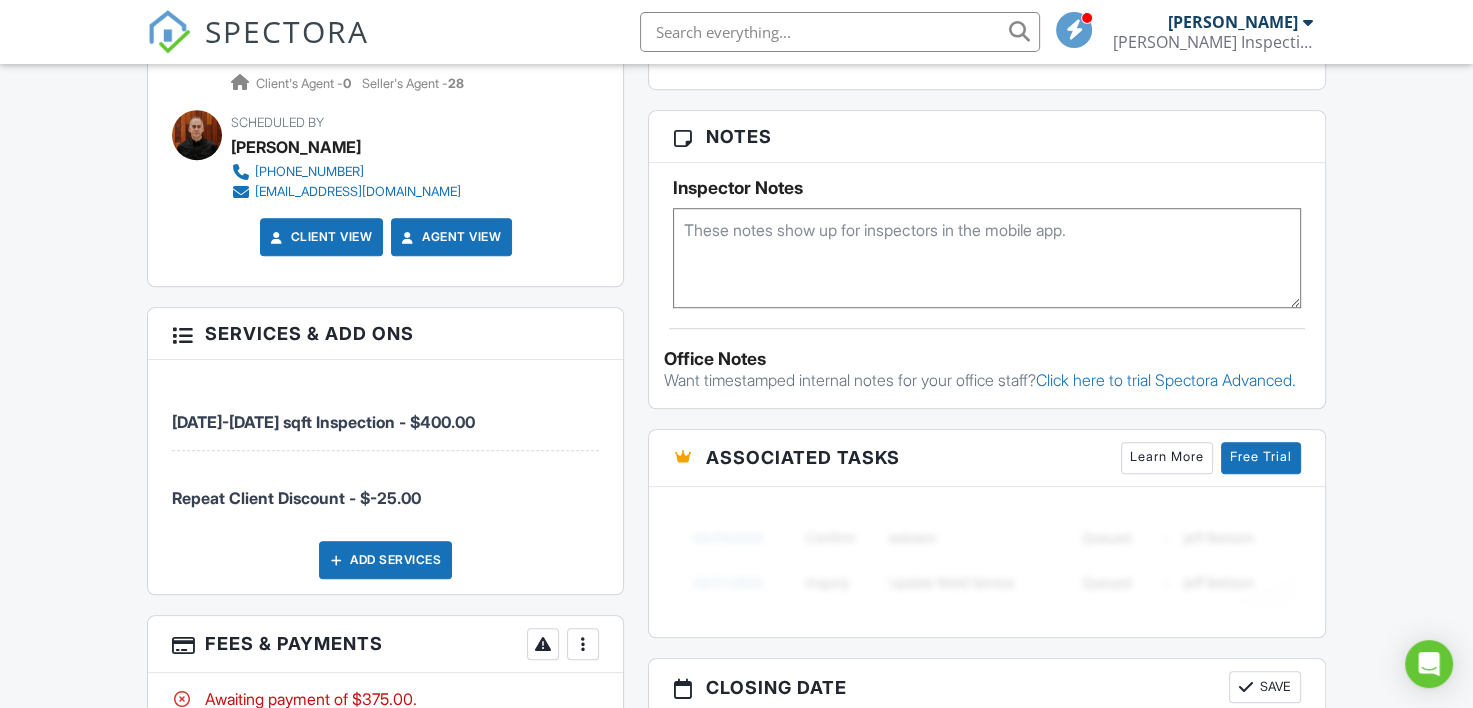 click at bounding box center [986, 258] 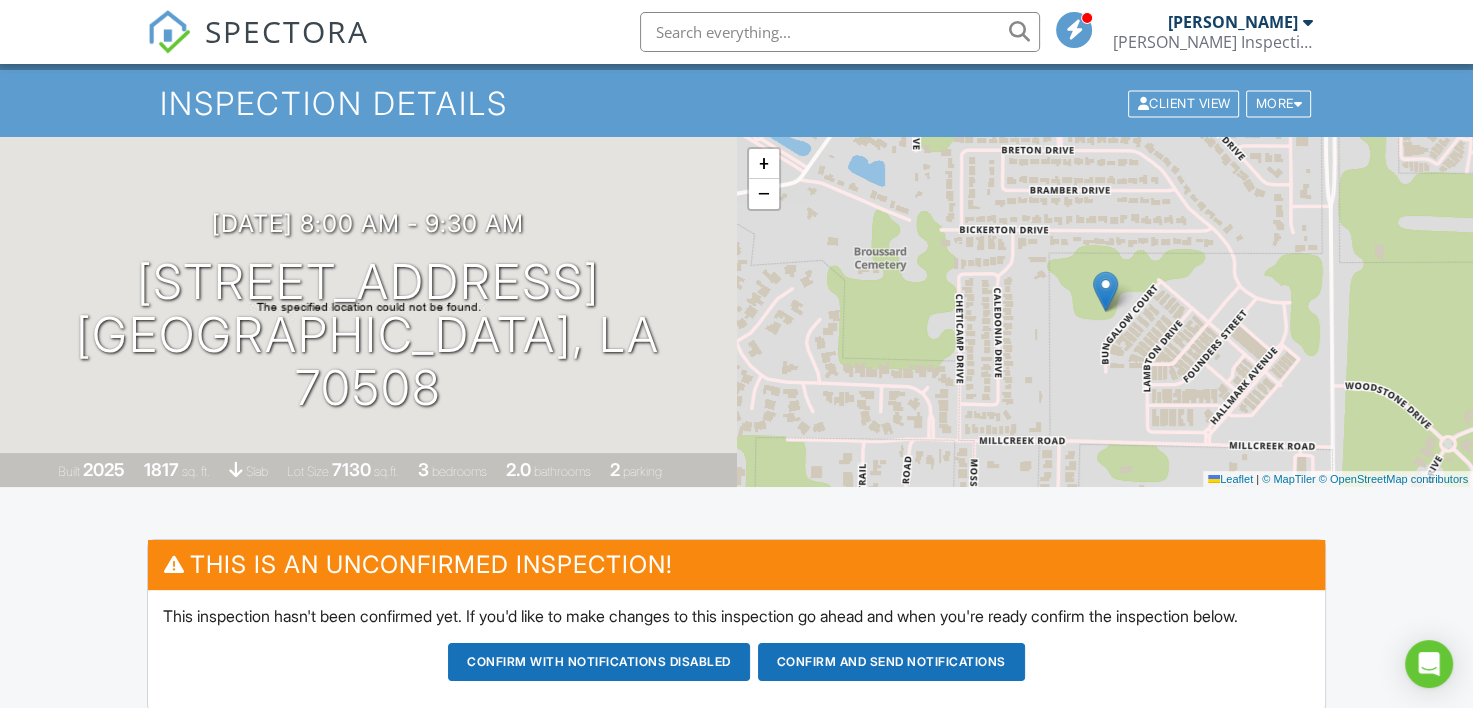 scroll, scrollTop: 0, scrollLeft: 0, axis: both 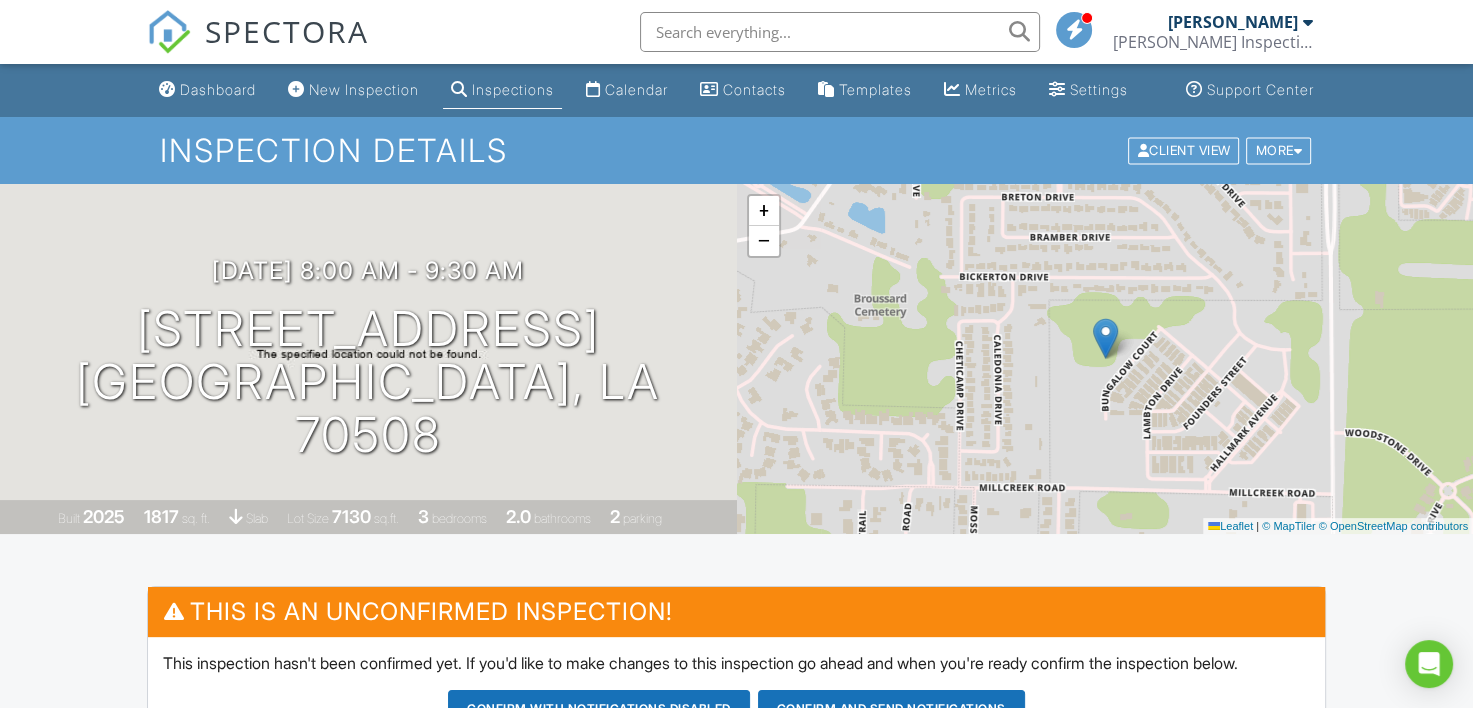 type on "[PERSON_NAME] Farmhouse-2" 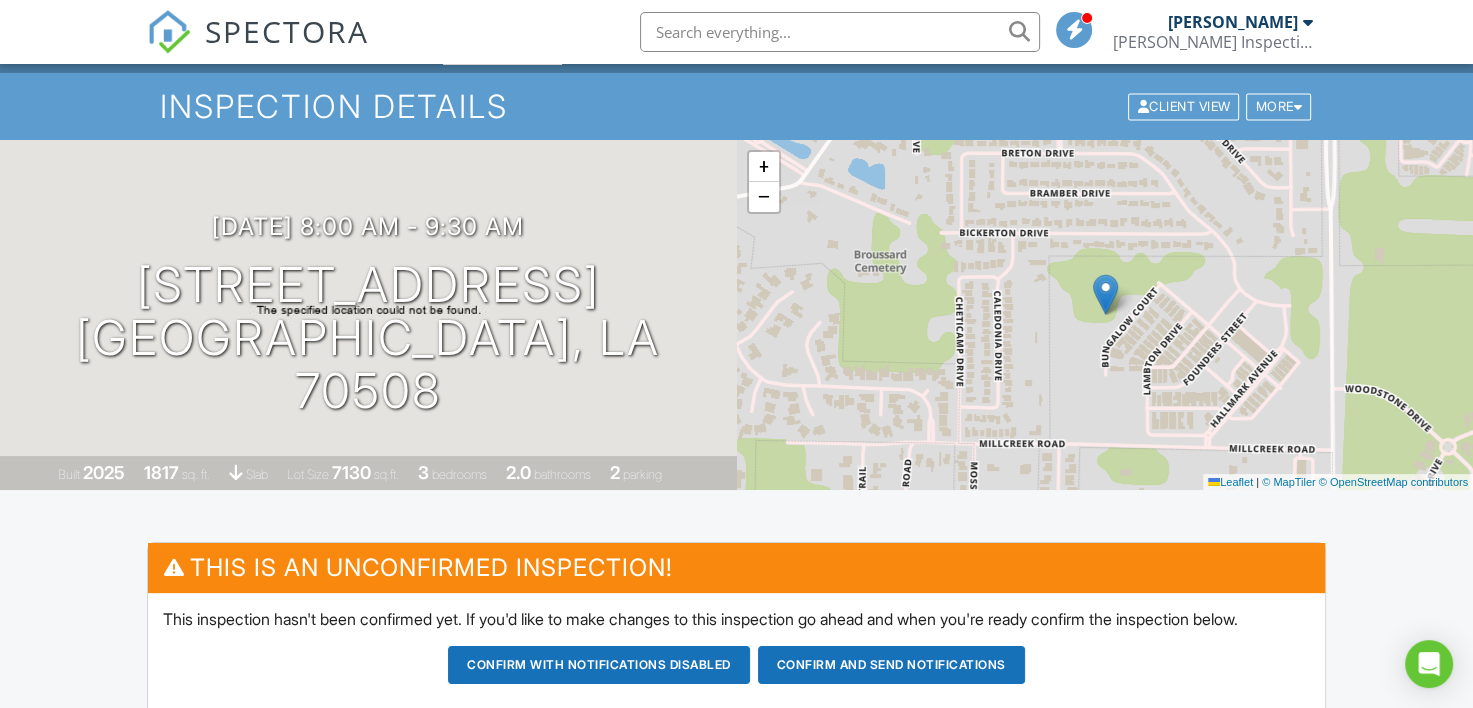 scroll, scrollTop: 0, scrollLeft: 0, axis: both 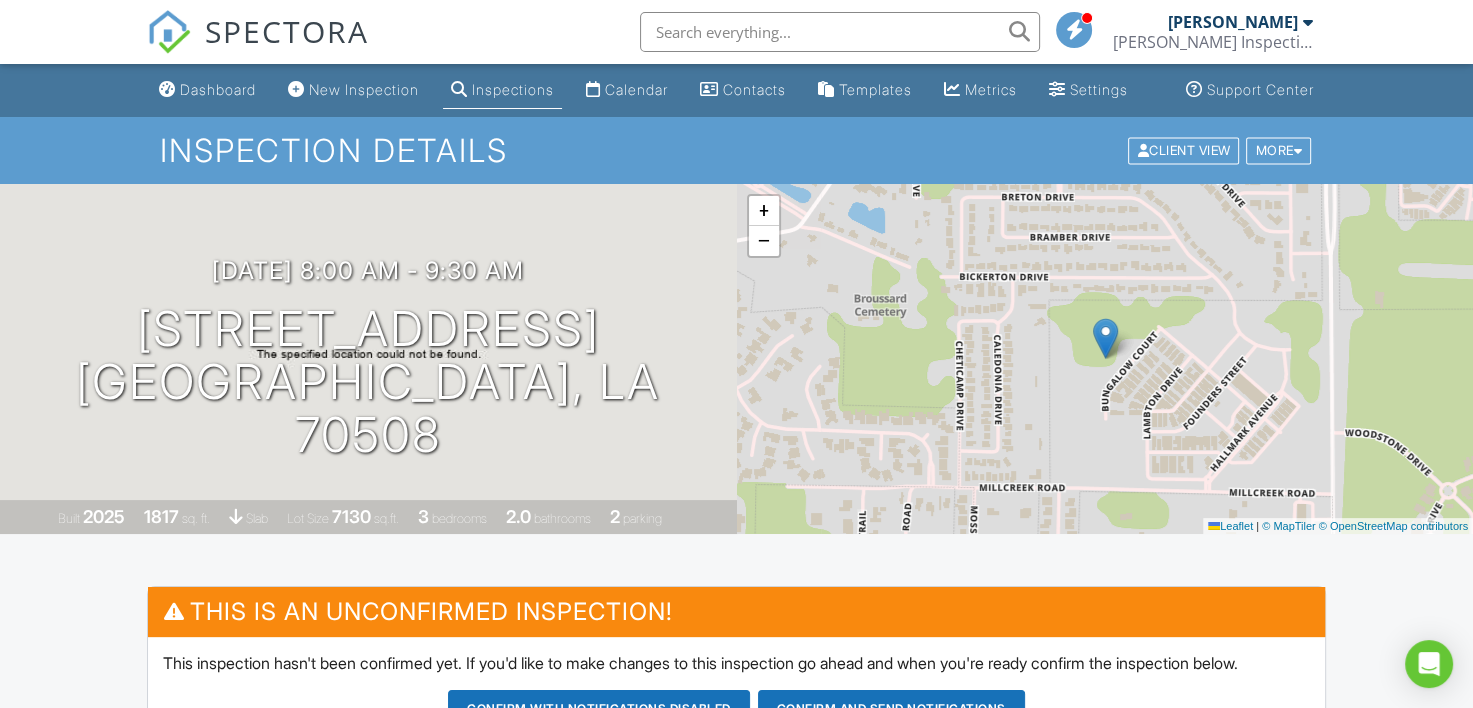 click on "Inspection Details
Client View
More
Property Details
Reschedule
Reorder / Copy
Share
Cancel
Delete
Print Order
Convert to V9
View Change Log" at bounding box center (736, 150) 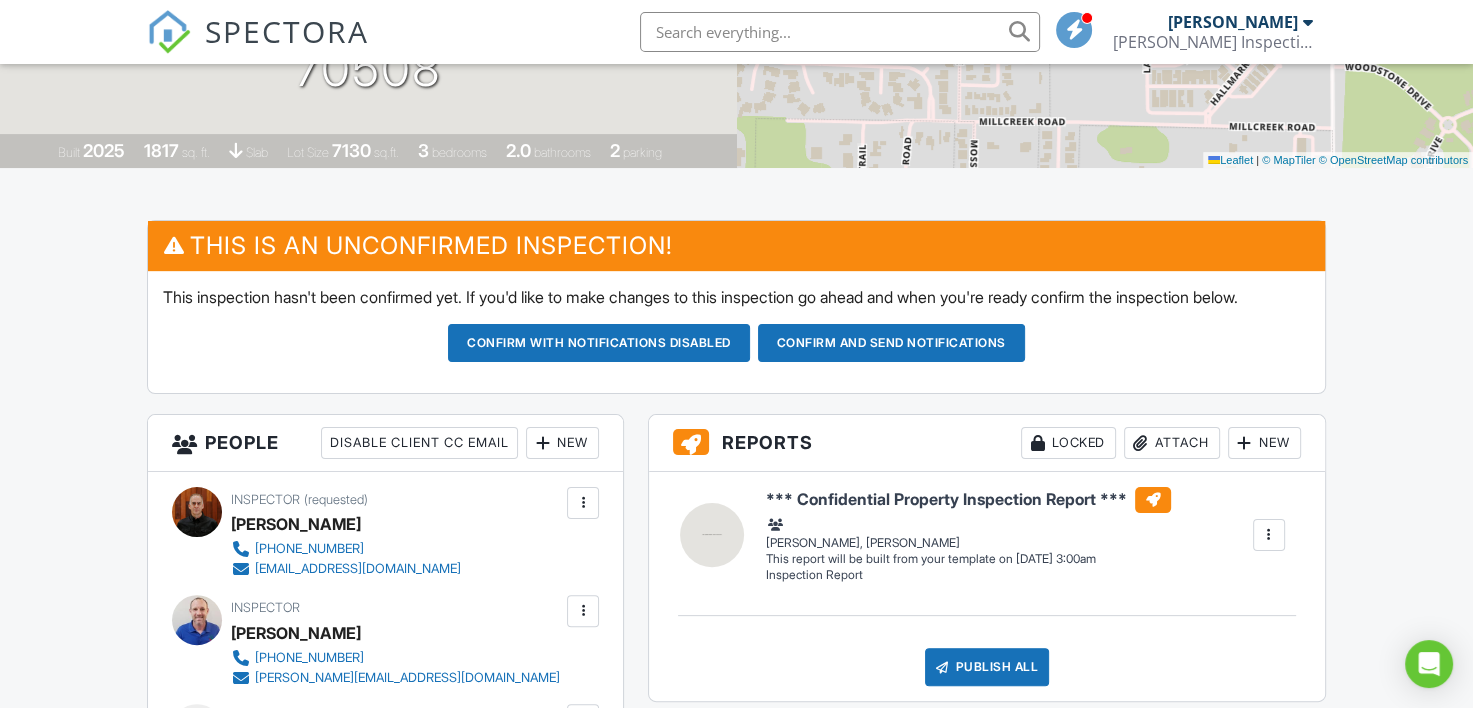 scroll, scrollTop: 400, scrollLeft: 0, axis: vertical 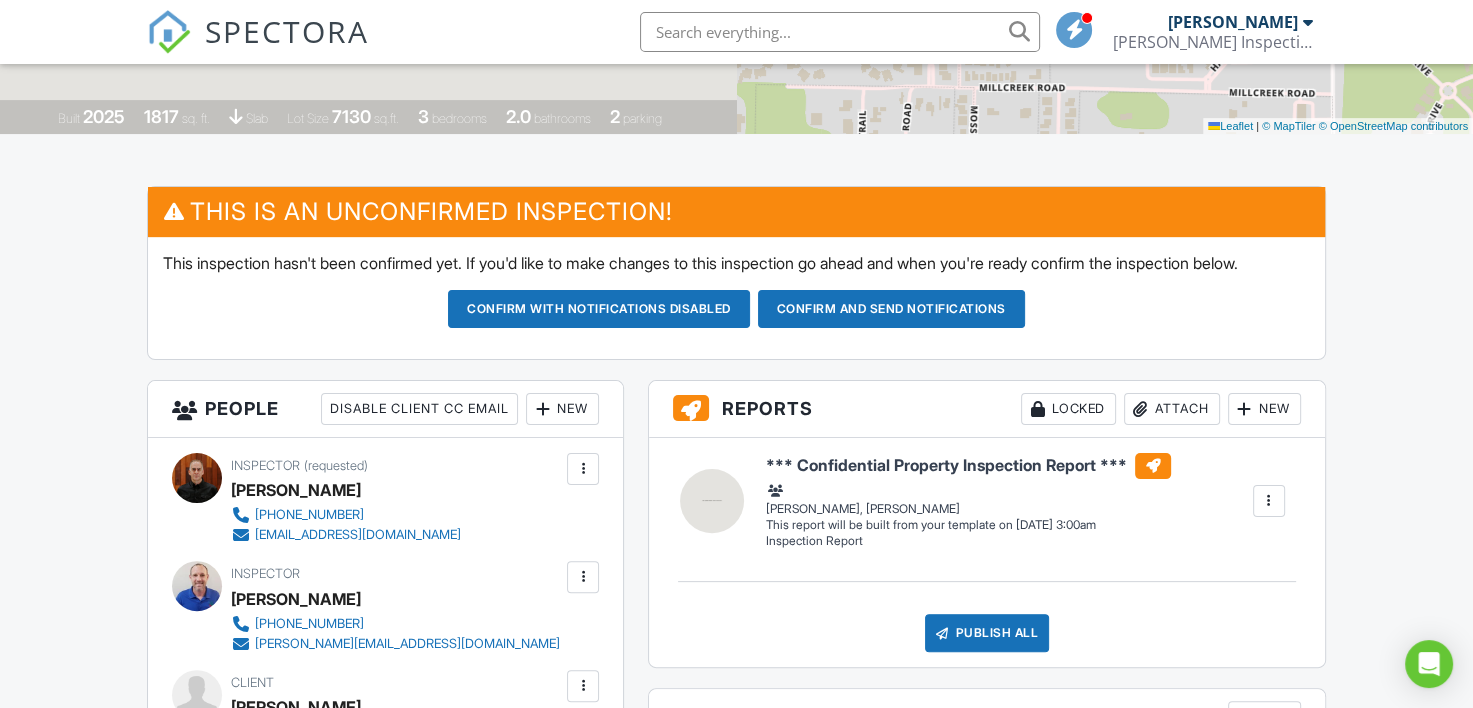 click on "Confirm and send notifications" at bounding box center (599, 309) 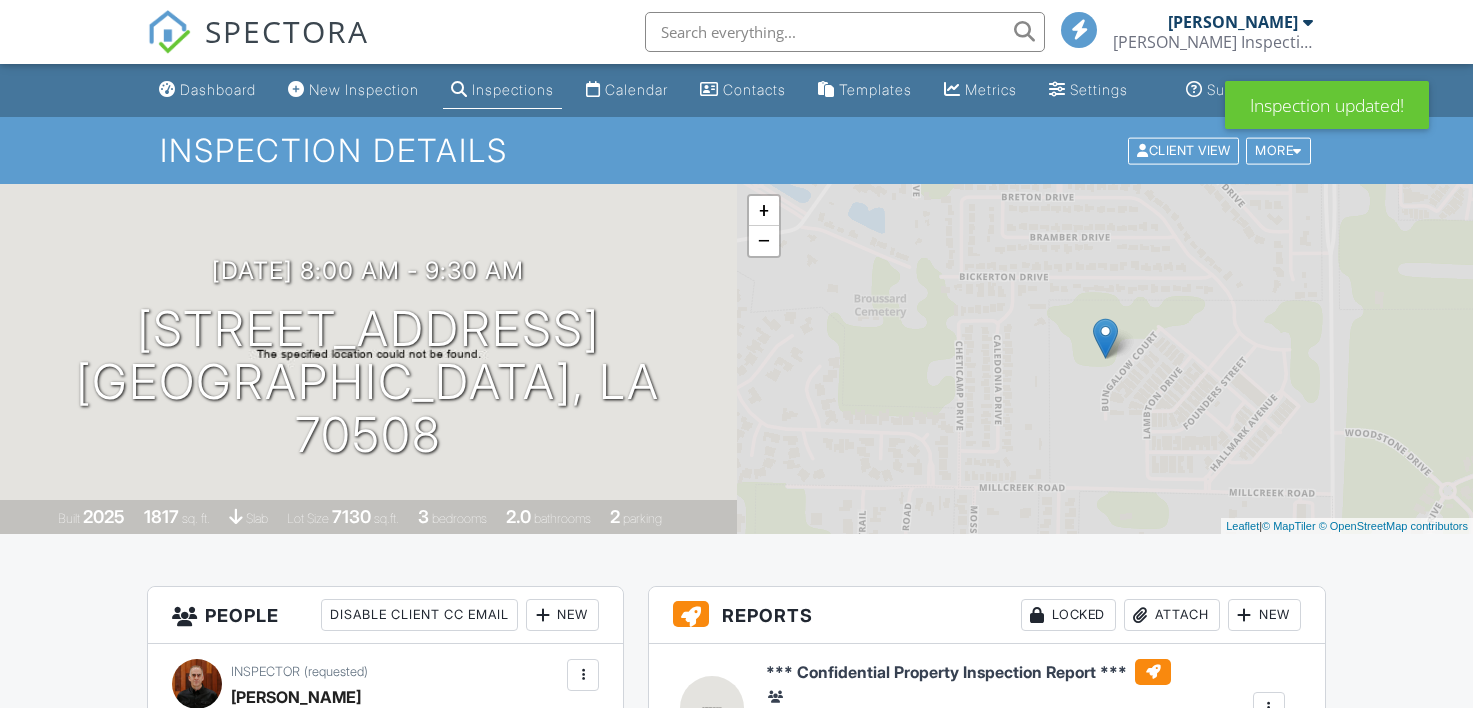 scroll, scrollTop: 0, scrollLeft: 0, axis: both 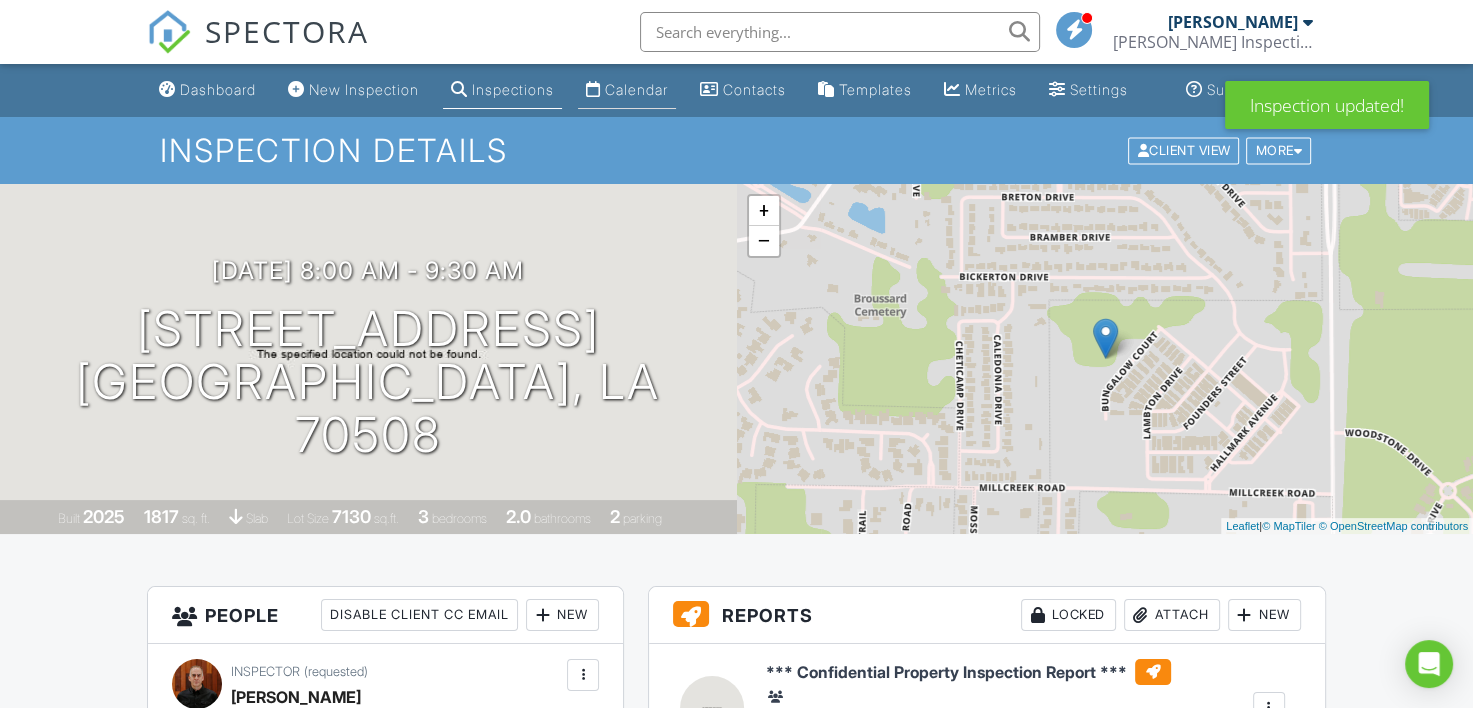 click on "Calendar" at bounding box center (627, 90) 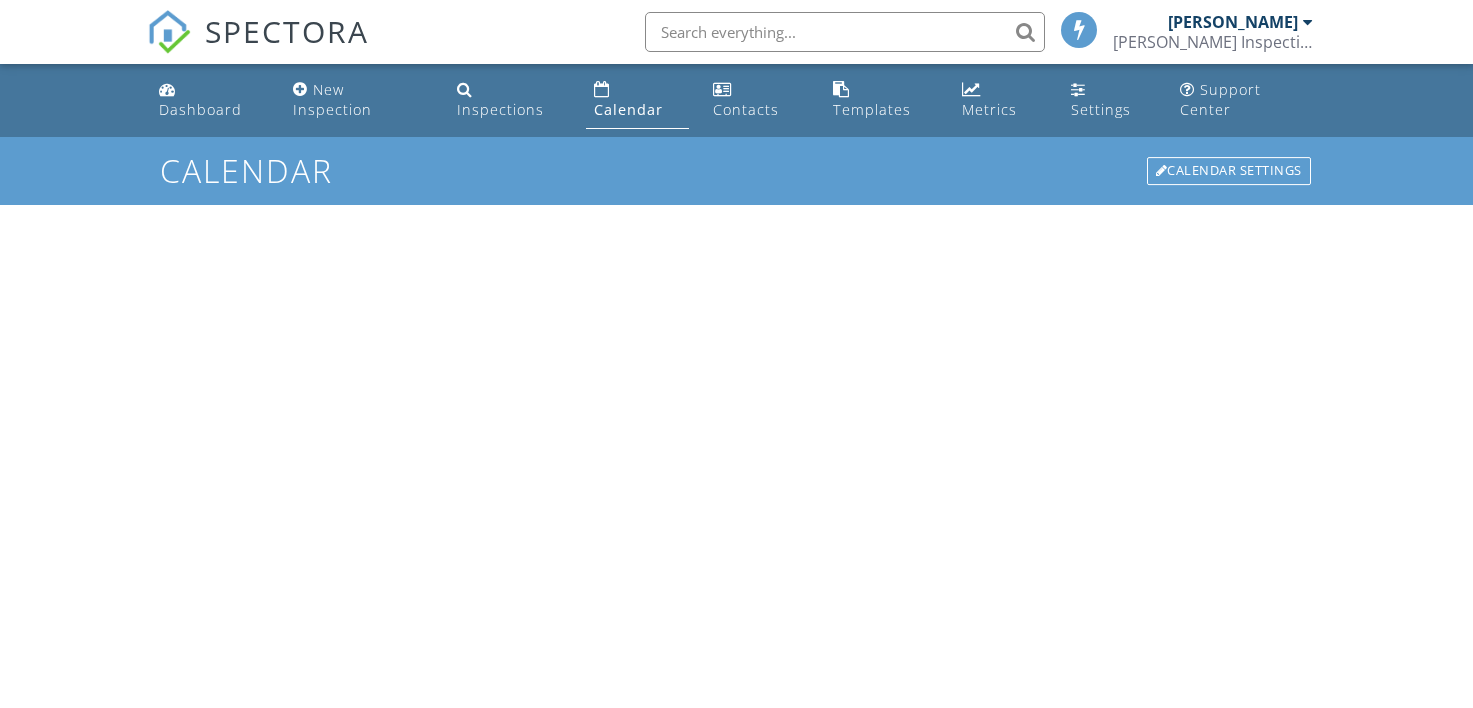 scroll, scrollTop: 0, scrollLeft: 0, axis: both 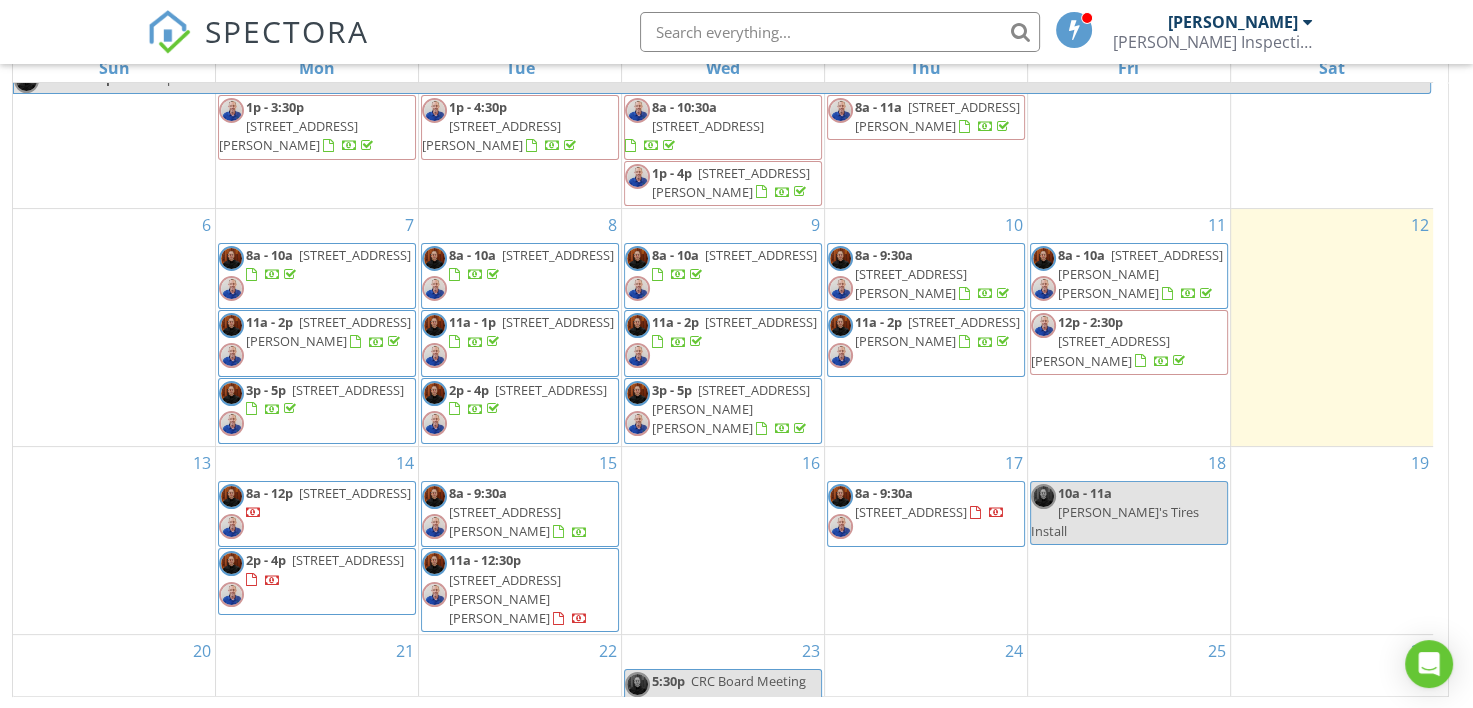 click on "SPECTORA
Ricky Thibodeaux
Thibodeaux Inspection Services, LLC
Role:
Inspector
Dashboard
New Inspection
Inspections
Calendar
Template Editor
Contacts
Automations
Team
Metrics
Payments
Data Exports
Billing
Reporting
Advanced
Settings
What's New
Sign Out" at bounding box center [736, 32] 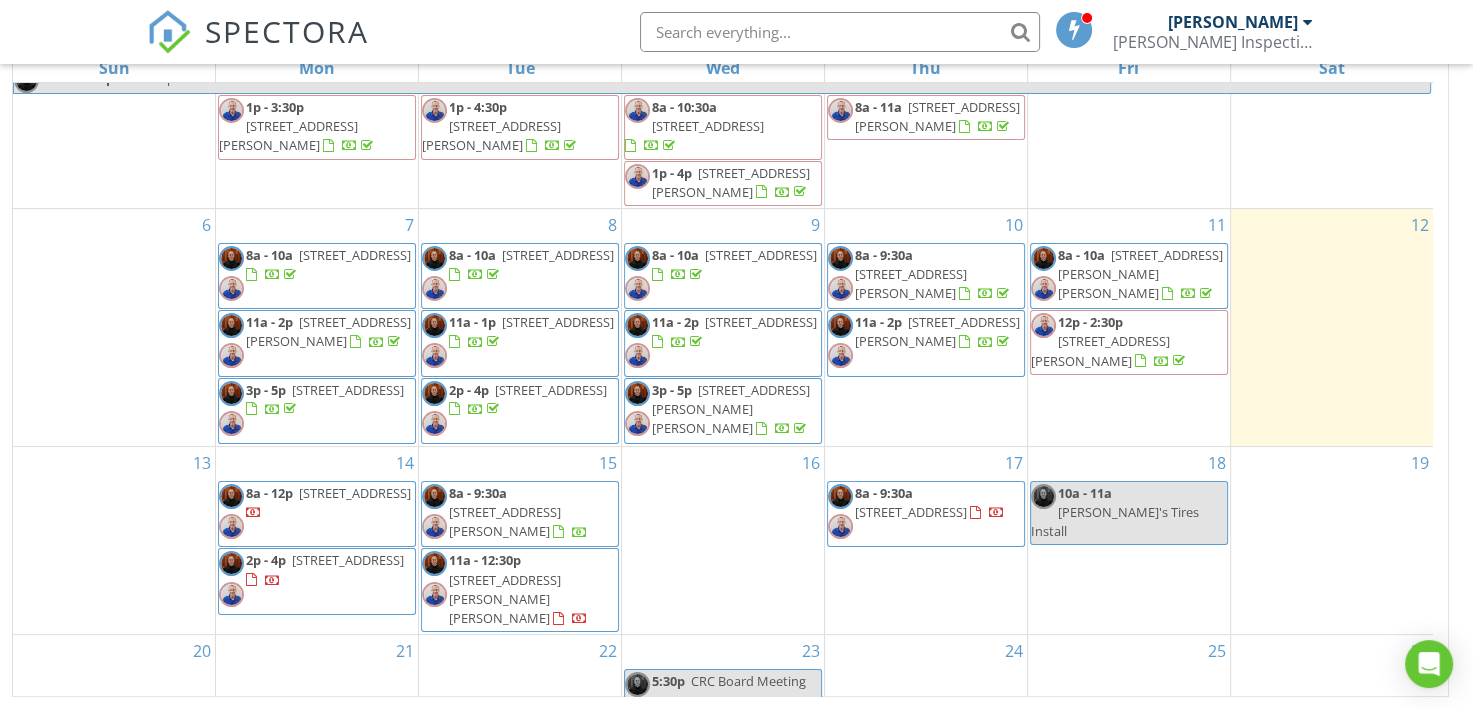 click on "SPECTORA
Ricky Thibodeaux
Thibodeaux Inspection Services, LLC
Role:
Inspector
Dashboard
New Inspection
Inspections
Calendar
Template Editor
Contacts
Automations
Team
Metrics
Payments
Data Exports
Billing
Reporting
Advanced
Settings
What's New
Sign Out" at bounding box center (736, 32) 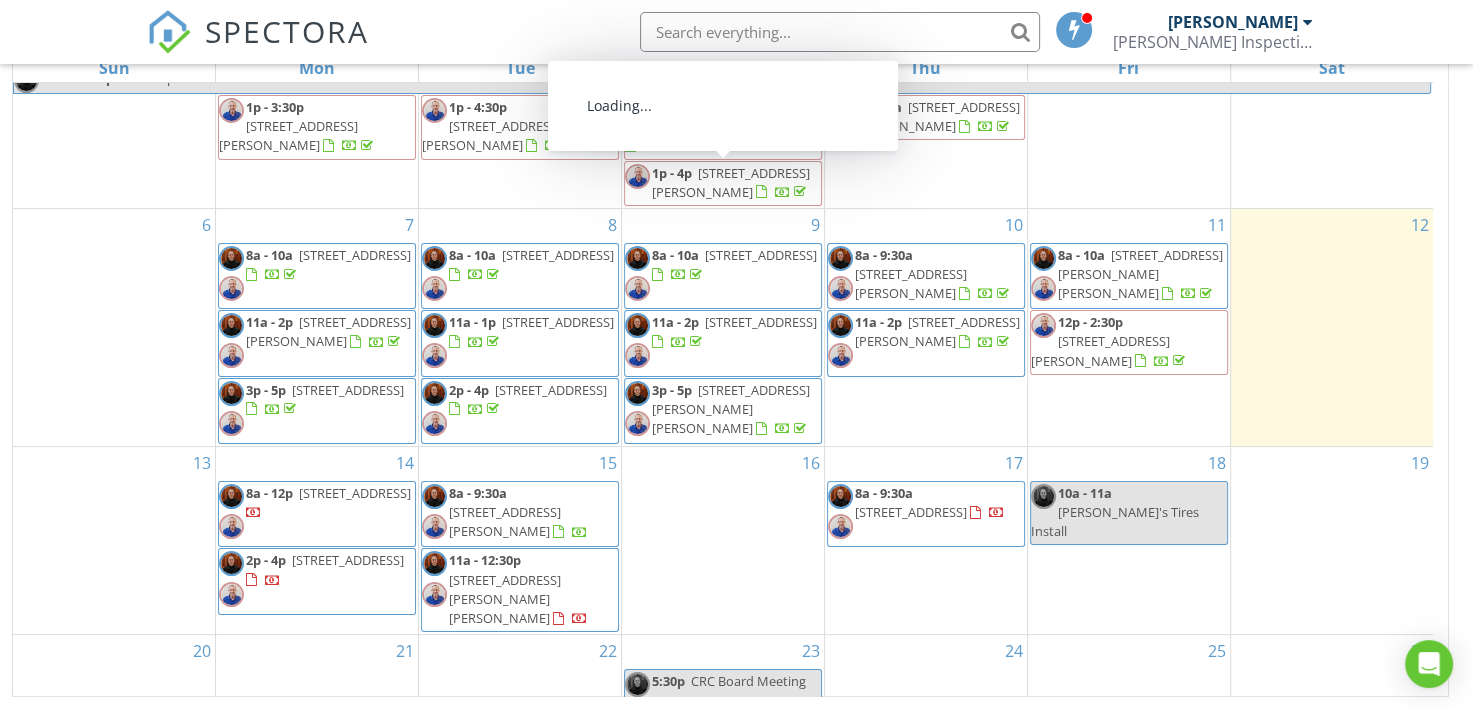 click on "17
8a - 9:30a
212 Porch View Ln , Lafayette 70508" at bounding box center [926, 540] 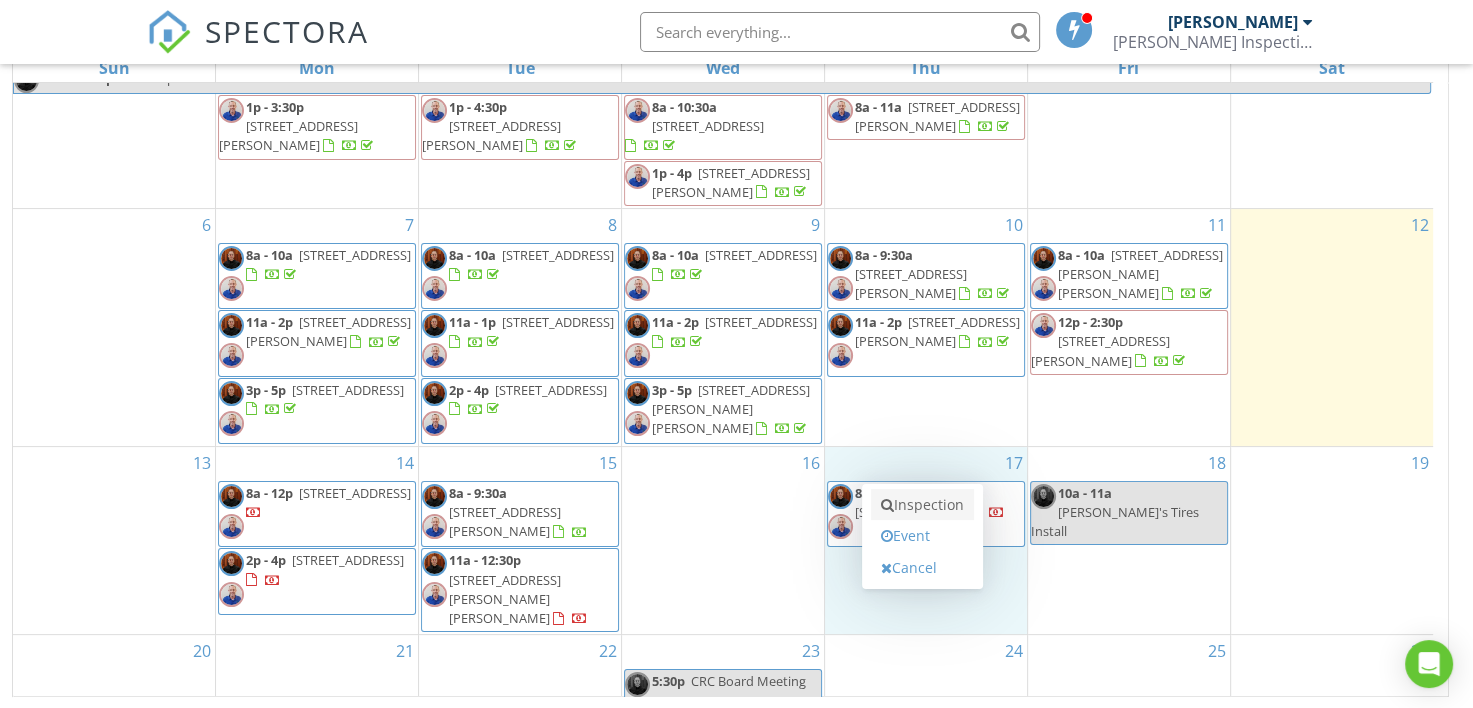 click on "Inspection" at bounding box center (922, 505) 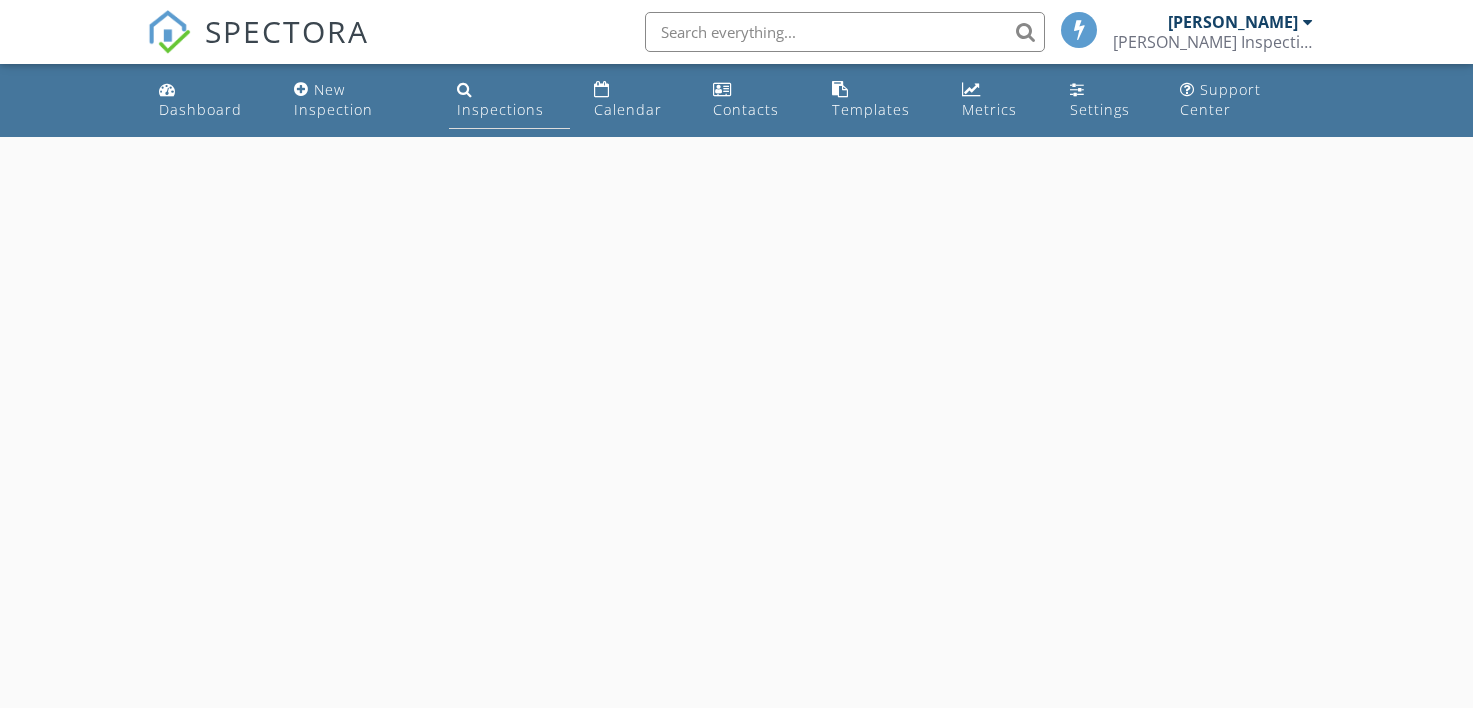 scroll, scrollTop: 0, scrollLeft: 0, axis: both 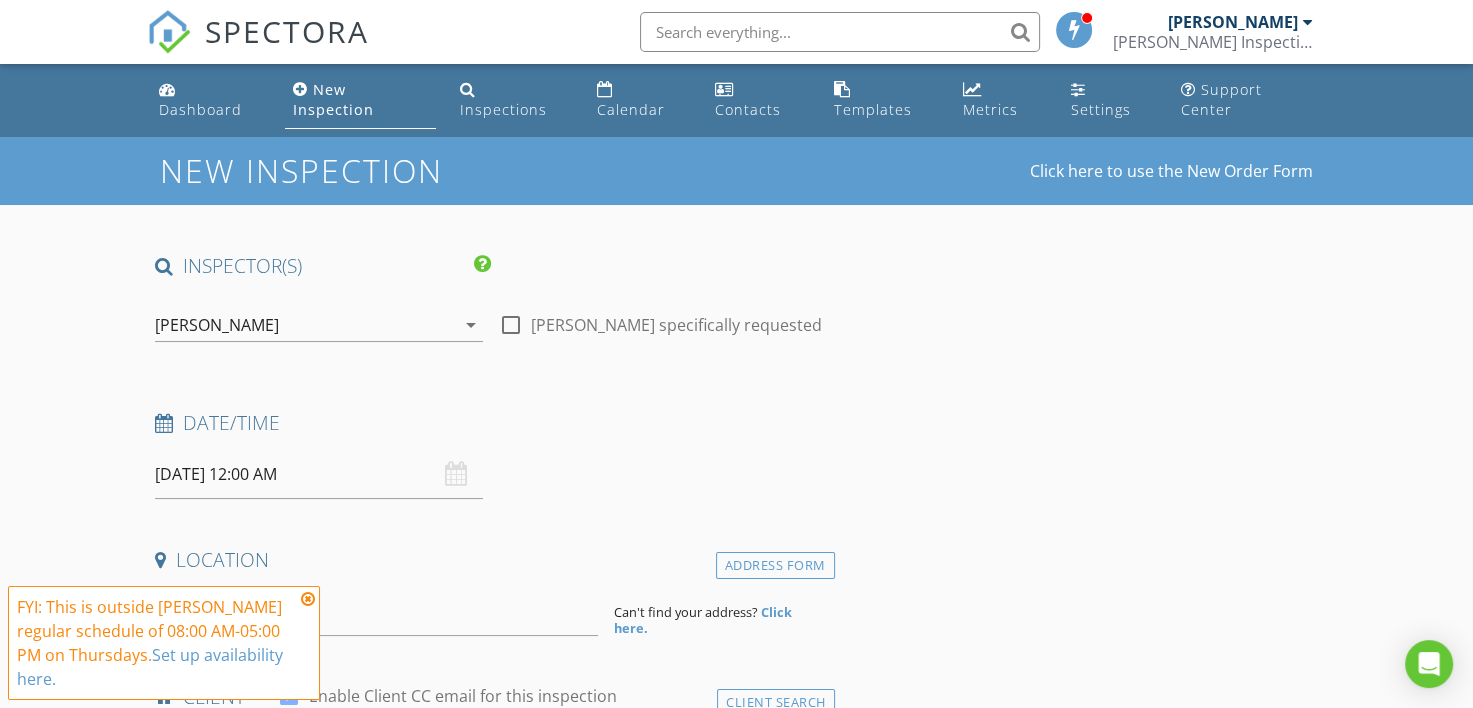 click on "[PERSON_NAME]" at bounding box center [305, 325] 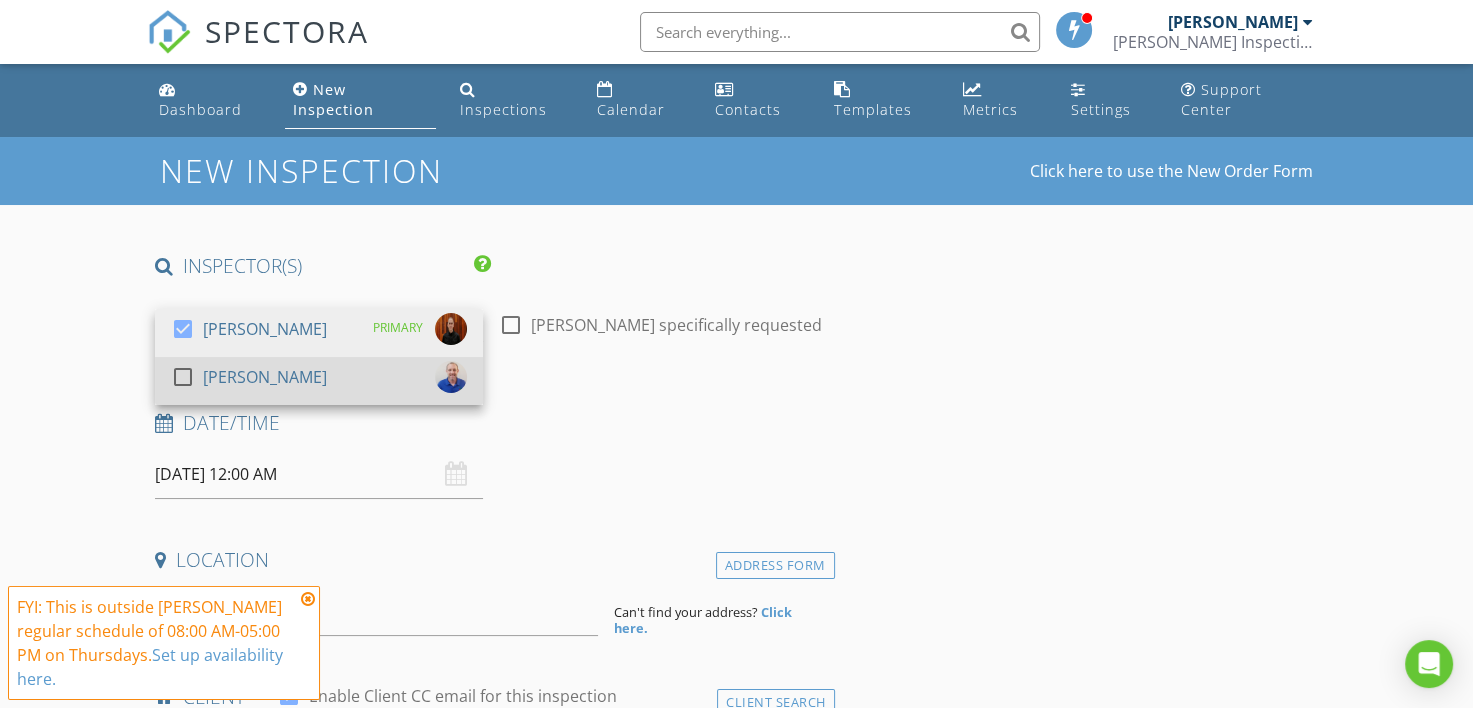 click on "[PERSON_NAME]" at bounding box center [265, 377] 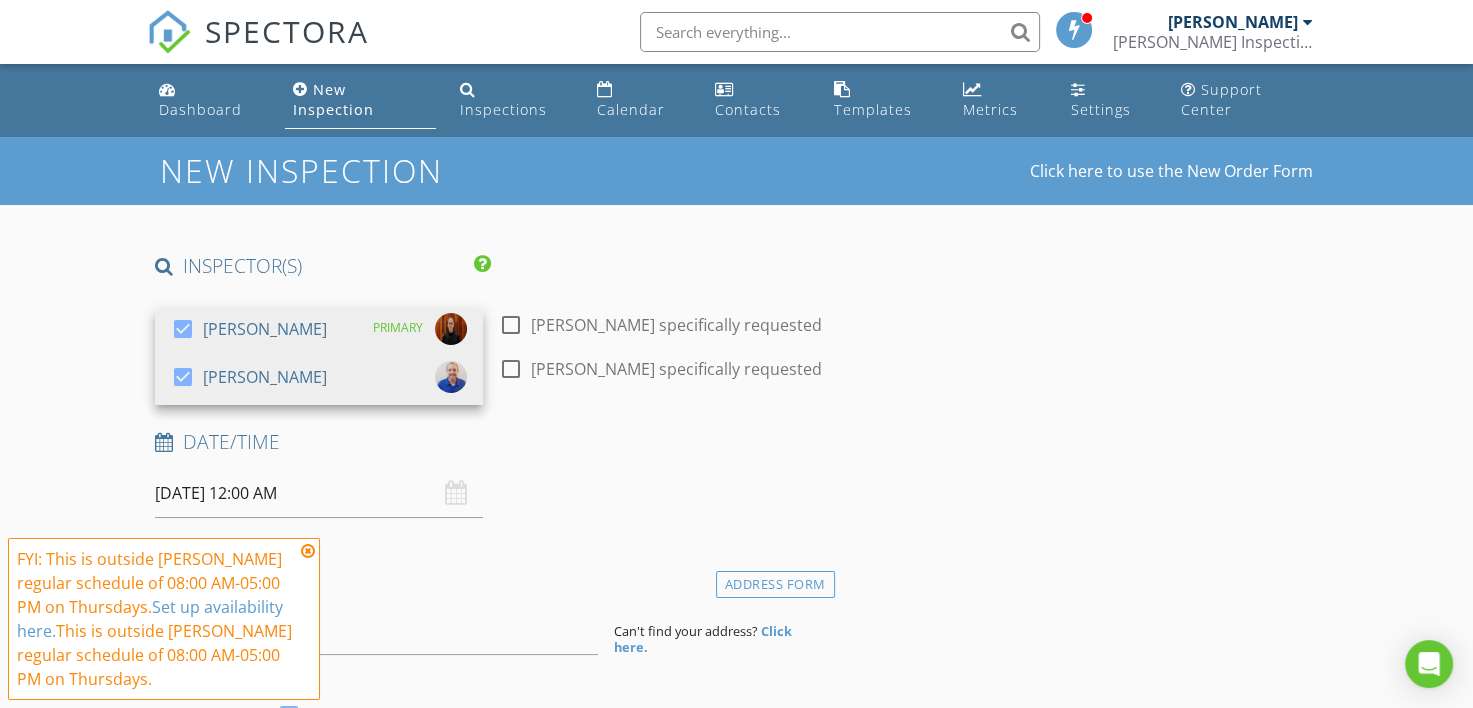 click on "Ricky Thibodeaux specifically requested" at bounding box center (676, 325) 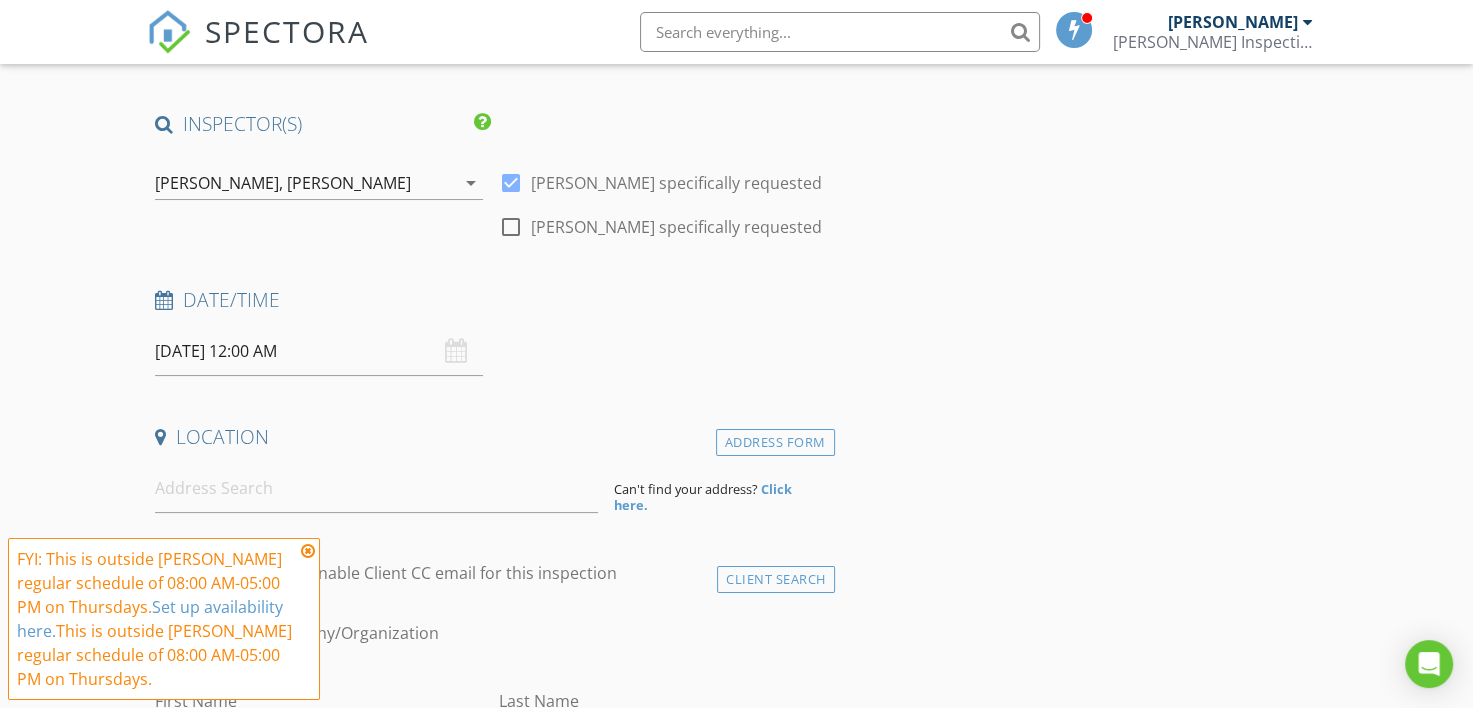 scroll, scrollTop: 200, scrollLeft: 0, axis: vertical 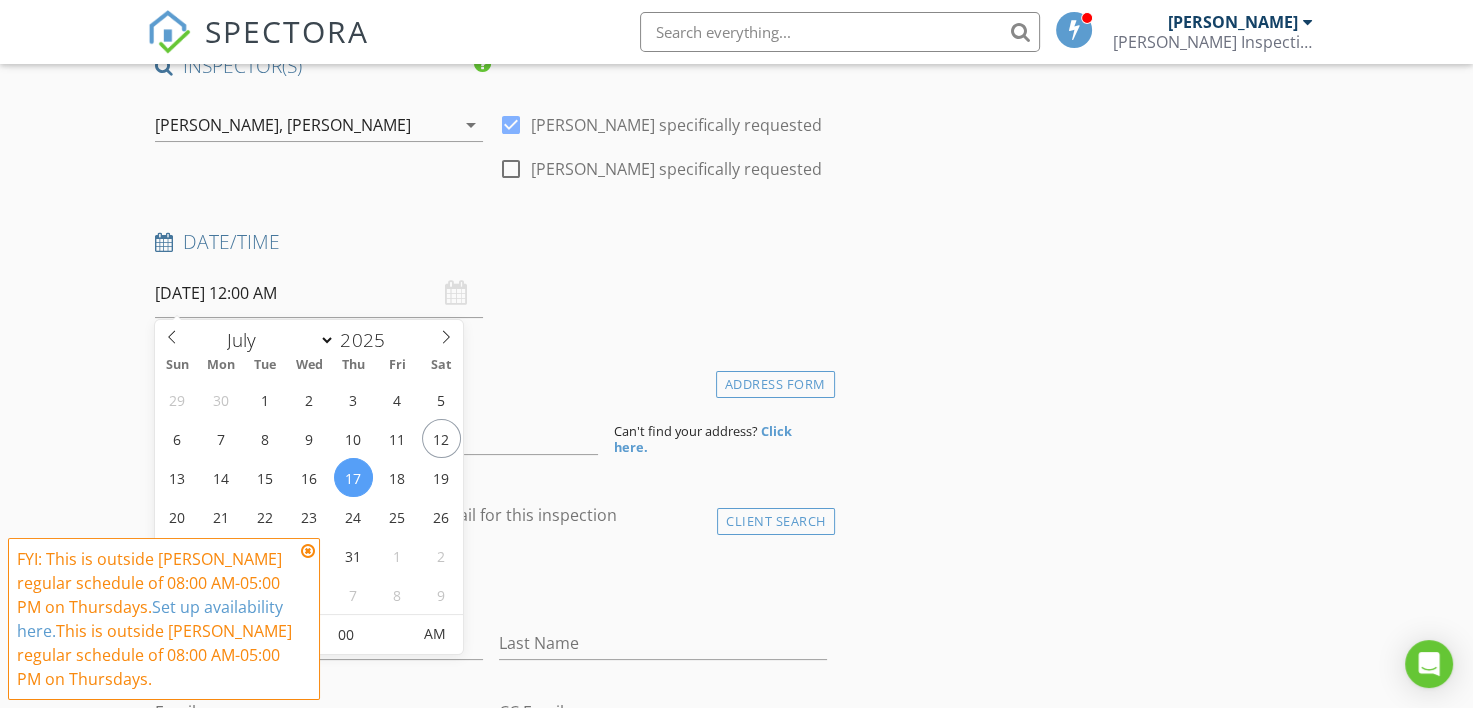 click on "07/17/2025 12:00 AM" at bounding box center (319, 293) 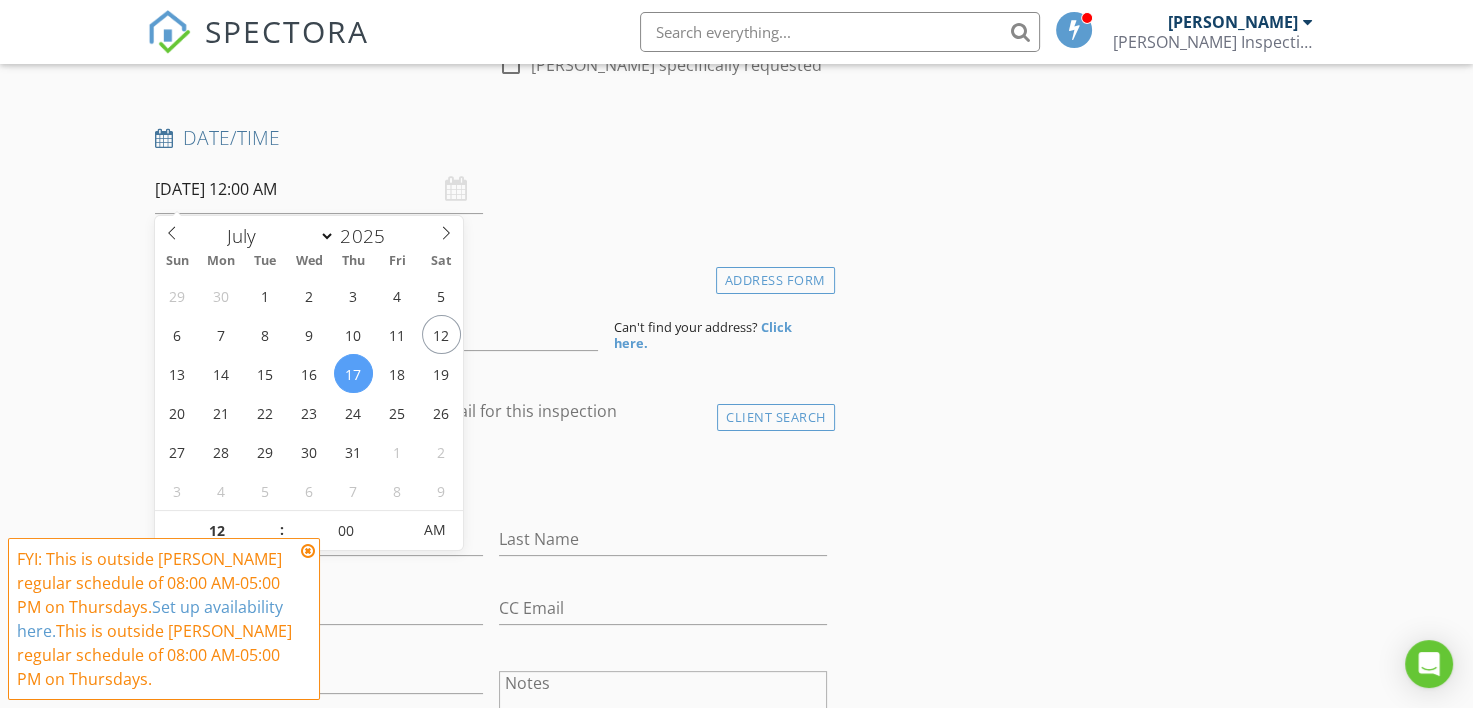 scroll, scrollTop: 400, scrollLeft: 0, axis: vertical 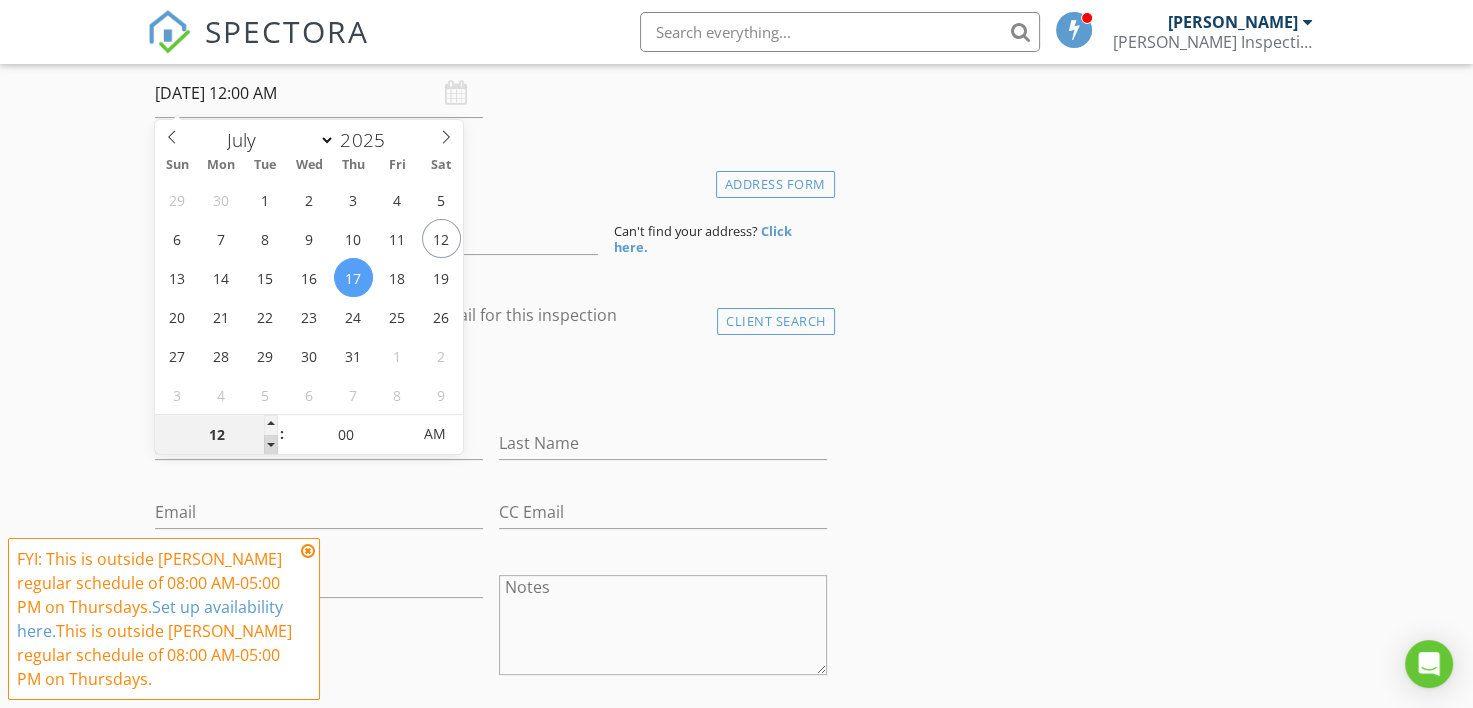 type on "11" 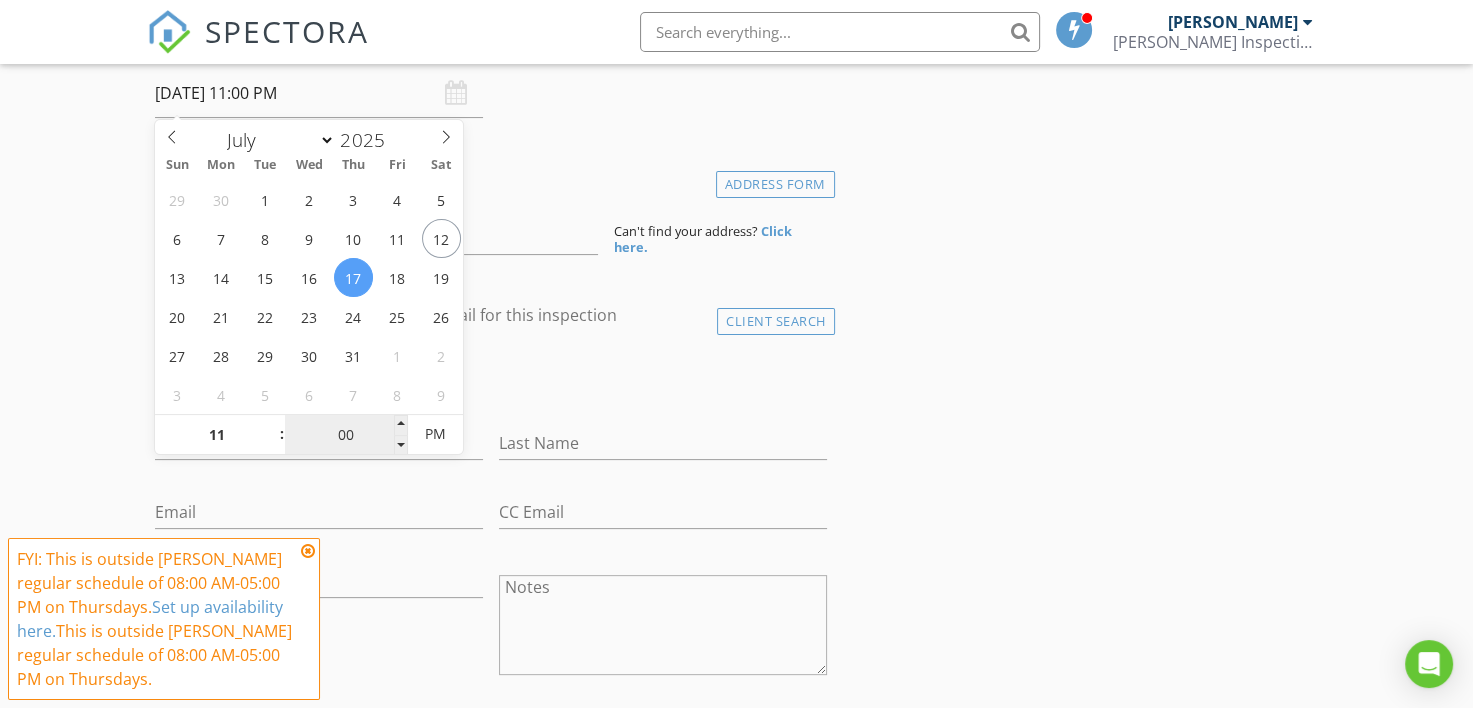 drag, startPoint x: 268, startPoint y: 447, endPoint x: 293, endPoint y: 445, distance: 25.079872 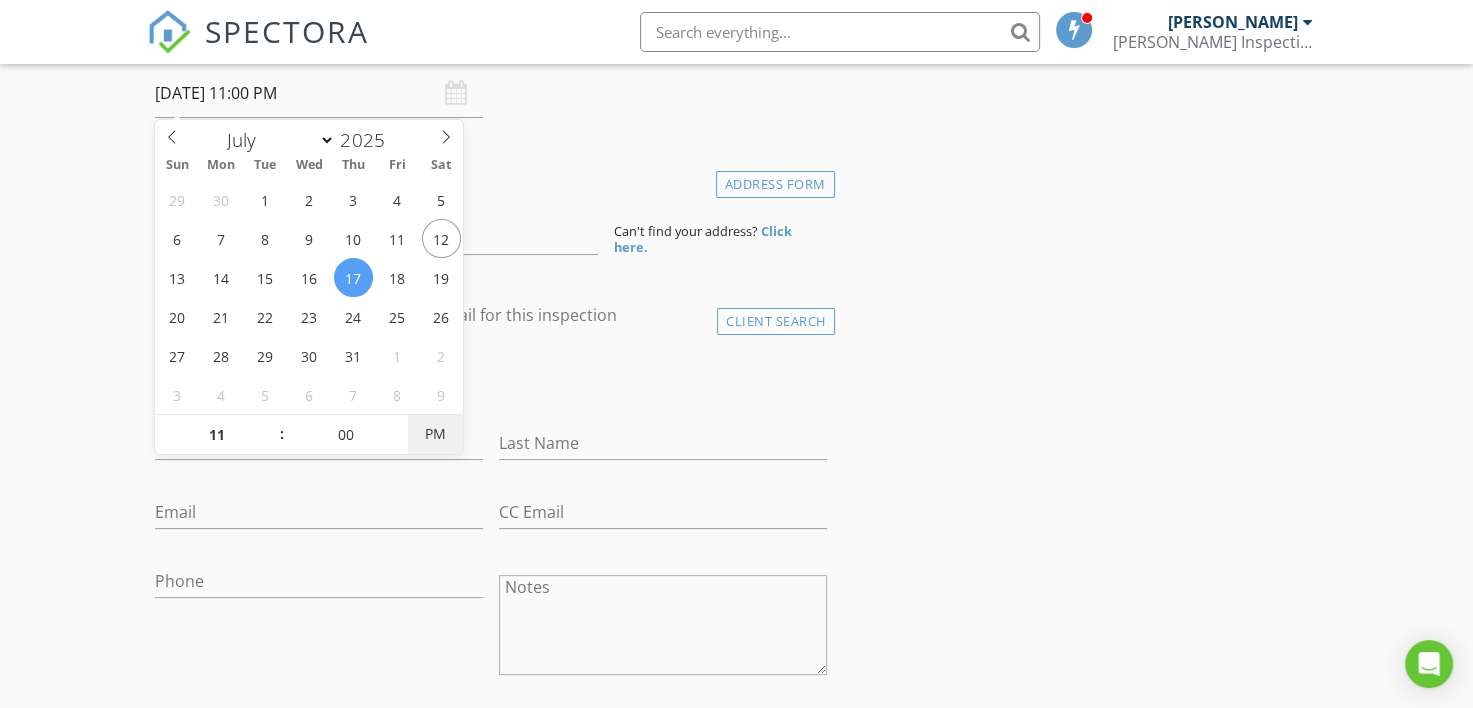 type on "[DATE] 11:00 AM" 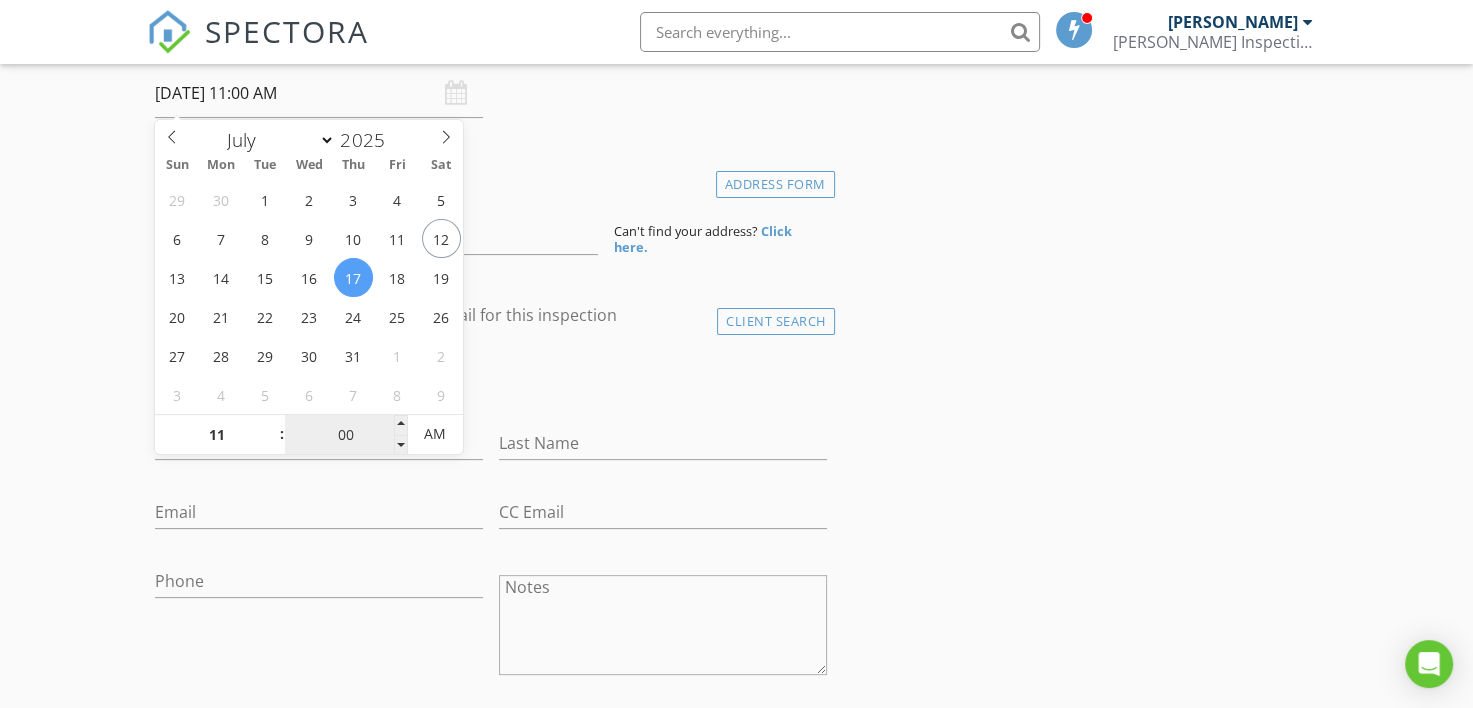 drag, startPoint x: 445, startPoint y: 430, endPoint x: 344, endPoint y: 414, distance: 102.259476 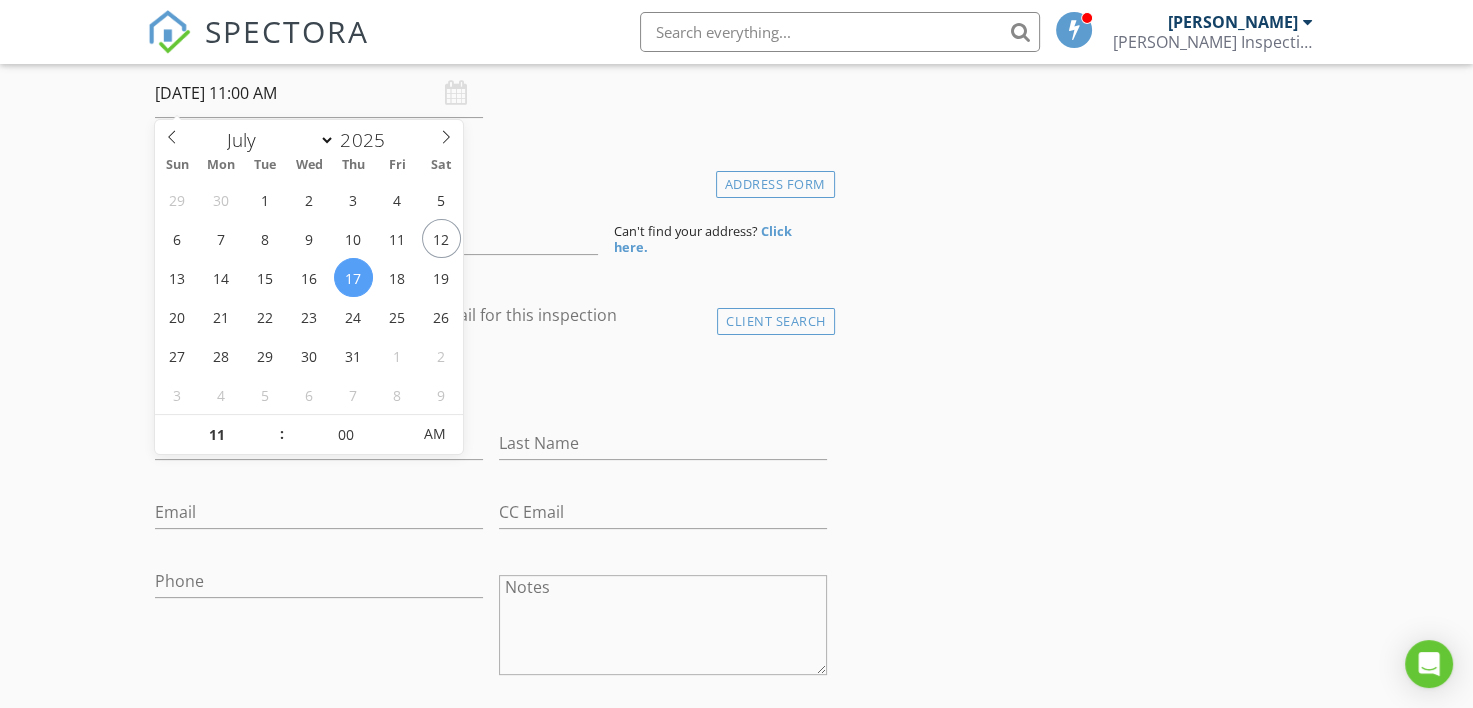 click on "New Inspection
Click here to use the New Order Form
INSPECTOR(S)
check_box   Ricky Thibodeaux   PRIMARY   check_box   Ryan Romero     Ricky Thibodeaux,  Ryan Romero arrow_drop_down   check_box Ricky Thibodeaux specifically requested check_box_outline_blank Ryan Romero specifically requested
Date/Time
07/17/2025 11:00 AM
Location
Address Form       Can't find your address?   Click here.
client
check_box Enable Client CC email for this inspection   Client Search     check_box_outline_blank Client is a Company/Organization     First Name   Last Name   Email   CC Email   Phone           Notes   Private Notes
ADD ADDITIONAL client
SERVICES
check_box_outline_blank   0-1000 sqft Inspection   Standard Inspection up to 1000 sqft check_box_outline_blank" at bounding box center (736, 1263) 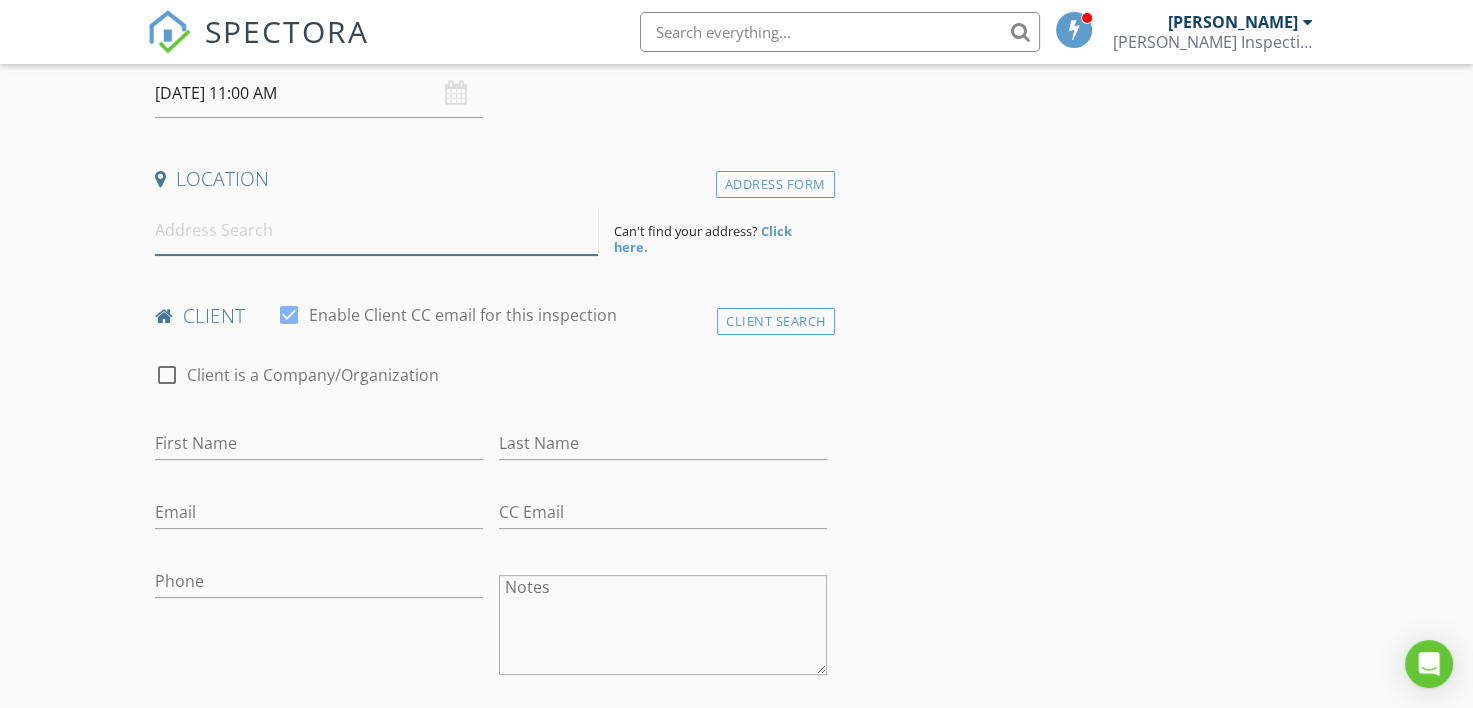 click at bounding box center [376, 230] 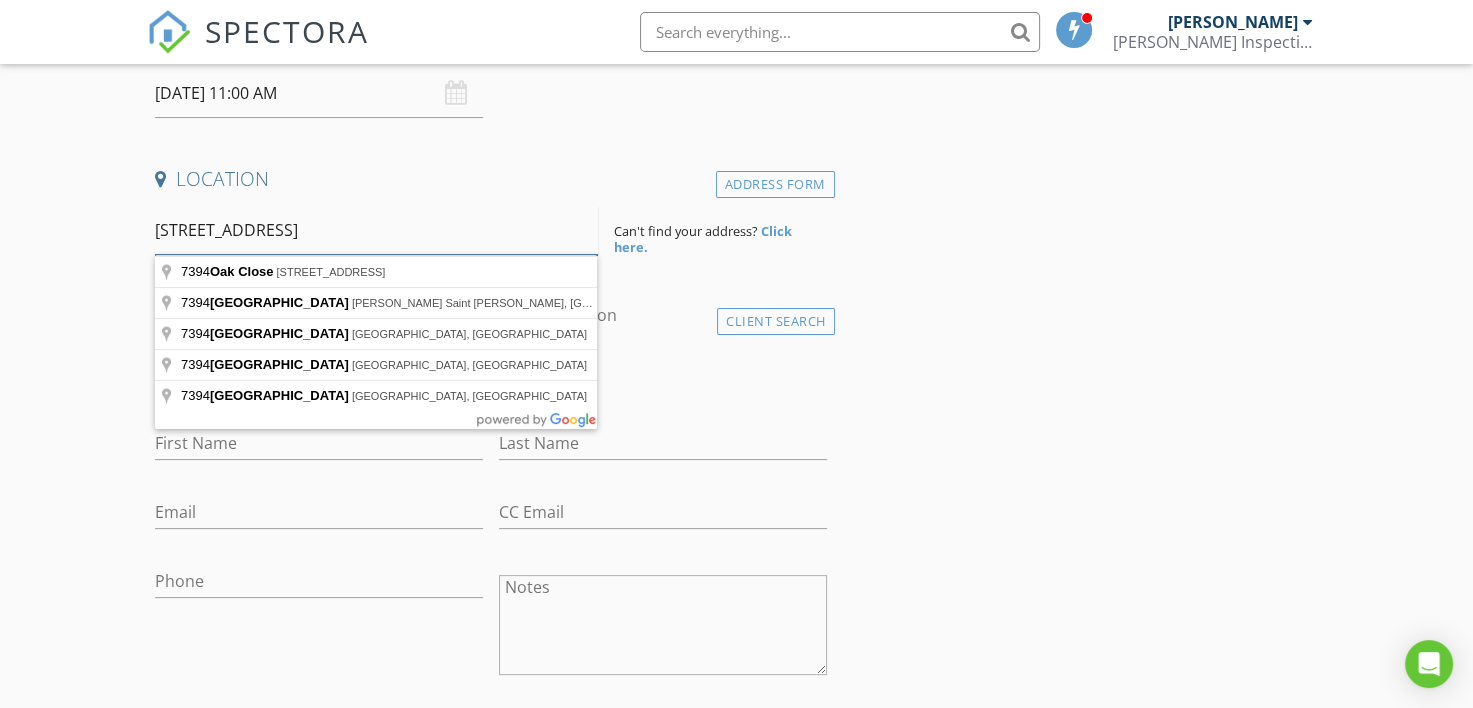 type on "[STREET_ADDRESS]" 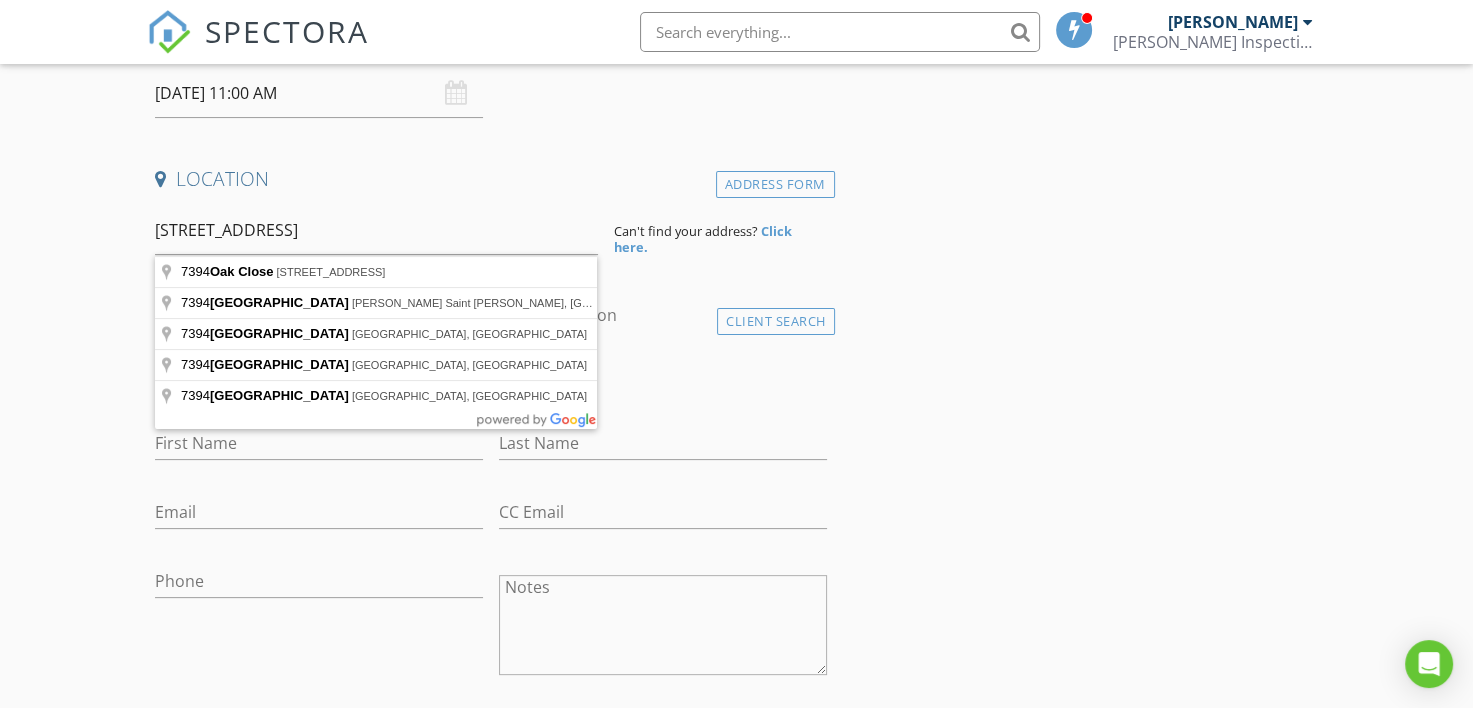 click on "Location" at bounding box center (490, 179) 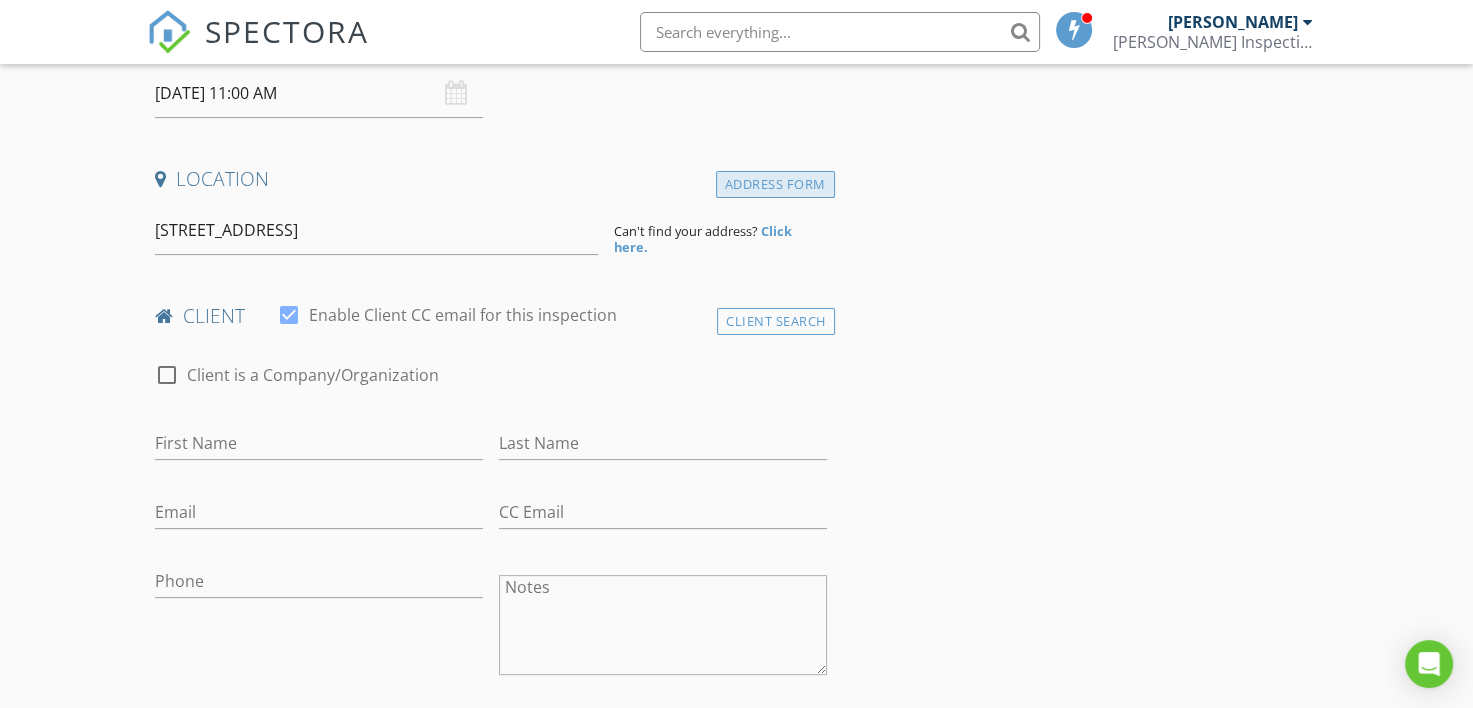 click on "Address Form" at bounding box center (775, 184) 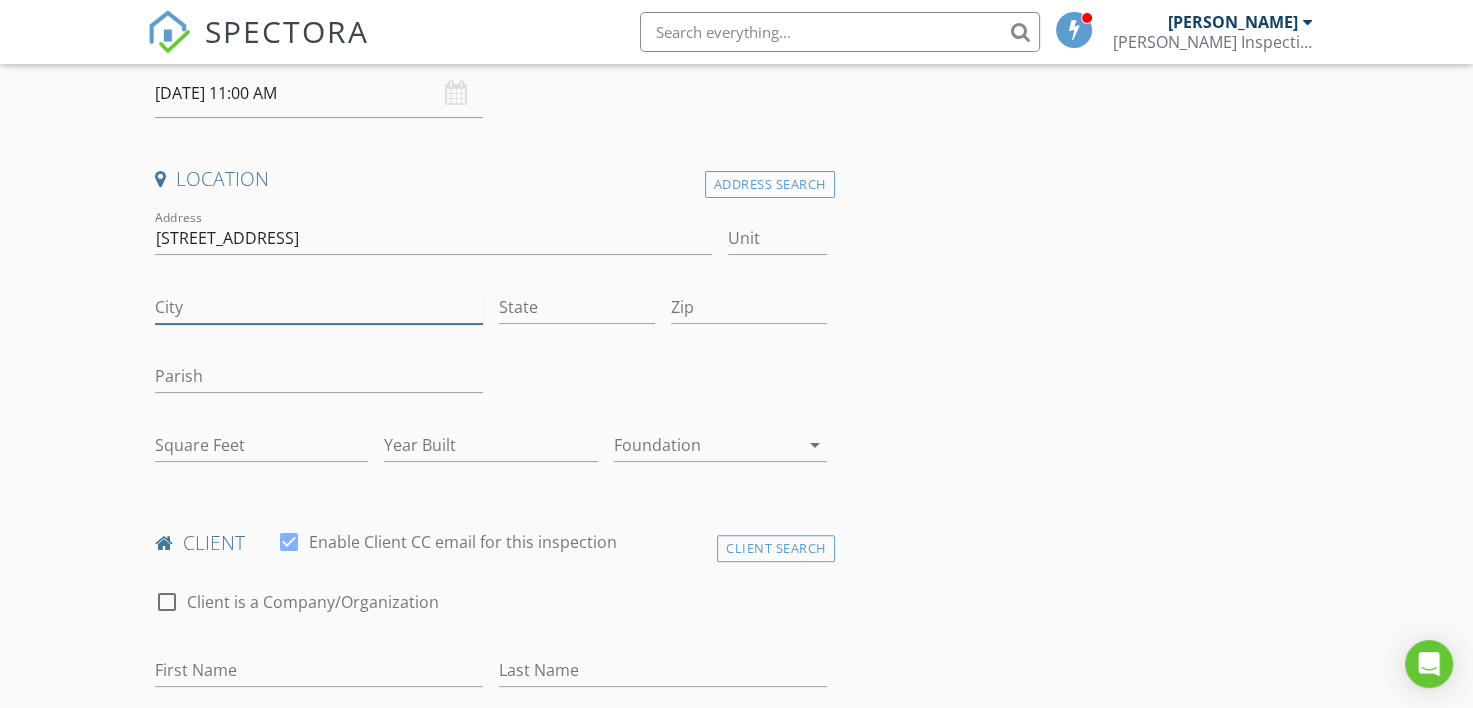 drag, startPoint x: 246, startPoint y: 312, endPoint x: 228, endPoint y: 312, distance: 18 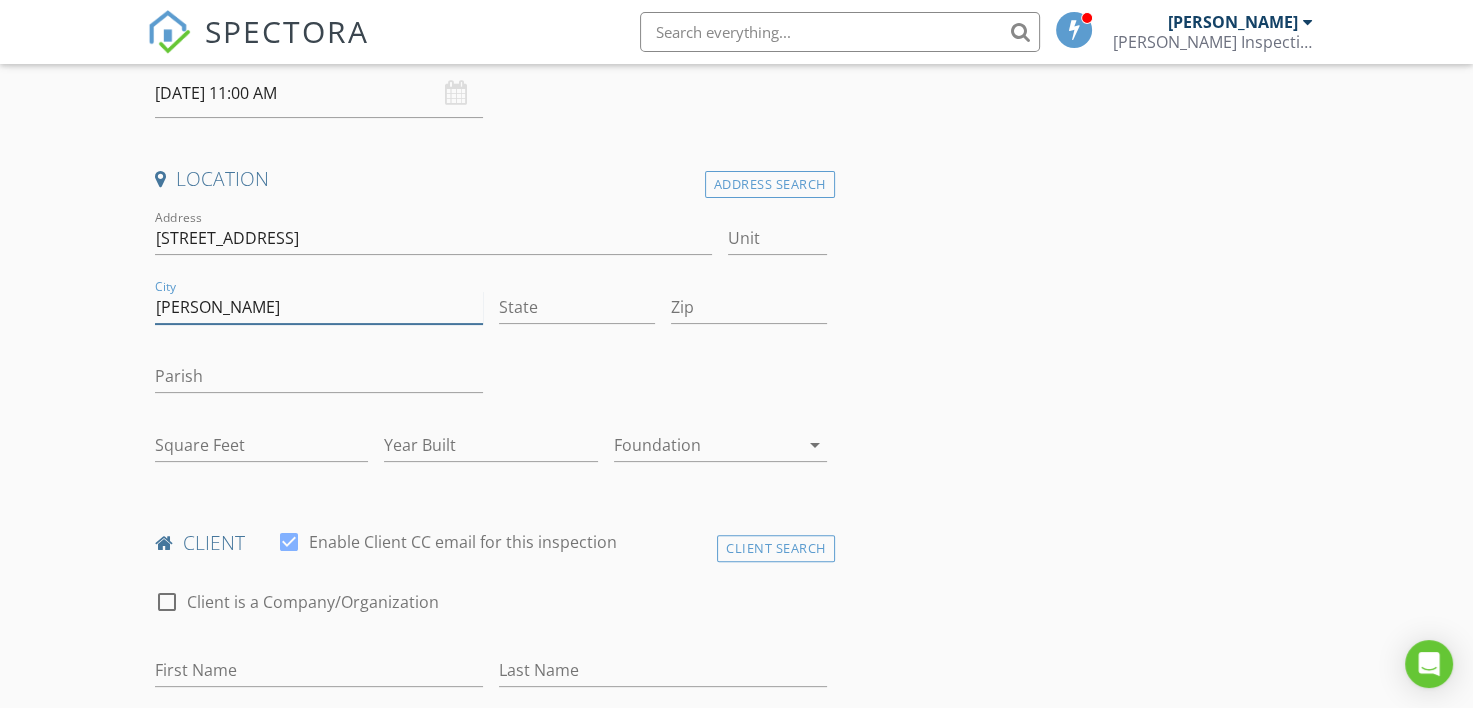 type on "[PERSON_NAME]" 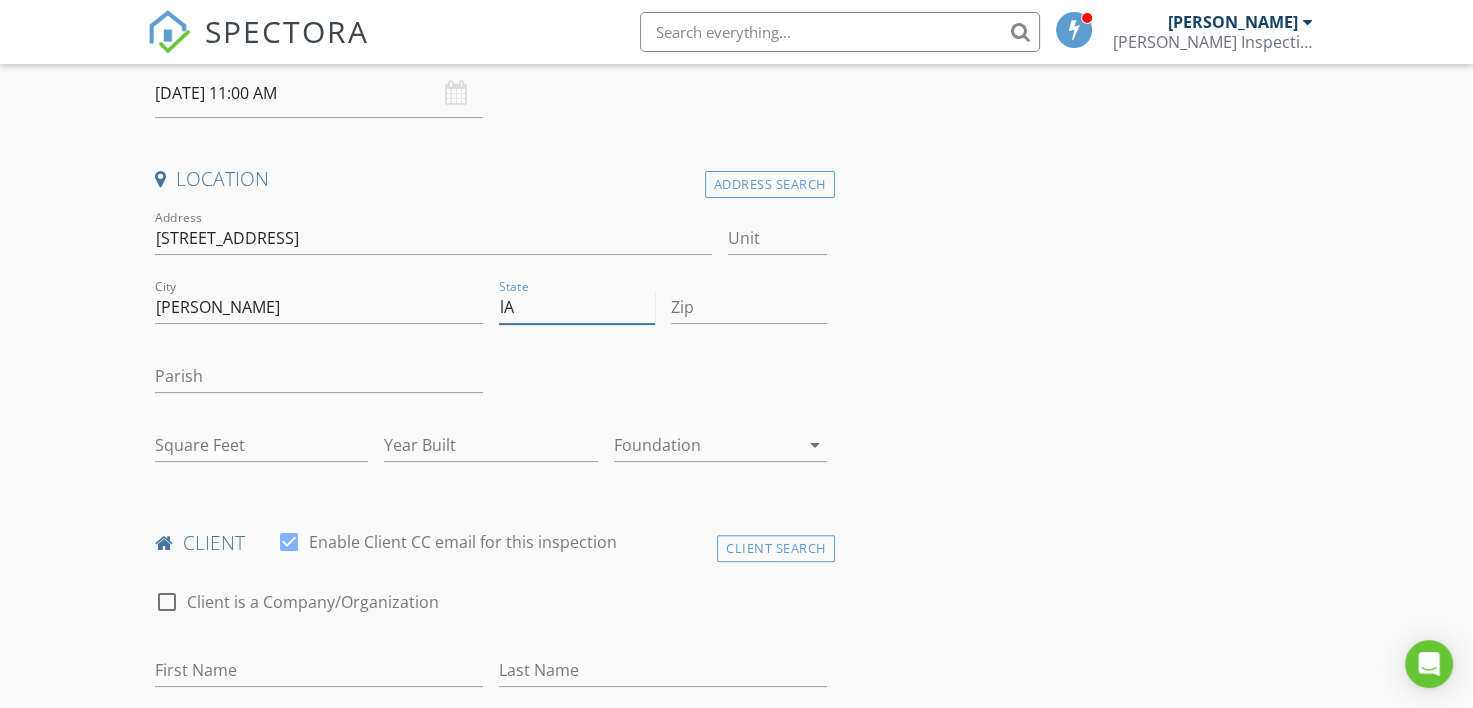 type on "l" 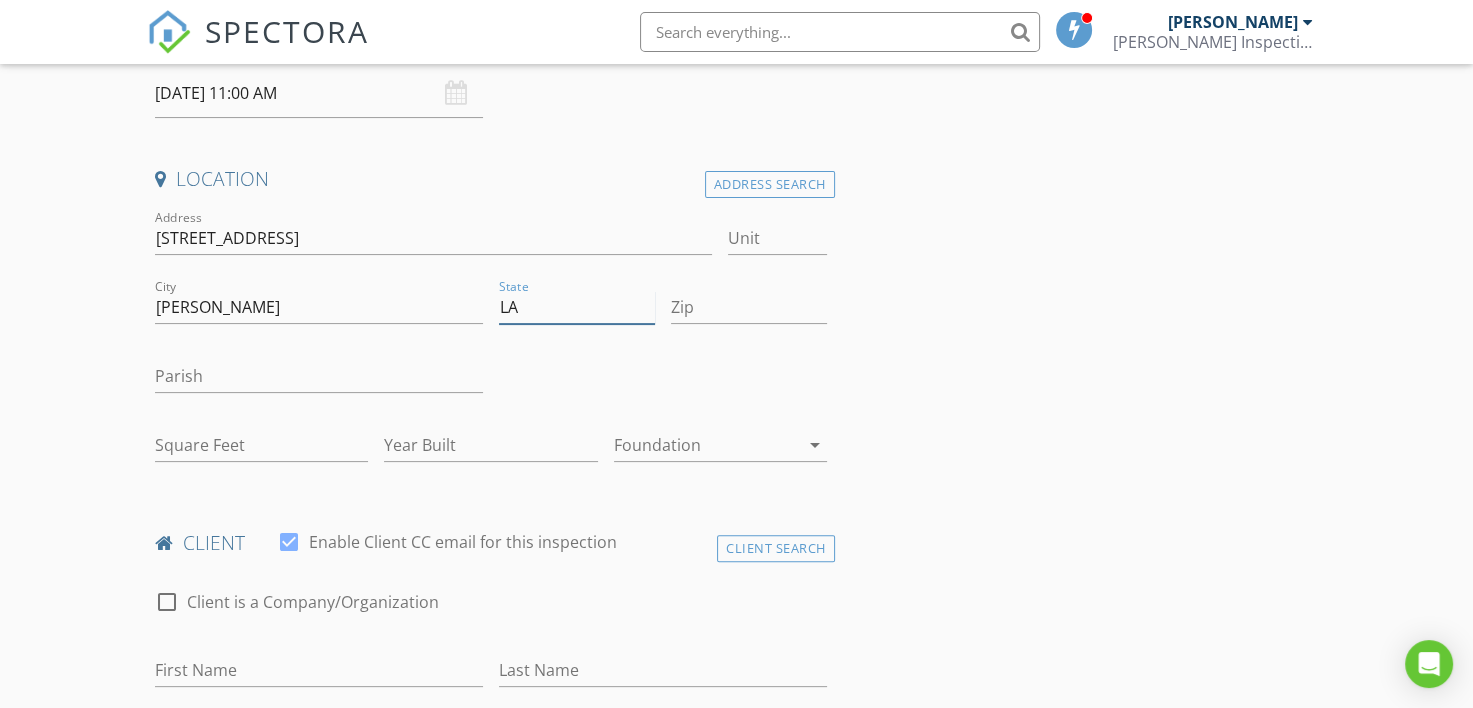 type on "LA" 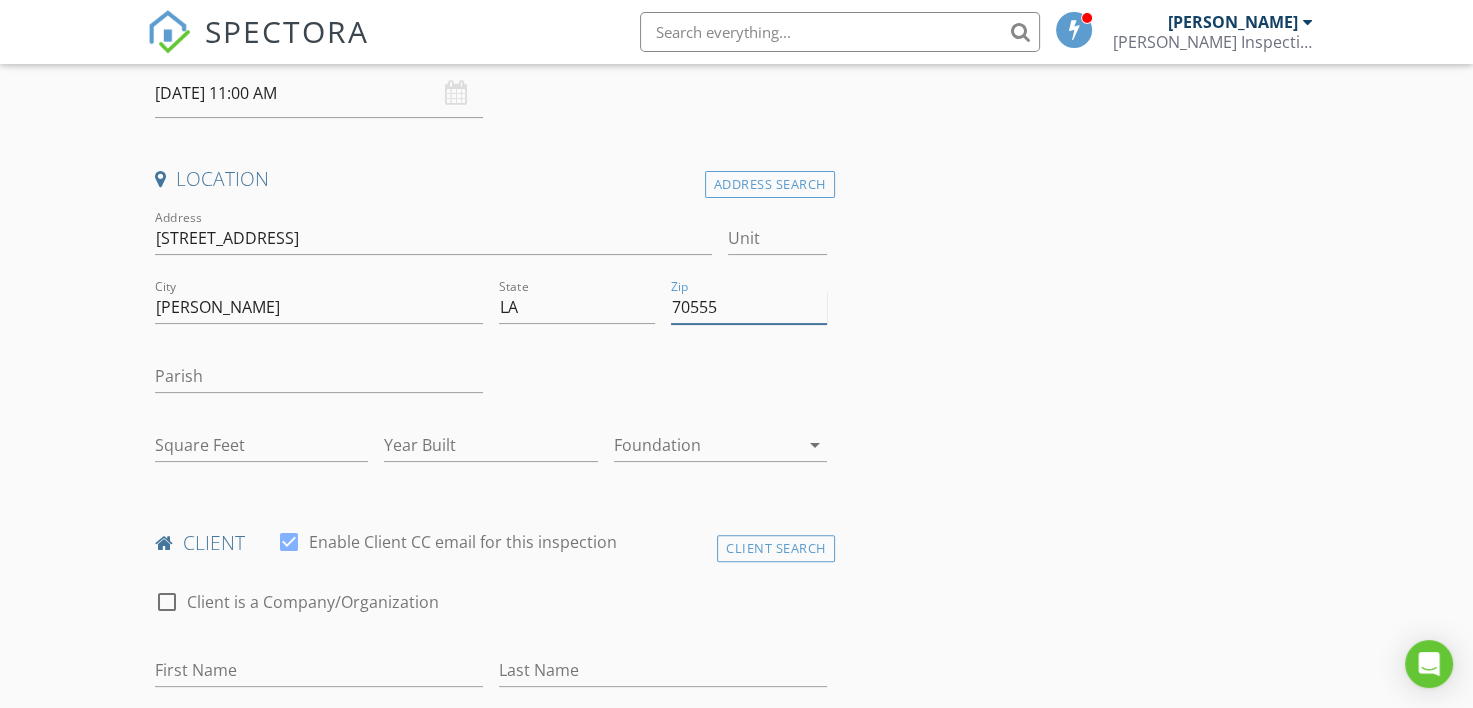 type on "70555" 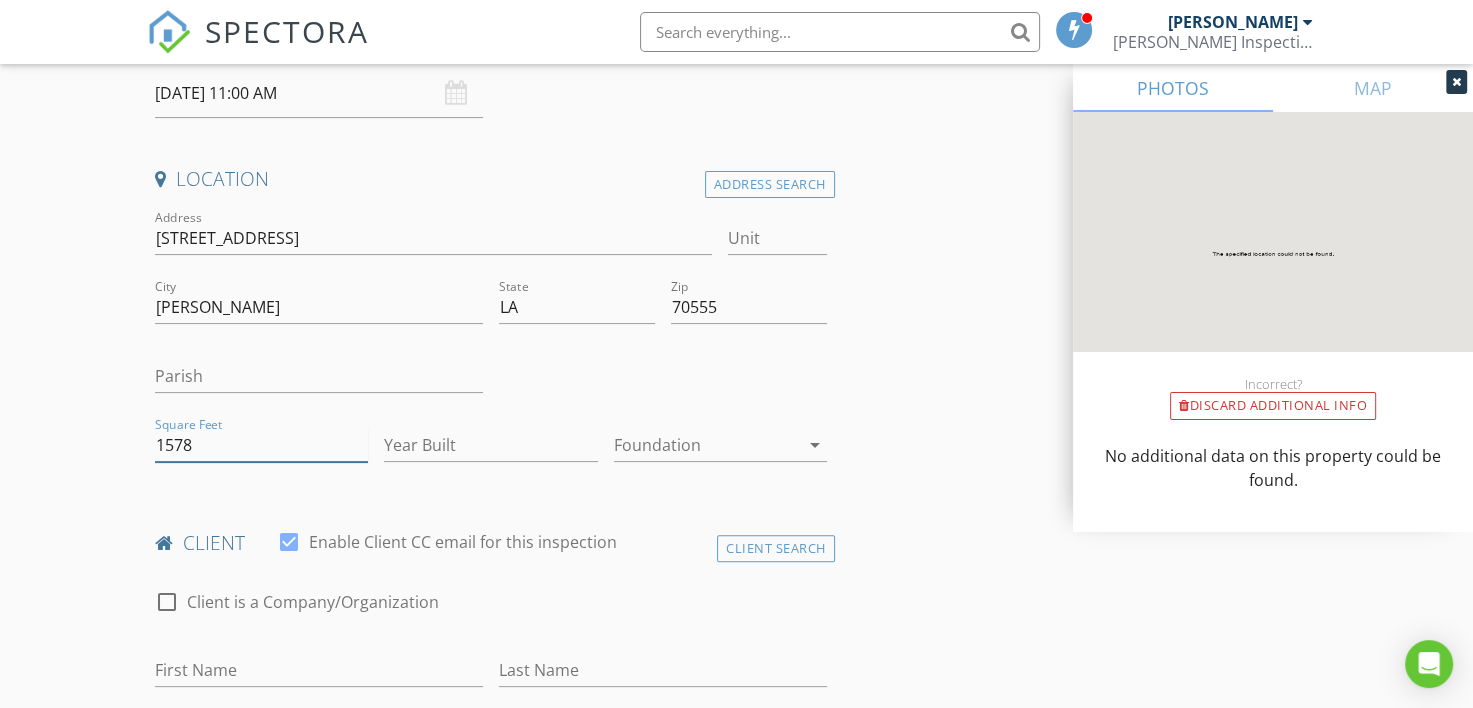 type on "1578" 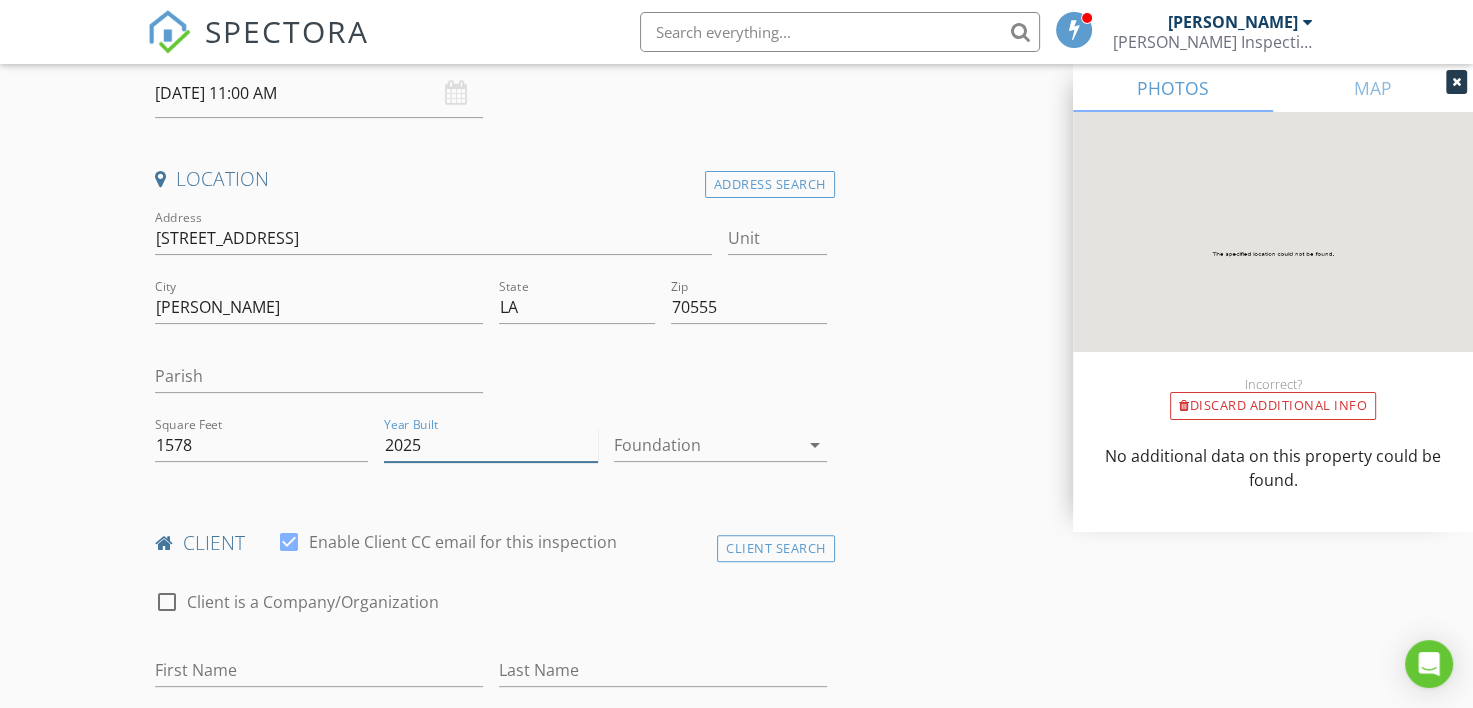 type on "2025" 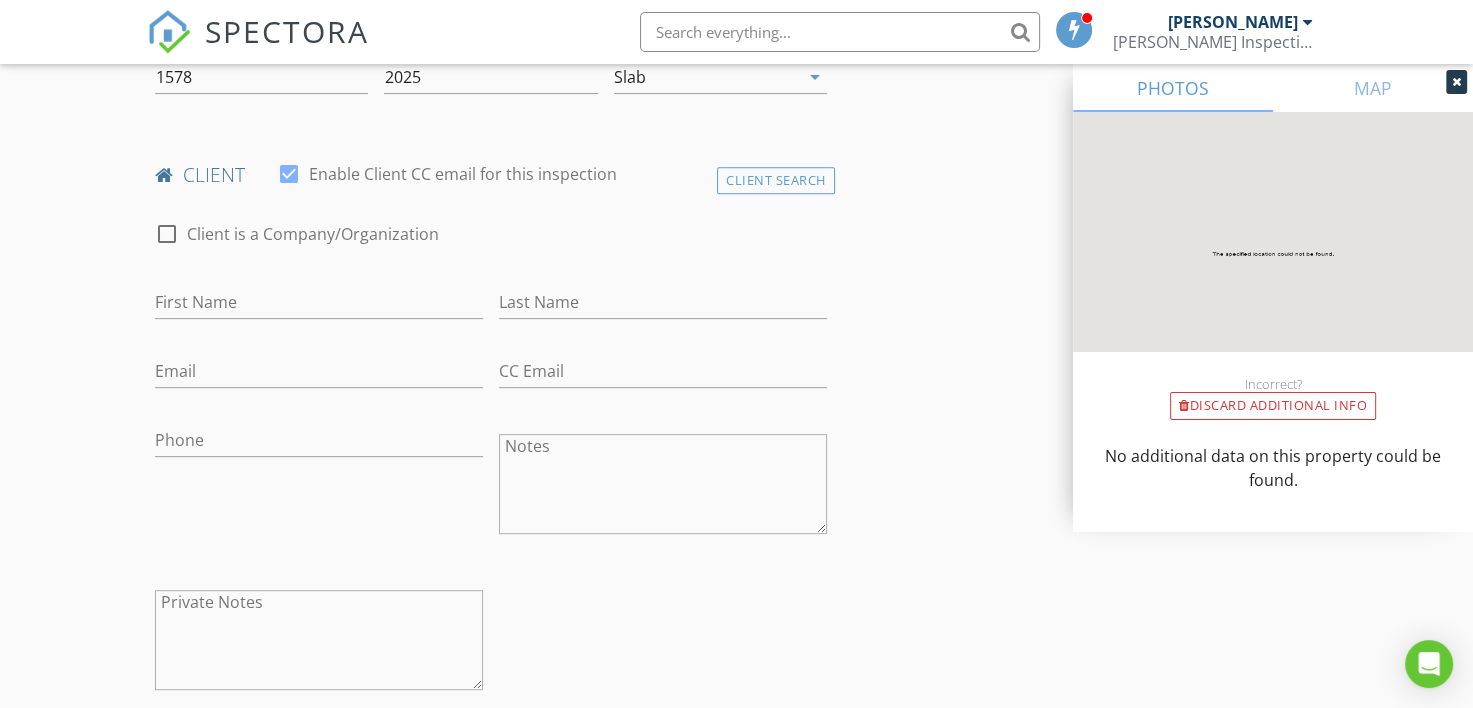 scroll, scrollTop: 800, scrollLeft: 0, axis: vertical 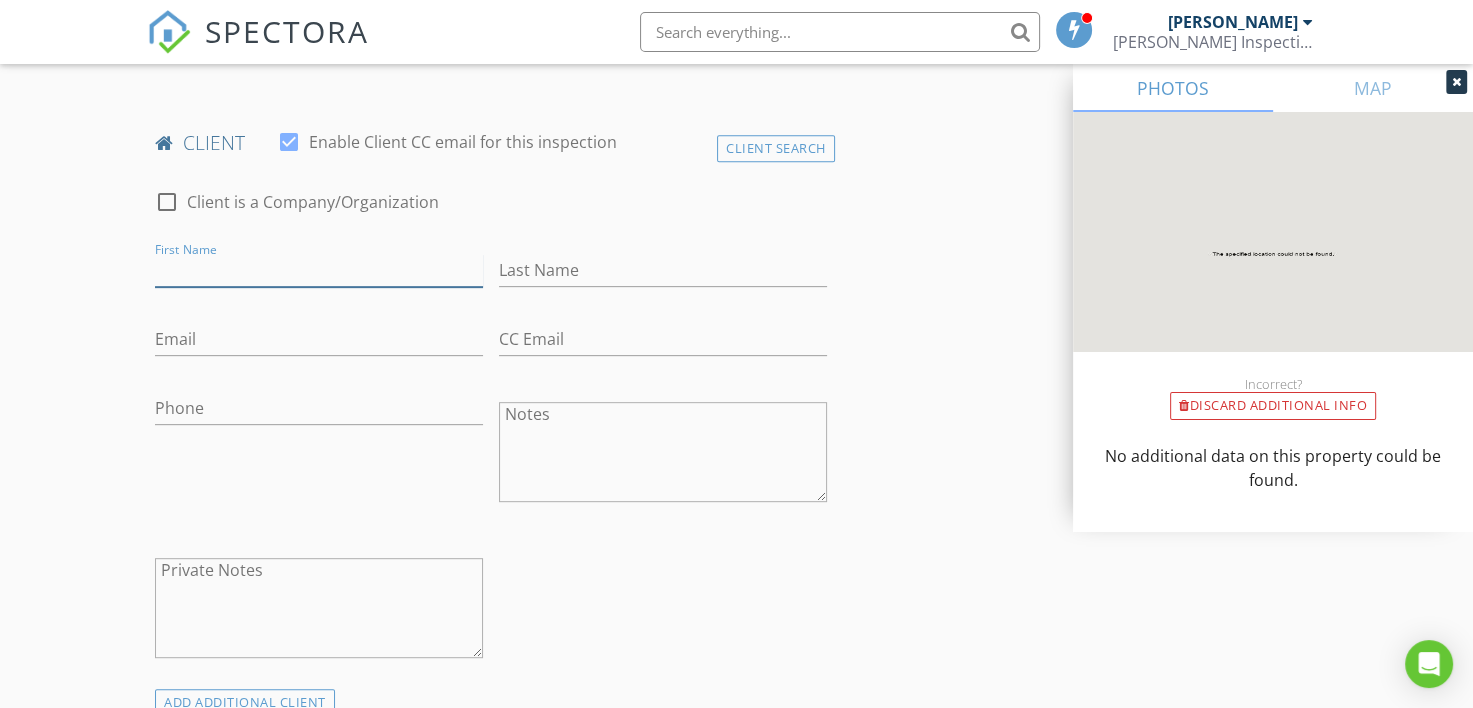 click on "First Name" at bounding box center [319, 270] 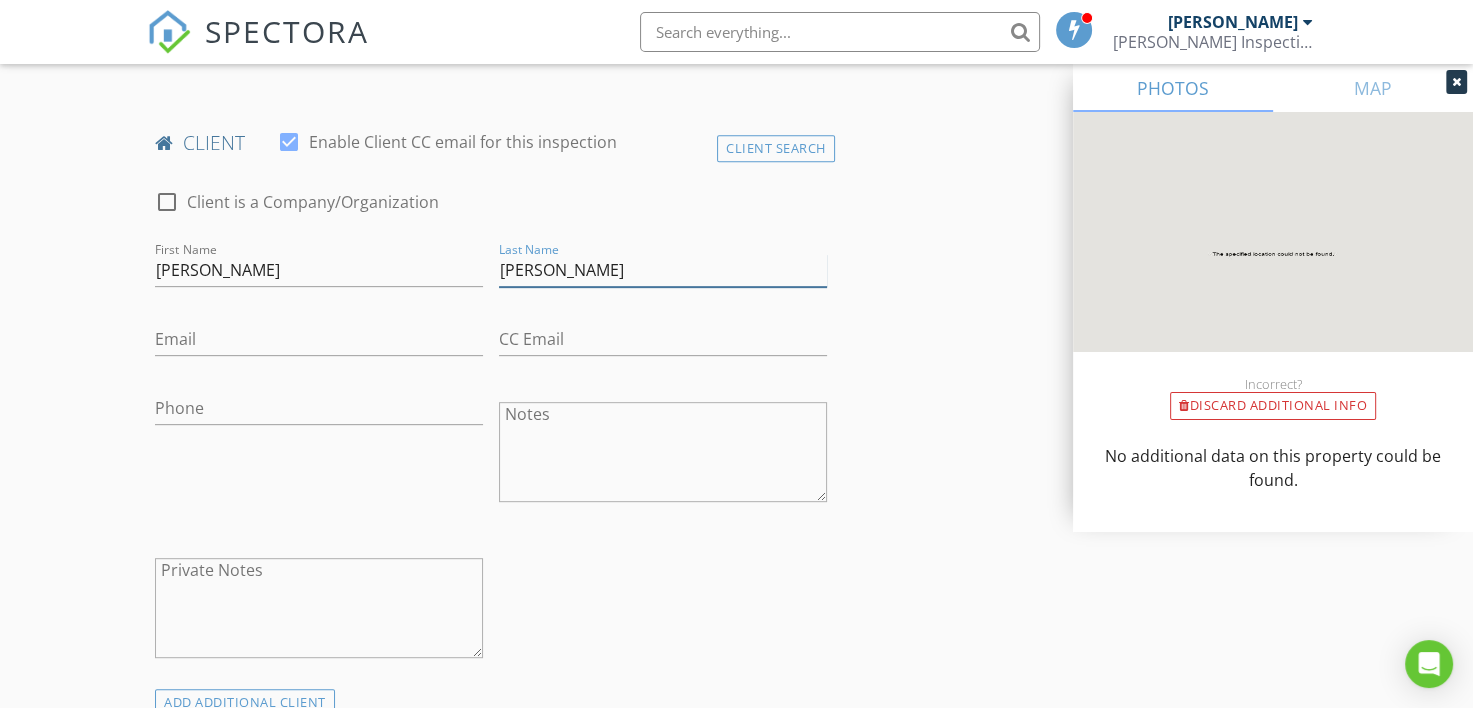 type on "[PERSON_NAME]" 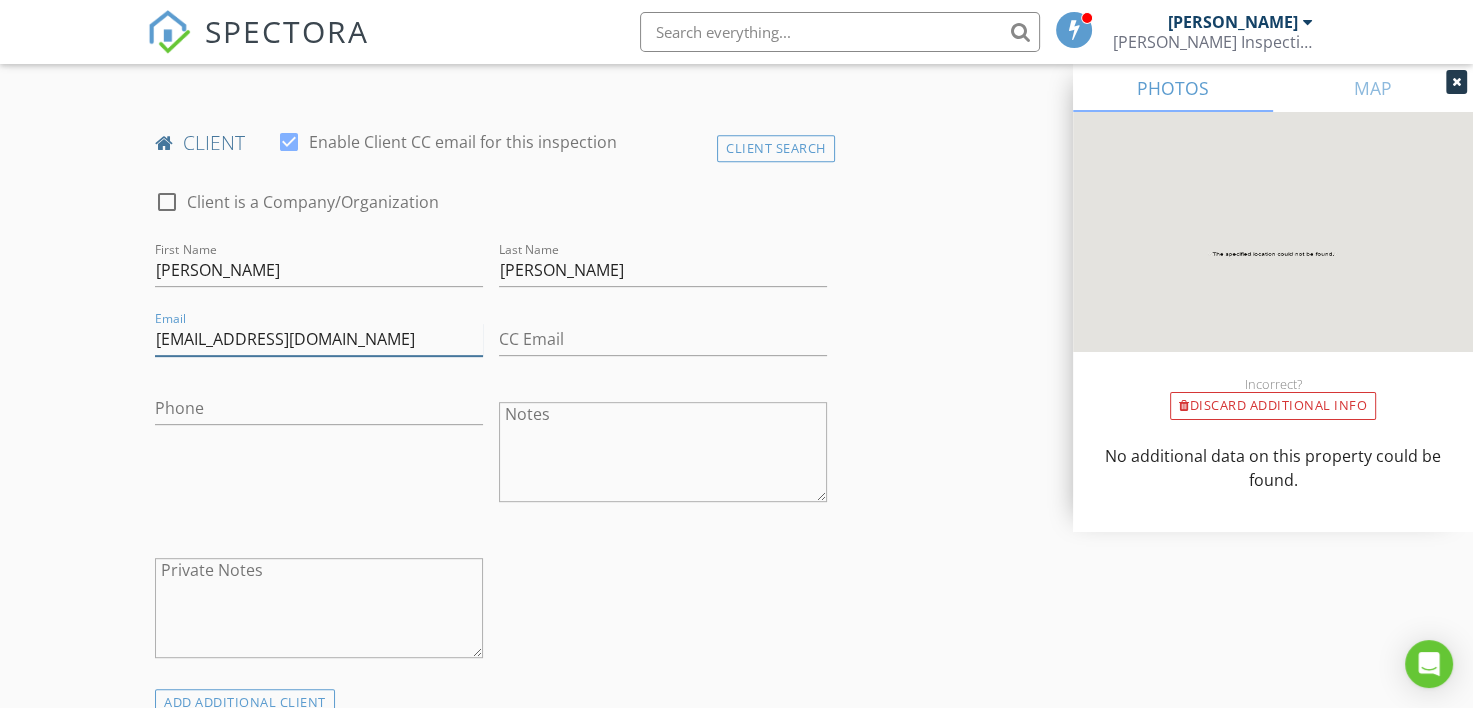 type on "[EMAIL_ADDRESS][DOMAIN_NAME]" 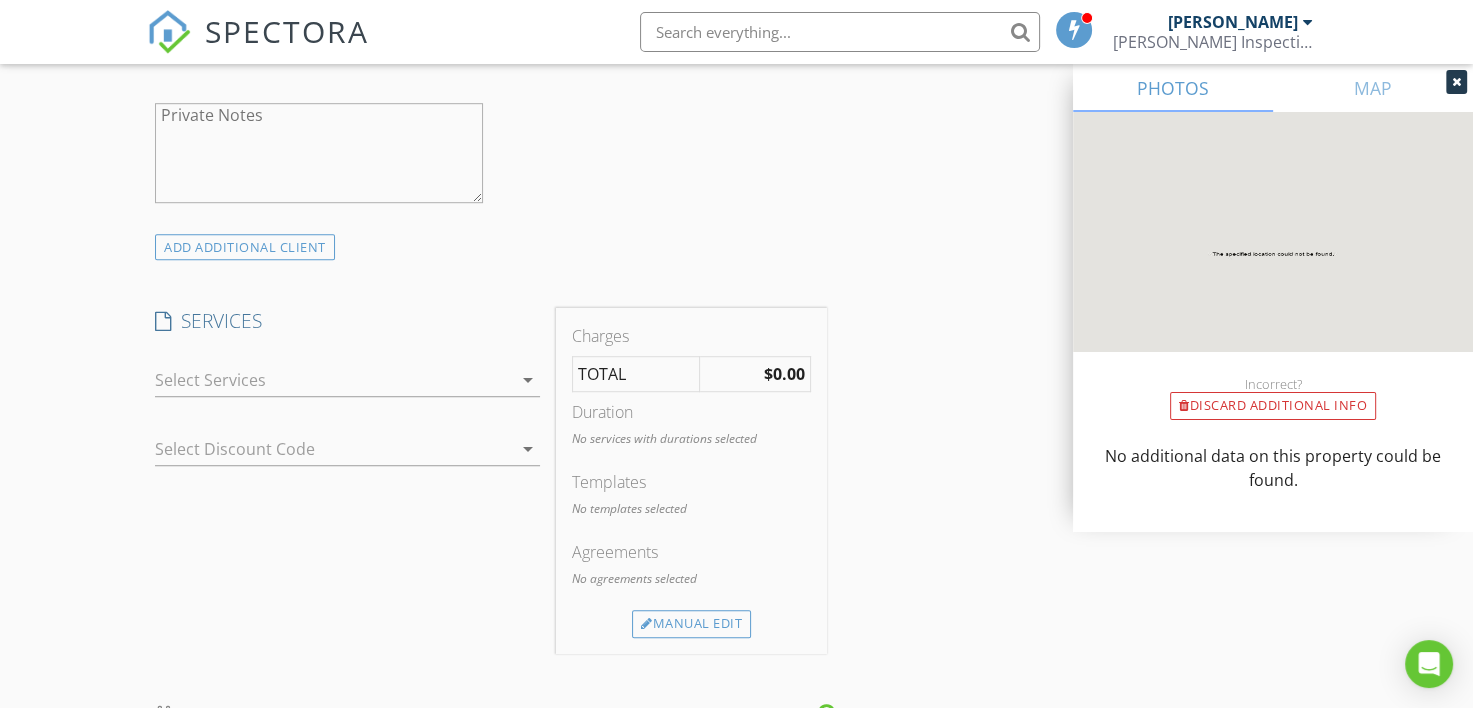 scroll, scrollTop: 1400, scrollLeft: 0, axis: vertical 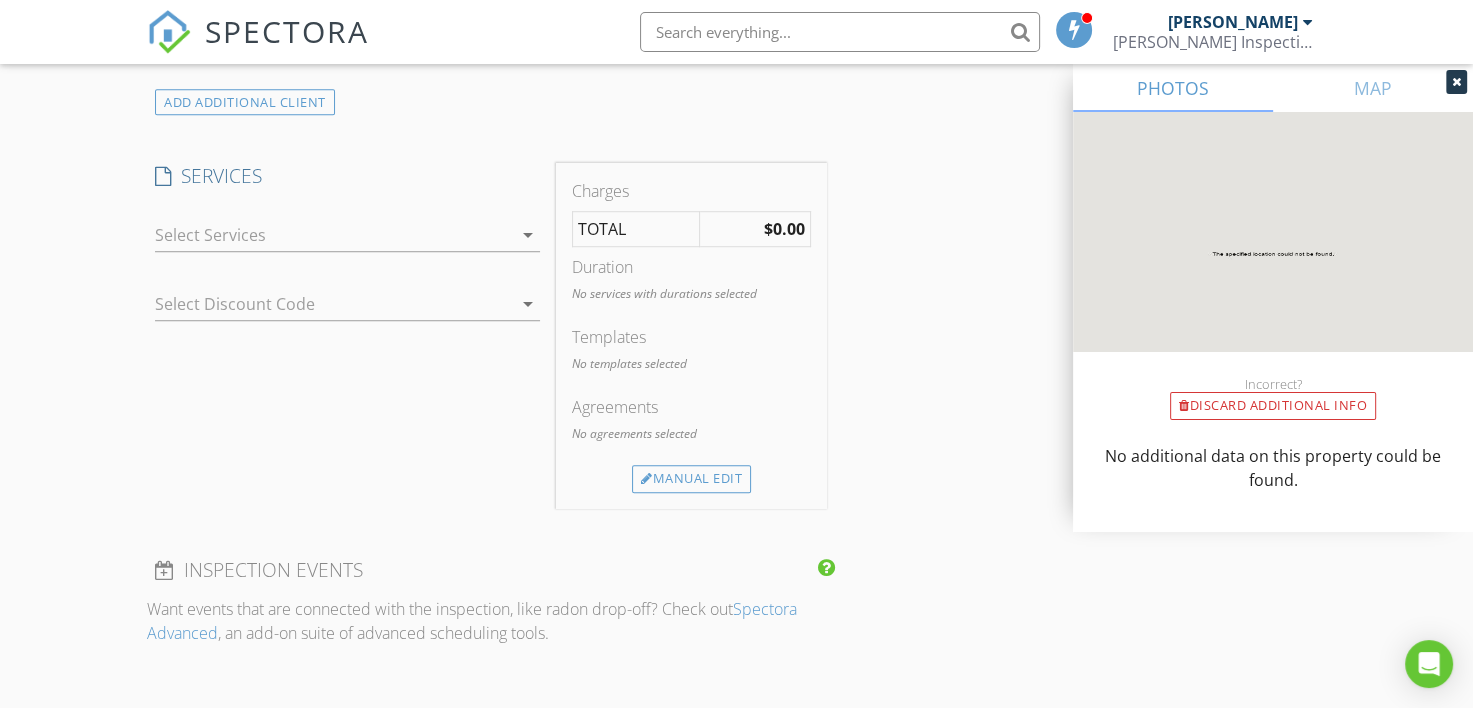 type on "[PHONE_NUMBER]" 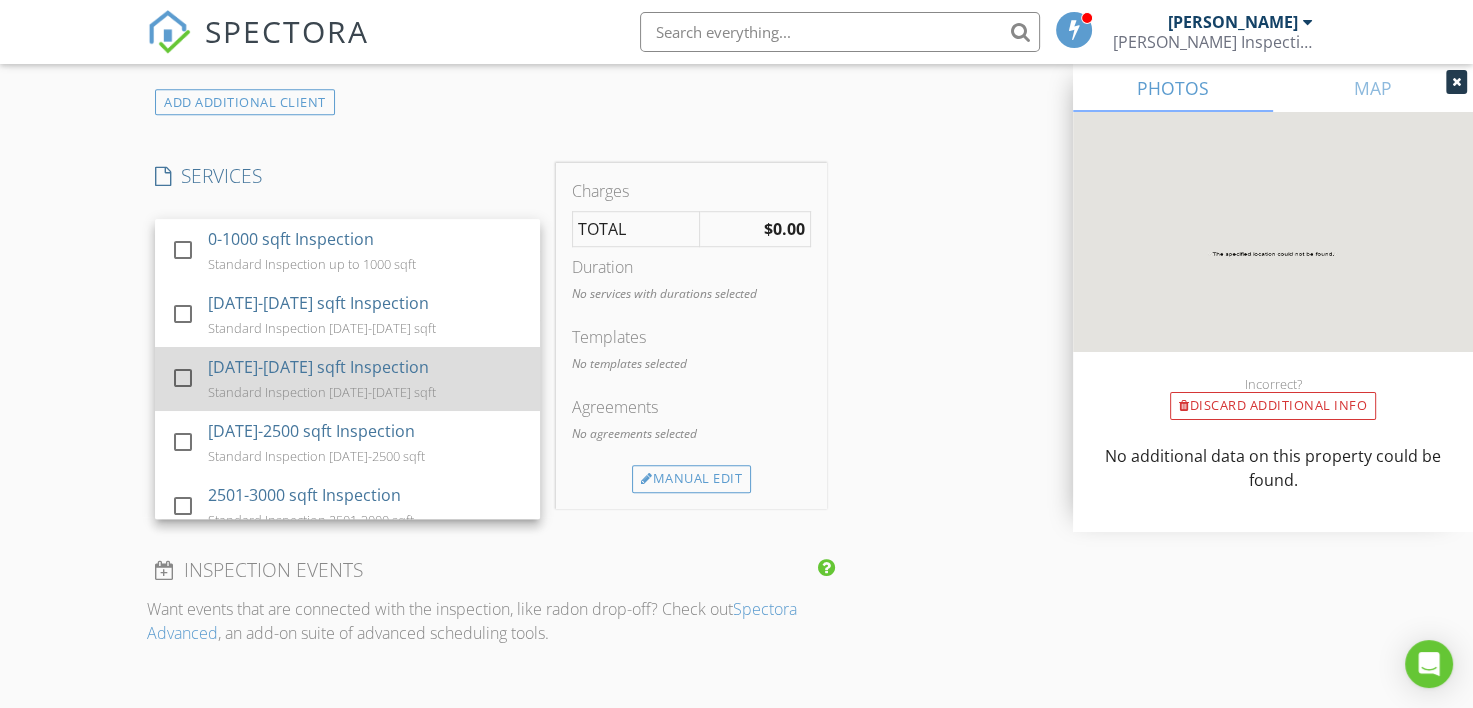 click on "[DATE]-[DATE] sqft Inspection" at bounding box center [319, 367] 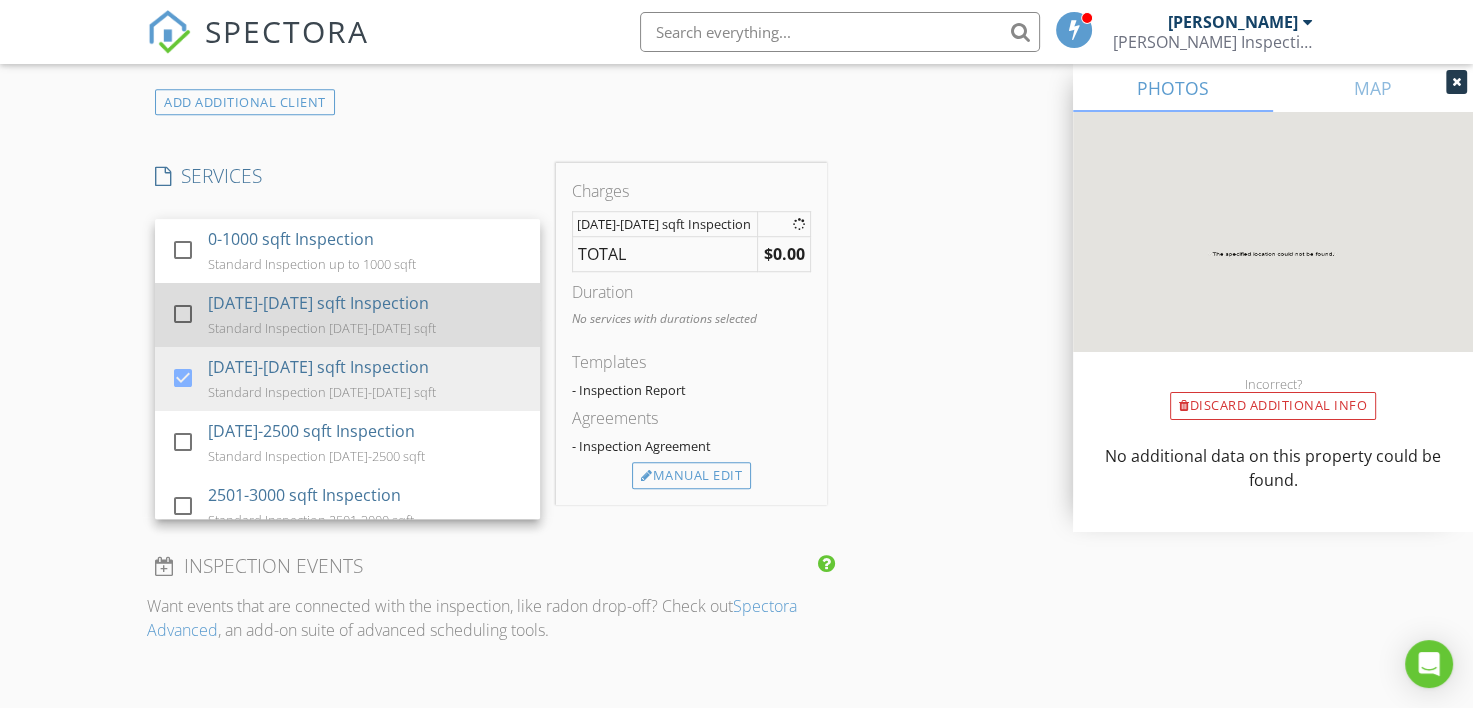 scroll, scrollTop: 200, scrollLeft: 0, axis: vertical 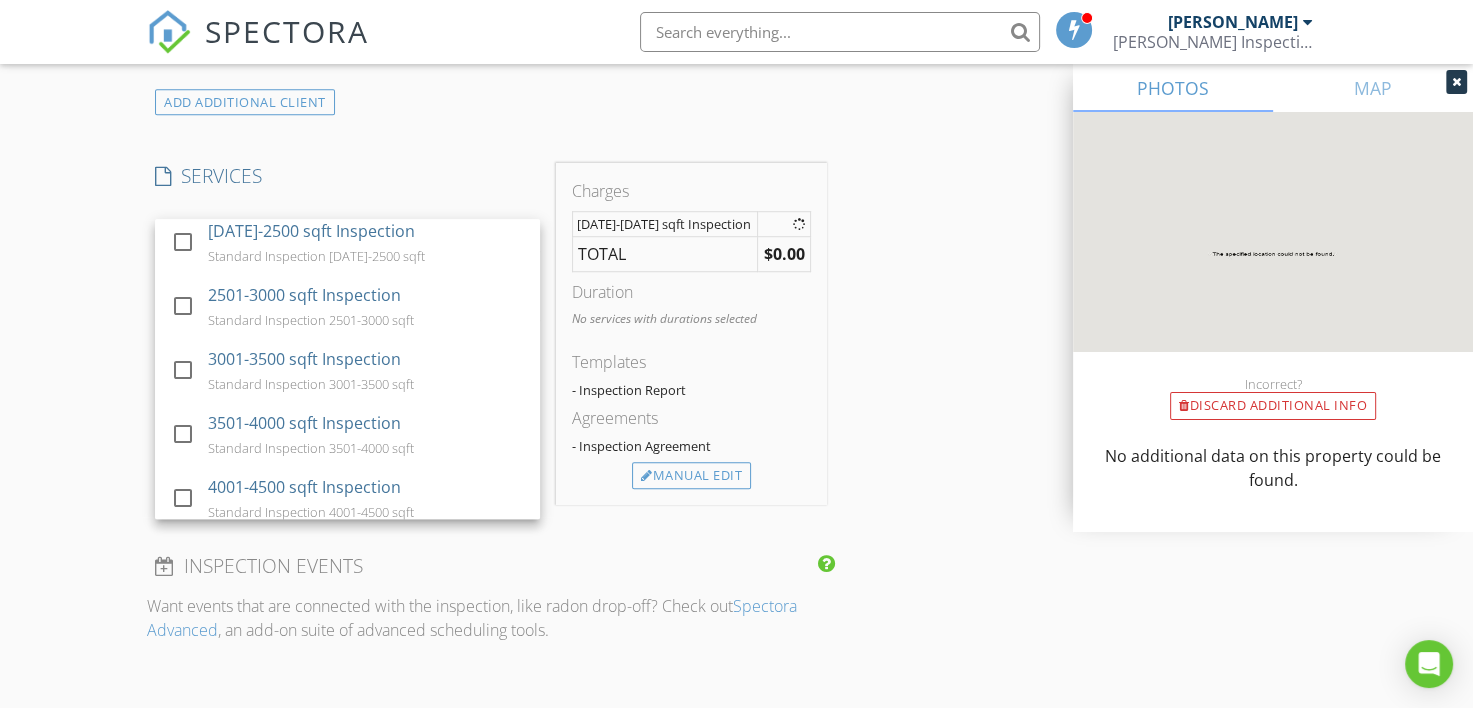 click on "INSPECTOR(S)
check_box   Ricky Thibodeaux   PRIMARY   check_box   Ryan Romero     Ricky Thibodeaux,  Ryan Romero arrow_drop_down   check_box Ricky Thibodeaux specifically requested check_box_outline_blank Ryan Romero specifically requested
Date/Time
07/17/2025 11:00 AM
Location
Address Search       Address 7394 Oak Alley Ln   Unit   City Maurice   State LA   Zip 70555   Parish     Square Feet 1578   Year Built 2025   Foundation Slab arrow_drop_down
client
check_box Enable Client CC email for this inspection   Client Search     check_box_outline_blank Client is a Company/Organization     First Name Alex   Last Name Granger   Email alexgranger15@gmail.com   CC Email   Phone 337-281-5555           Notes   Private Notes
ADD ADDITIONAL client
SERVICES
check_box_outline_blank" at bounding box center (736, 409) 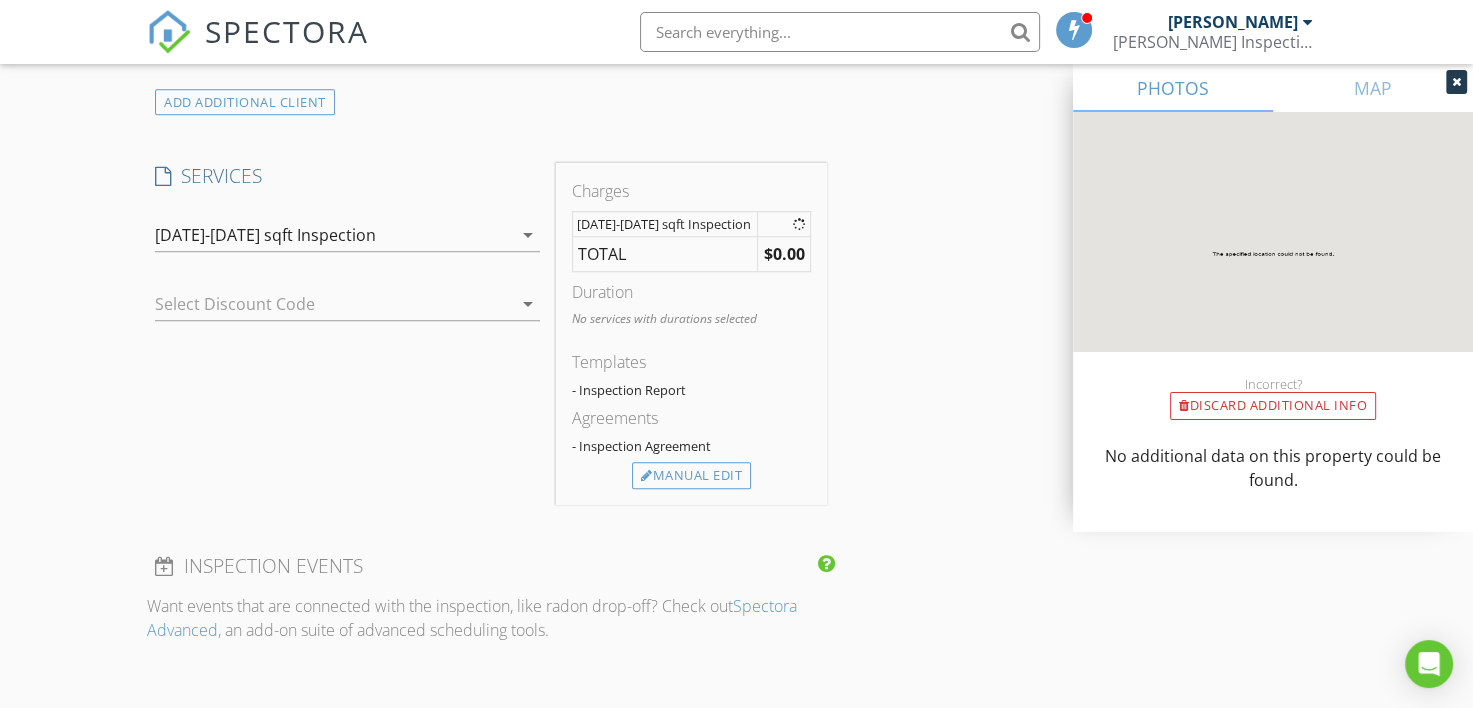 click on "1501-2000 sqft Inspection" at bounding box center [333, 235] 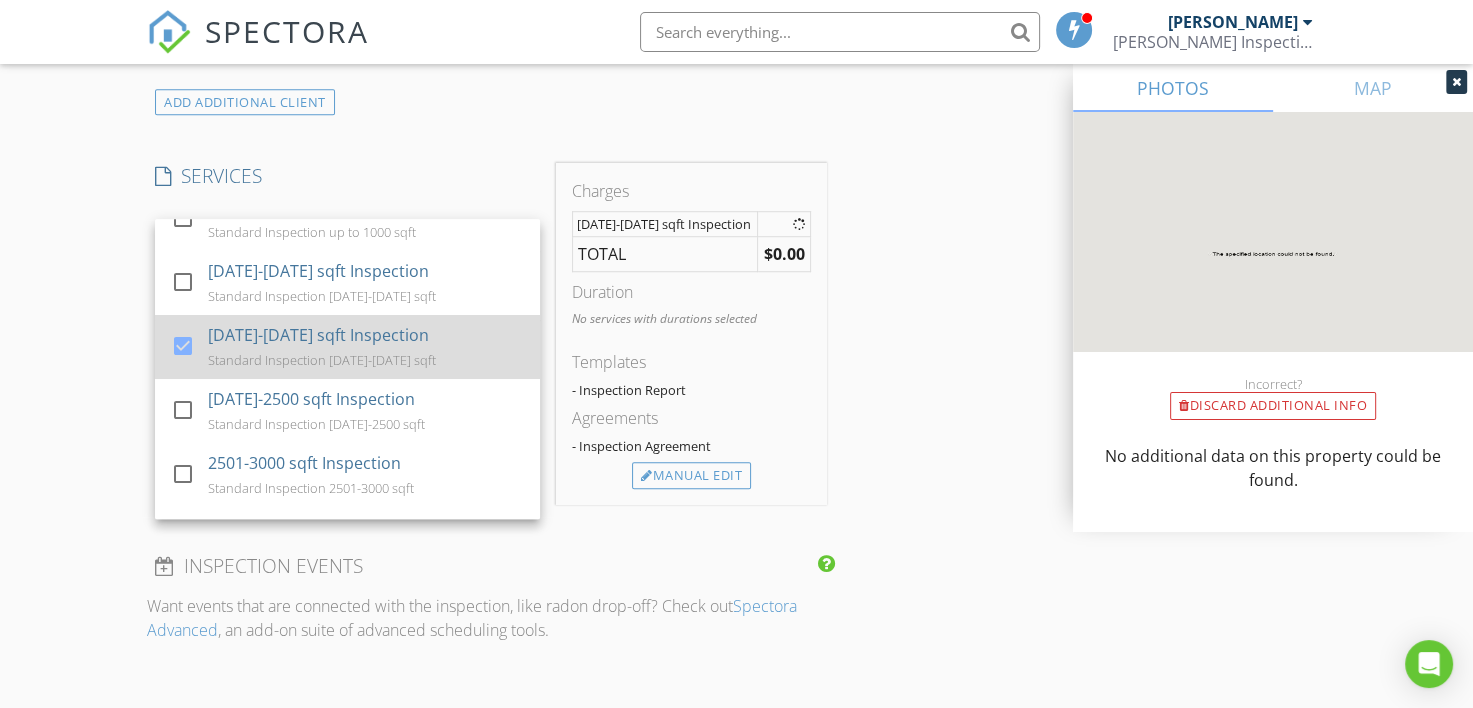scroll, scrollTop: 0, scrollLeft: 0, axis: both 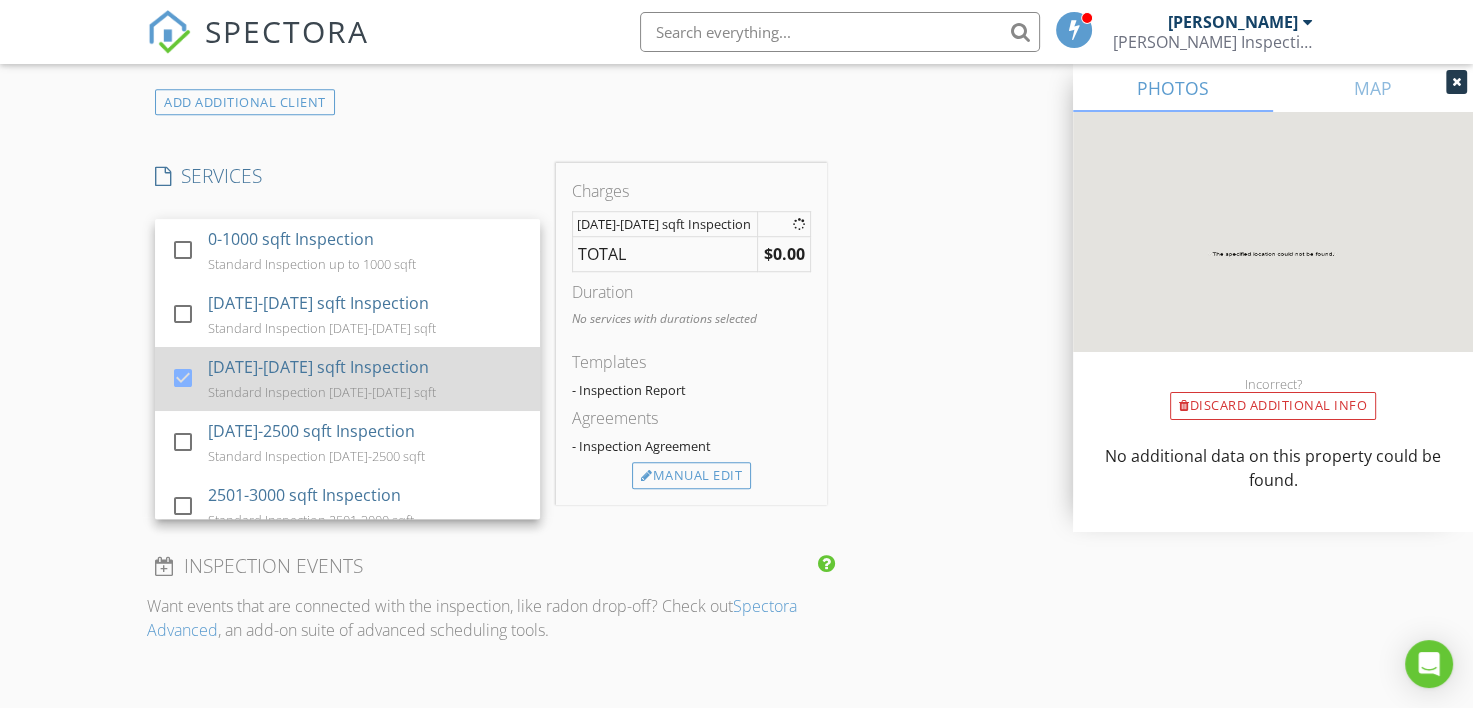 click on "Standard Inspection 1501-2000 sqft" at bounding box center [323, 392] 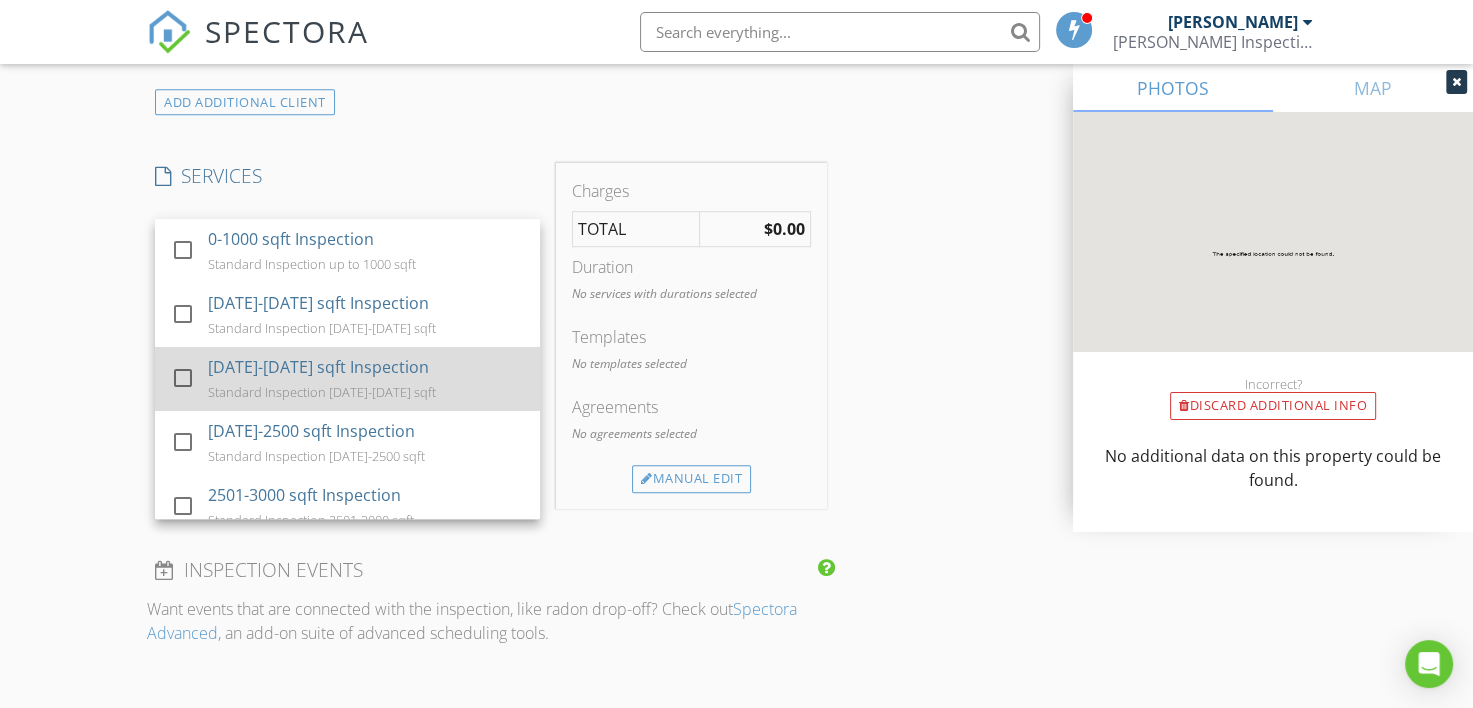 click on "1501-2000 sqft Inspection" at bounding box center [319, 367] 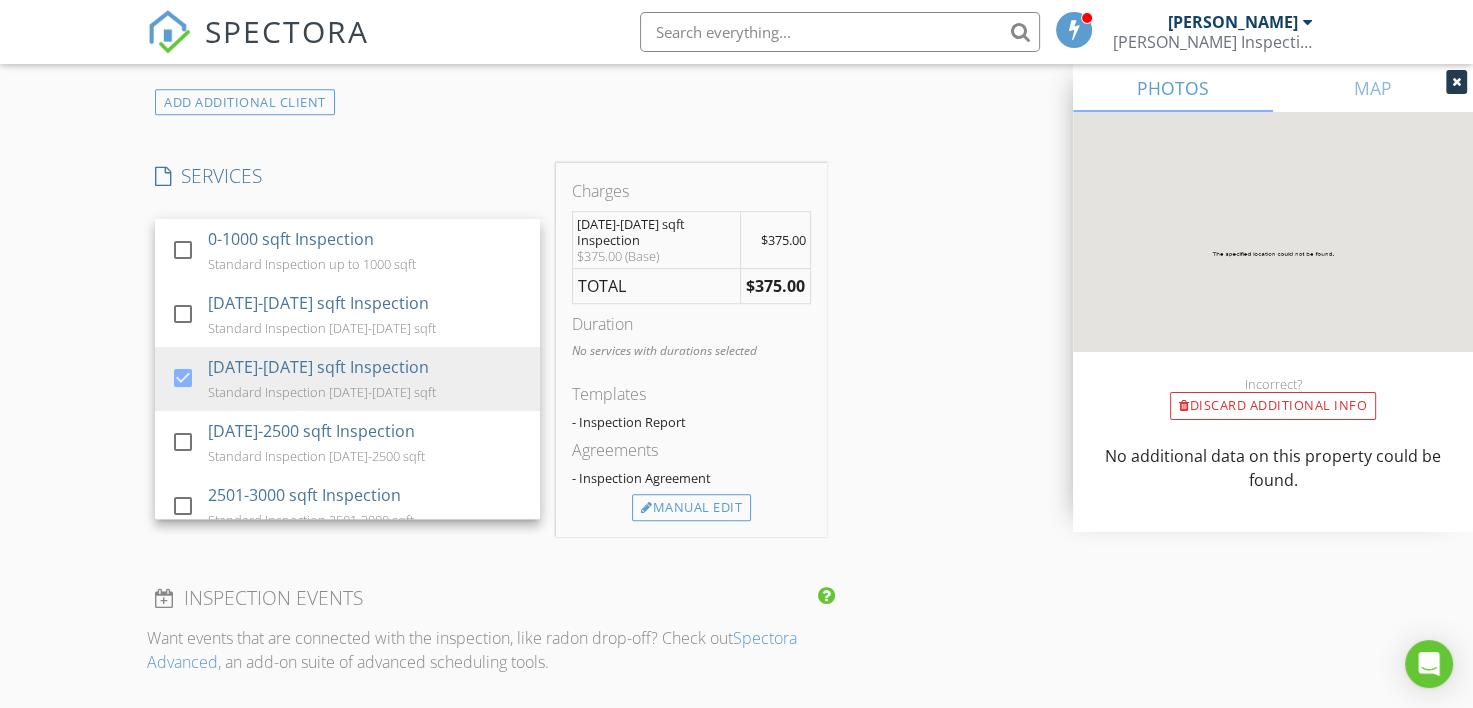 click on "INSPECTOR(S)
check_box   Ricky Thibodeaux   PRIMARY   check_box   Ryan Romero     Ricky Thibodeaux,  Ryan Romero arrow_drop_down   check_box Ricky Thibodeaux specifically requested check_box_outline_blank Ryan Romero specifically requested
Date/Time
07/17/2025 11:00 AM
Location
Address Search       Address 7394 Oak Alley Ln   Unit   City Maurice   State LA   Zip 70555   Parish     Square Feet 1578   Year Built 2025   Foundation Slab arrow_drop_down
client
check_box Enable Client CC email for this inspection   Client Search     check_box_outline_blank Client is a Company/Organization     First Name Alex   Last Name Granger   Email alexgranger15@gmail.com   CC Email   Phone 337-281-5555           Notes   Private Notes
ADD ADDITIONAL client
SERVICES
check_box_outline_blank" at bounding box center [736, 425] 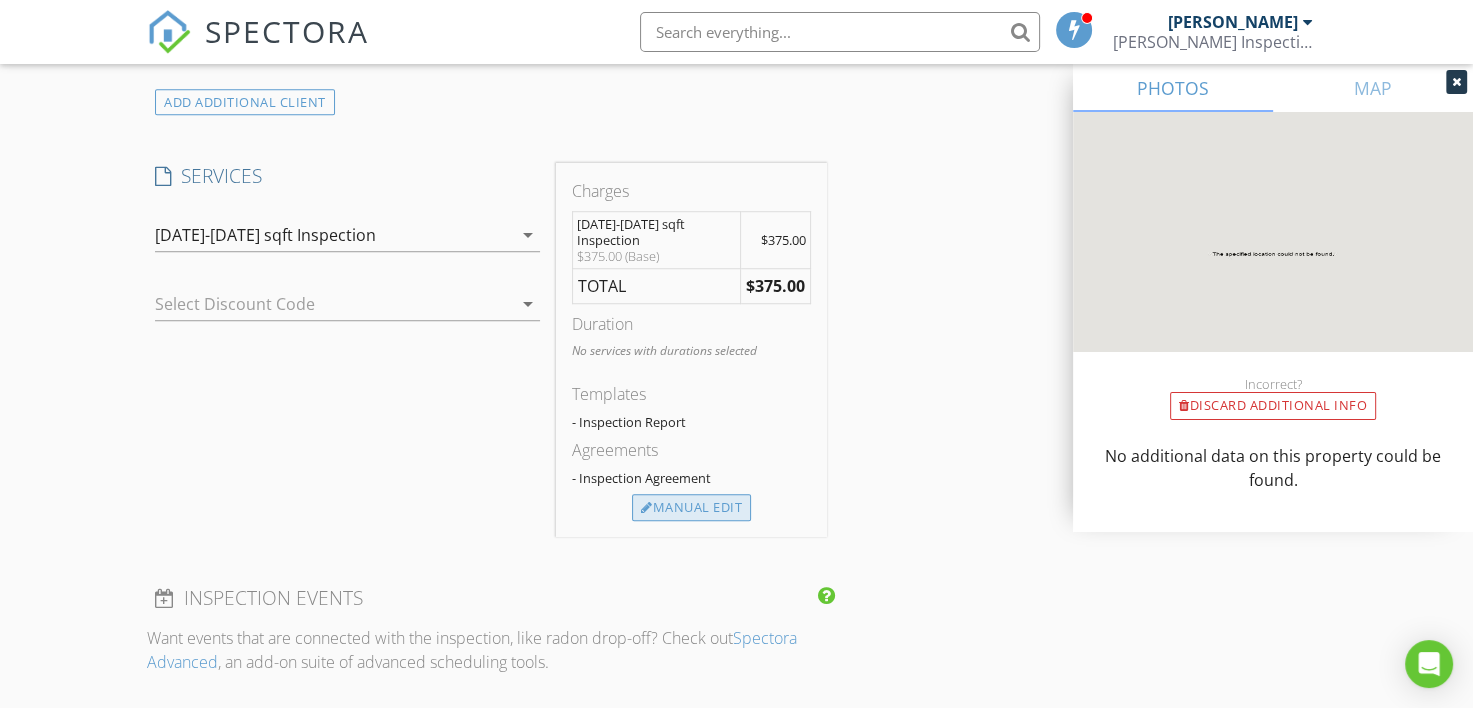 click on "Manual Edit" at bounding box center [691, 508] 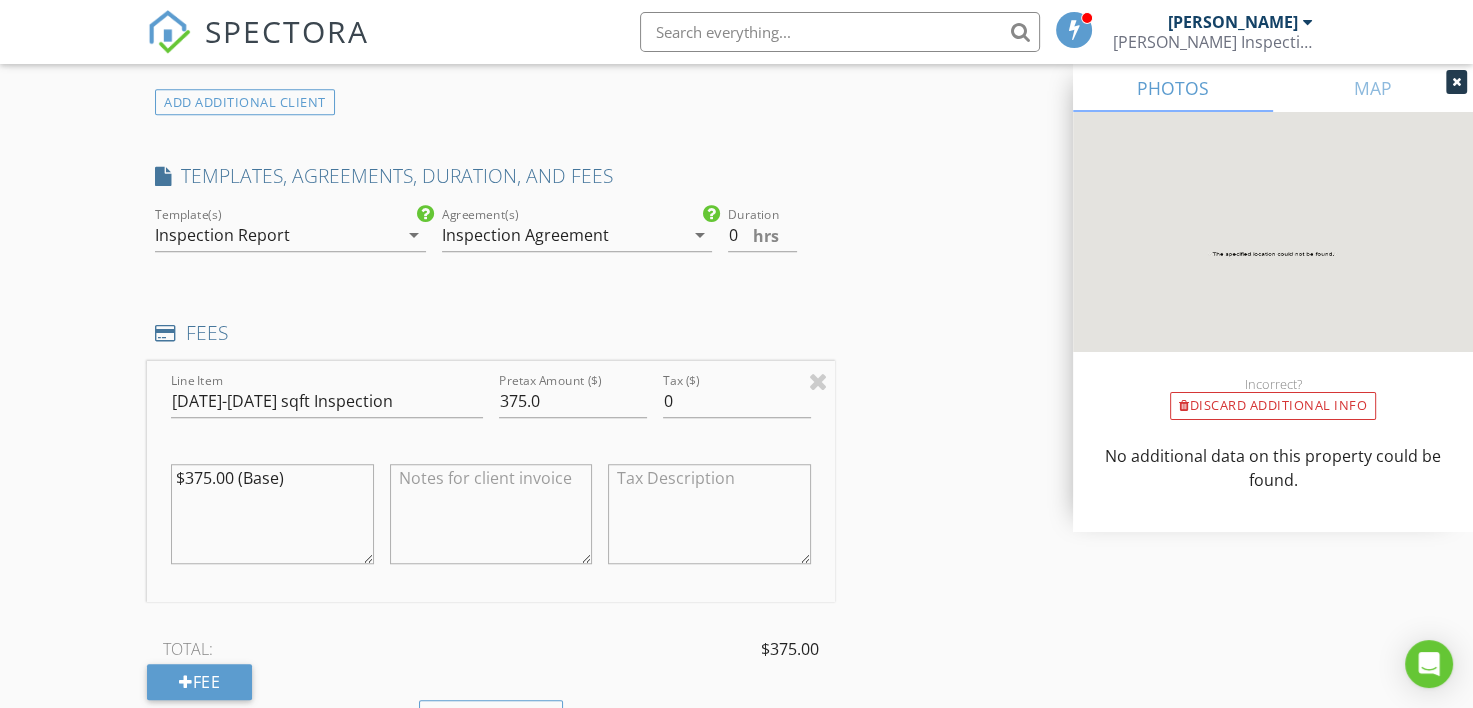 click on "Inspection Agreement" at bounding box center [525, 235] 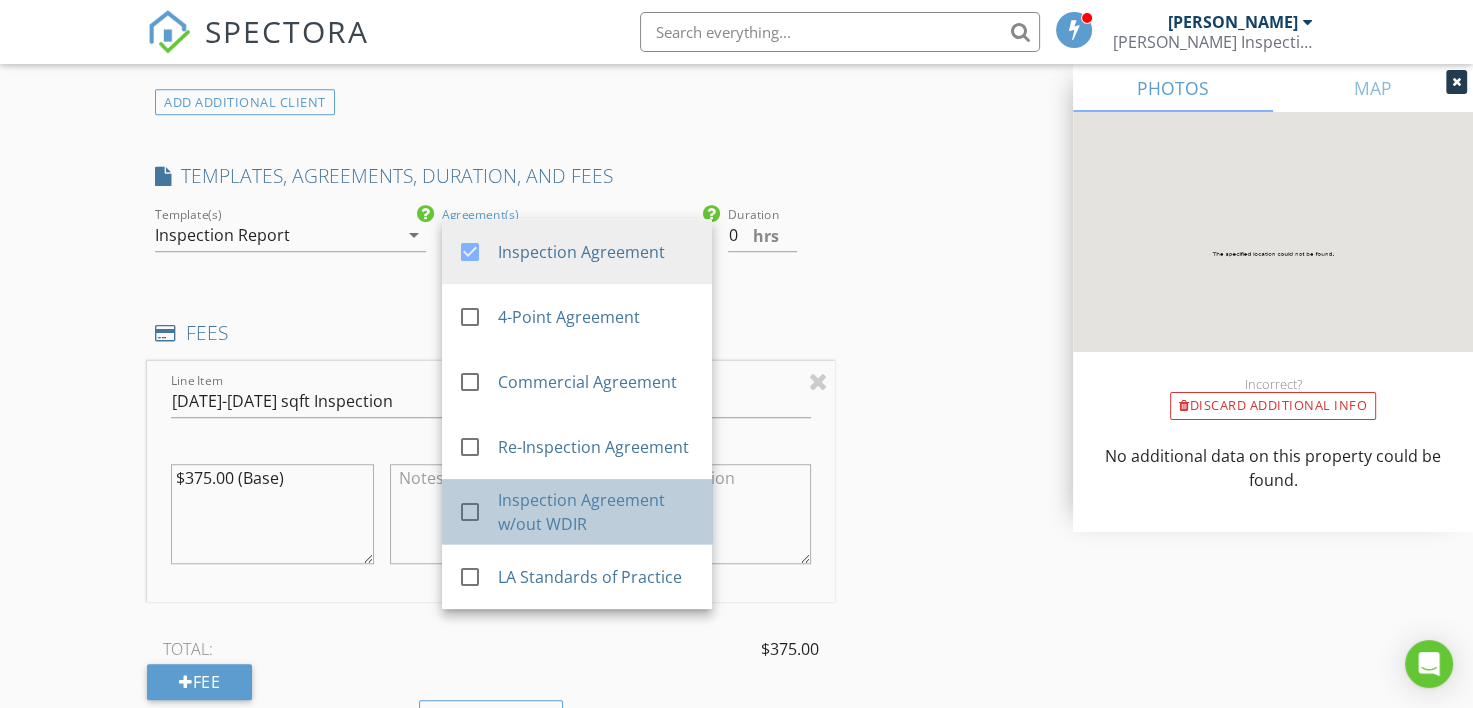 click on "Inspection Agreement w/out WDIR" at bounding box center (596, 512) 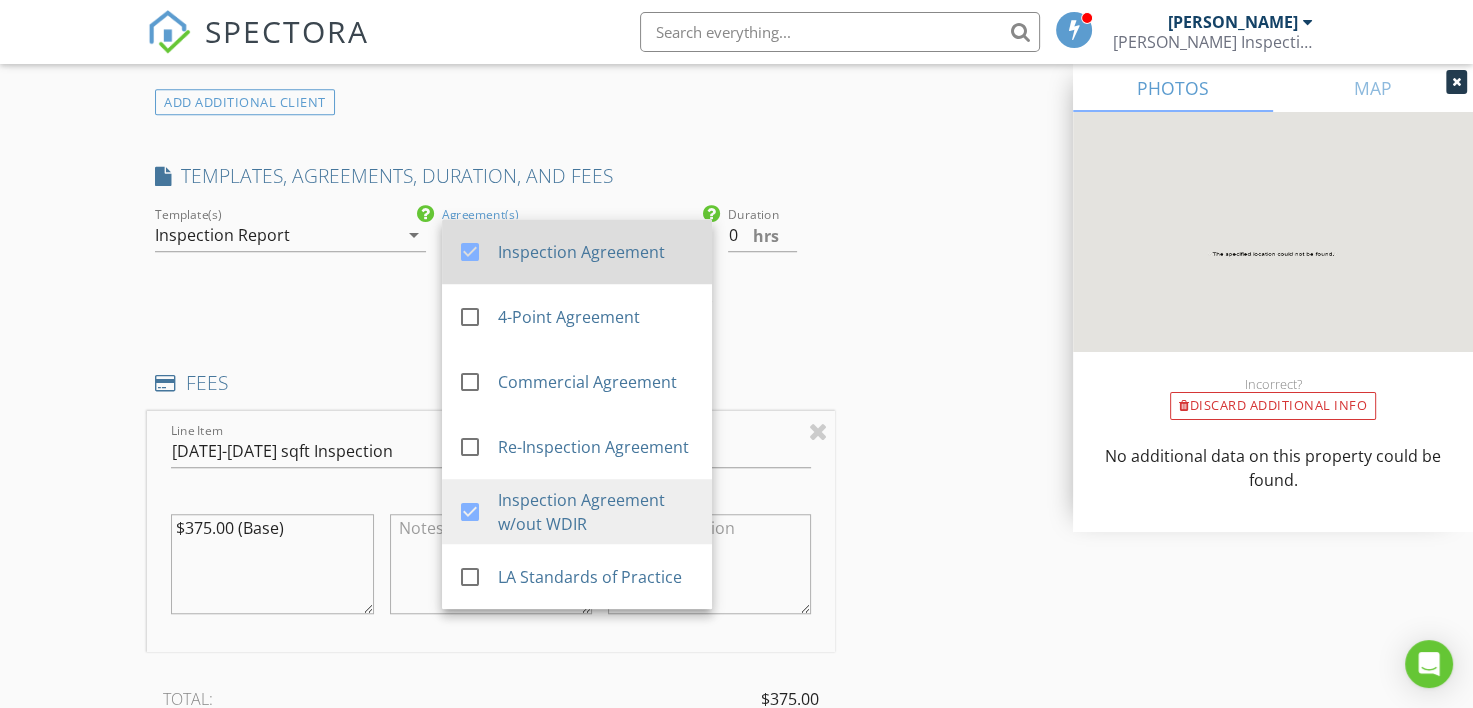 click on "Inspection Agreement" at bounding box center (596, 252) 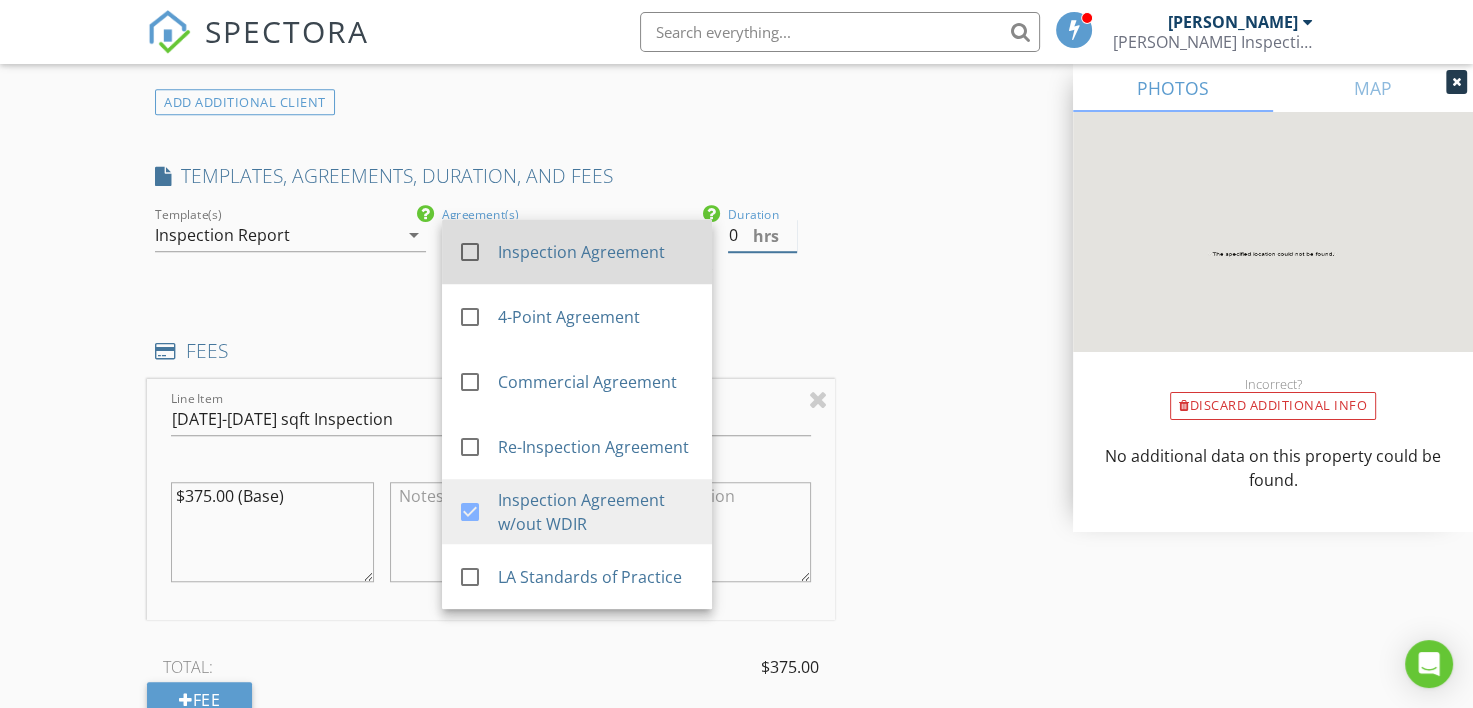 drag, startPoint x: 740, startPoint y: 233, endPoint x: 718, endPoint y: 272, distance: 44.777225 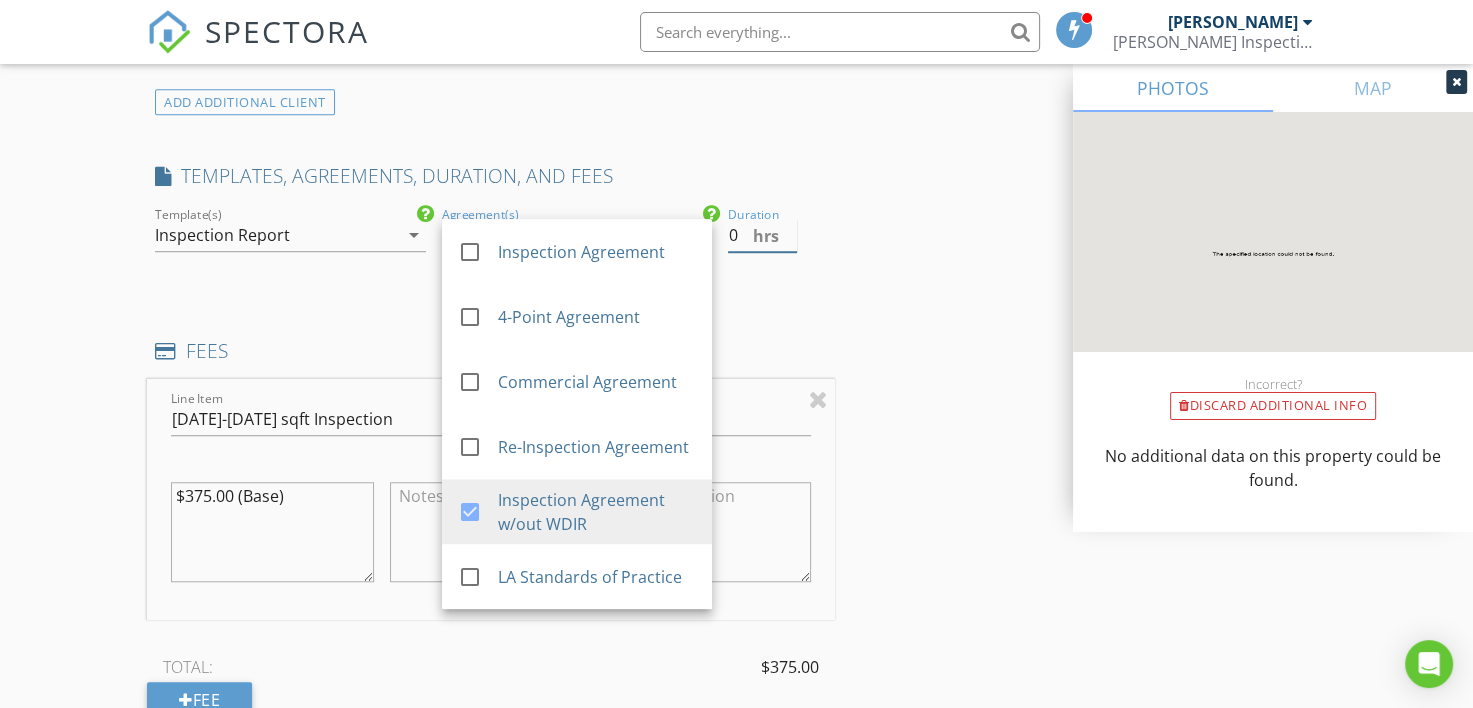 click on "check_box   Inspection Report check_box_outline_blank   ASHI ResidentialTemplate check_box_outline_blank   4-Point Inspection check_box_outline_blank   4-Point Sample check_box_outline_blank   Commercial check_box_outline_blank   CRAWLSPACE check_box_outline_blank   POOL check_box_outline_blank   Pre-Drywall Template  check_box_outline_blank   RES CHECK check_box_outline_blank   Res Check w/ CS check_box_outline_blank   Seawall & Dock Template(s) Inspection Report arrow_drop_down     check_box_outline_blank   Inspection Agreement check_box_outline_blank   4-Point Agreement check_box_outline_blank   Commercial Agreement check_box_outline_blank   Re-Inspection Agreement check_box   Inspection Agreement w/out WDIR check_box_outline_blank   LA Standards of Practice Agreement(s) Inspection Agreement w/out WDIR arrow_drop_down     Duration 0 hrs" at bounding box center [490, 246] 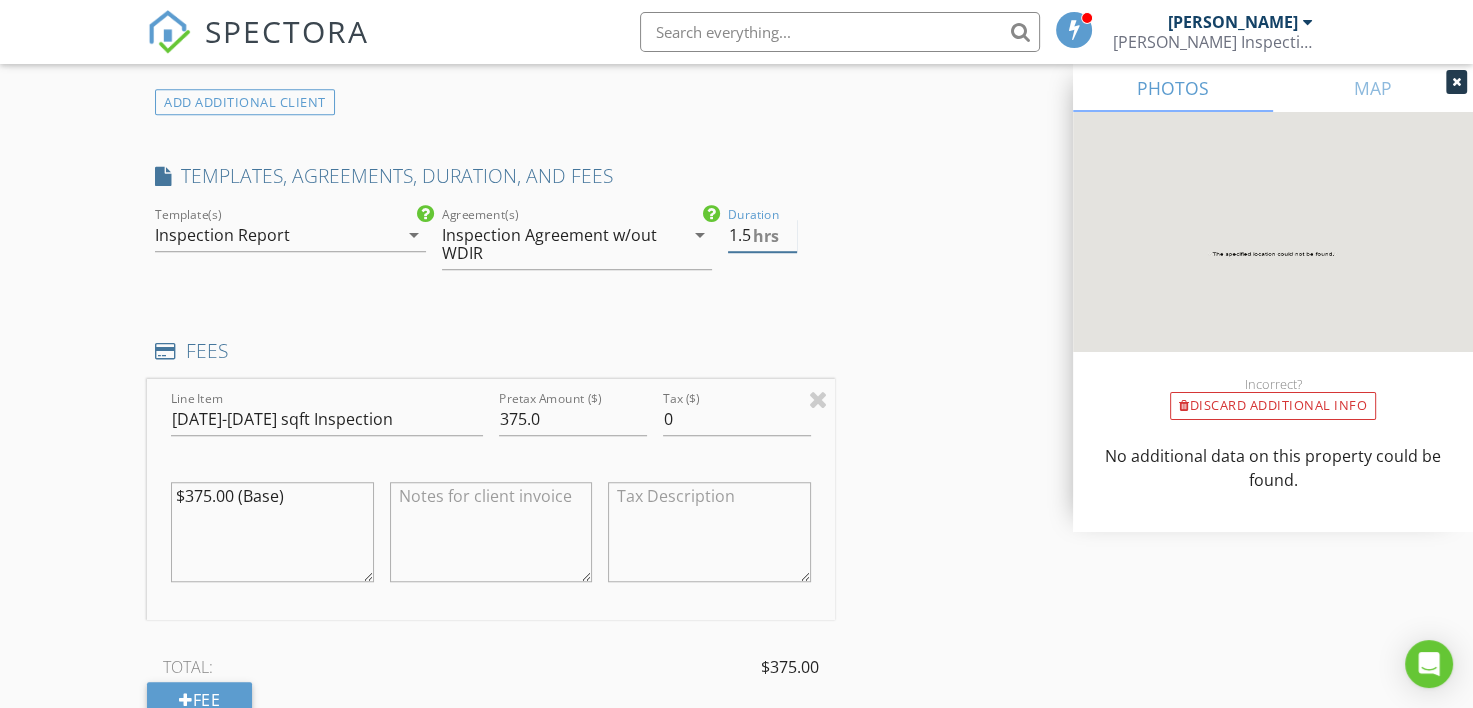 type on "1.5" 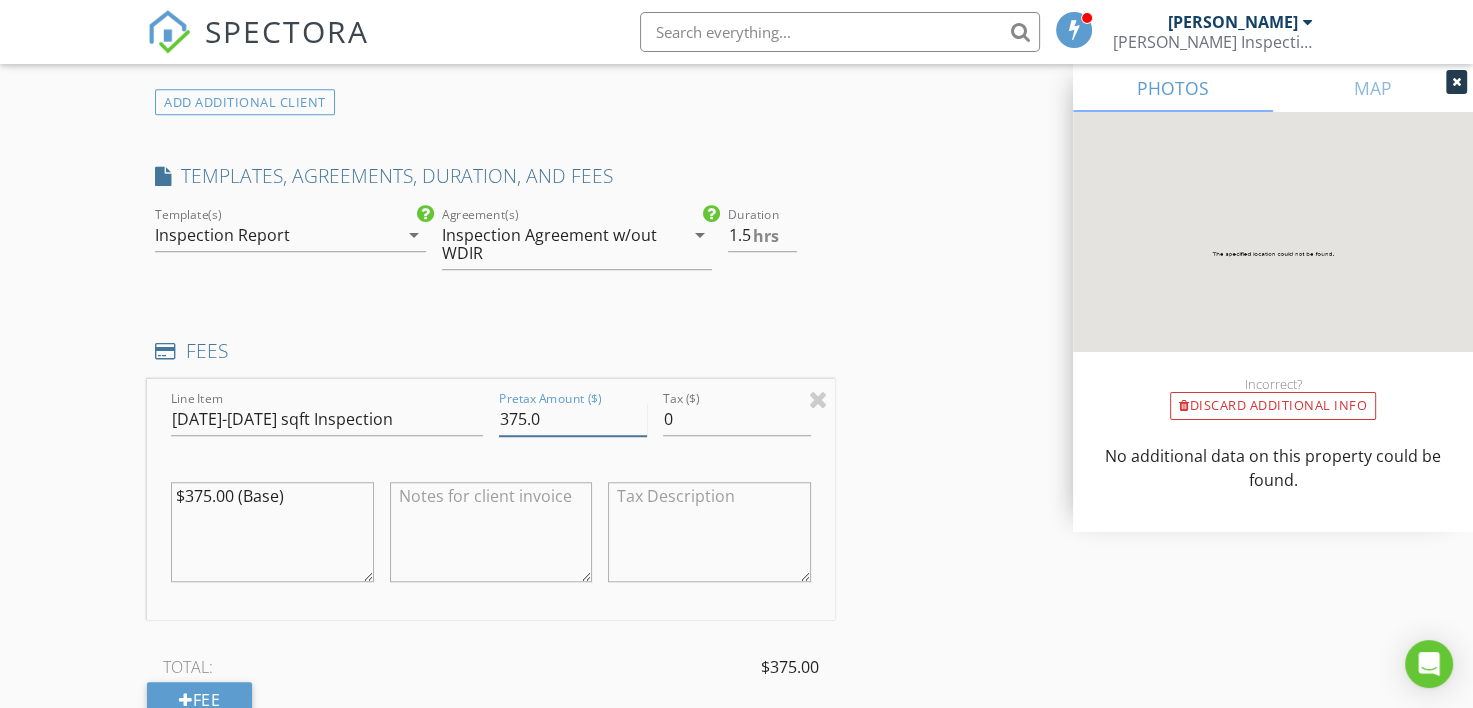 drag, startPoint x: 576, startPoint y: 414, endPoint x: 455, endPoint y: 409, distance: 121.103264 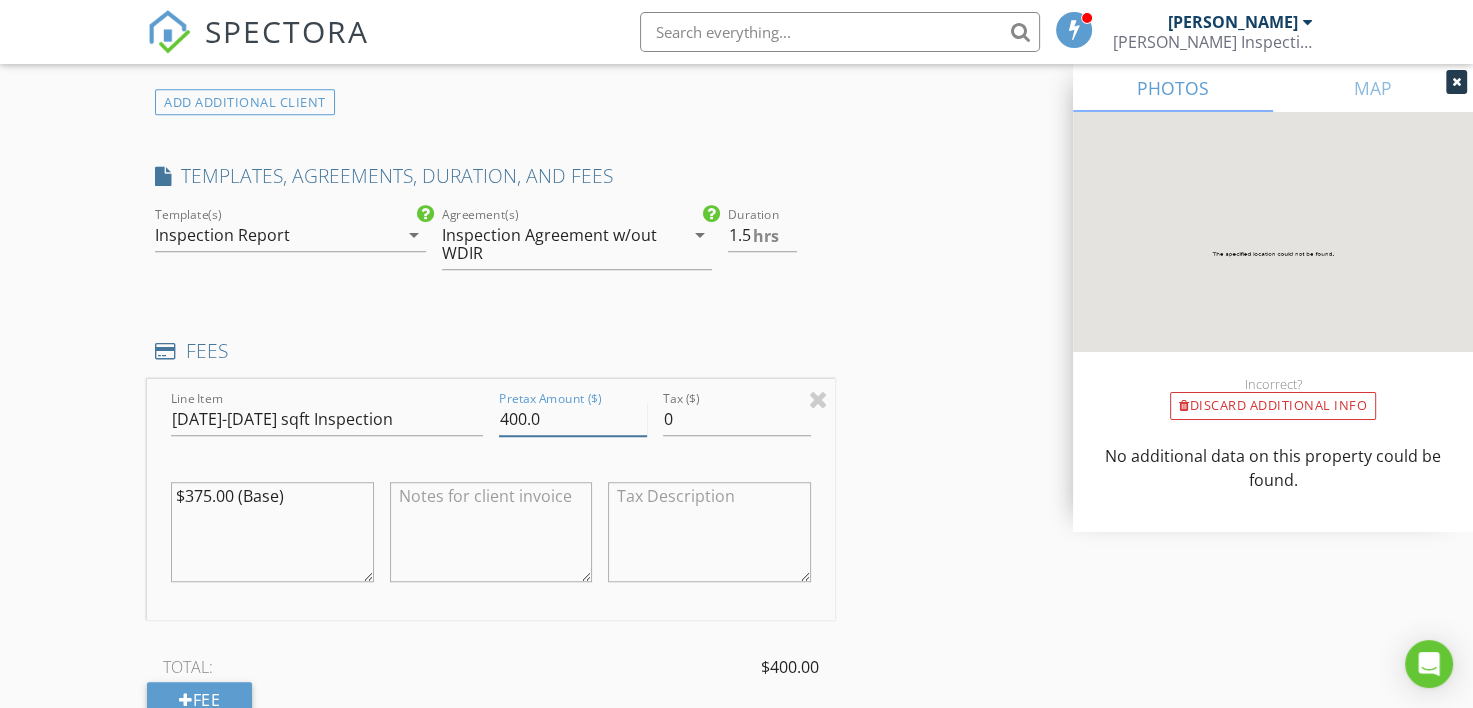 type on "400.0" 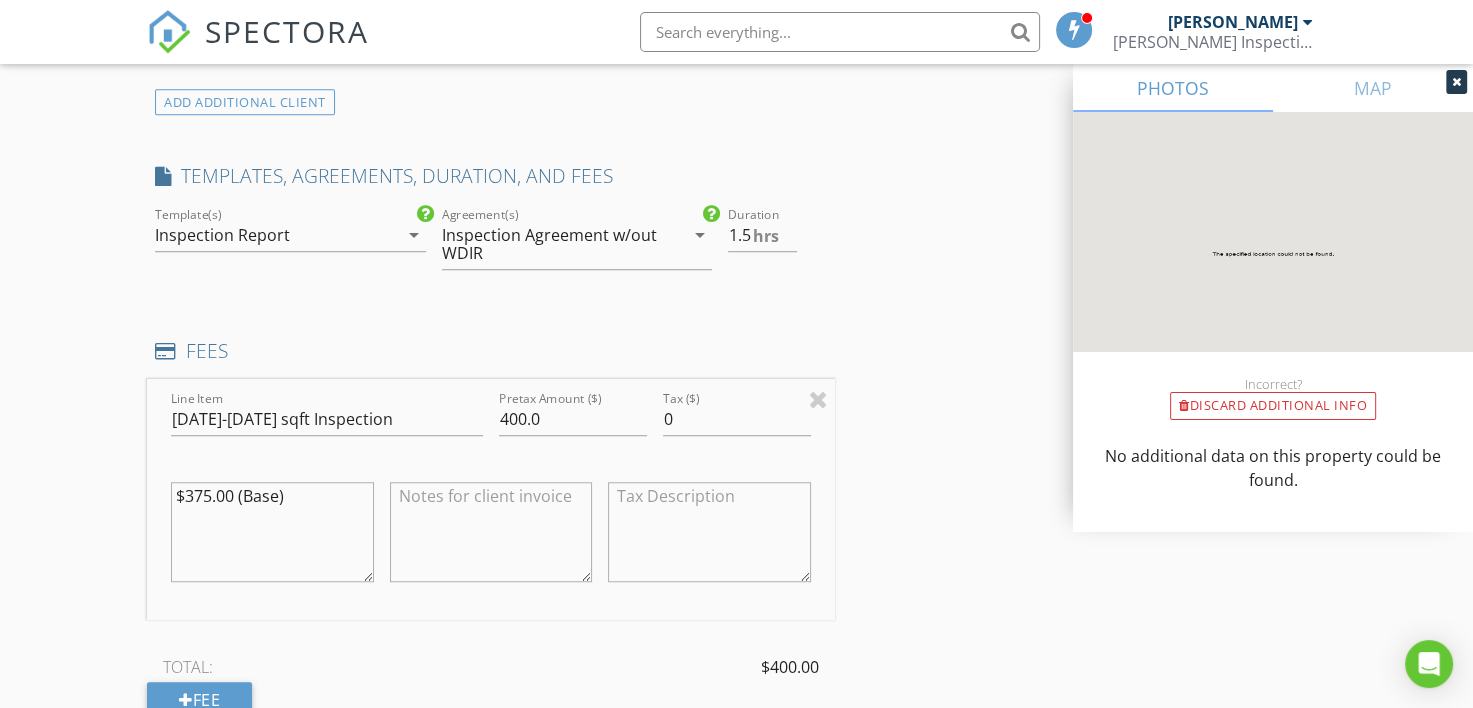 click on "INSPECTOR(S)
check_box   Ricky Thibodeaux   PRIMARY   check_box   Ryan Romero     Ricky Thibodeaux,  Ryan Romero arrow_drop_down   check_box Ricky Thibodeaux specifically requested check_box_outline_blank Ryan Romero specifically requested
Date/Time
07/17/2025 11:00 AM
Location
Address Search       Address 7394 Oak Alley Ln   Unit   City Maurice   State LA   Zip 70555   Parish     Square Feet 1578   Year Built 2025   Foundation Slab arrow_drop_down
client
check_box Enable Client CC email for this inspection   Client Search     check_box_outline_blank Client is a Company/Organization     First Name Alex   Last Name Granger   Email alexgranger15@gmail.com   CC Email   Phone 337-281-5555           Notes   Private Notes
ADD ADDITIONAL client
SERVICES
check_box_outline_blank" at bounding box center (736, 529) 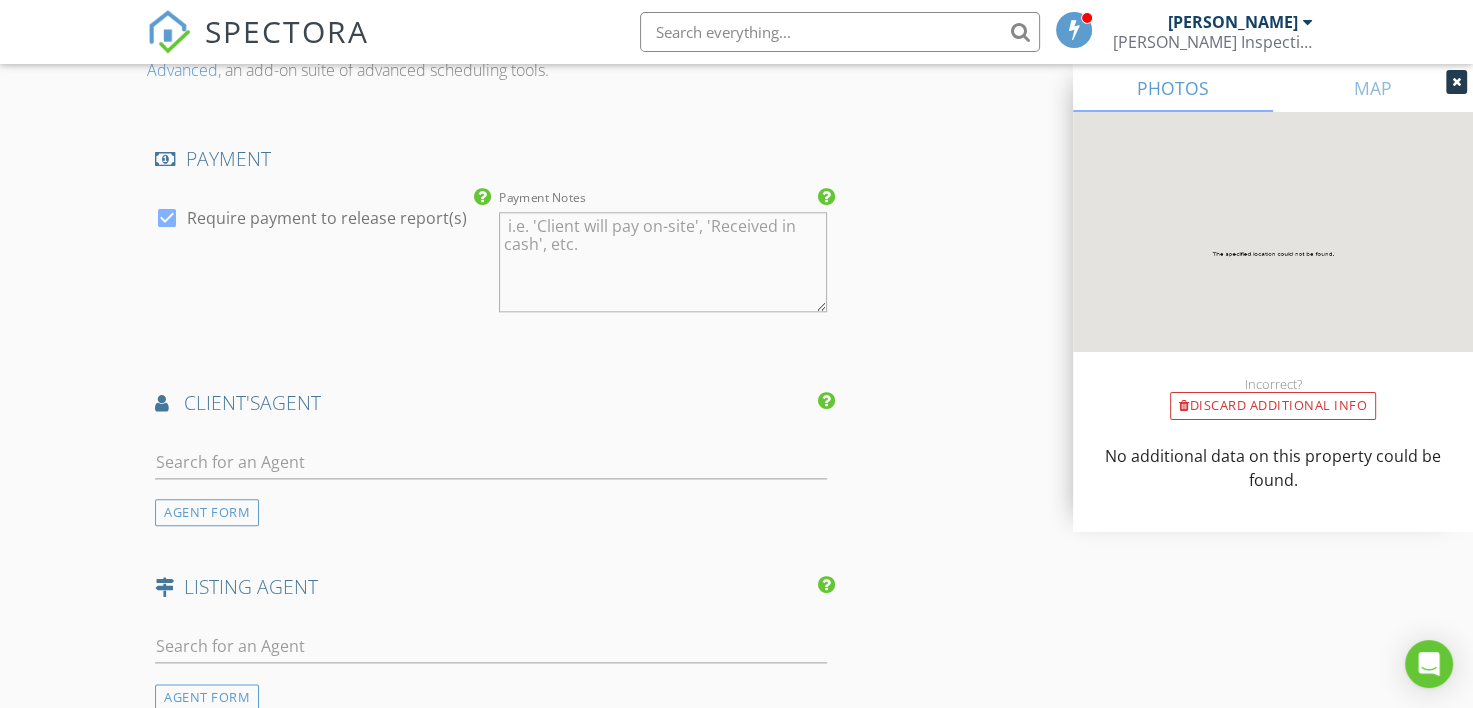 scroll, scrollTop: 2400, scrollLeft: 0, axis: vertical 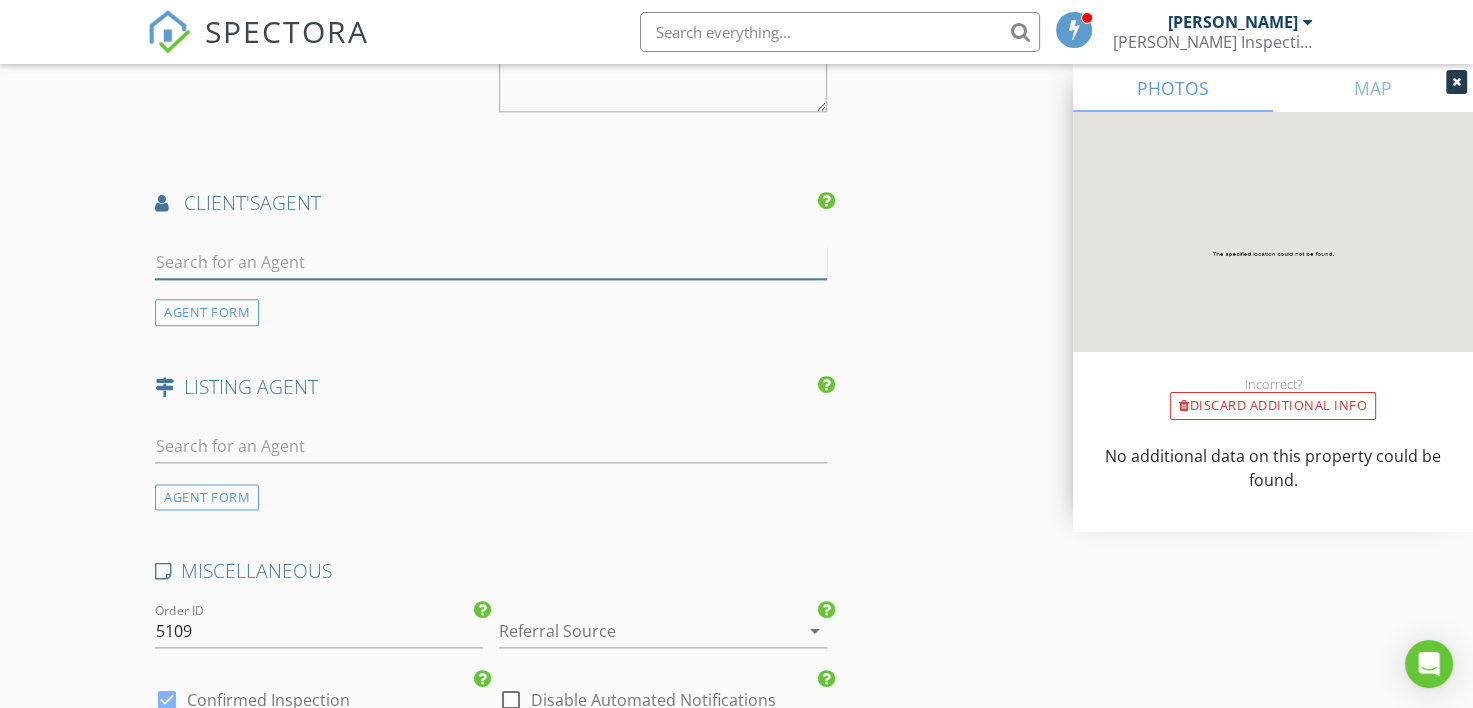 click at bounding box center [490, 262] 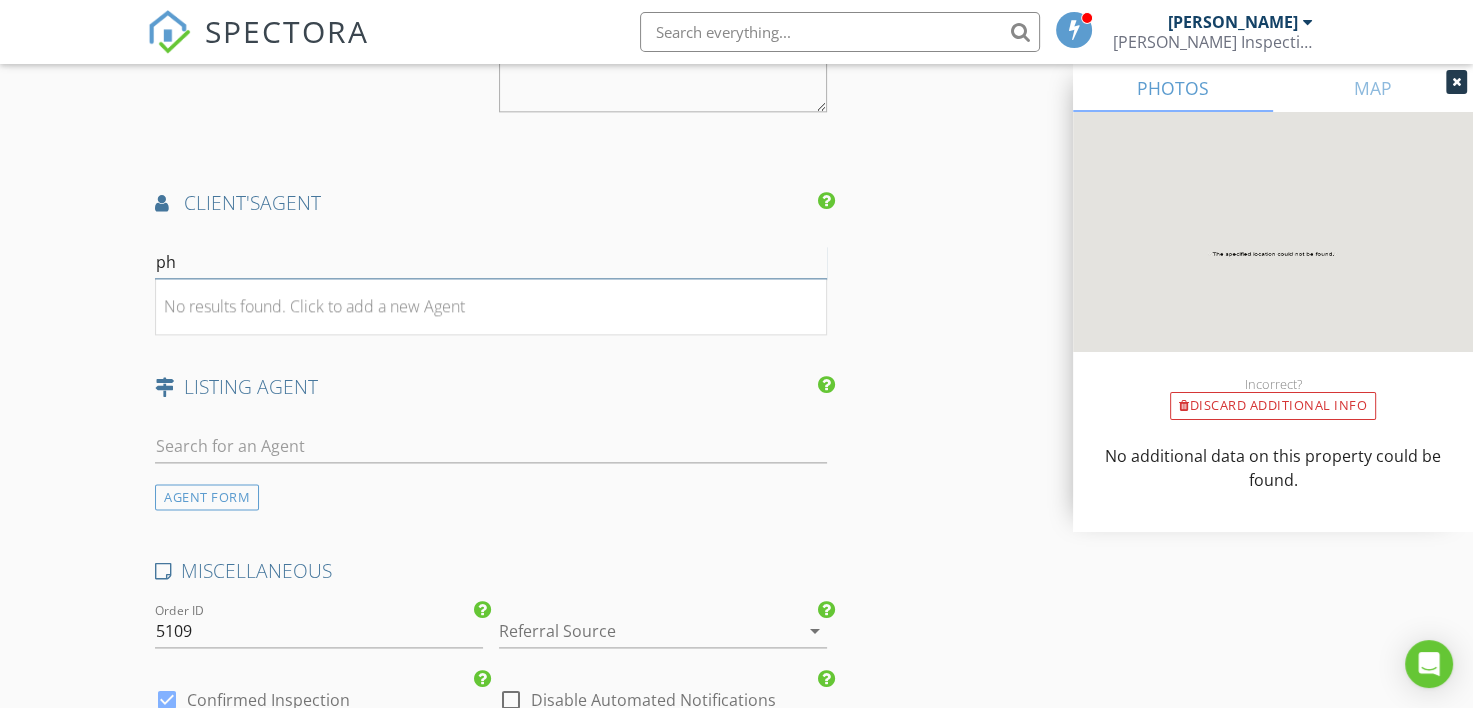 type on "p" 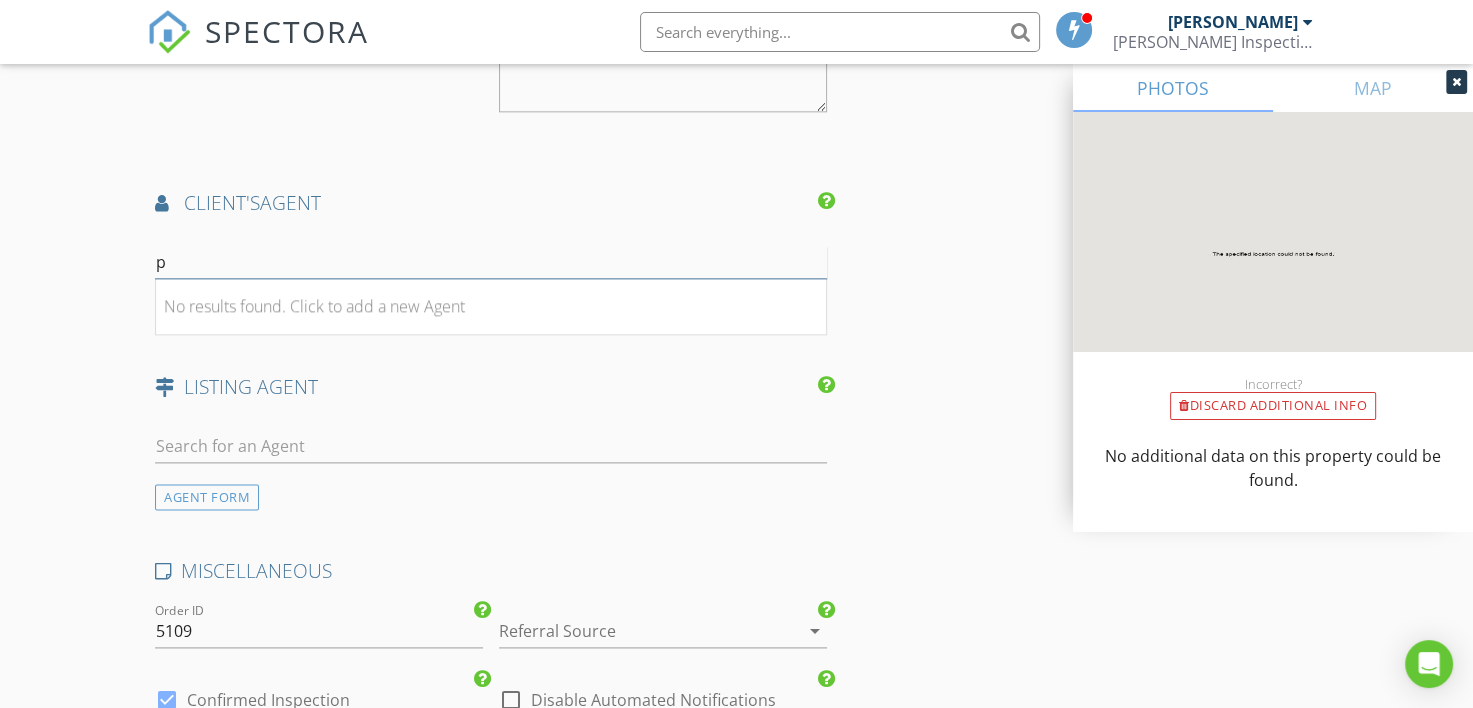 type 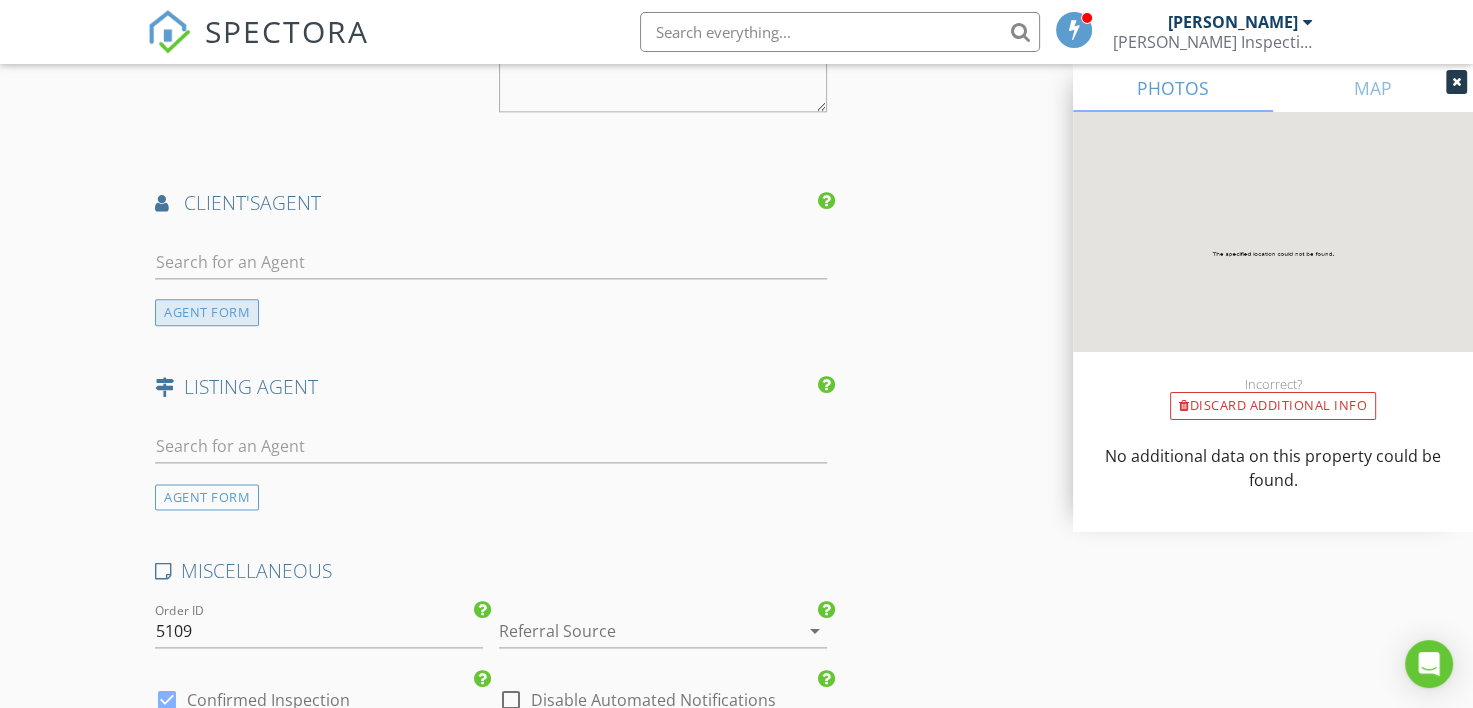 click on "AGENT FORM" at bounding box center [207, 312] 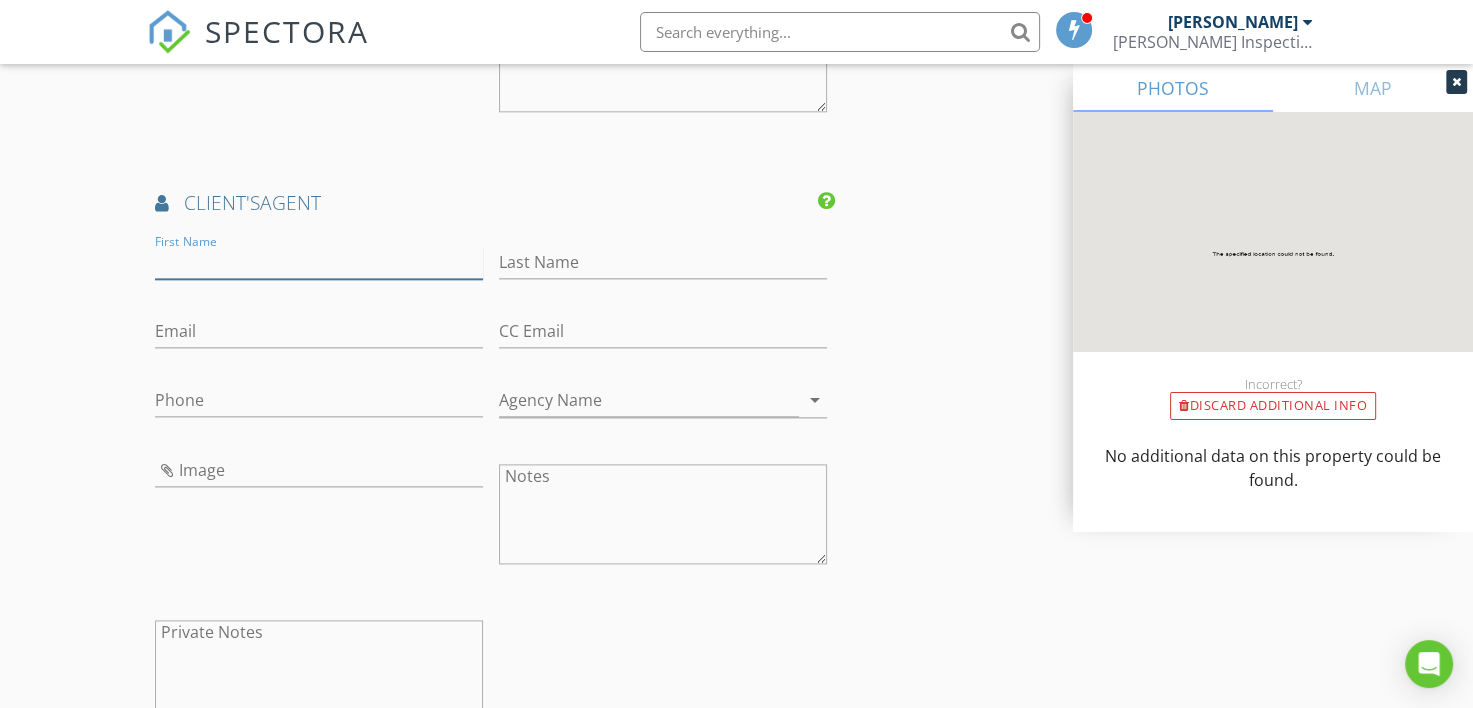 drag, startPoint x: 215, startPoint y: 256, endPoint x: 144, endPoint y: 259, distance: 71.063354 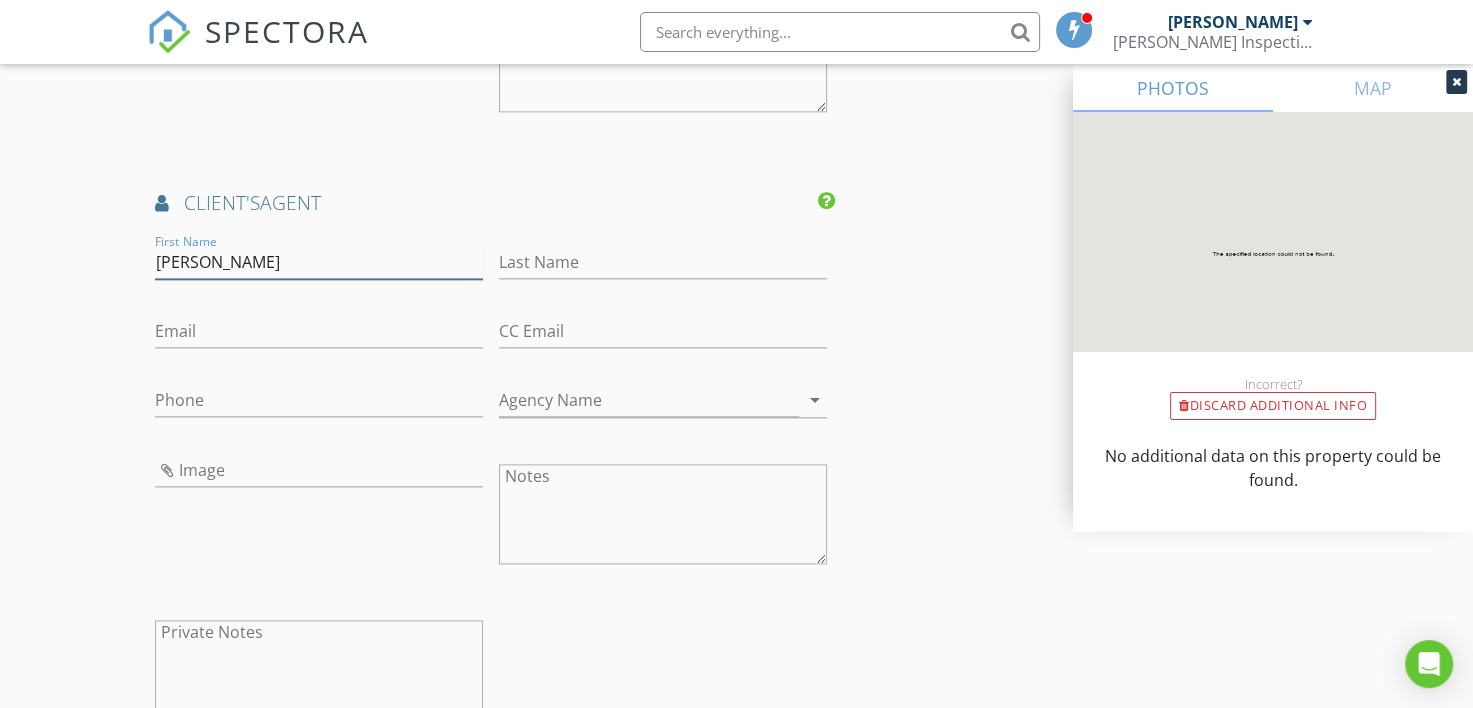 type on "Phyllis" 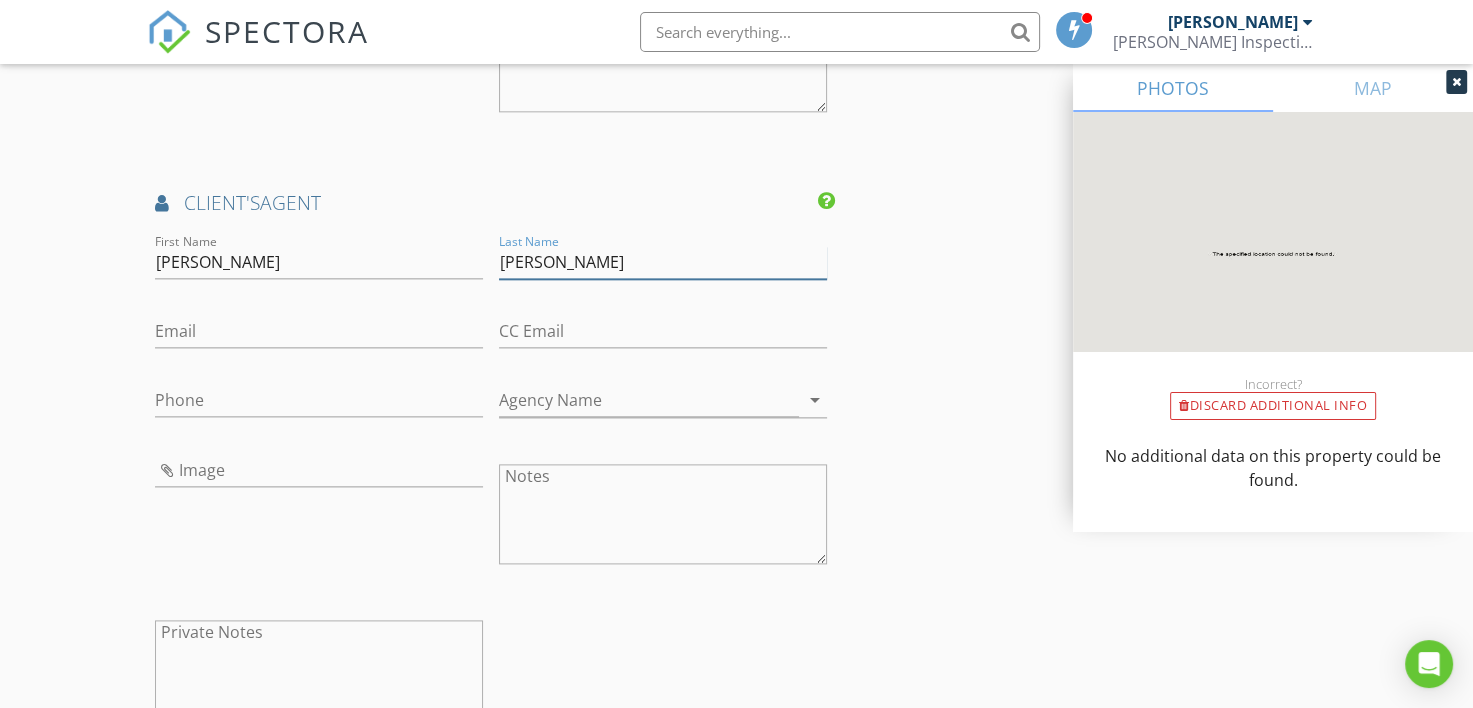 type on "Broussard" 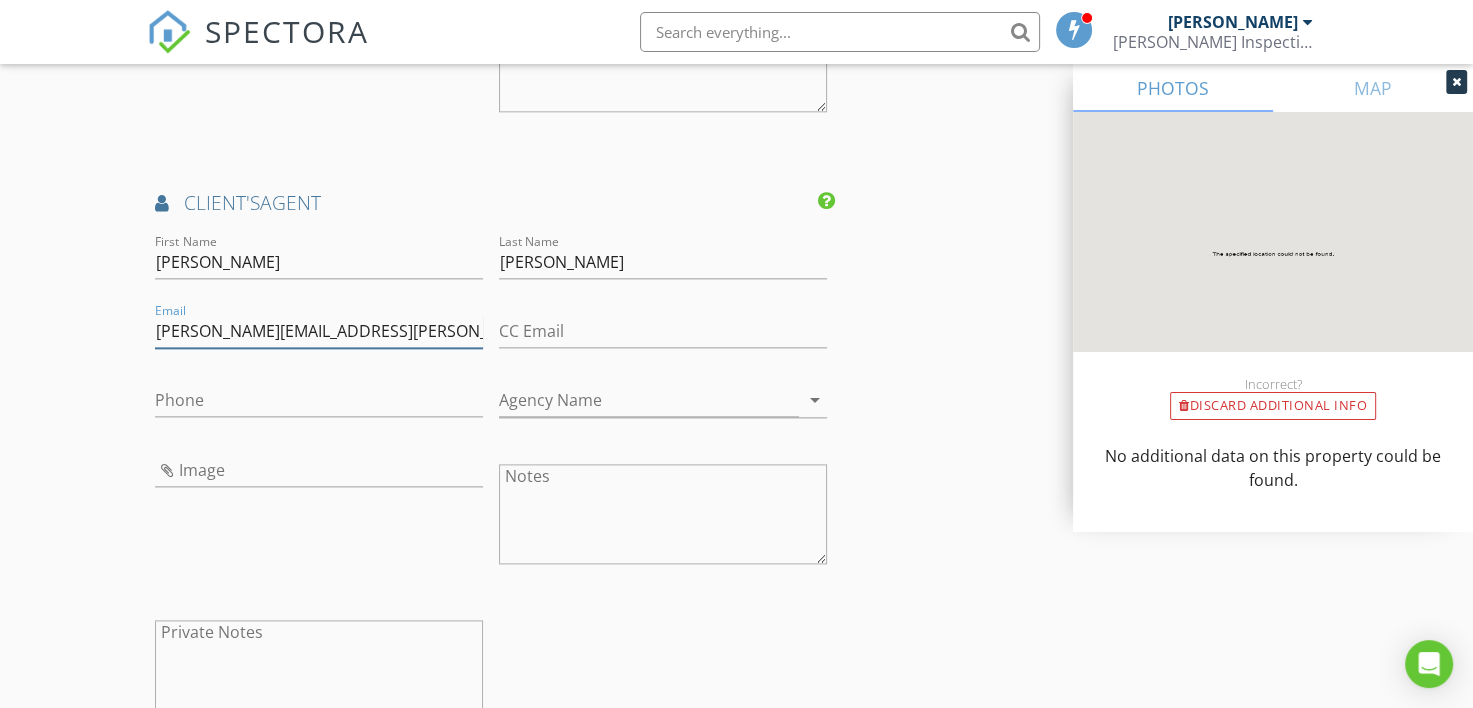 type on "phyllis.broussard@compass.com" 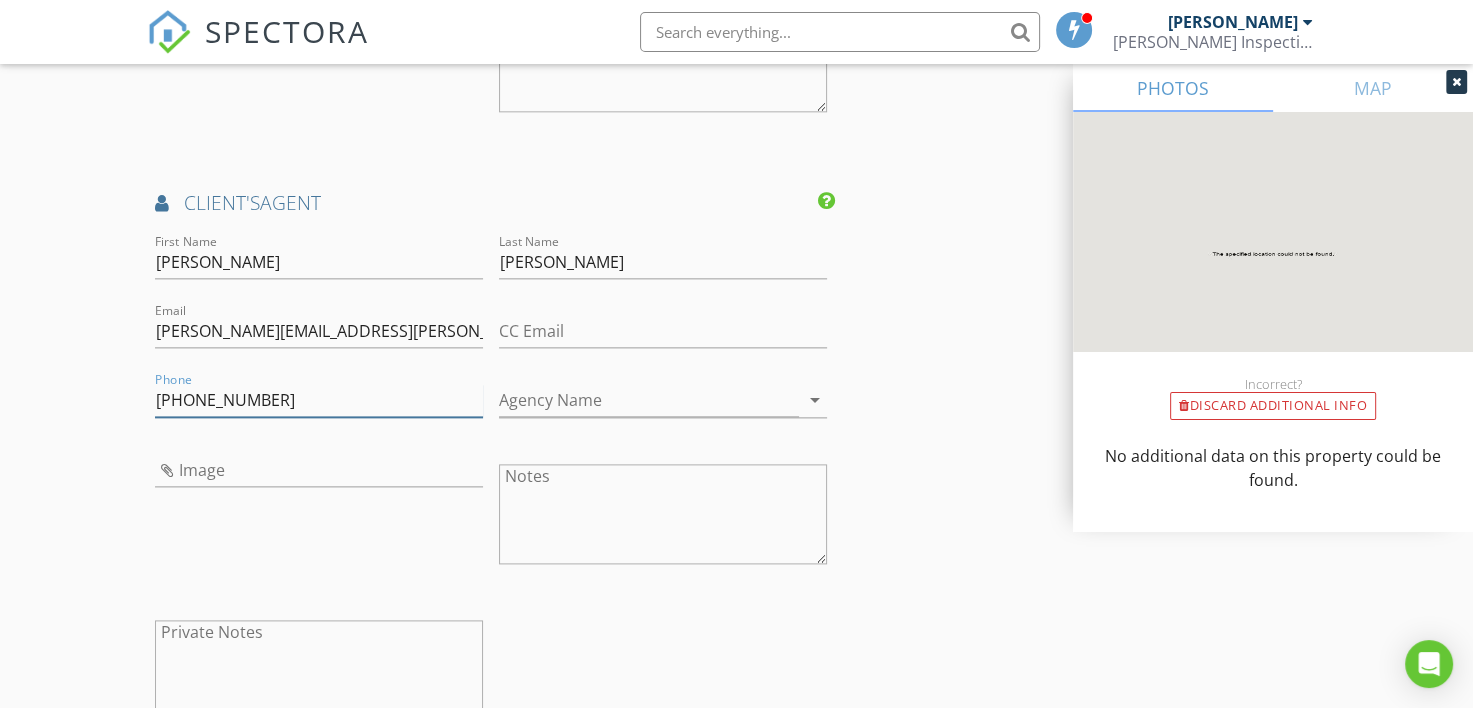 type on "337-288-5384" 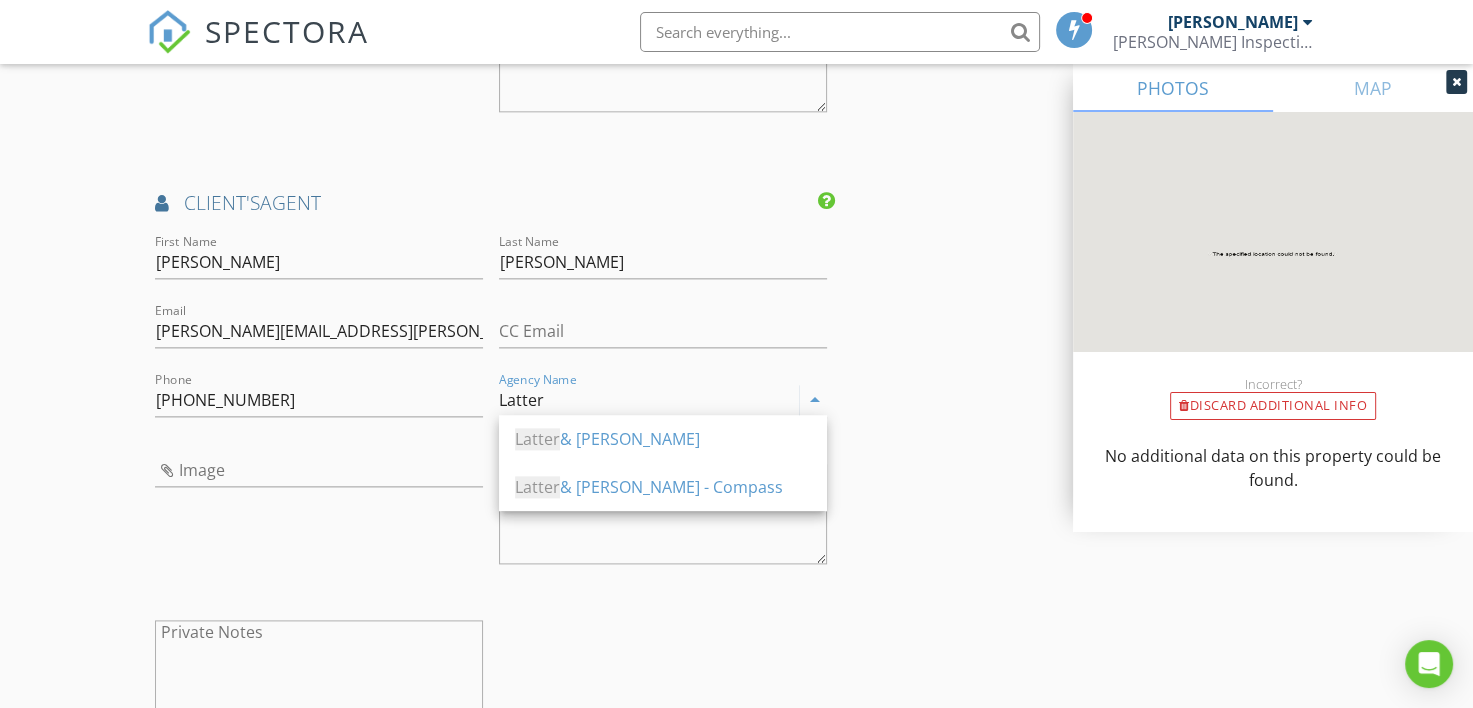 drag, startPoint x: 595, startPoint y: 493, endPoint x: 471, endPoint y: 493, distance: 124 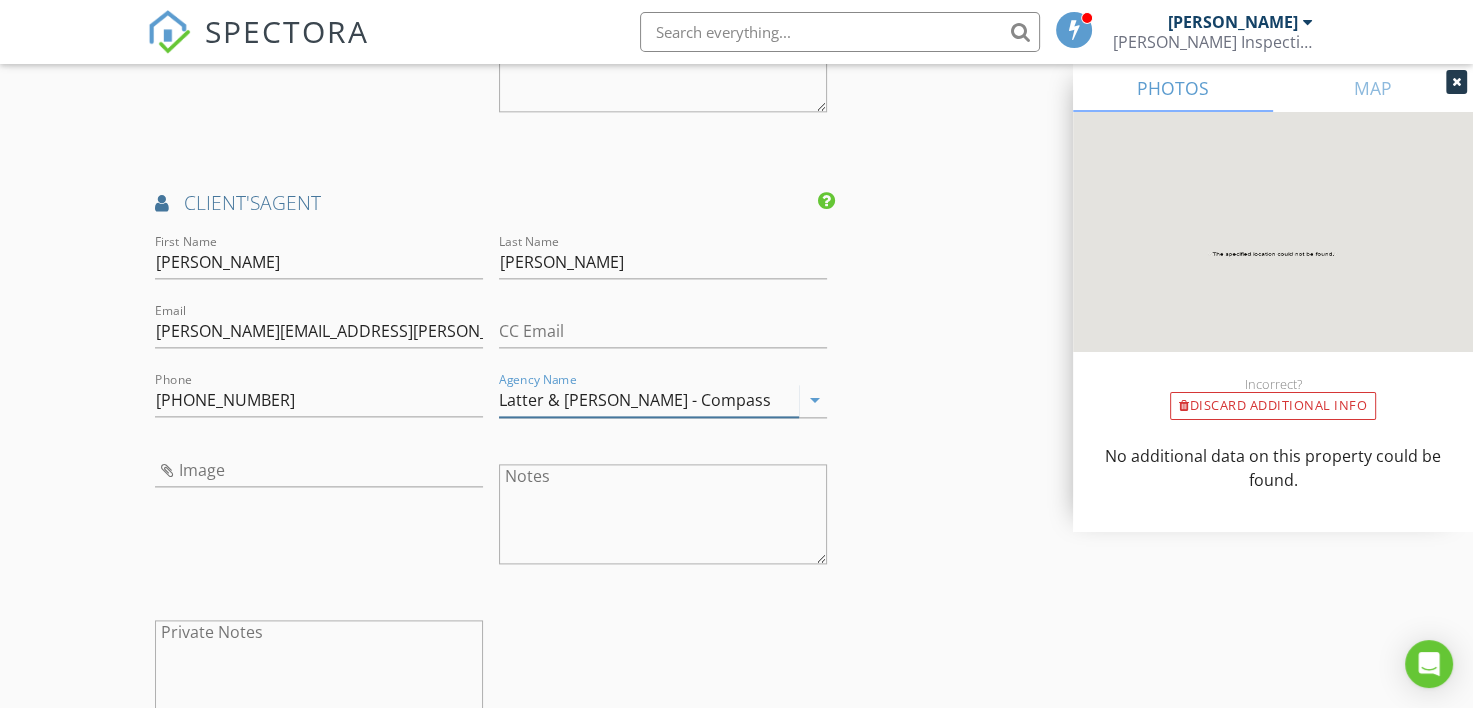 type on "Latter & Blum - Compass" 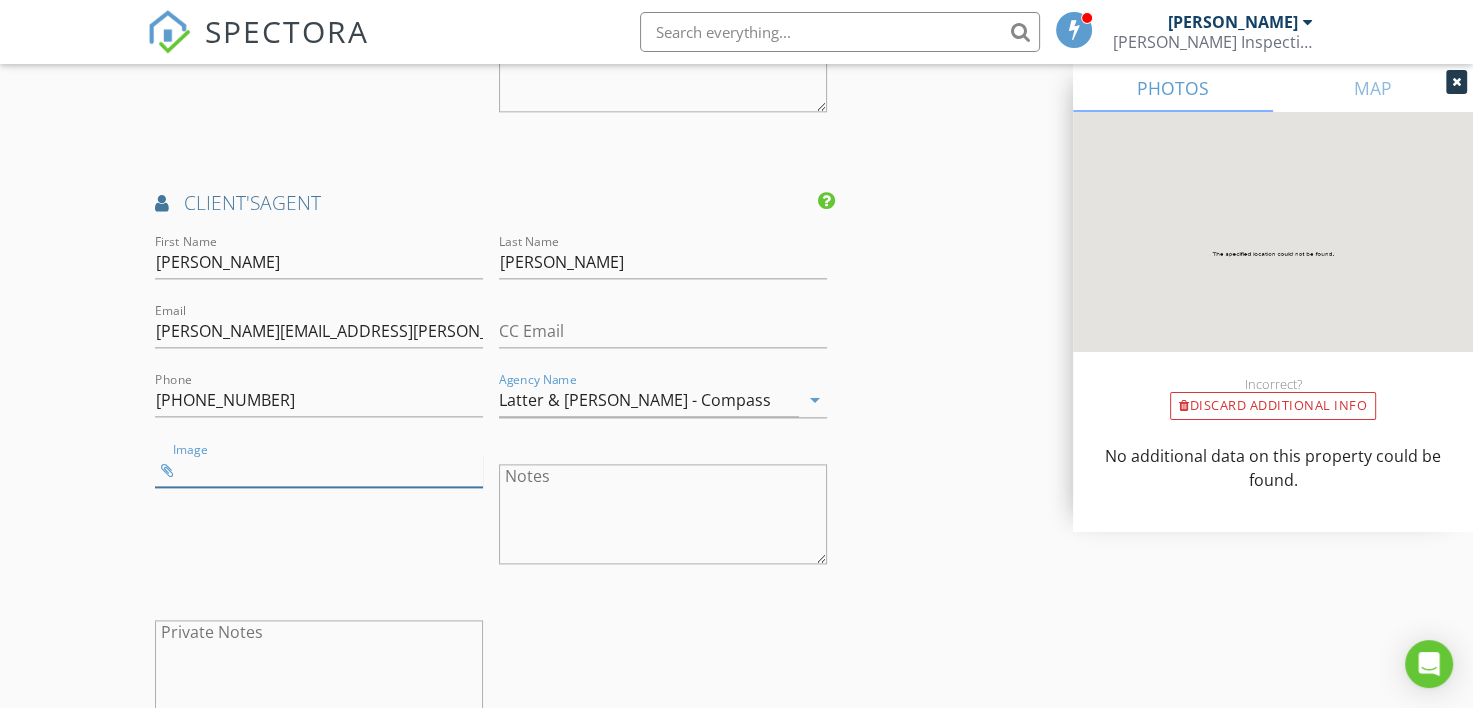 click at bounding box center [319, 470] 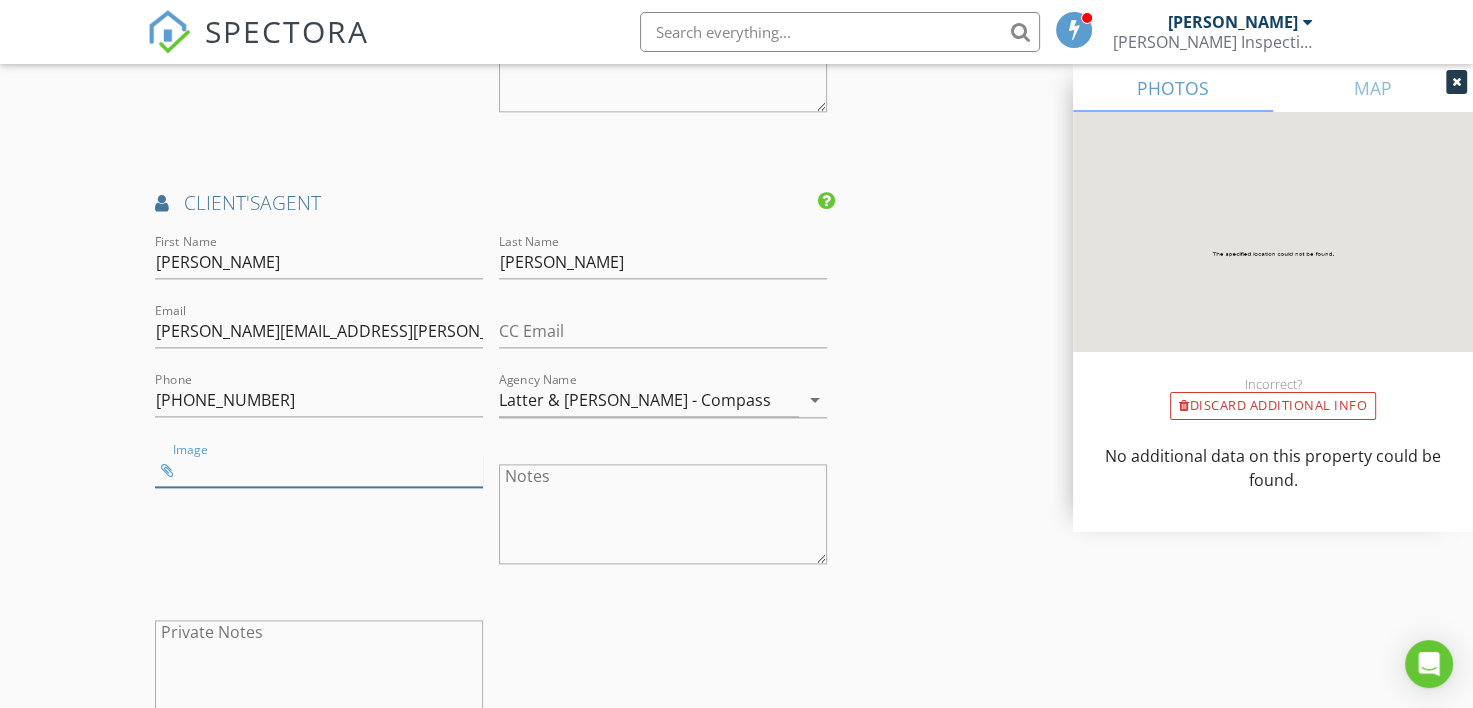 type on "phyllis broussard.jpg" 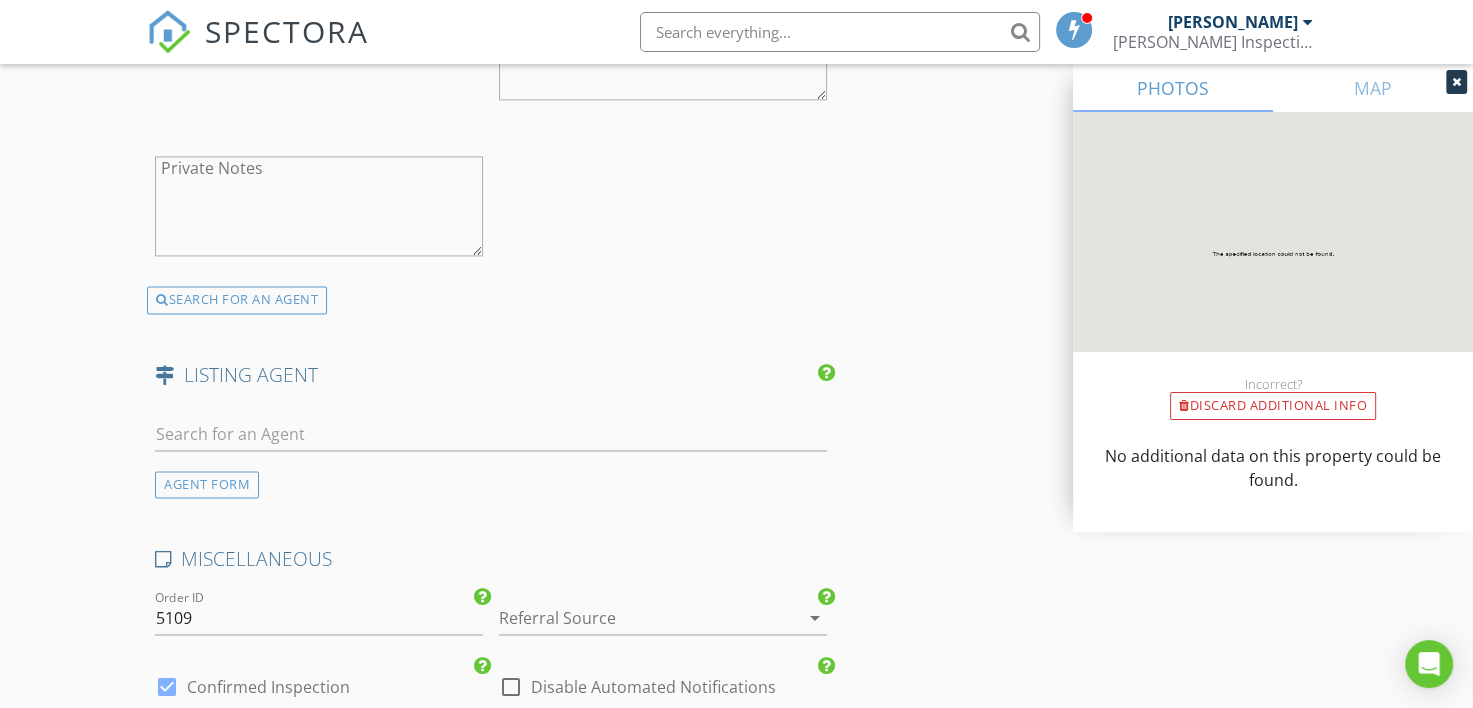 scroll, scrollTop: 3000, scrollLeft: 0, axis: vertical 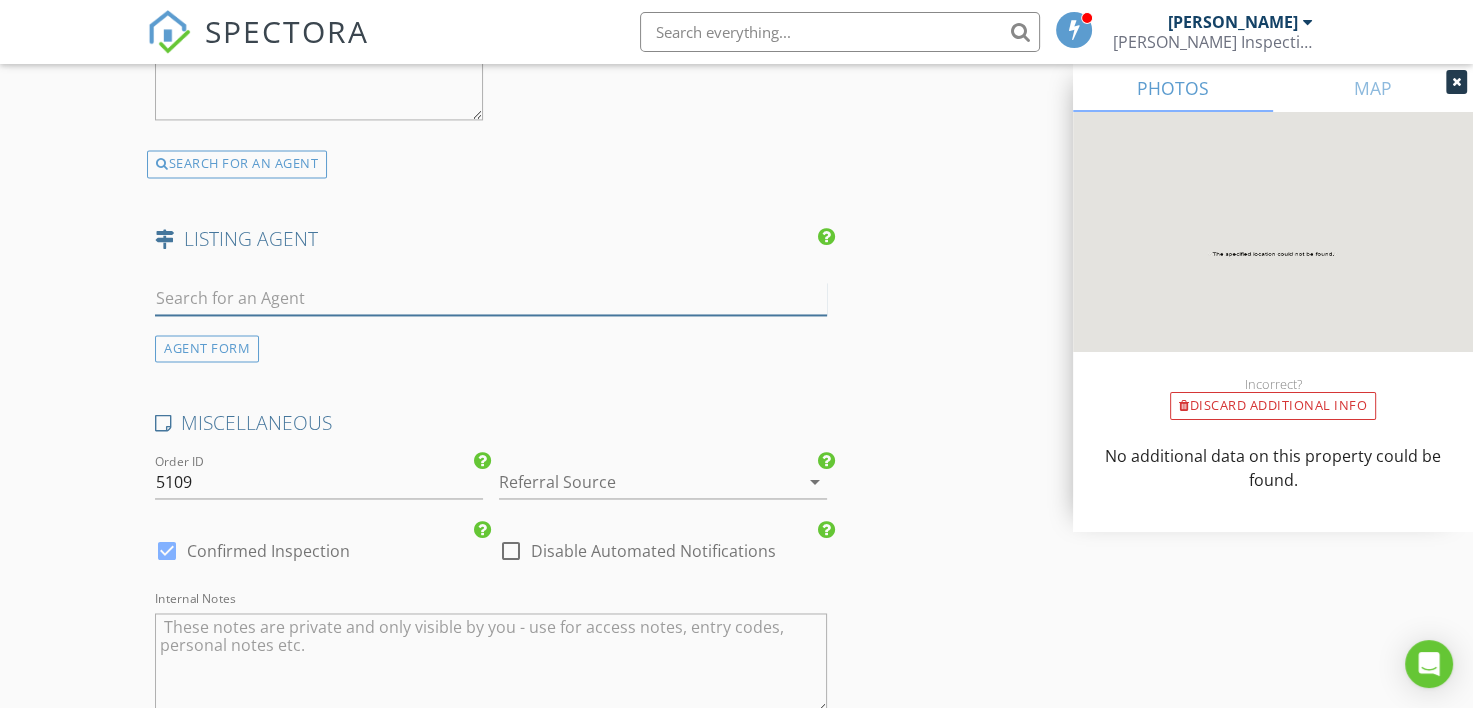 click at bounding box center [490, 298] 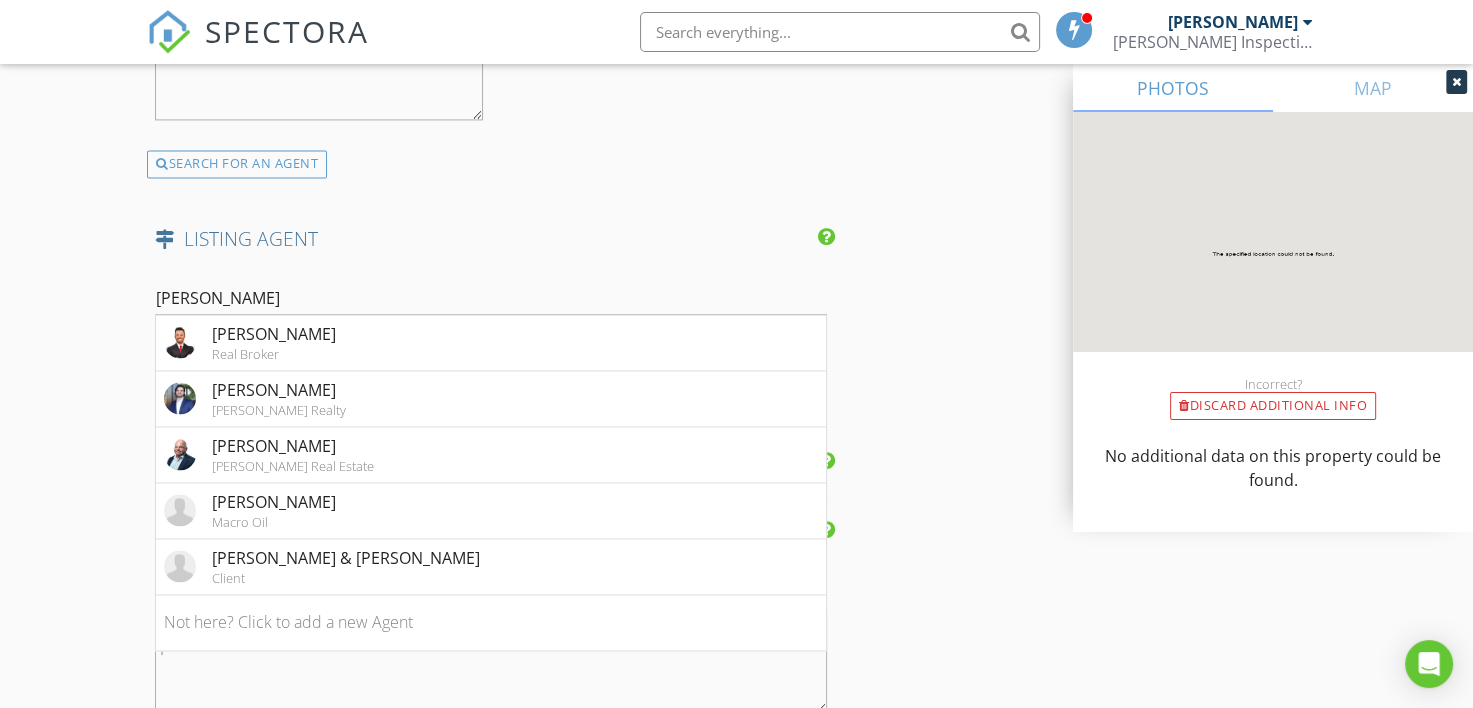 click on "New Inspection
Click here to use the New Order Form
INSPECTOR(S)
check_box   Ricky Thibodeaux   PRIMARY   check_box   Ryan Romero     Ricky Thibodeaux,  Ryan Romero arrow_drop_down   check_box Ricky Thibodeaux specifically requested check_box_outline_blank Ryan Romero specifically requested
Date/Time
07/17/2025 11:00 AM
Location
Address Search       Address 7394 Oak Alley Ln   Unit   City Maurice   State LA   Zip 70555   Parish     Square Feet 1578   Year Built 2025   Foundation Slab arrow_drop_down
client
check_box Enable Client CC email for this inspection   Client Search     check_box_outline_blank Client is a Company/Organization     First Name Alex   Last Name Granger   Email alexgranger15@gmail.com   CC Email   Phone 337-281-5555           Notes   Private Notes
ADD ADDITIONAL client" at bounding box center [736, -880] 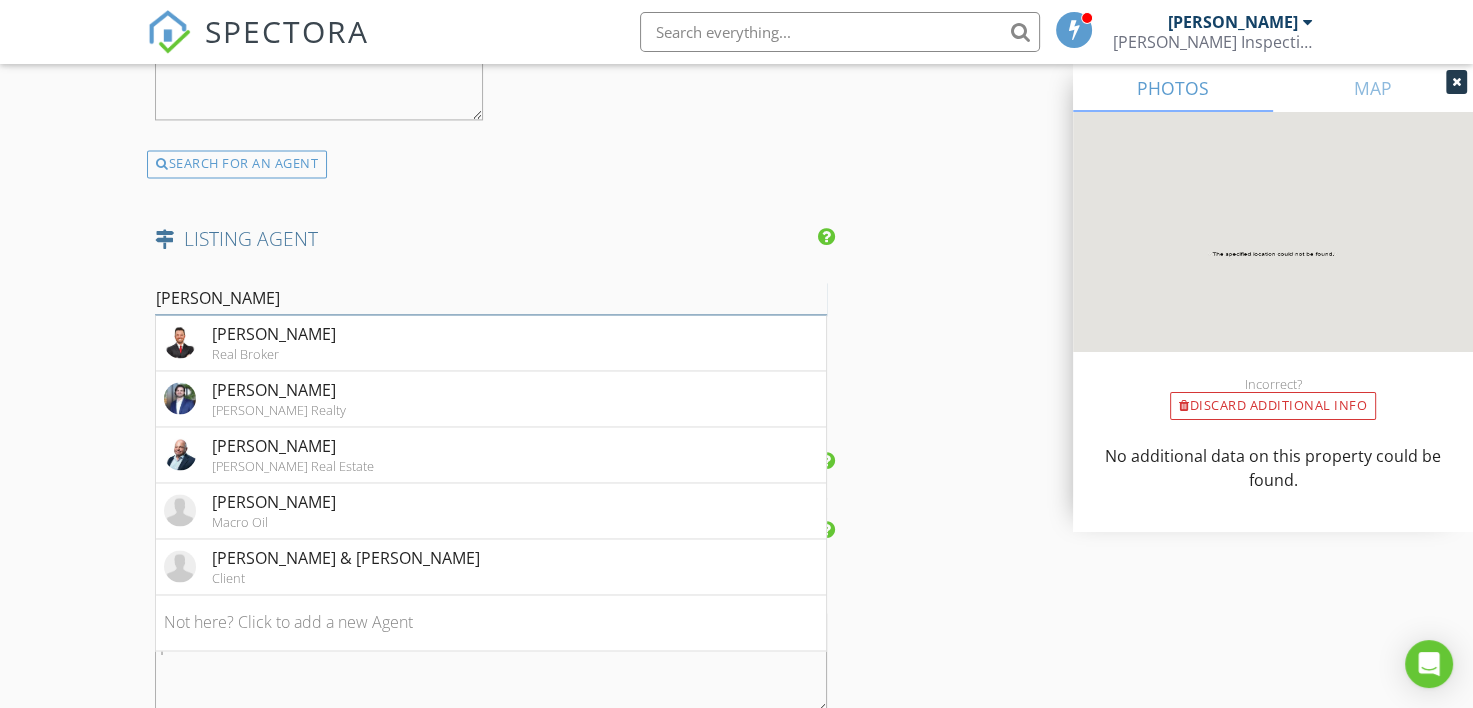 click on "sean" at bounding box center [490, 298] 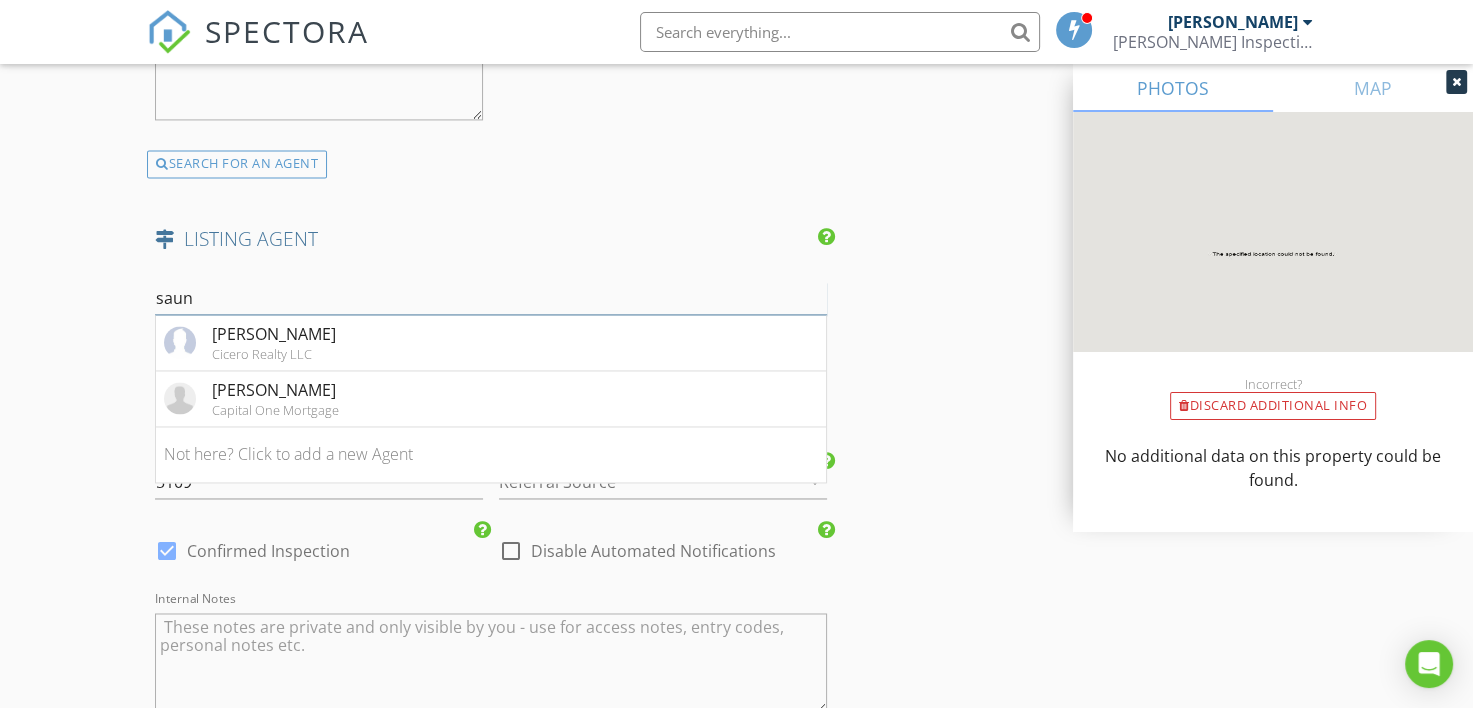 type on "saun" 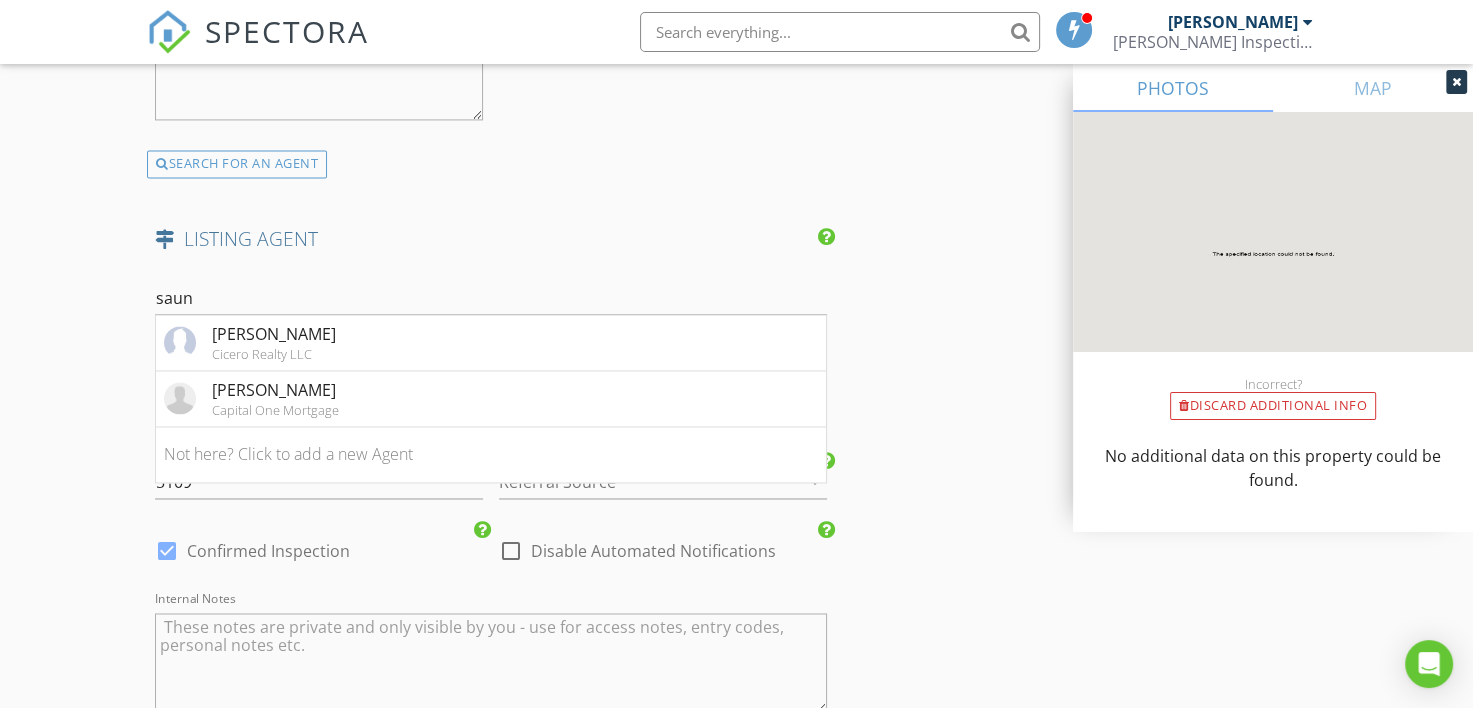 click on "New Inspection
Click here to use the New Order Form
INSPECTOR(S)
check_box   Ricky Thibodeaux   PRIMARY   check_box   Ryan Romero     Ricky Thibodeaux,  Ryan Romero arrow_drop_down   check_box Ricky Thibodeaux specifically requested check_box_outline_blank Ryan Romero specifically requested
Date/Time
07/17/2025 11:00 AM
Location
Address Search       Address 7394 Oak Alley Ln   Unit   City Maurice   State LA   Zip 70555   Parish     Square Feet 1578   Year Built 2025   Foundation Slab arrow_drop_down
client
check_box Enable Client CC email for this inspection   Client Search     check_box_outline_blank Client is a Company/Organization     First Name Alex   Last Name Granger   Email alexgranger15@gmail.com   CC Email   Phone 337-281-5555           Notes   Private Notes
ADD ADDITIONAL client" at bounding box center [736, -880] 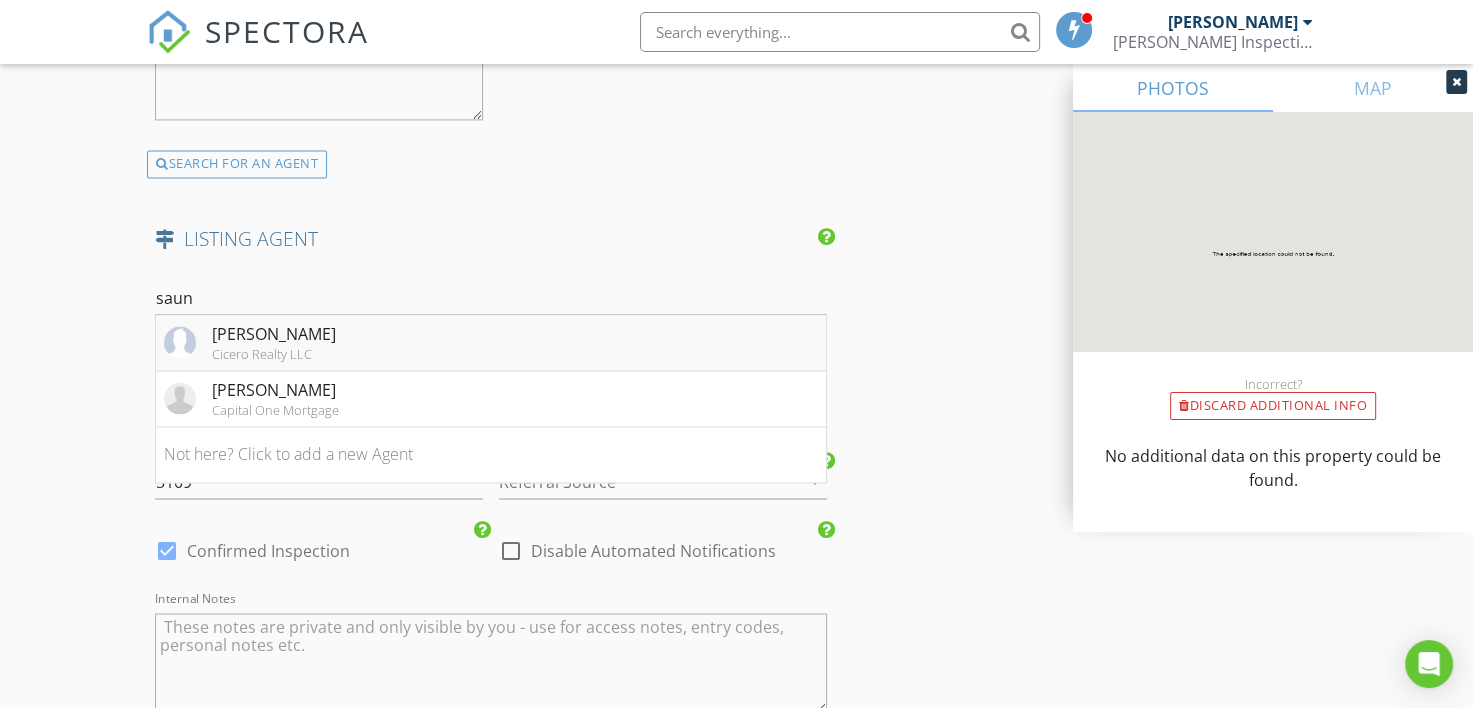 click at bounding box center (180, 342) 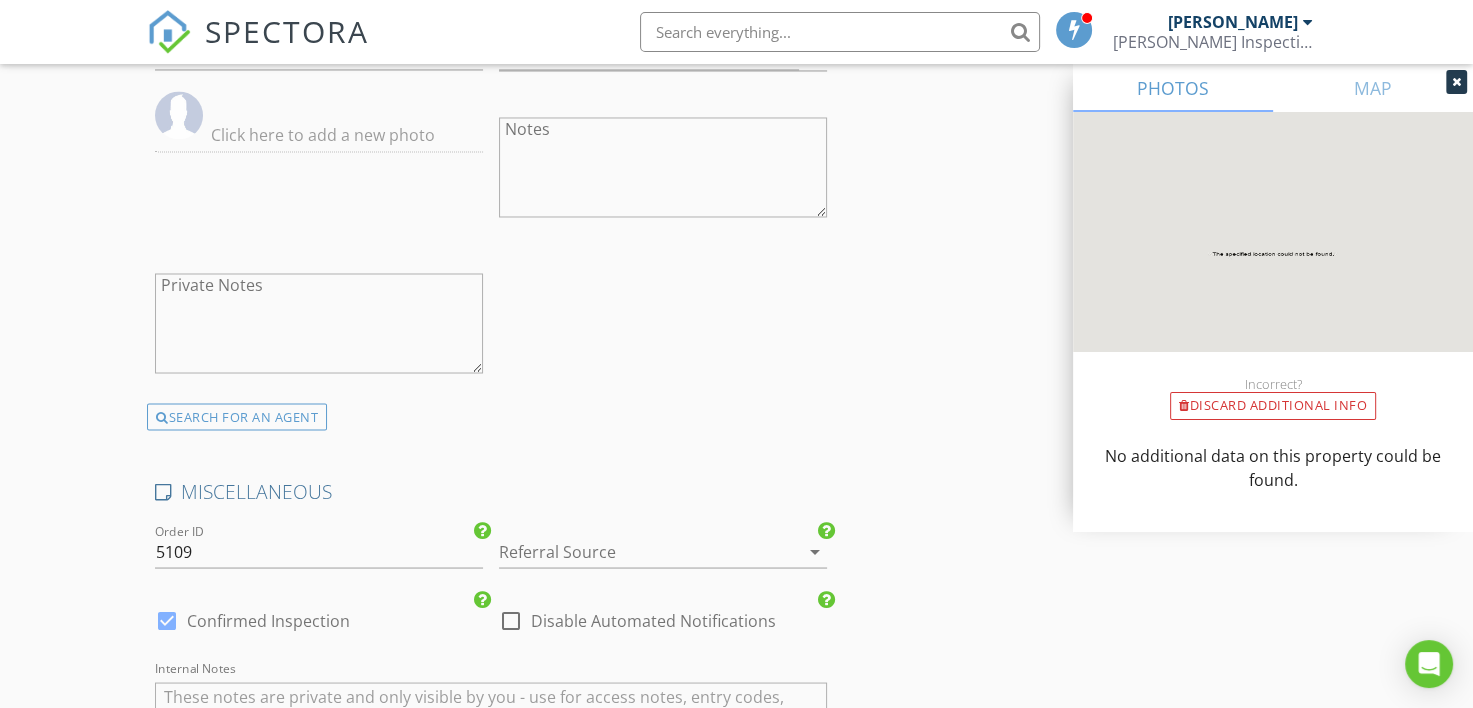 scroll, scrollTop: 3400, scrollLeft: 0, axis: vertical 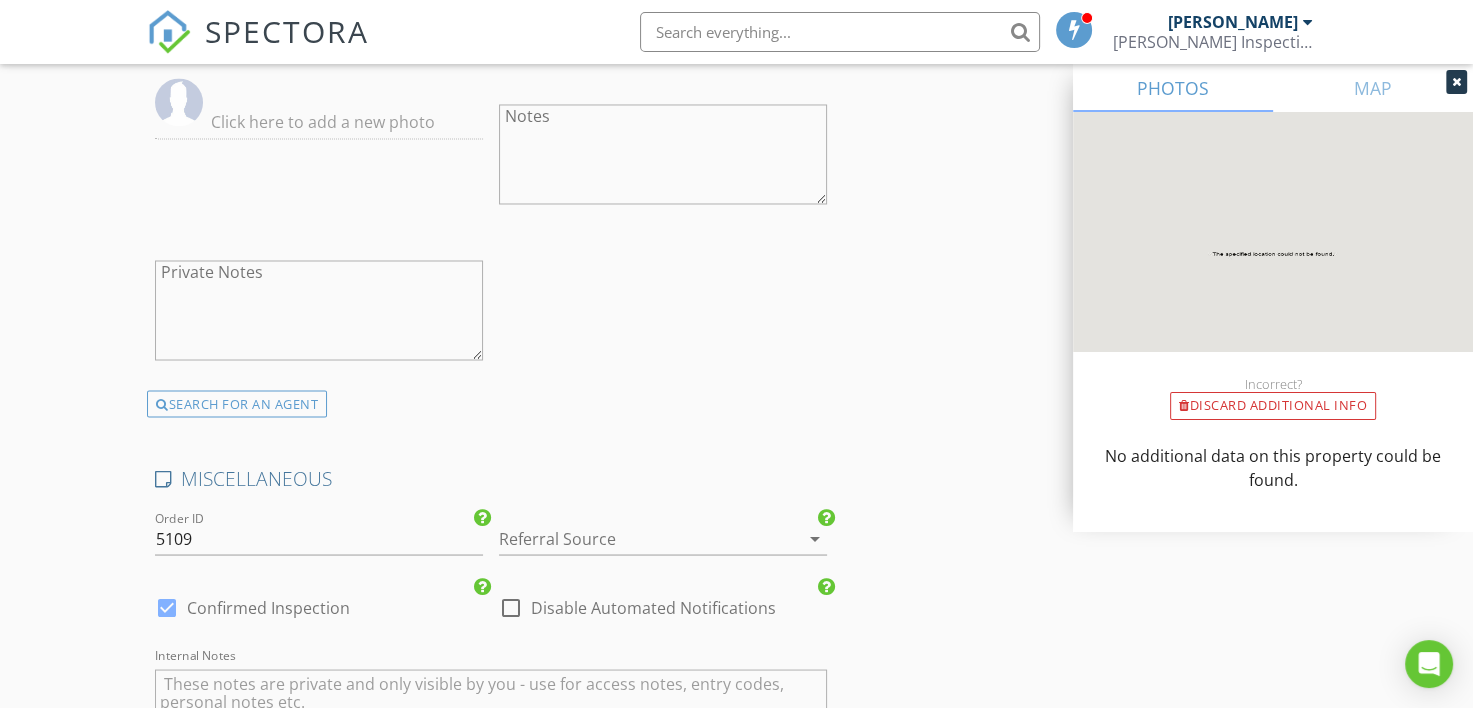 click on "Disable Automated Notifications" at bounding box center [653, 607] 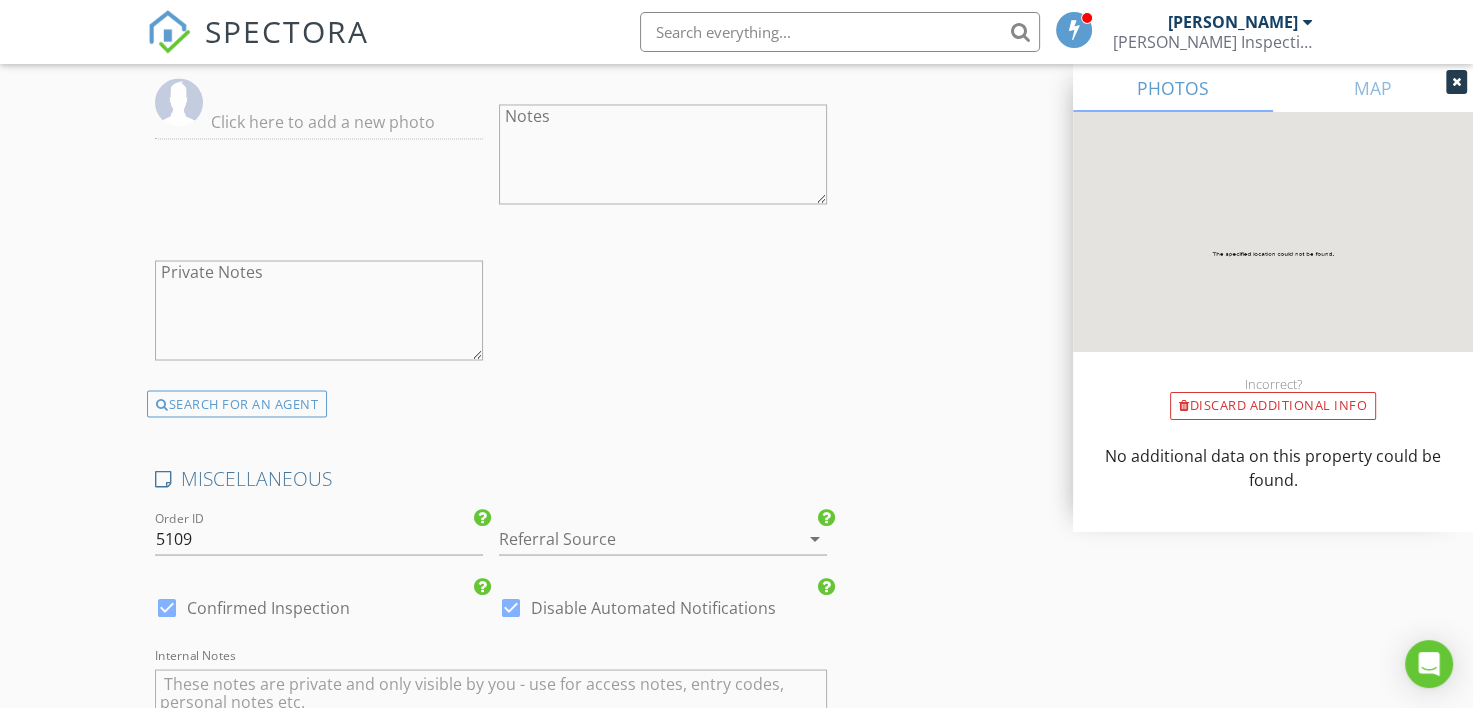 click on "Confirmed Inspection" at bounding box center [268, 607] 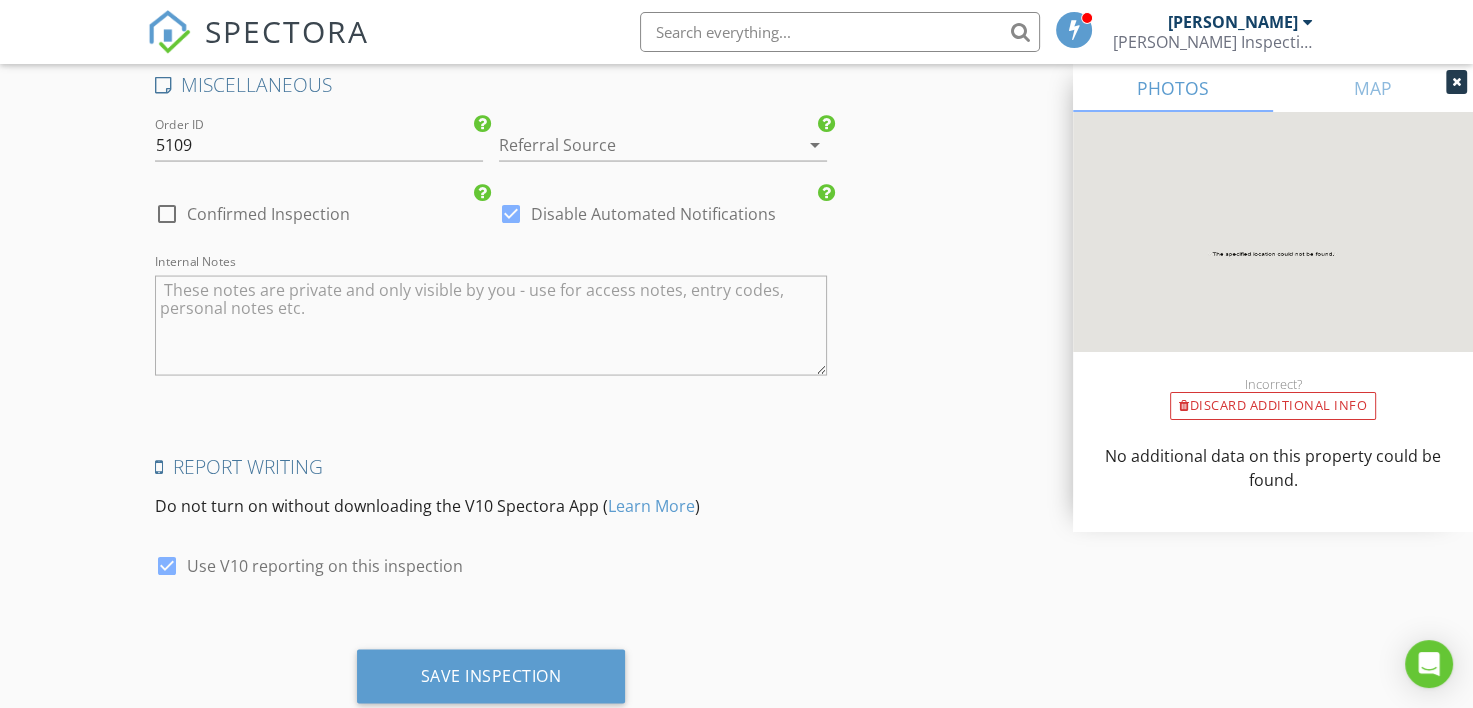 scroll, scrollTop: 3843, scrollLeft: 0, axis: vertical 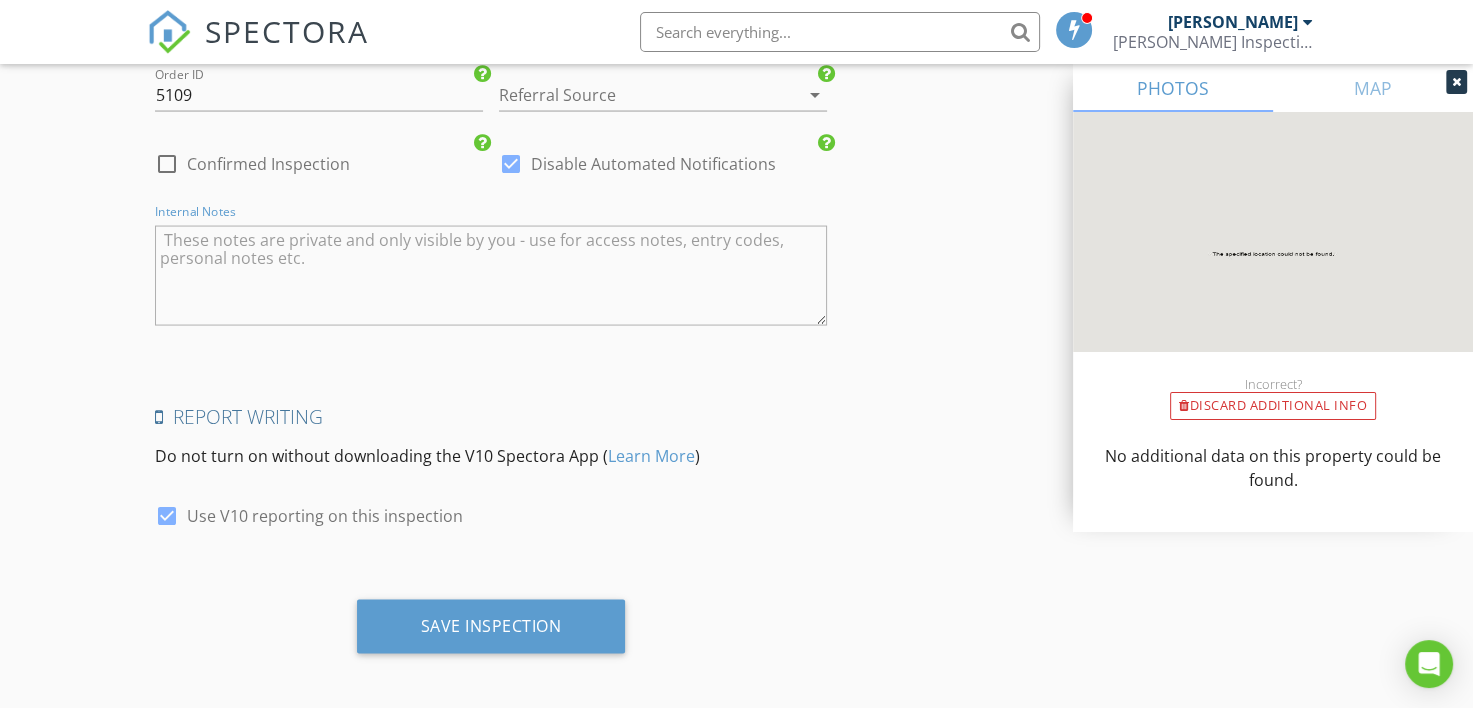 click at bounding box center (490, 276) 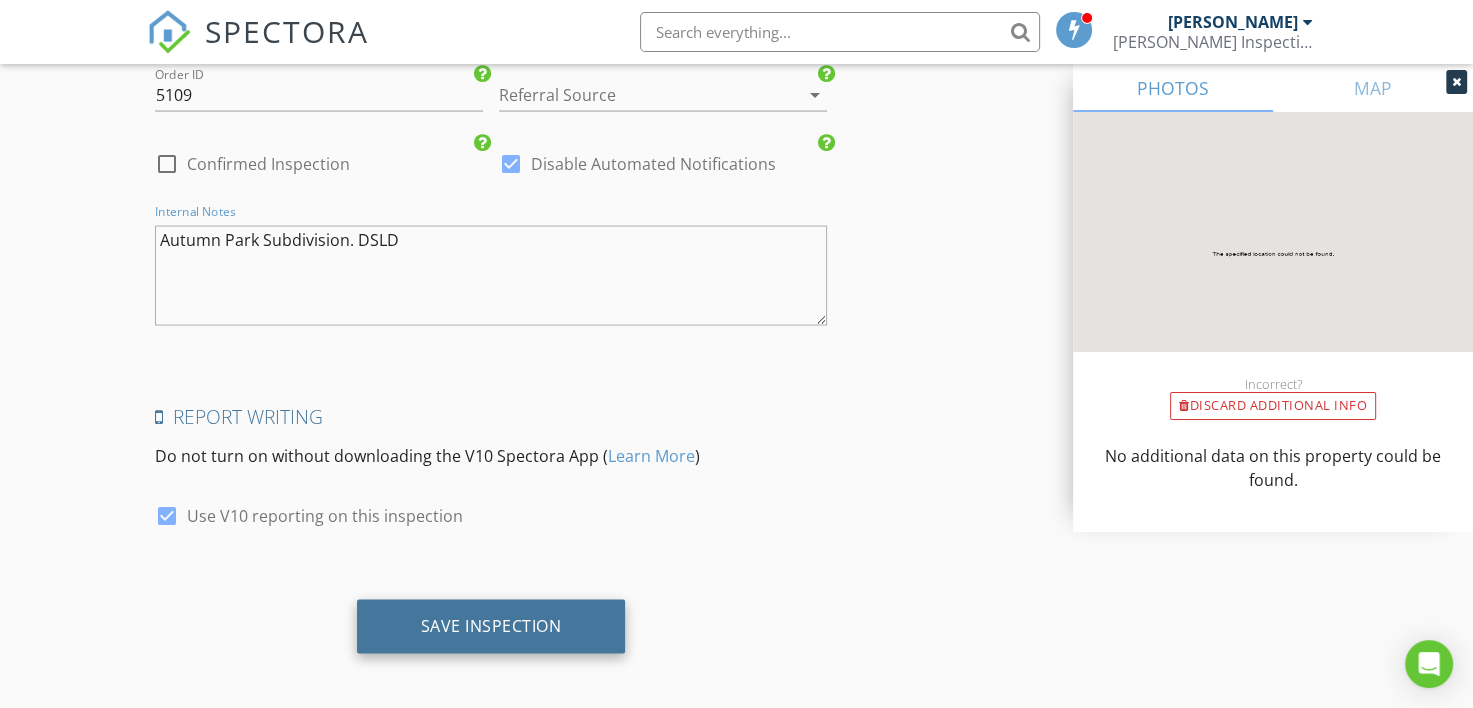 type on "Autumn Park Subdivision. DSLD" 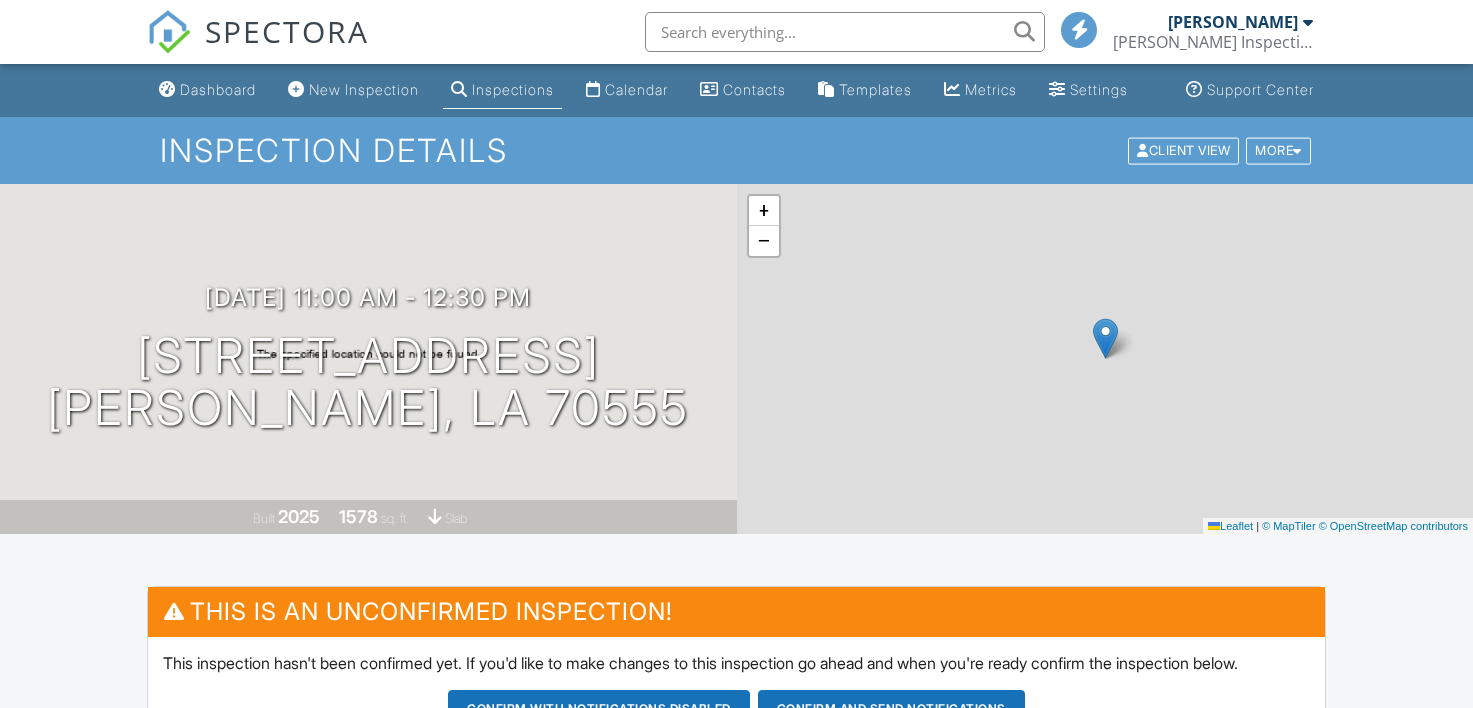 scroll, scrollTop: 0, scrollLeft: 0, axis: both 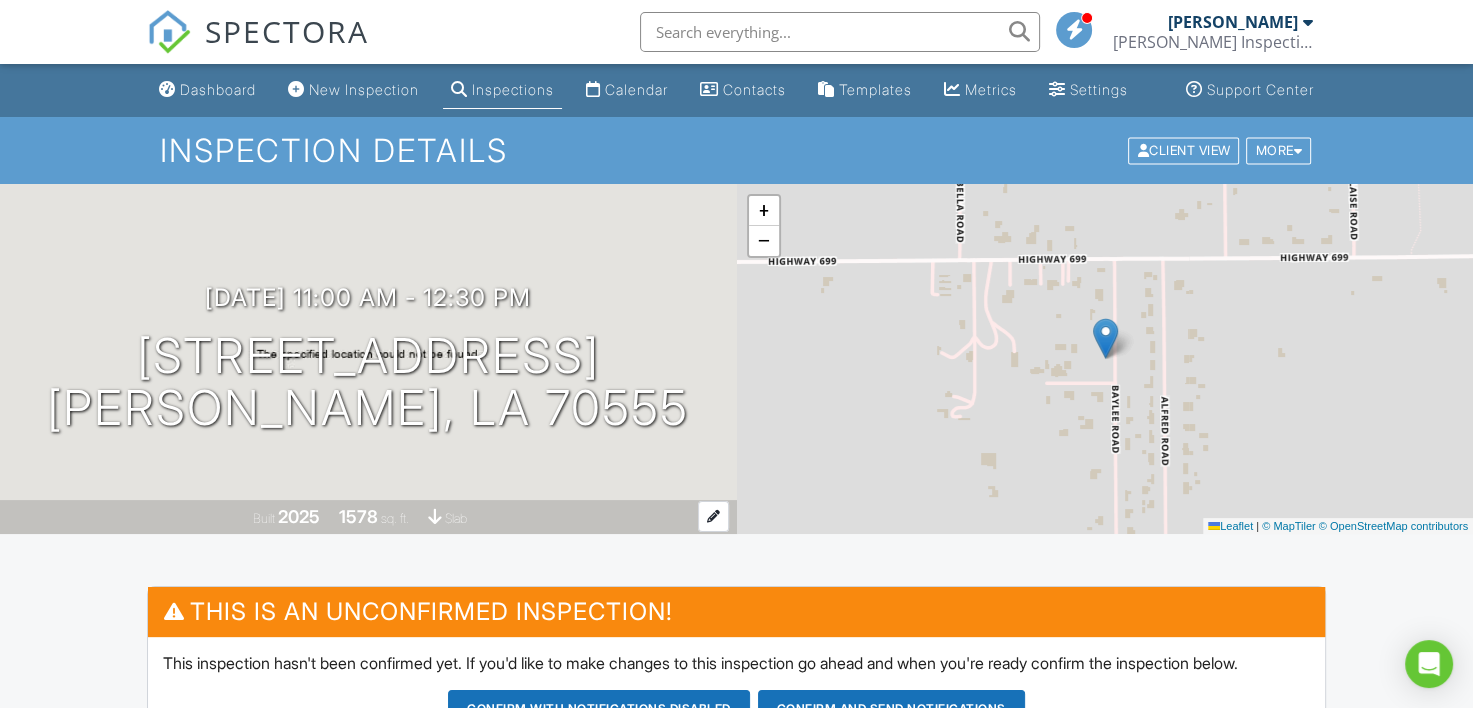 click on "Built
2025
1578
sq. ft.
slab" at bounding box center (368, 517) 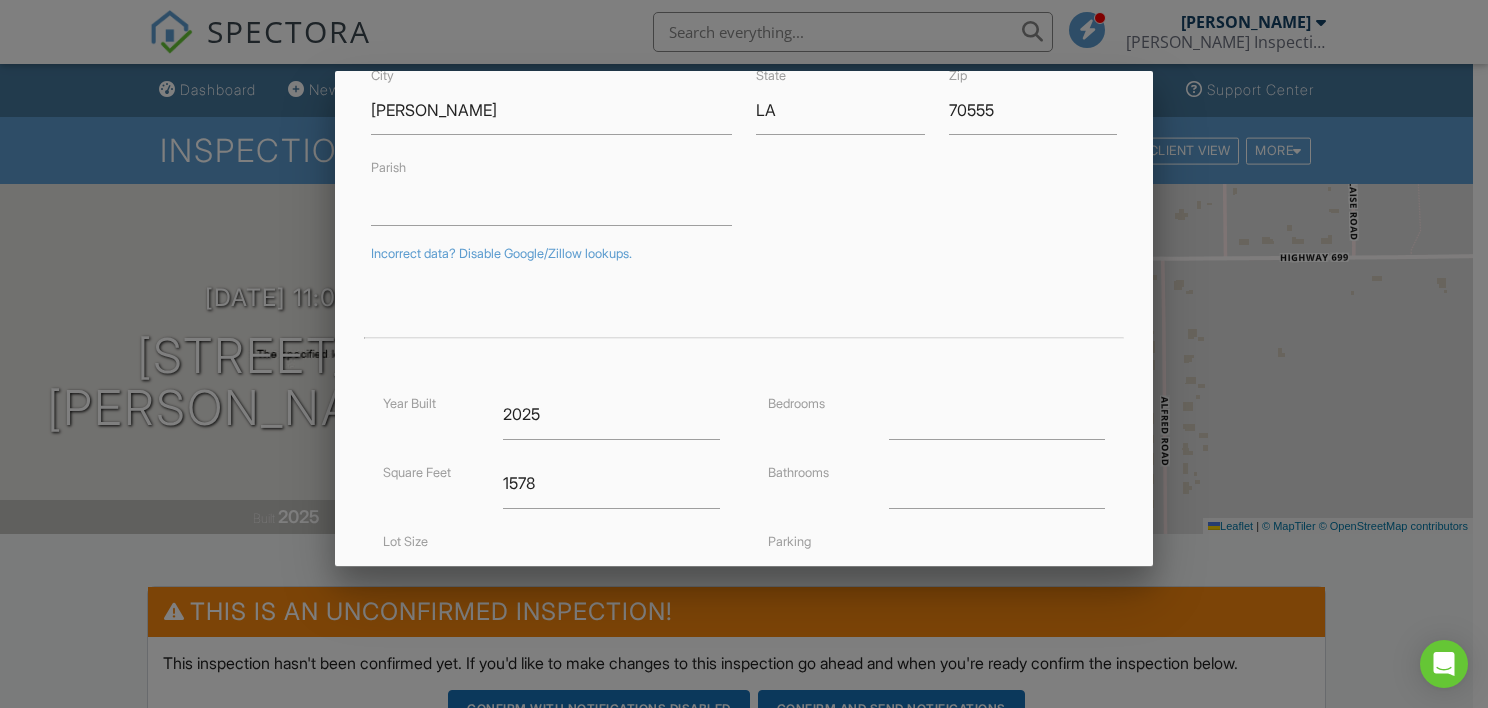 scroll, scrollTop: 400, scrollLeft: 0, axis: vertical 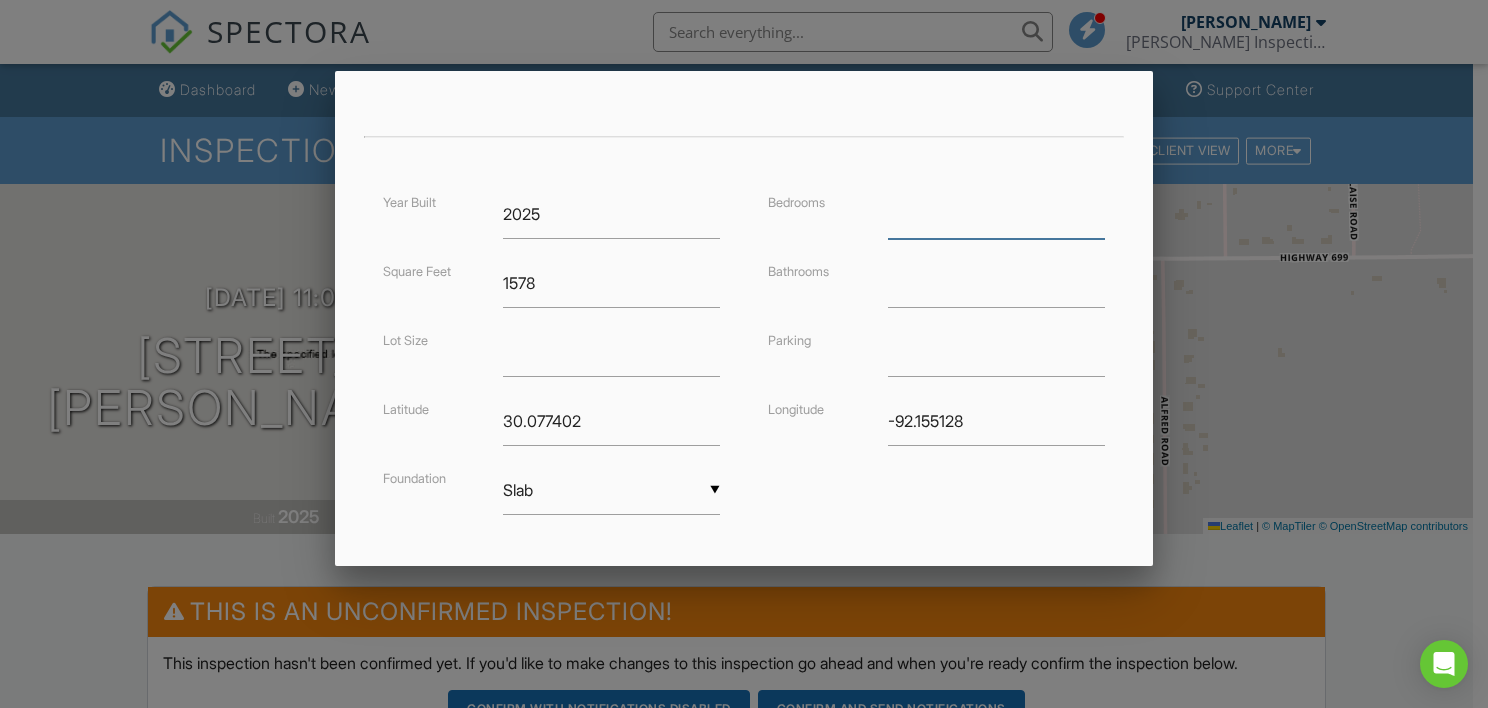 click at bounding box center [996, 214] 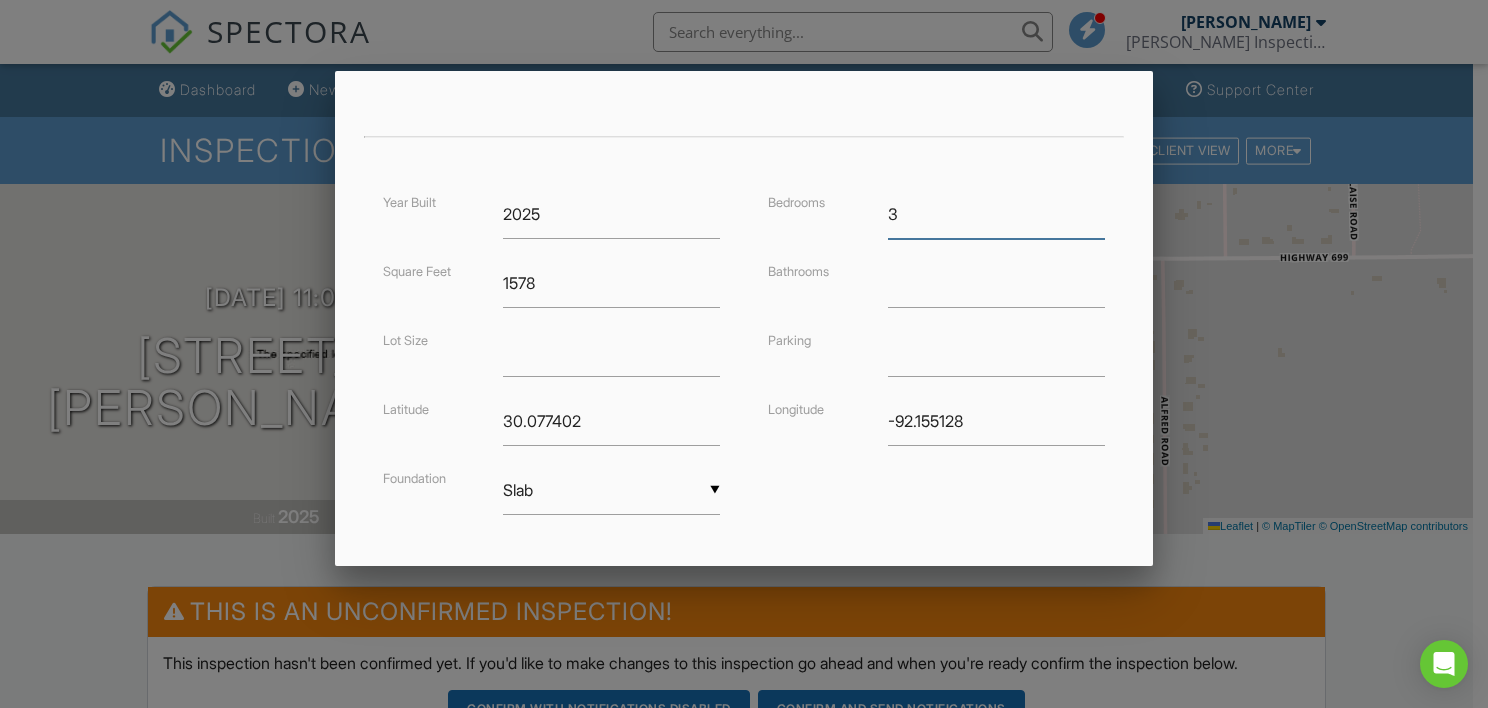 type on "3" 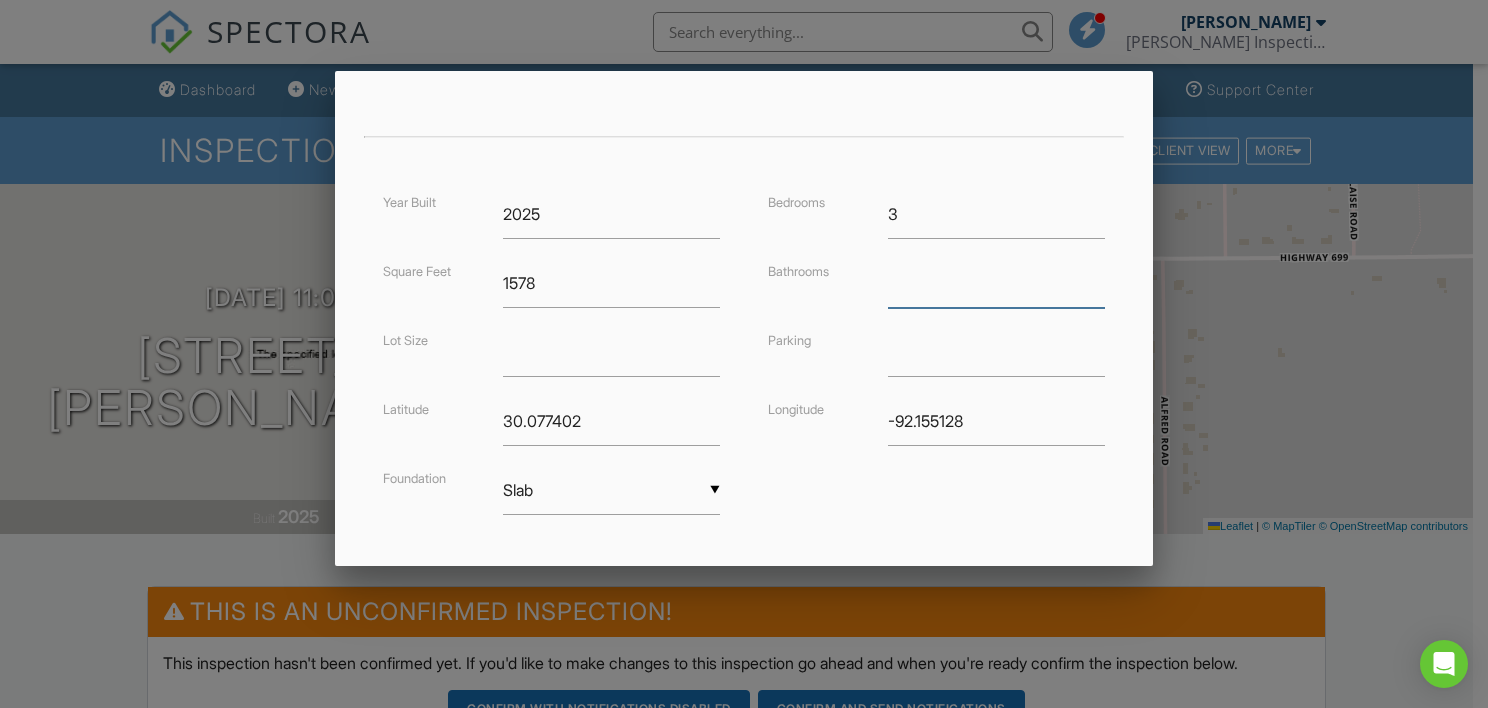 drag, startPoint x: 896, startPoint y: 283, endPoint x: 896, endPoint y: 299, distance: 16 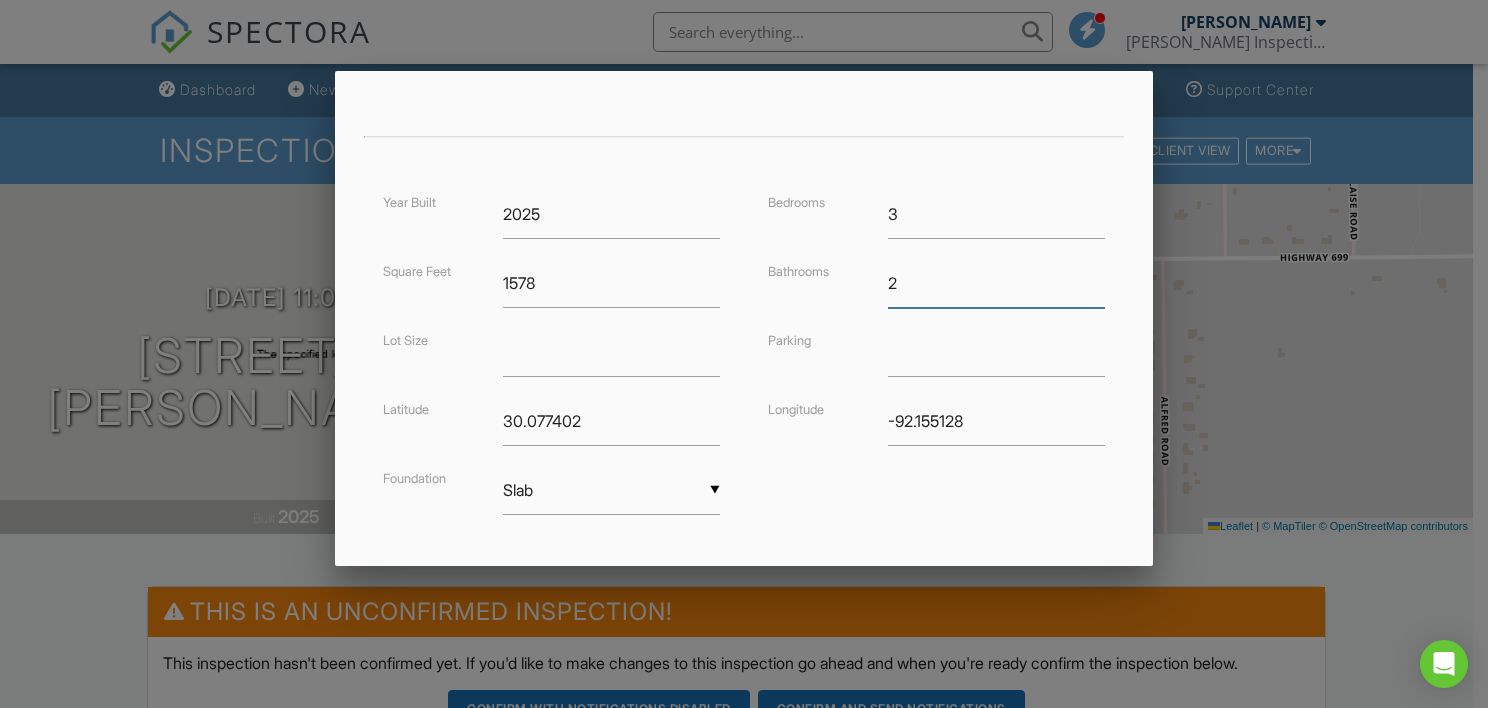type on "2" 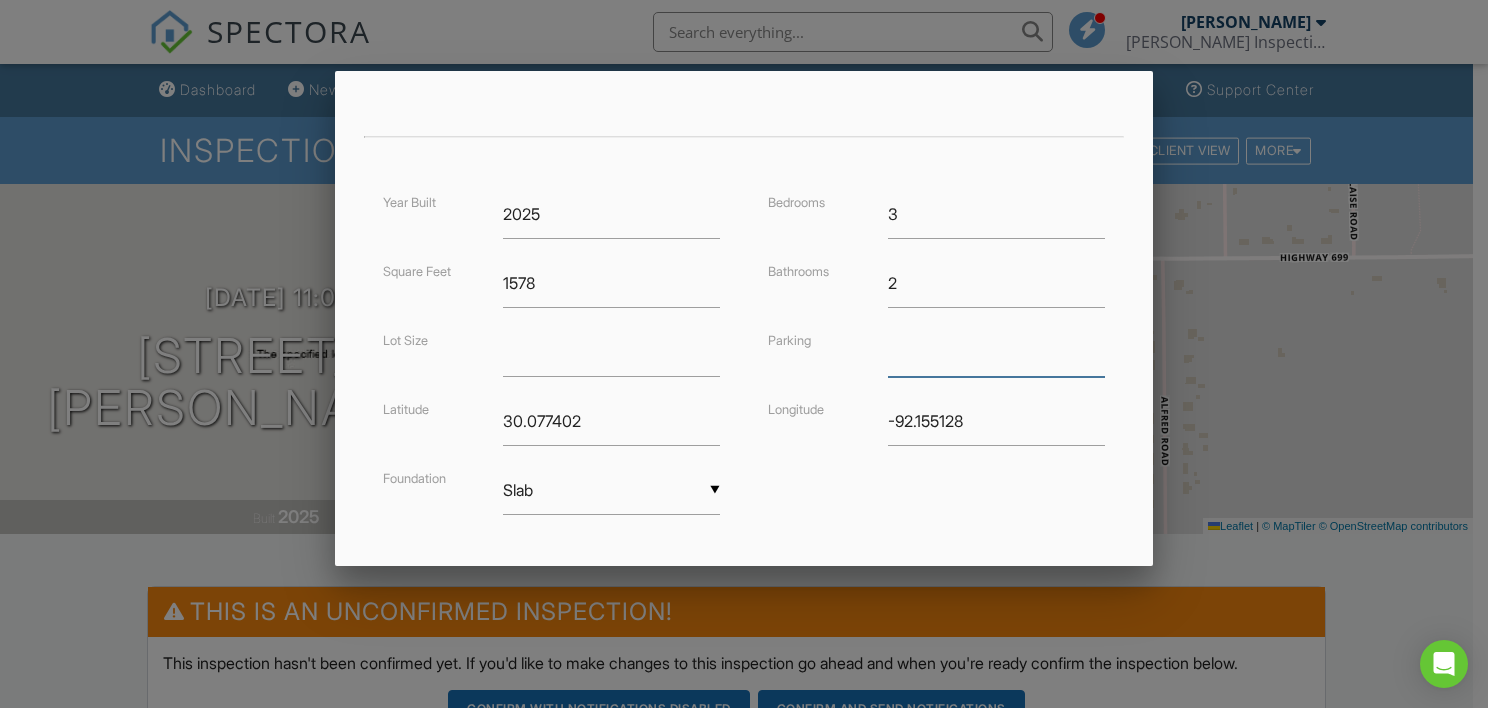 click at bounding box center (996, 352) 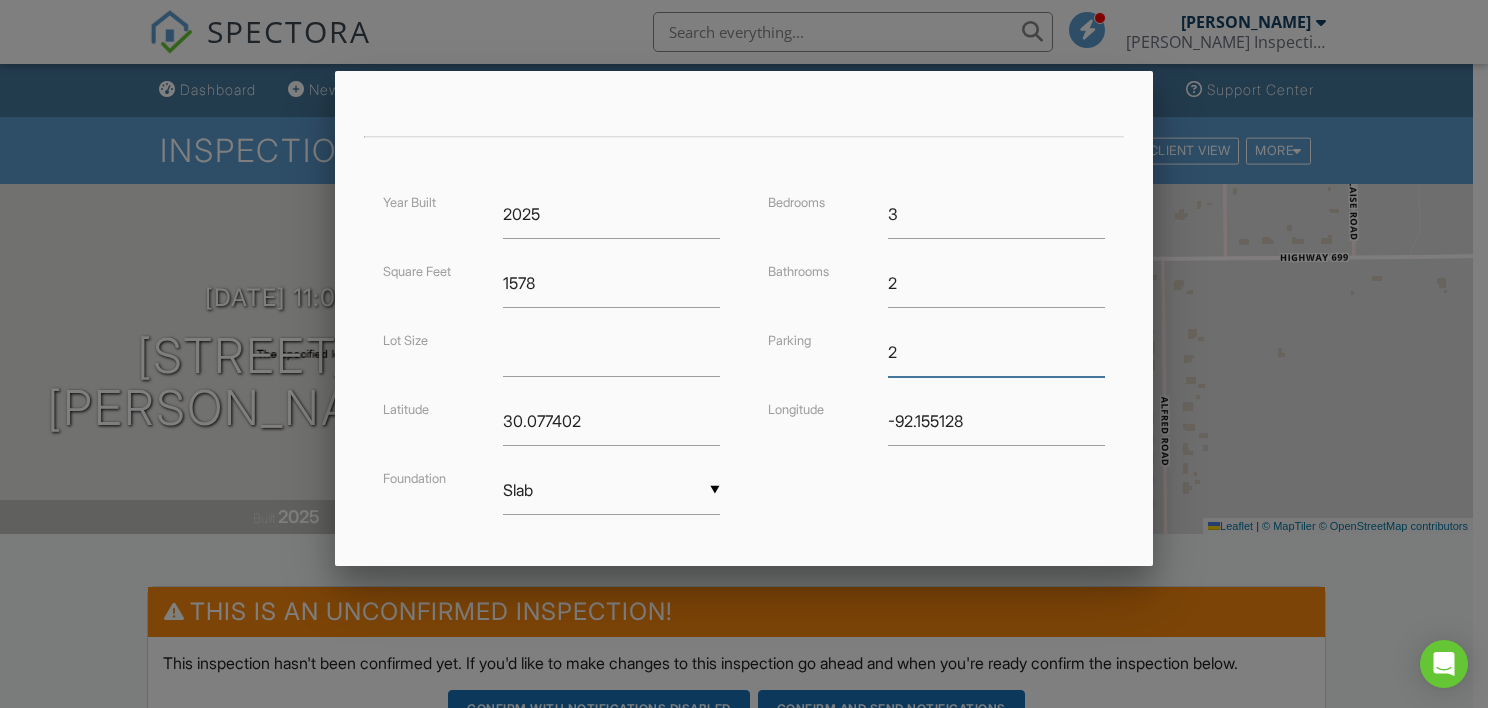 type on "2" 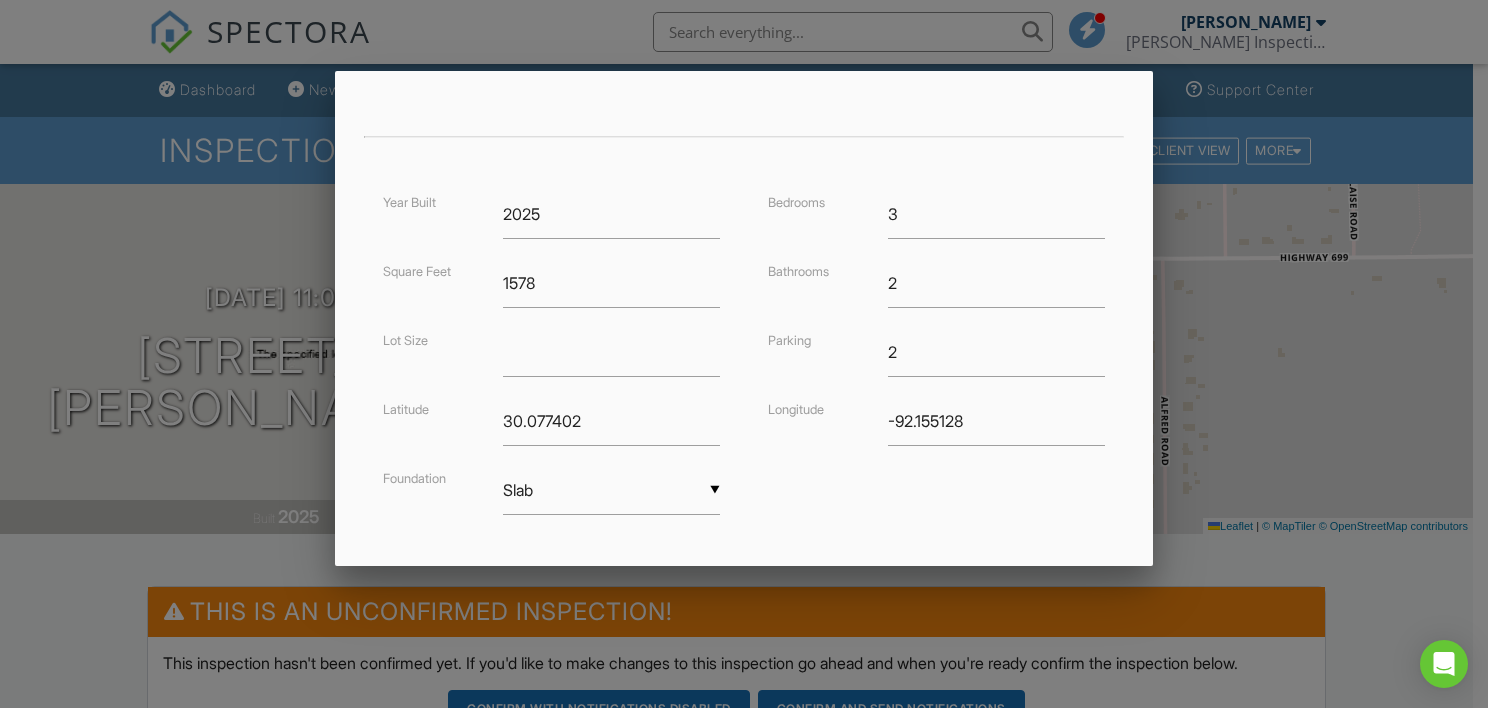 click on "Year Built
2025
Square Feet
1578
Lot Size
Latitude
30.077402
Foundation
▼ Slab Basement Slab Crawlspace
Basement
Slab
Crawlspace
Bedrooms
3
Bathrooms
2
Parking
2
Longitude
-92.155128" at bounding box center (744, 372) 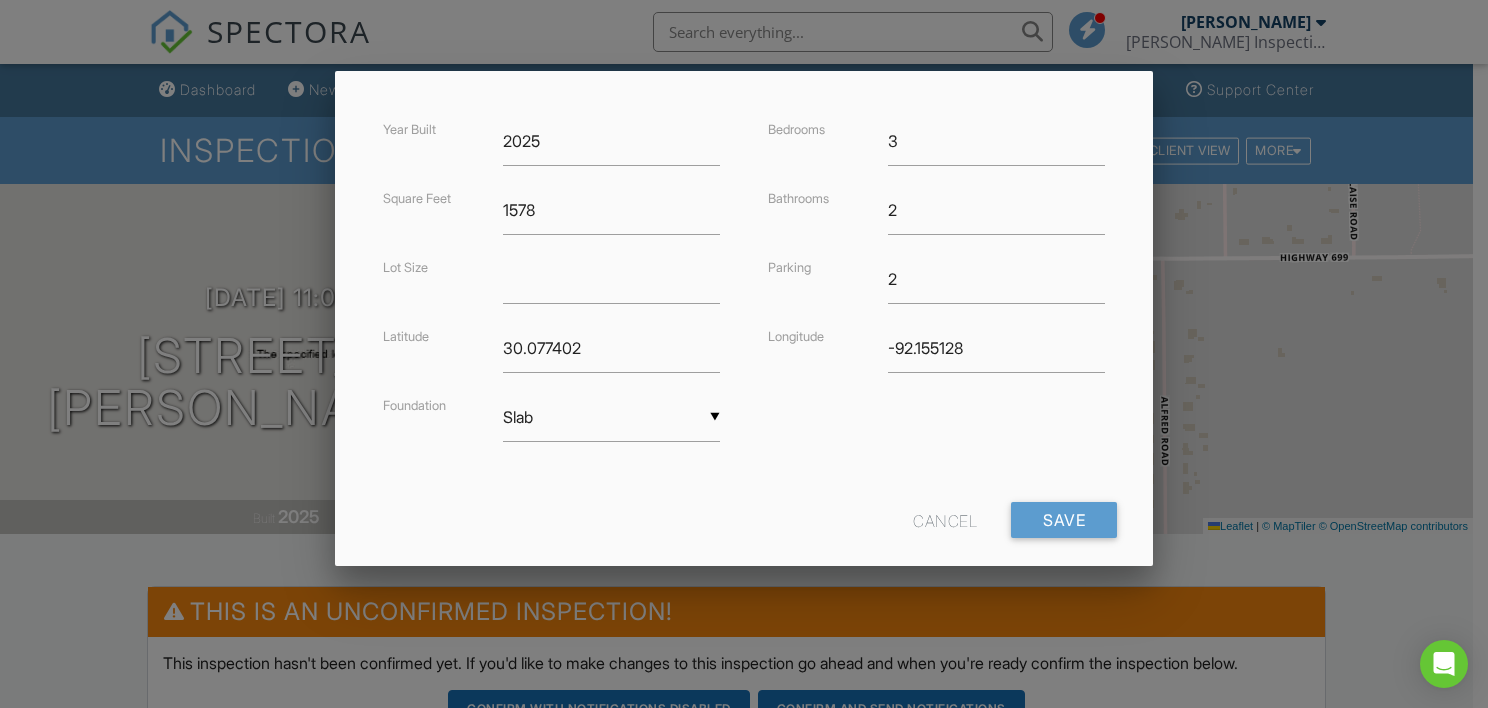 scroll, scrollTop: 501, scrollLeft: 0, axis: vertical 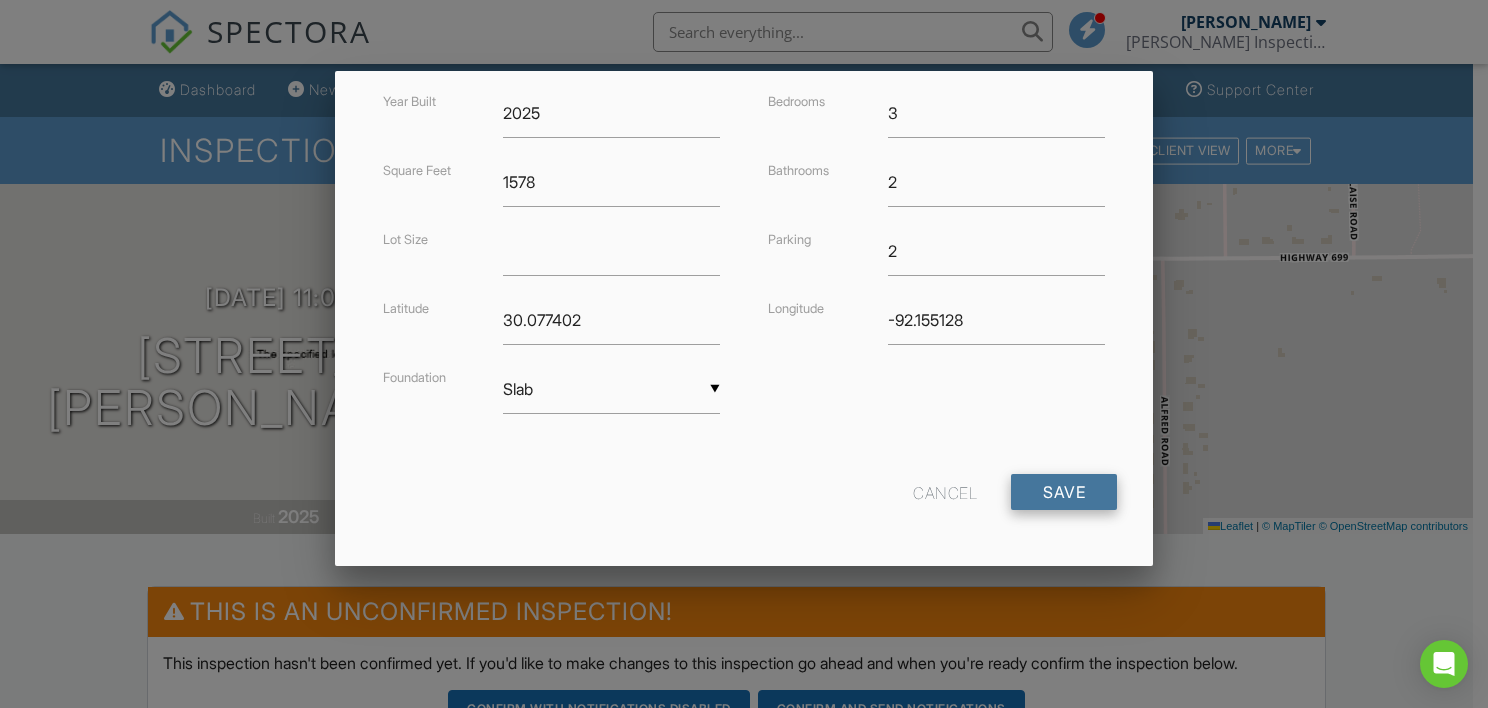 click on "Save" at bounding box center [1064, 492] 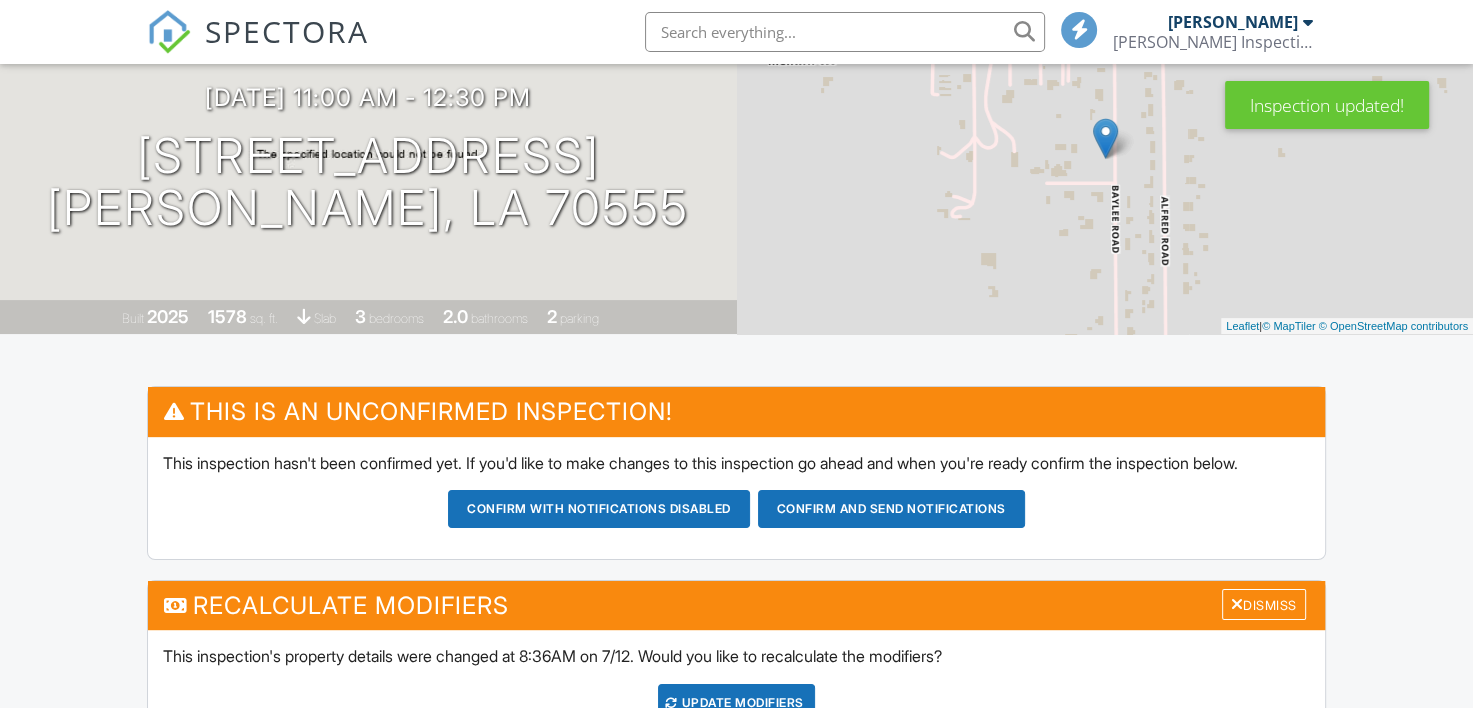 scroll, scrollTop: 400, scrollLeft: 0, axis: vertical 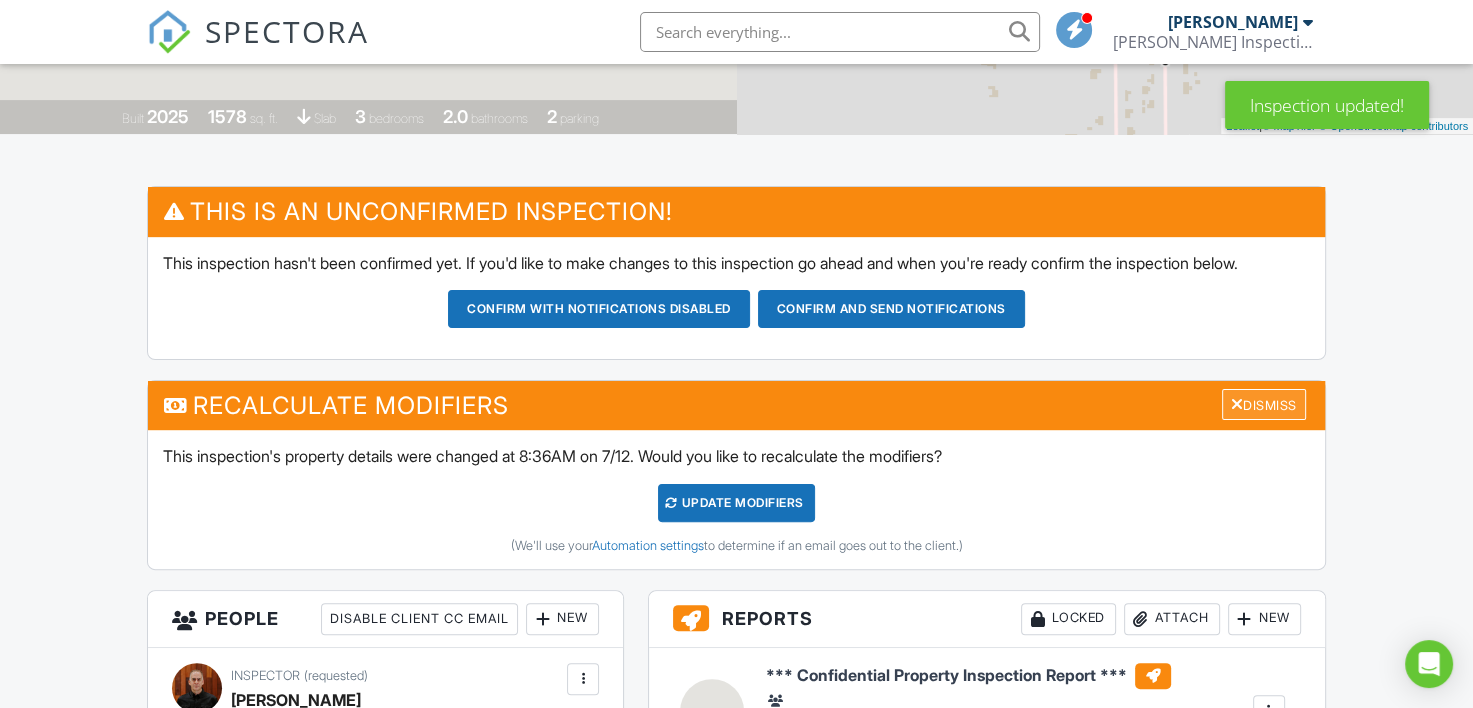click on "Dismiss" at bounding box center (1264, 404) 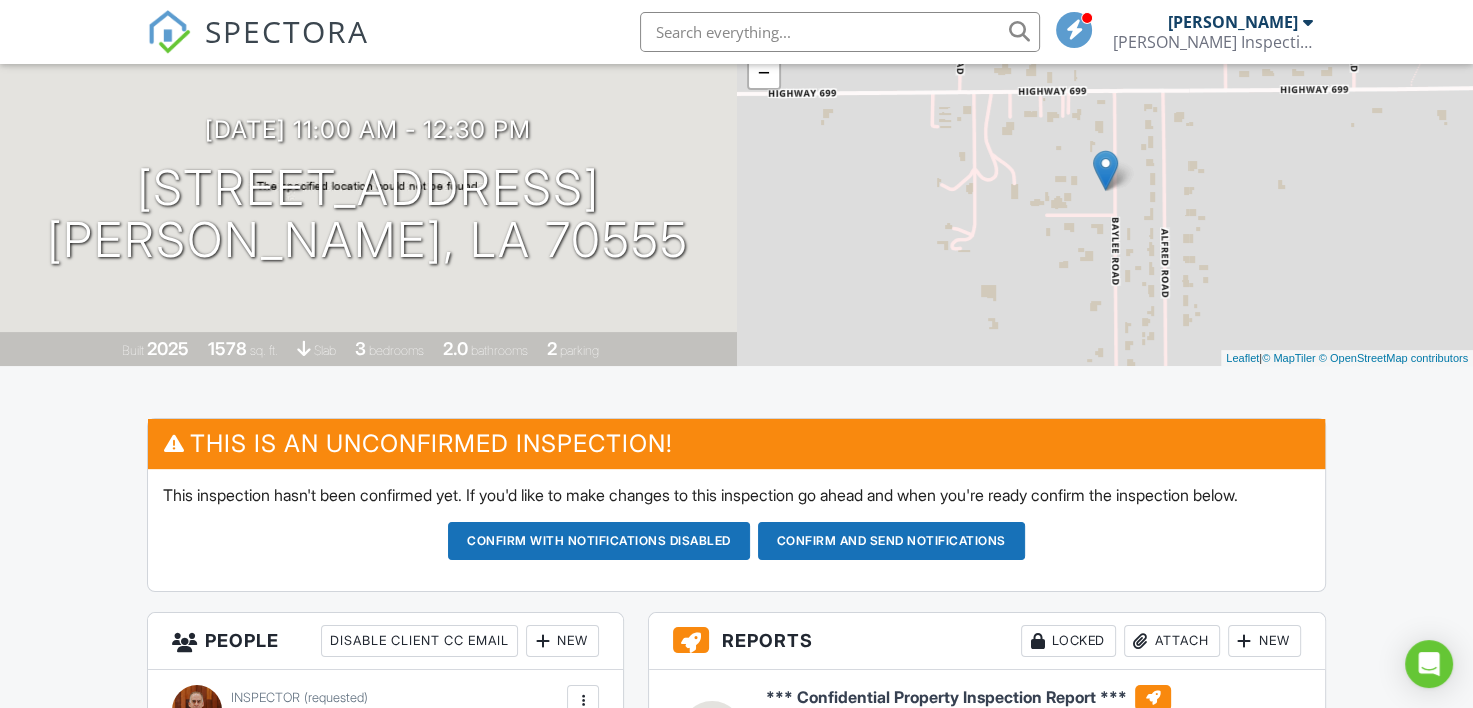scroll, scrollTop: 200, scrollLeft: 0, axis: vertical 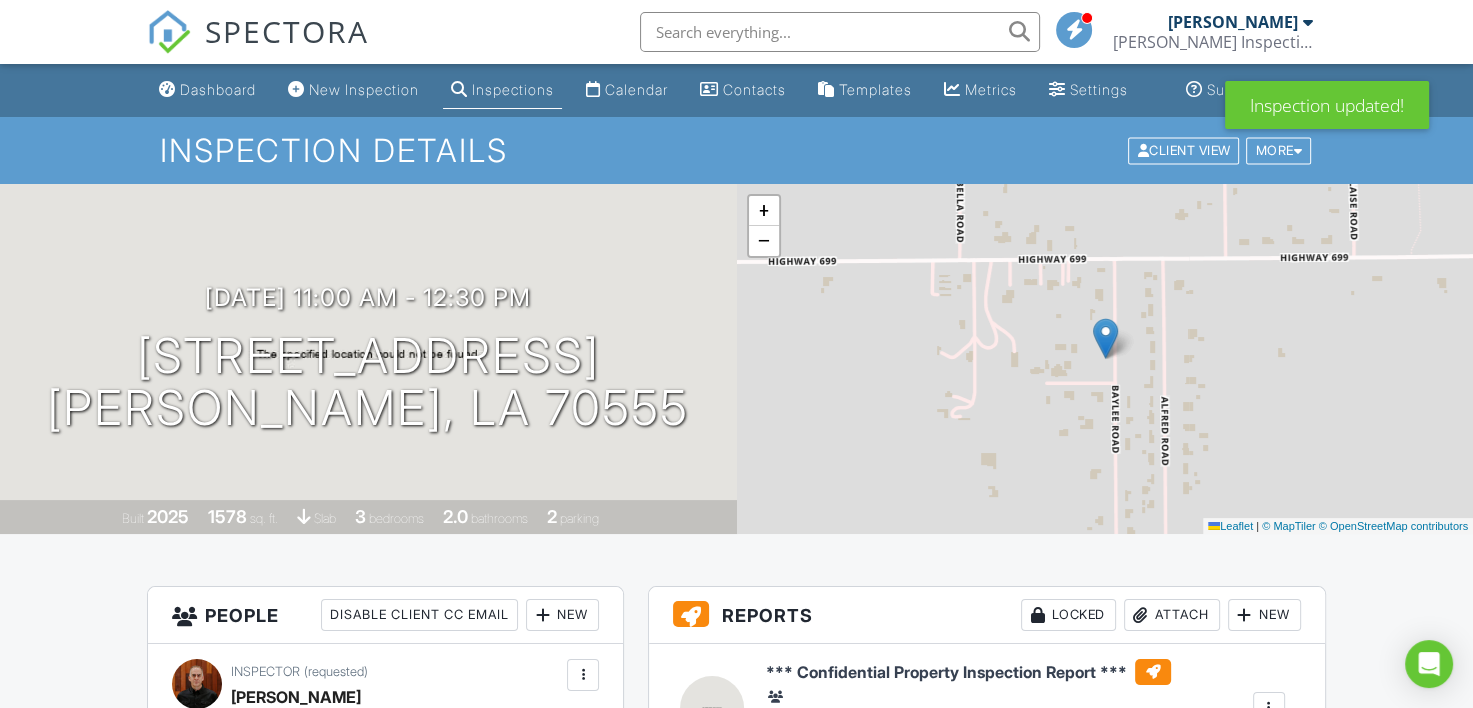 drag, startPoint x: 632, startPoint y: 103, endPoint x: 570, endPoint y: 88, distance: 63.788715 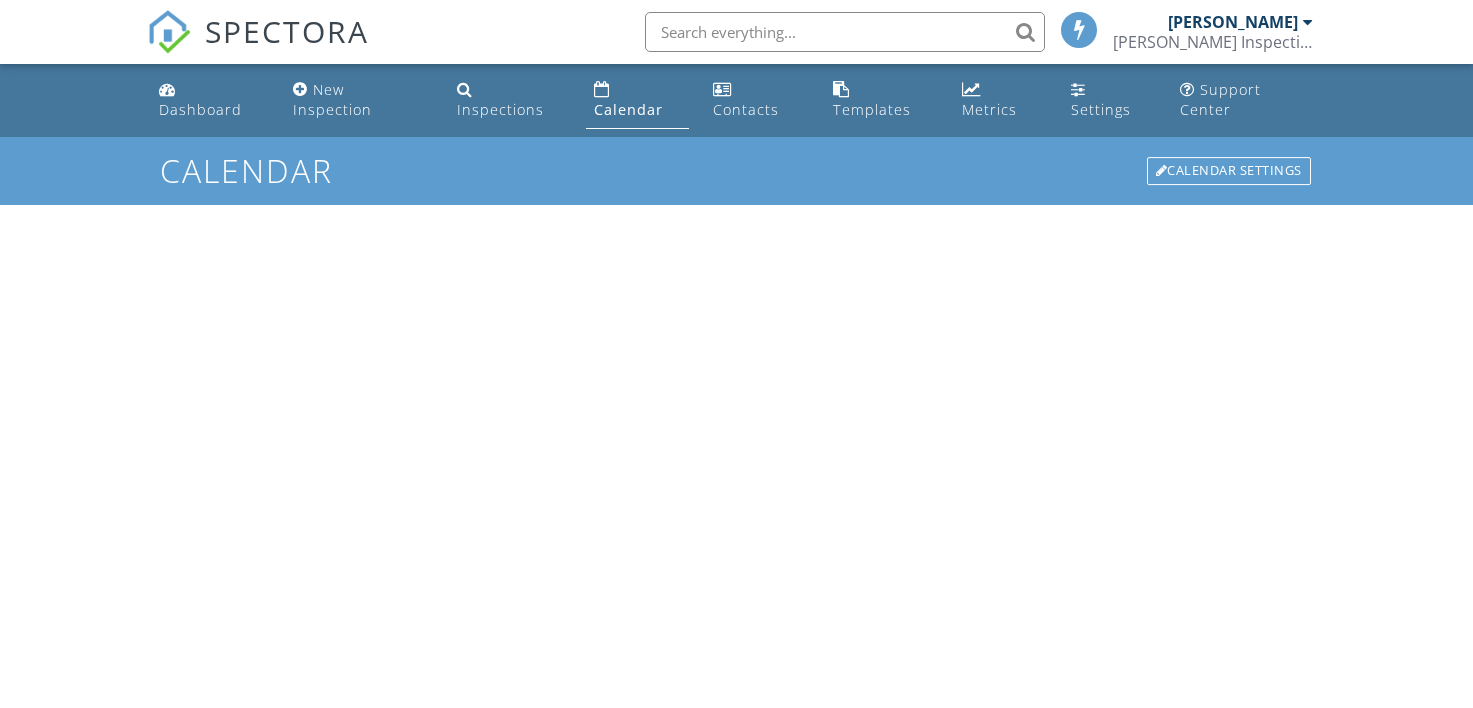 scroll, scrollTop: 0, scrollLeft: 0, axis: both 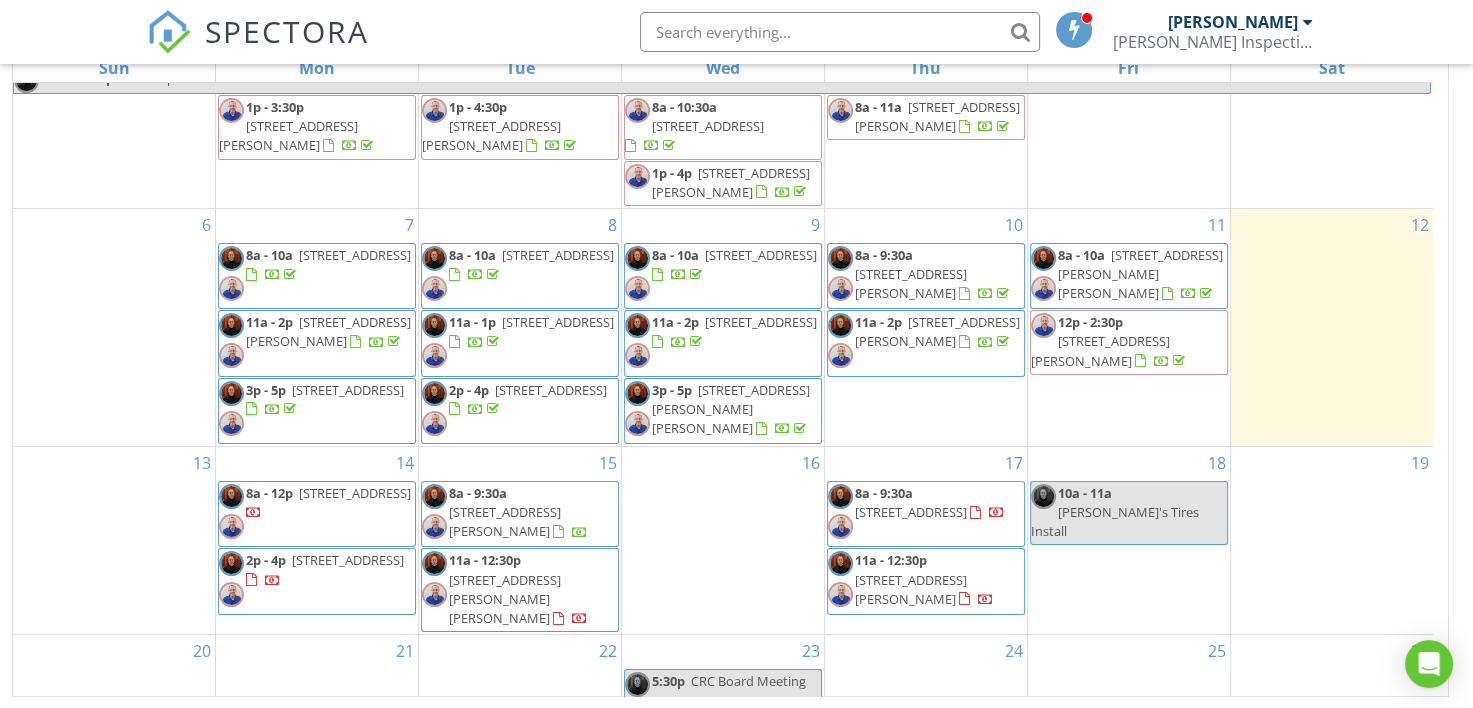 drag, startPoint x: 536, startPoint y: 22, endPoint x: 528, endPoint y: 5, distance: 18.788294 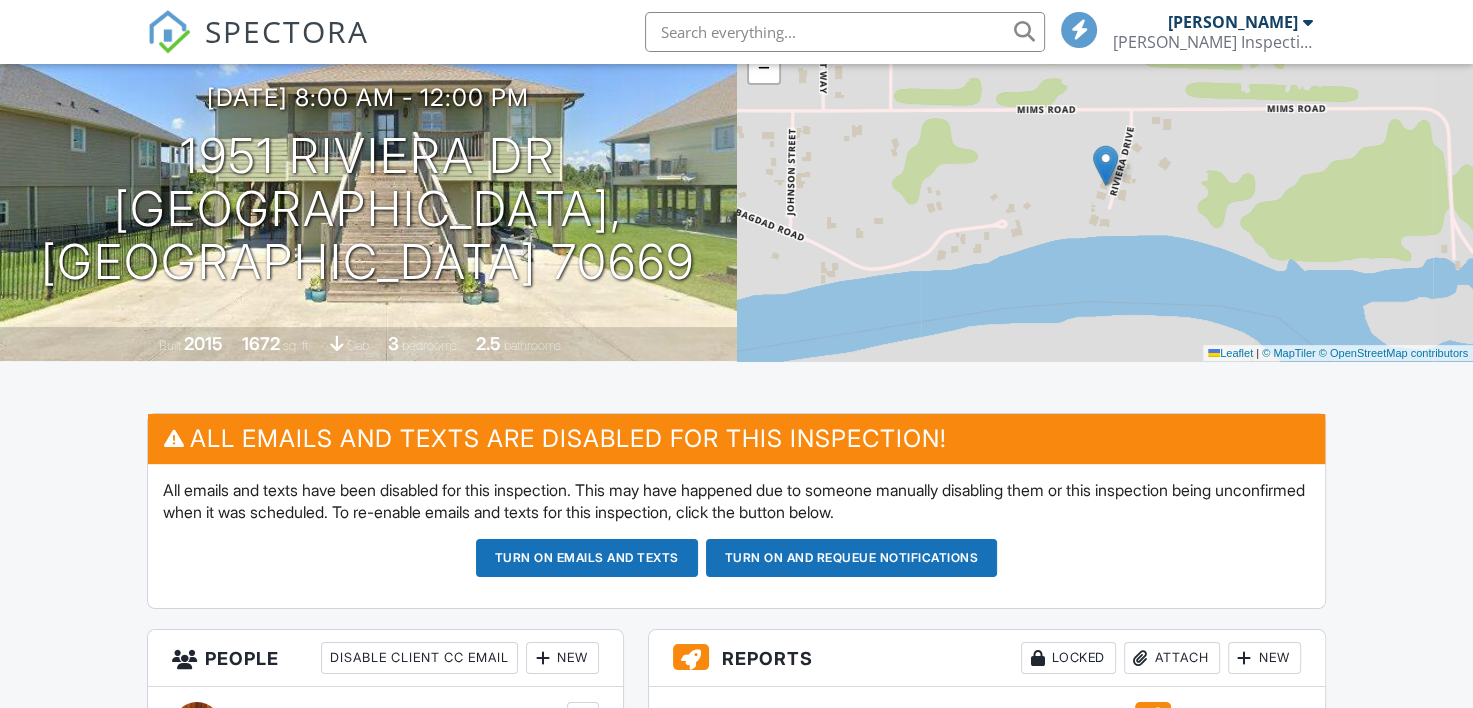 scroll, scrollTop: 400, scrollLeft: 0, axis: vertical 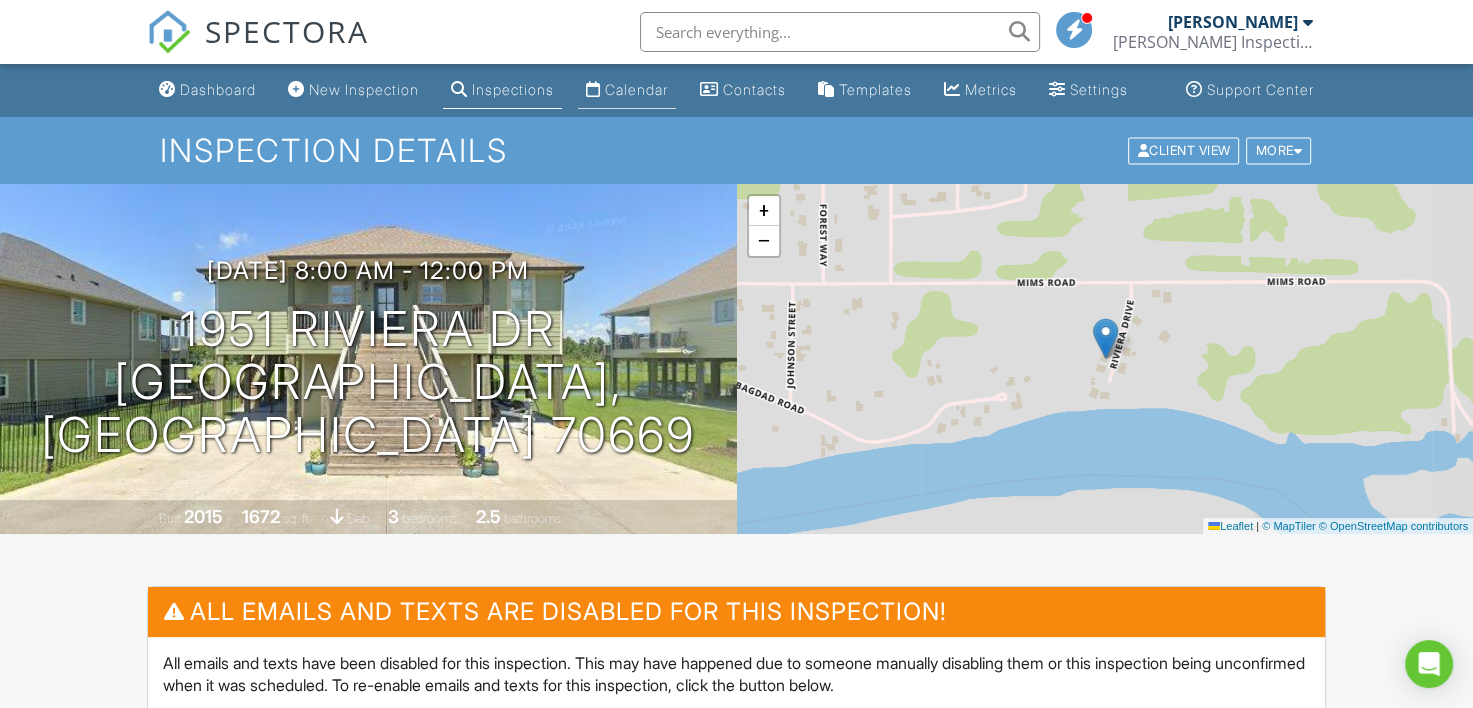 click on "Calendar" at bounding box center [636, 89] 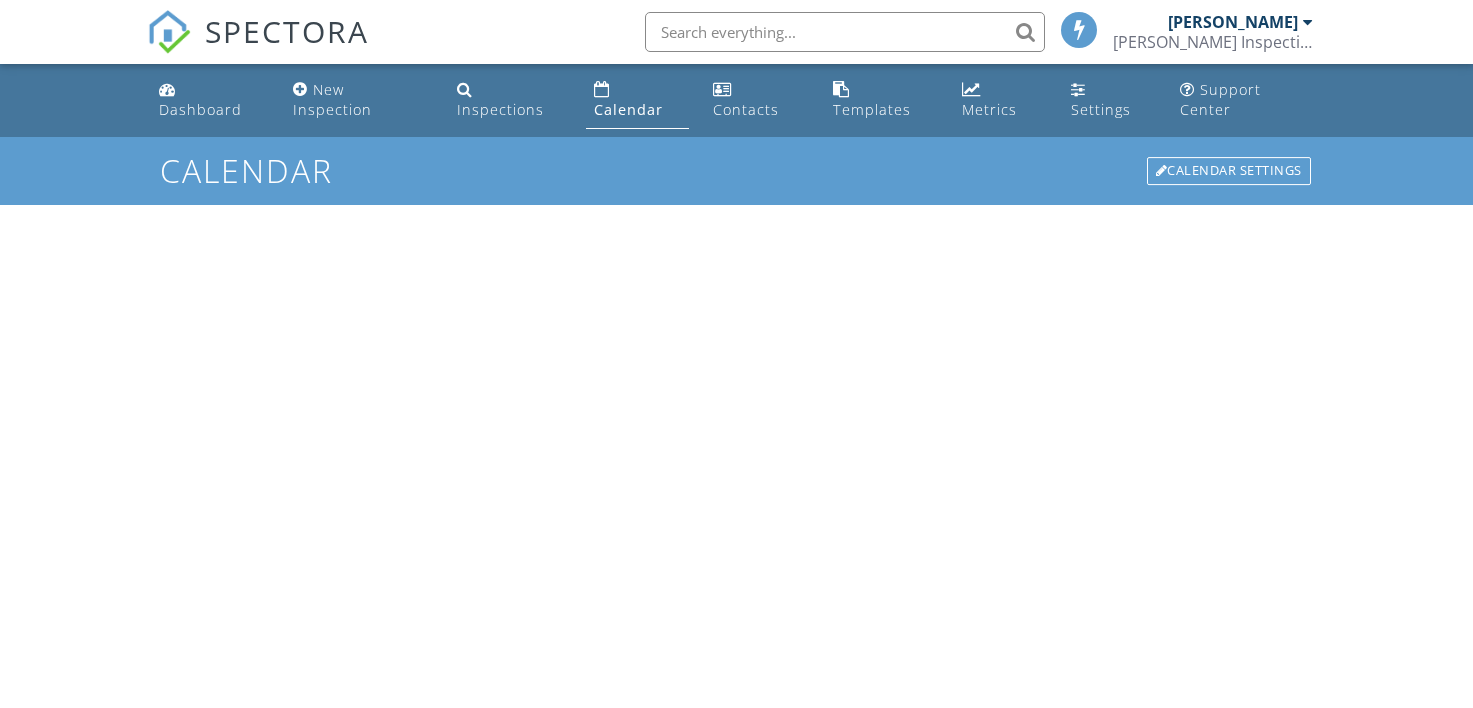 scroll, scrollTop: 0, scrollLeft: 0, axis: both 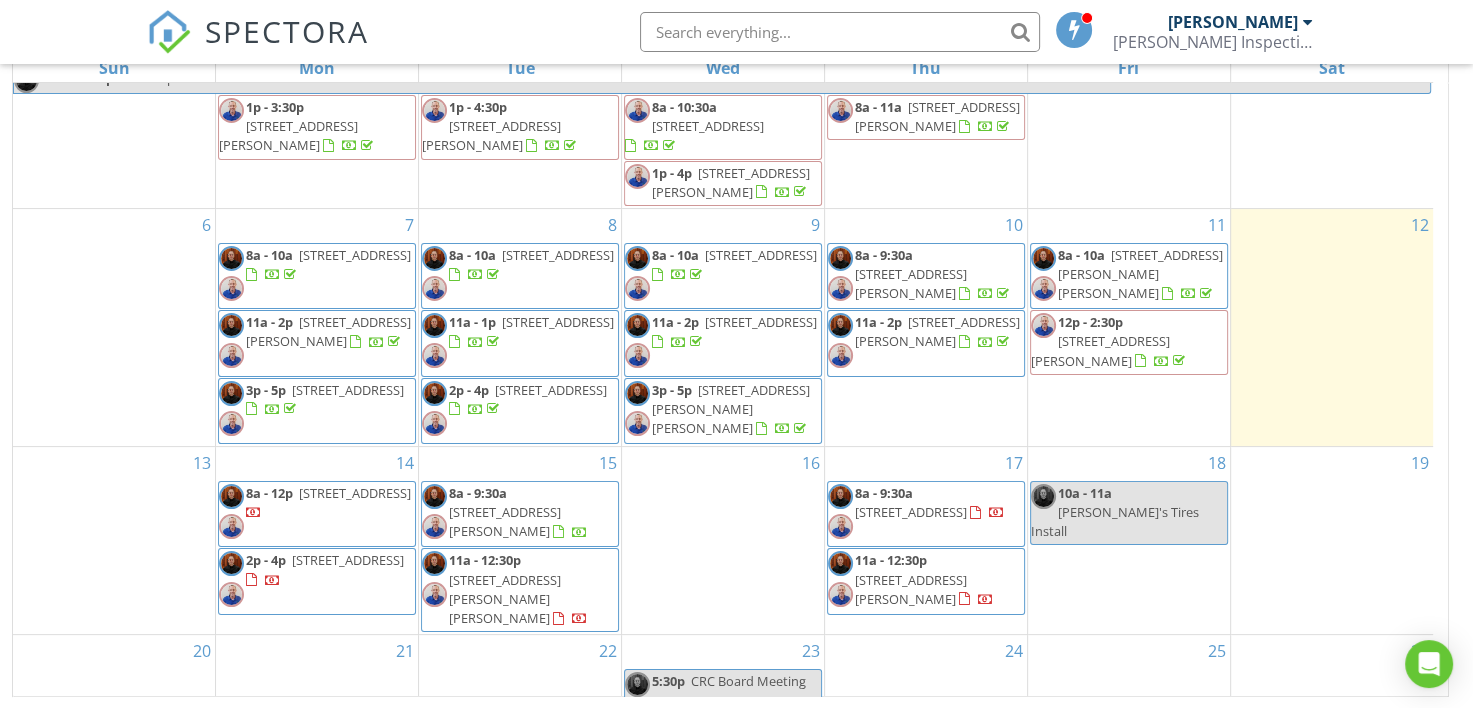 click on "SPECTORA
Ricky Thibodeaux
Thibodeaux Inspection Services, LLC
Role:
Inspector
Dashboard
New Inspection
Inspections
Calendar
Template Editor
Contacts
Automations
Team
Metrics
Payments
Data Exports
Billing
Reporting
Advanced
Settings
What's New
Sign Out" at bounding box center [736, 32] 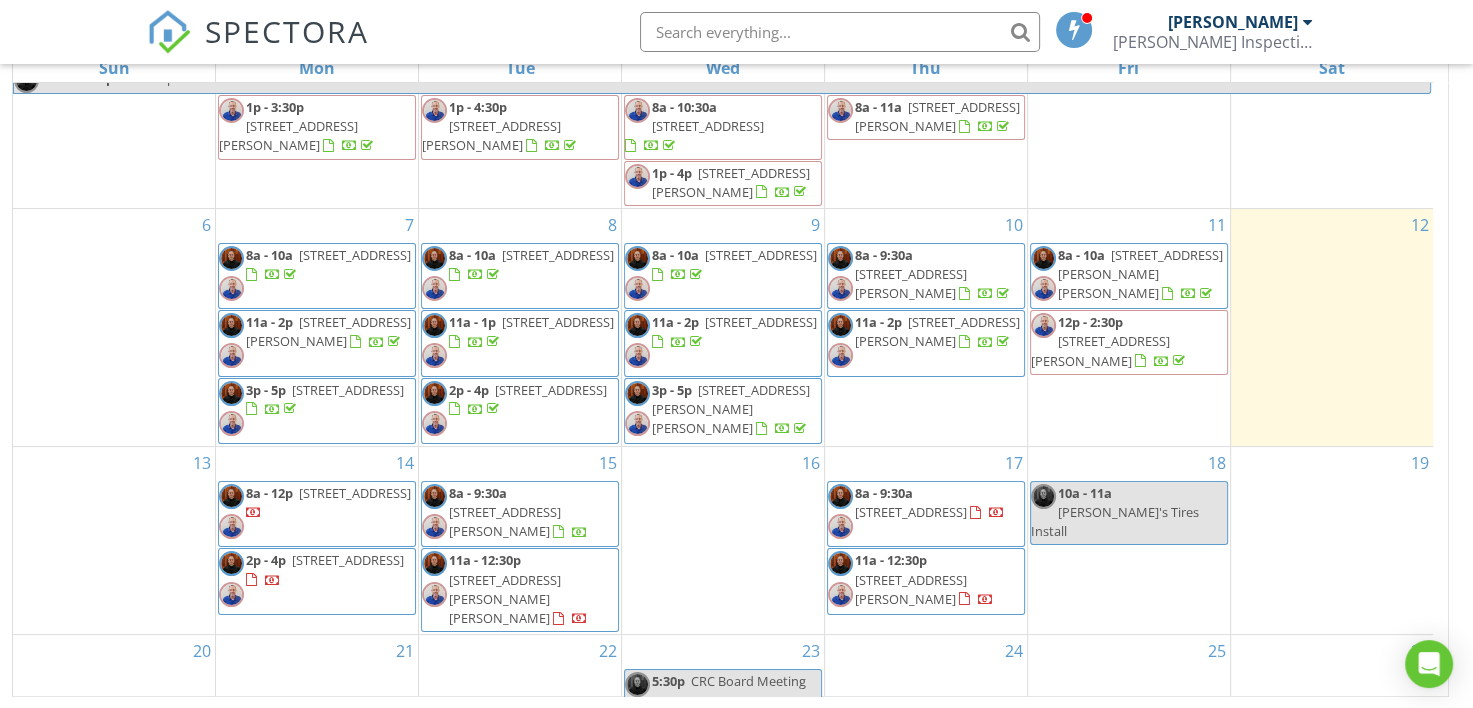 click on "SPECTORA
Ricky Thibodeaux
Thibodeaux Inspection Services, LLC
Role:
Inspector
Dashboard
New Inspection
Inspections
Calendar
Template Editor
Contacts
Automations
Team
Metrics
Payments
Data Exports
Billing
Reporting
Advanced
Settings
What's New
Sign Out" at bounding box center (736, 32) 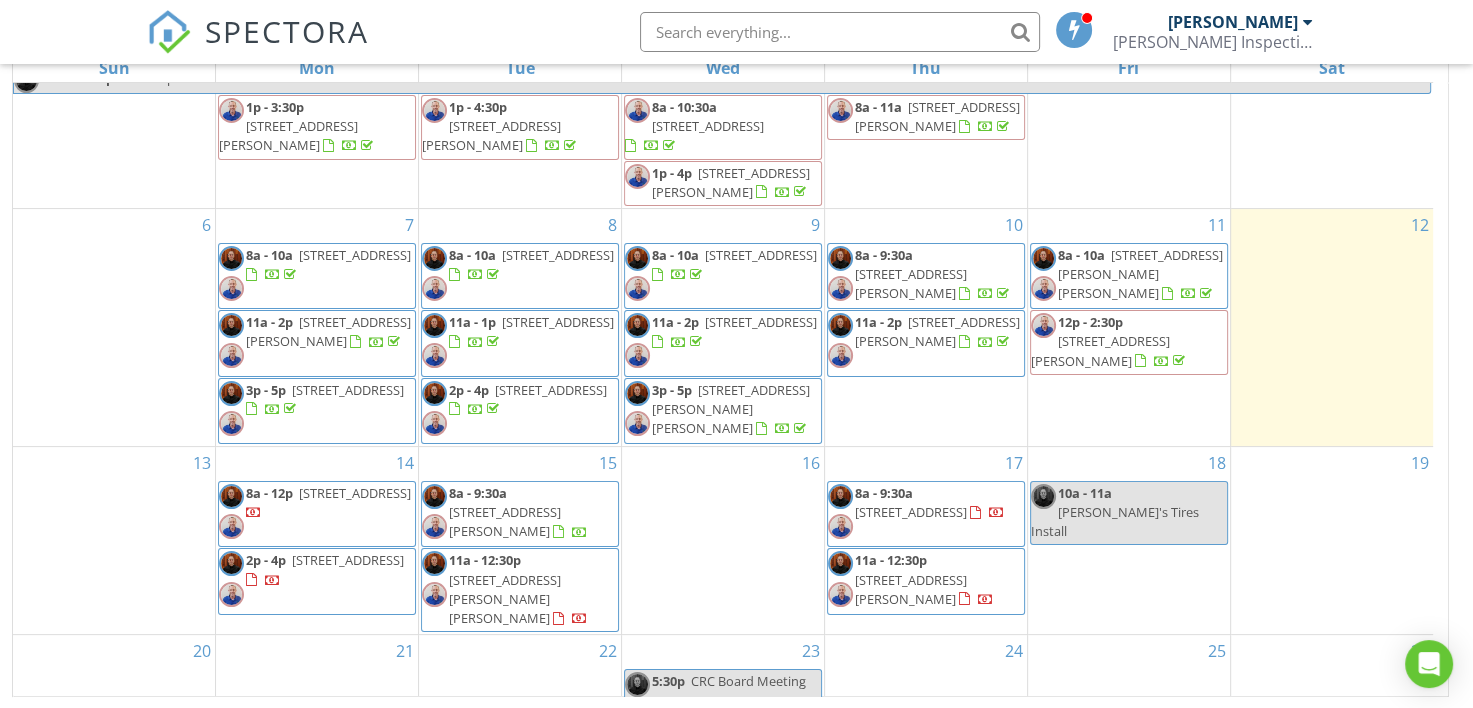 click on "SPECTORA
Ricky Thibodeaux
Thibodeaux Inspection Services, LLC
Role:
Inspector
Dashboard
New Inspection
Inspections
Calendar
Template Editor
Contacts
Automations
Team
Metrics
Payments
Data Exports
Billing
Reporting
Advanced
Settings
What's New
Sign Out" at bounding box center (736, 32) 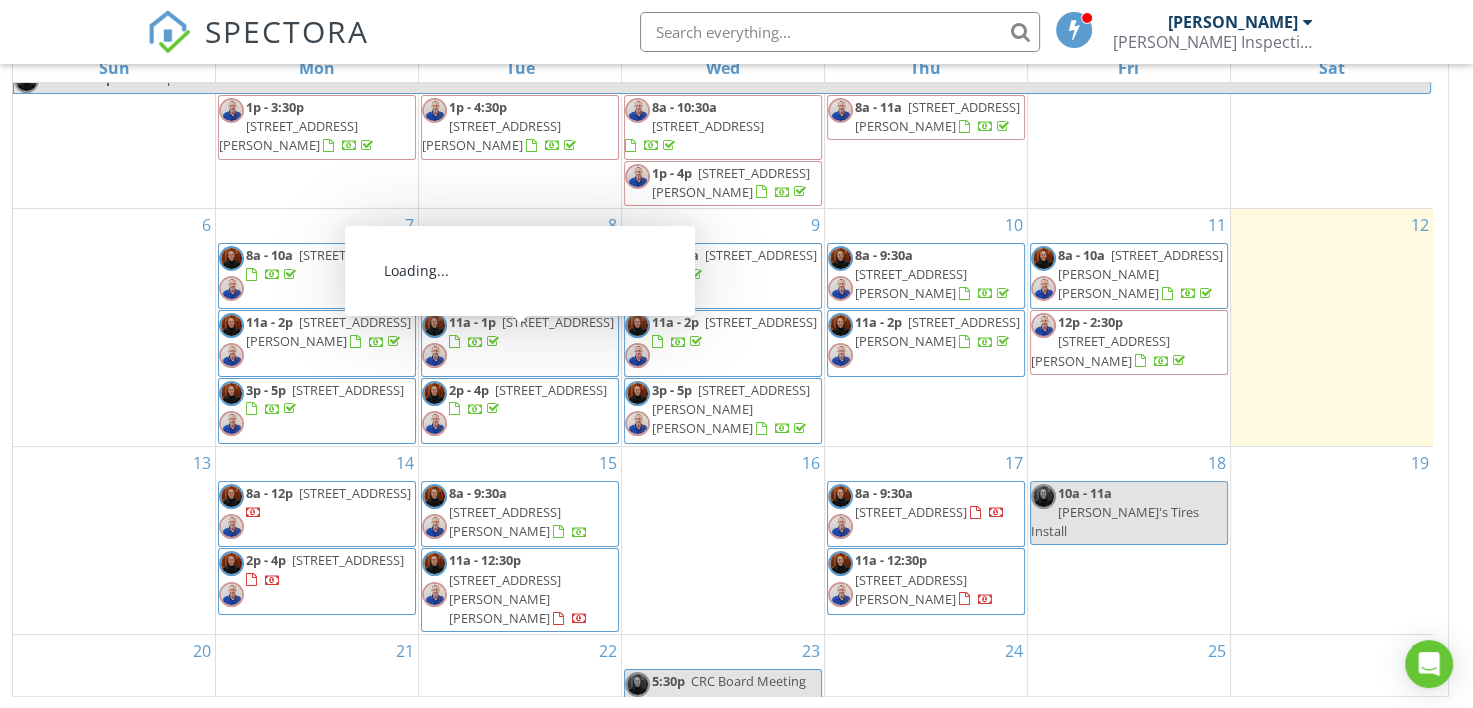 click on "1951 Riviera Dr , Westlake 70669" at bounding box center [355, 493] 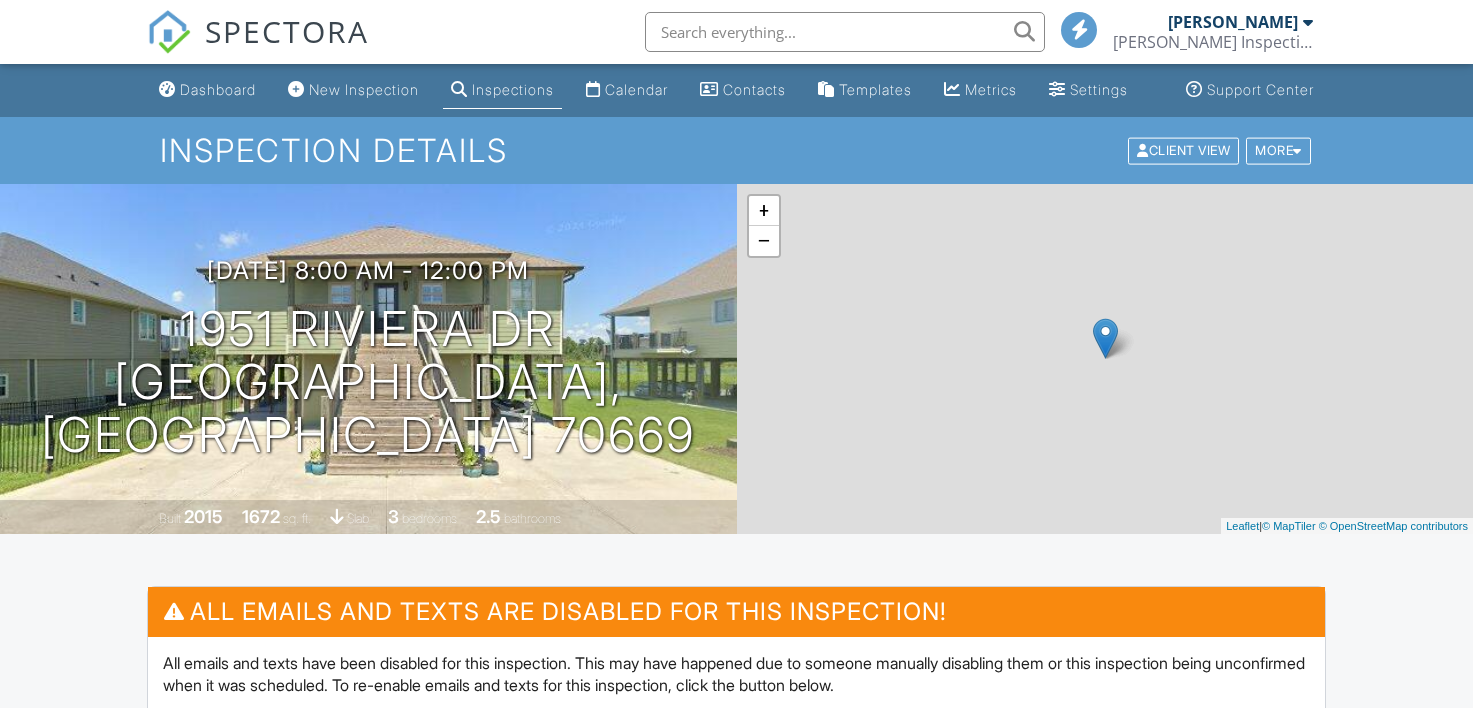 scroll, scrollTop: 0, scrollLeft: 0, axis: both 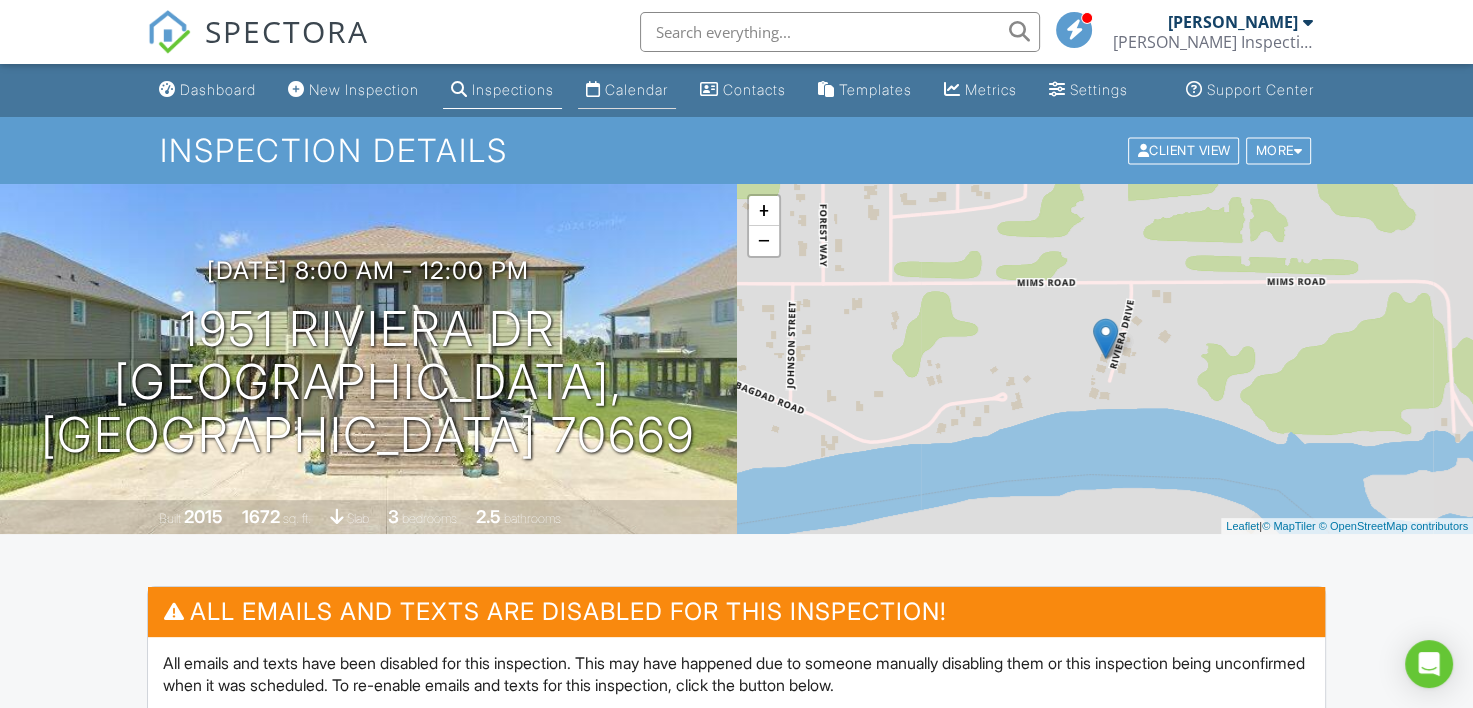 click on "Calendar" at bounding box center [636, 89] 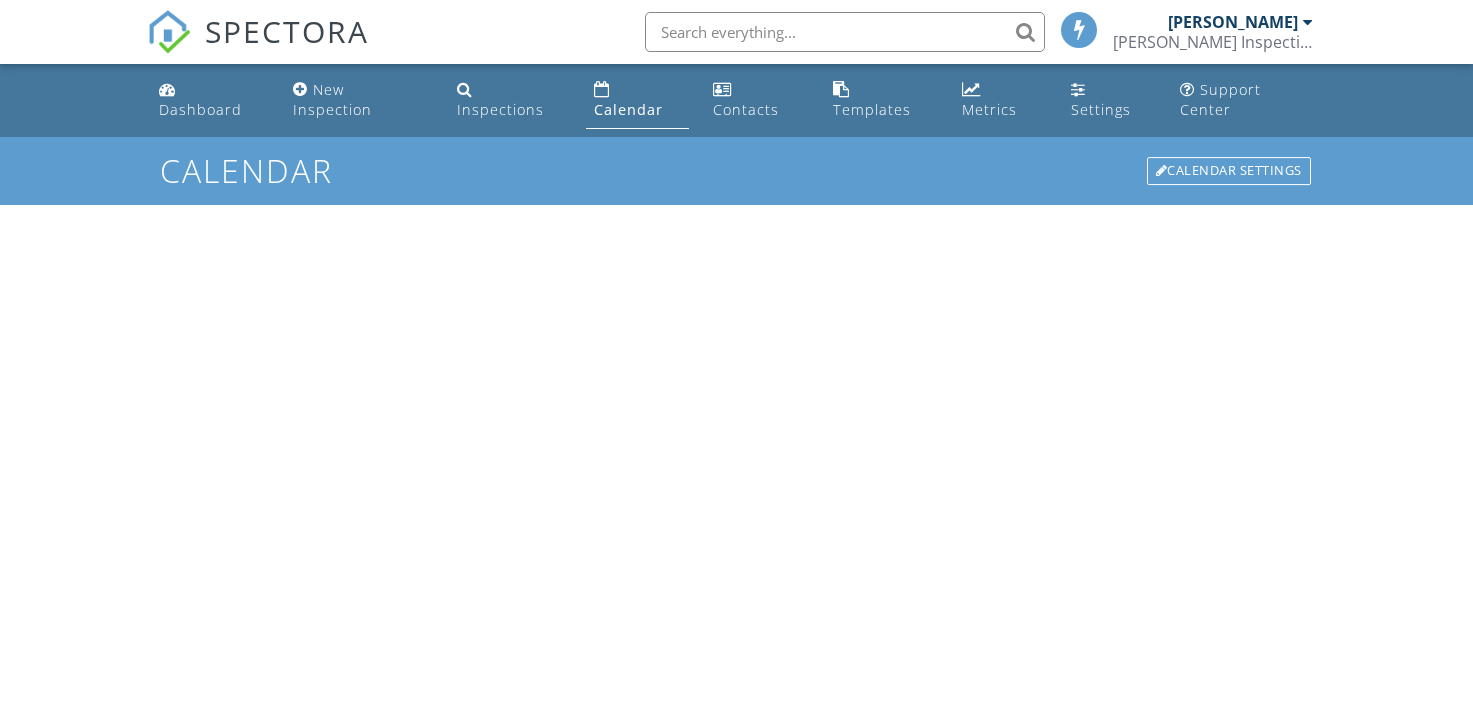 scroll, scrollTop: 0, scrollLeft: 0, axis: both 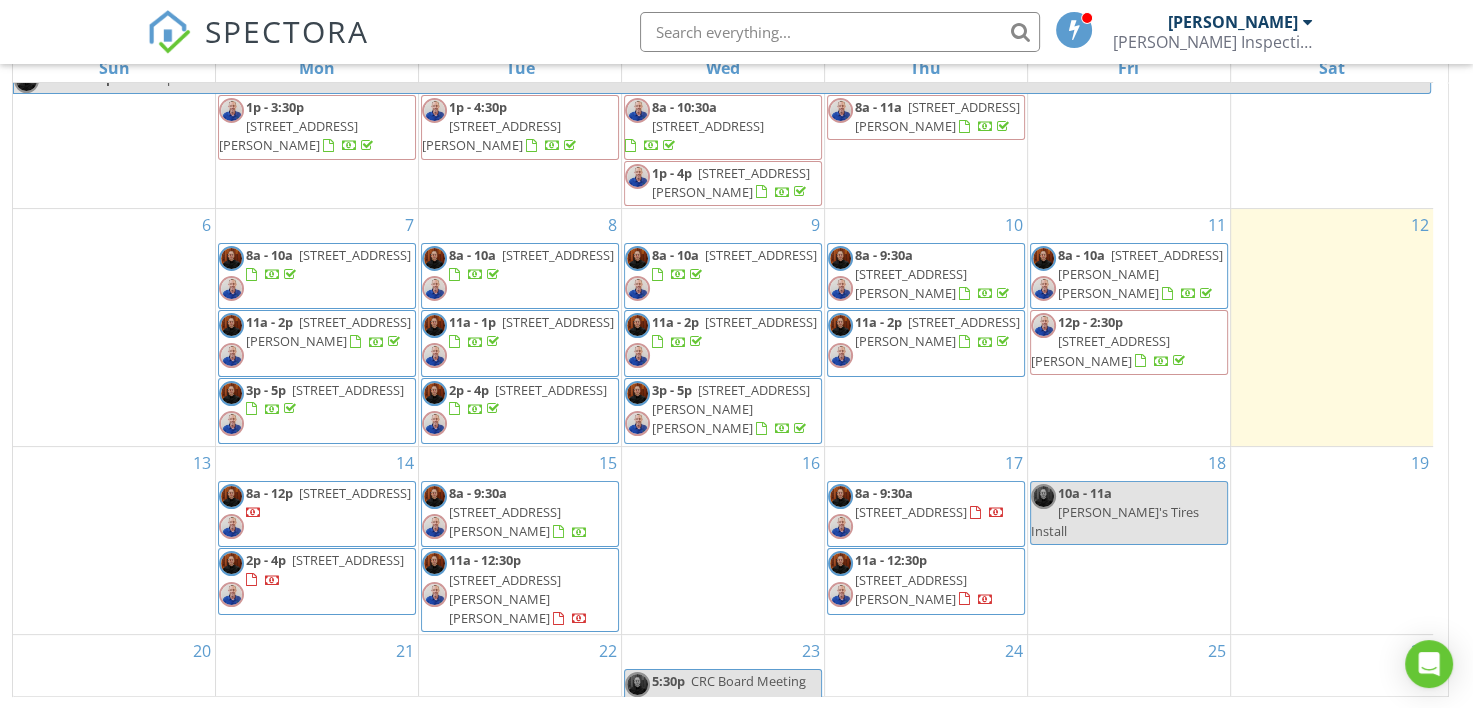 click on "SPECTORA
[PERSON_NAME] Inspection Services, LLC
Role:
Inspector
Dashboard
New Inspection
Inspections
Calendar
Template Editor
Contacts
Automations
Team
Metrics
Payments
Data Exports
Billing
Reporting
Advanced
Settings
What's New
Sign Out" at bounding box center (736, 32) 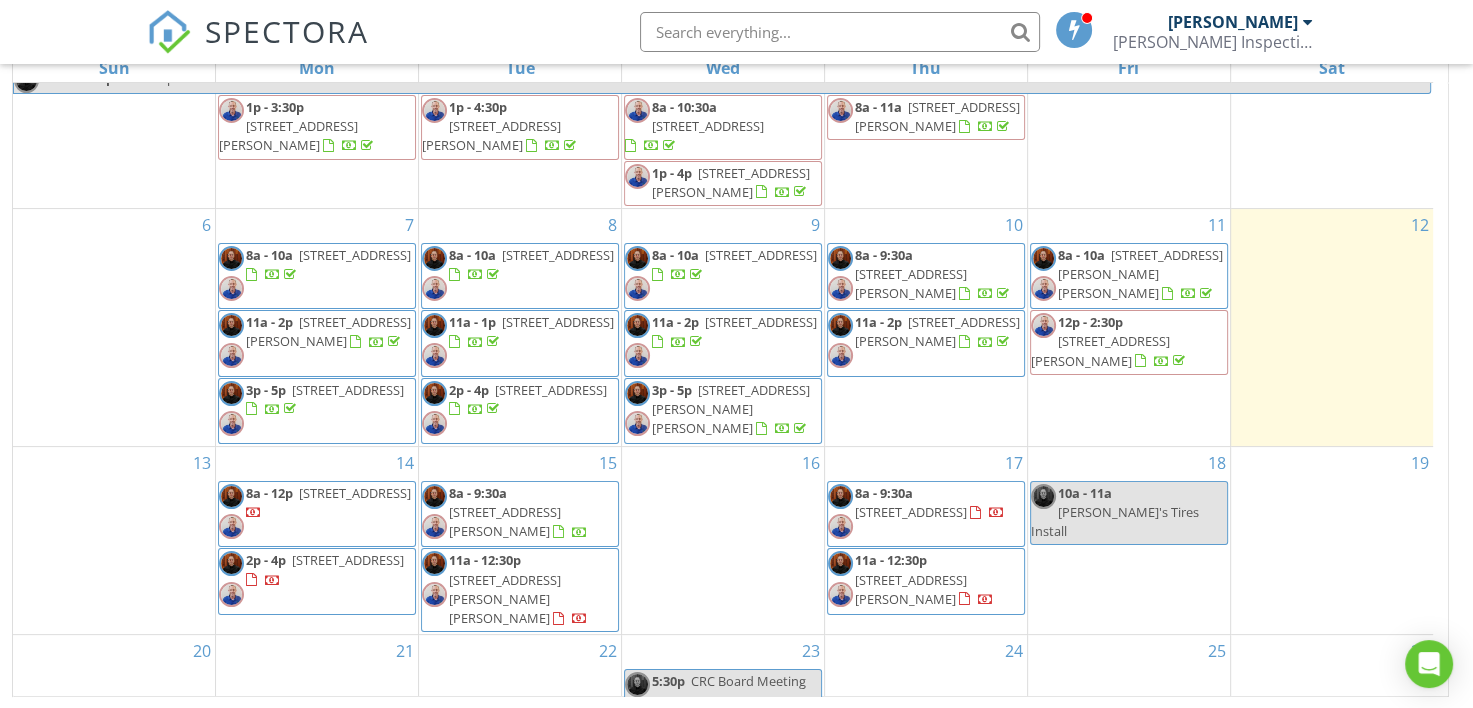 click on "SPECTORA
[PERSON_NAME] Inspection Services, LLC
Role:
Inspector
Dashboard
New Inspection
Inspections
Calendar
Template Editor
Contacts
Automations
Team
Metrics
Payments
Data Exports
Billing
Reporting
Advanced
Settings
What's New
Sign Out" at bounding box center [736, 32] 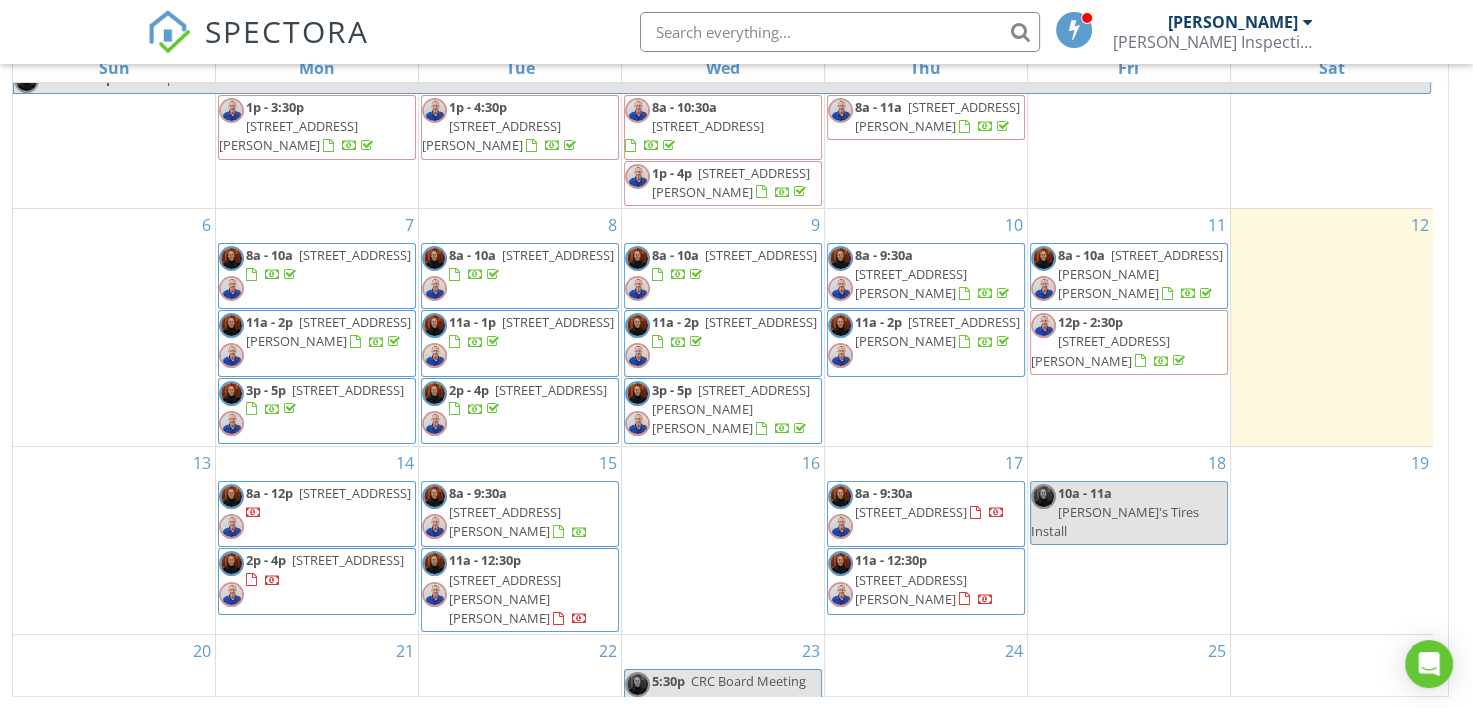 click on "SPECTORA
[PERSON_NAME] Inspection Services, LLC
Role:
Inspector
Dashboard
New Inspection
Inspections
Calendar
Template Editor
Contacts
Automations
Team
Metrics
Payments
Data Exports
Billing
Reporting
Advanced
Settings
What's New
Sign Out" at bounding box center [736, 32] 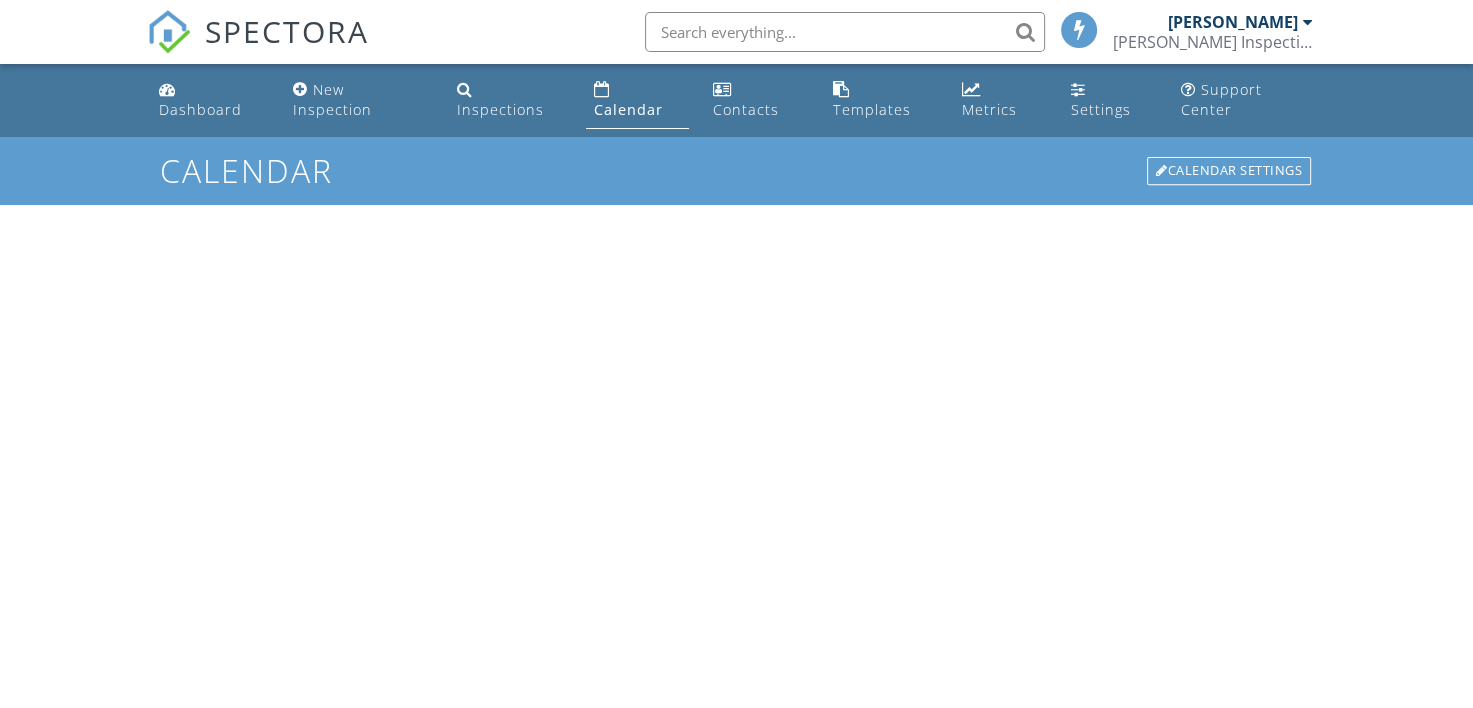 scroll, scrollTop: 286, scrollLeft: 0, axis: vertical 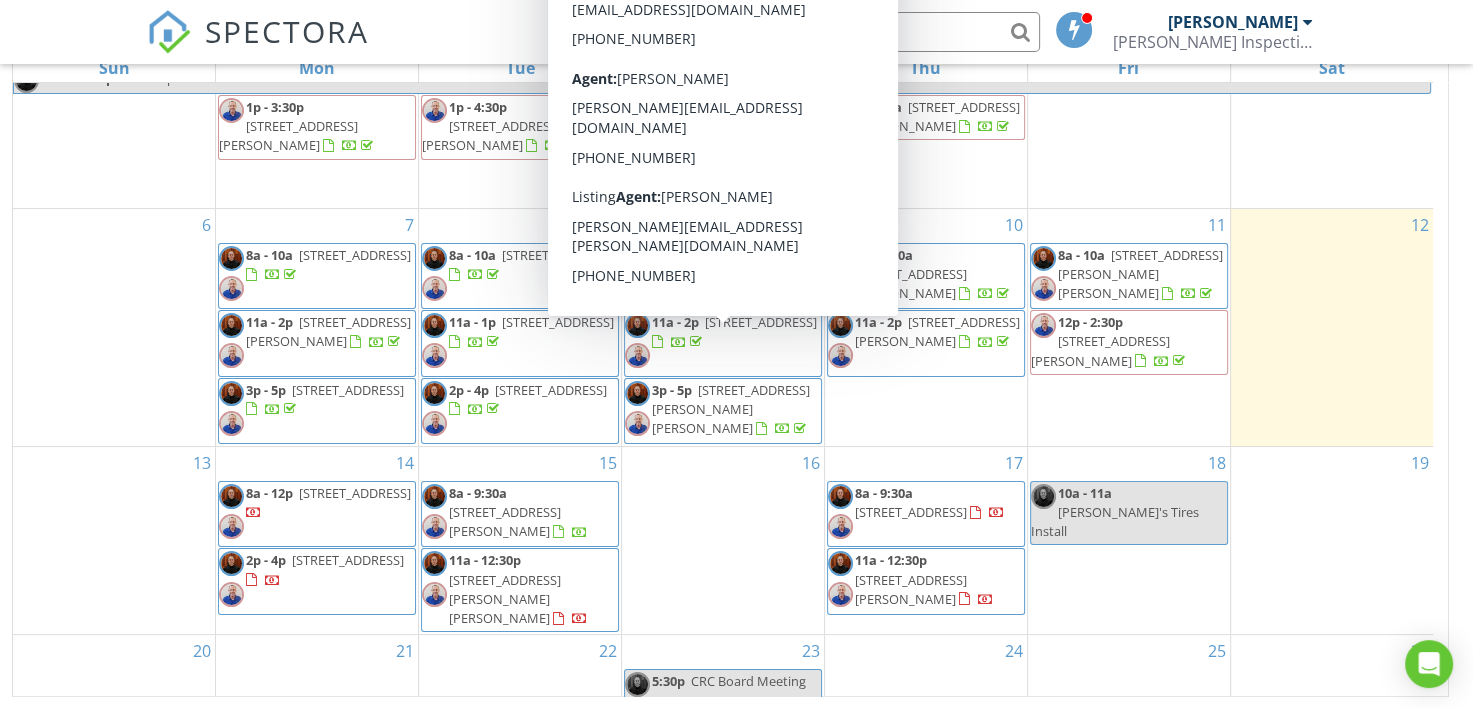 click on "SPECTORA
[PERSON_NAME] Inspection Services, LLC
Role:
Inspector
Dashboard
New Inspection
Inspections
Calendar
Template Editor
Contacts
Automations
Team
Metrics
Payments
Data Exports
Billing
Reporting
Advanced
Settings
What's New
Sign Out" at bounding box center [736, 32] 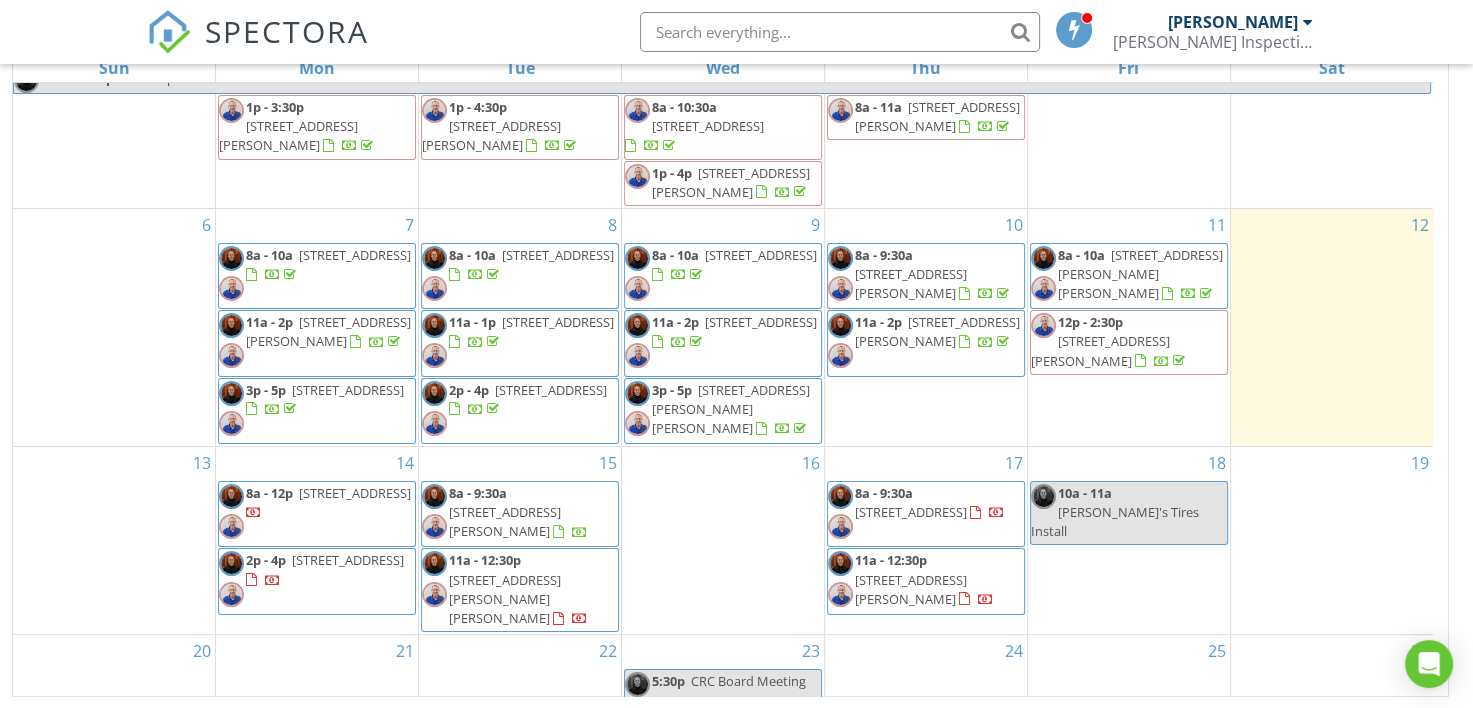 click on "SPECTORA
[PERSON_NAME] Inspection Services, LLC
Role:
Inspector
Dashboard
New Inspection
Inspections
Calendar
Template Editor
Contacts
Automations
Team
Metrics
Payments
Data Exports
Billing
Reporting
Advanced
Settings
What's New
Sign Out" at bounding box center (736, 32) 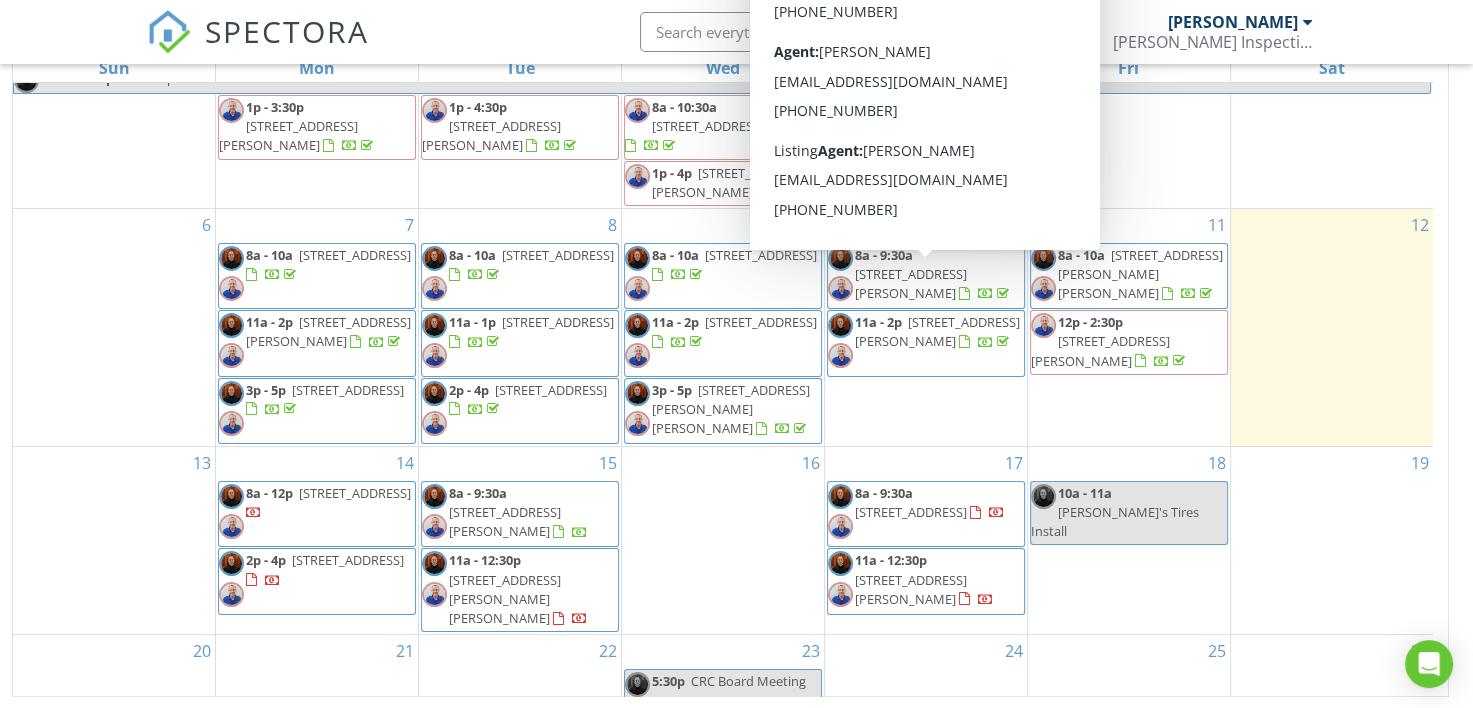 click on "SPECTORA
[PERSON_NAME] Inspection Services, LLC
Role:
Inspector
Dashboard
New Inspection
Inspections
Calendar
Template Editor
Contacts
Automations
Team
Metrics
Payments
Data Exports
Billing
Reporting
Advanced
Settings
What's New
Sign Out" at bounding box center (736, 32) 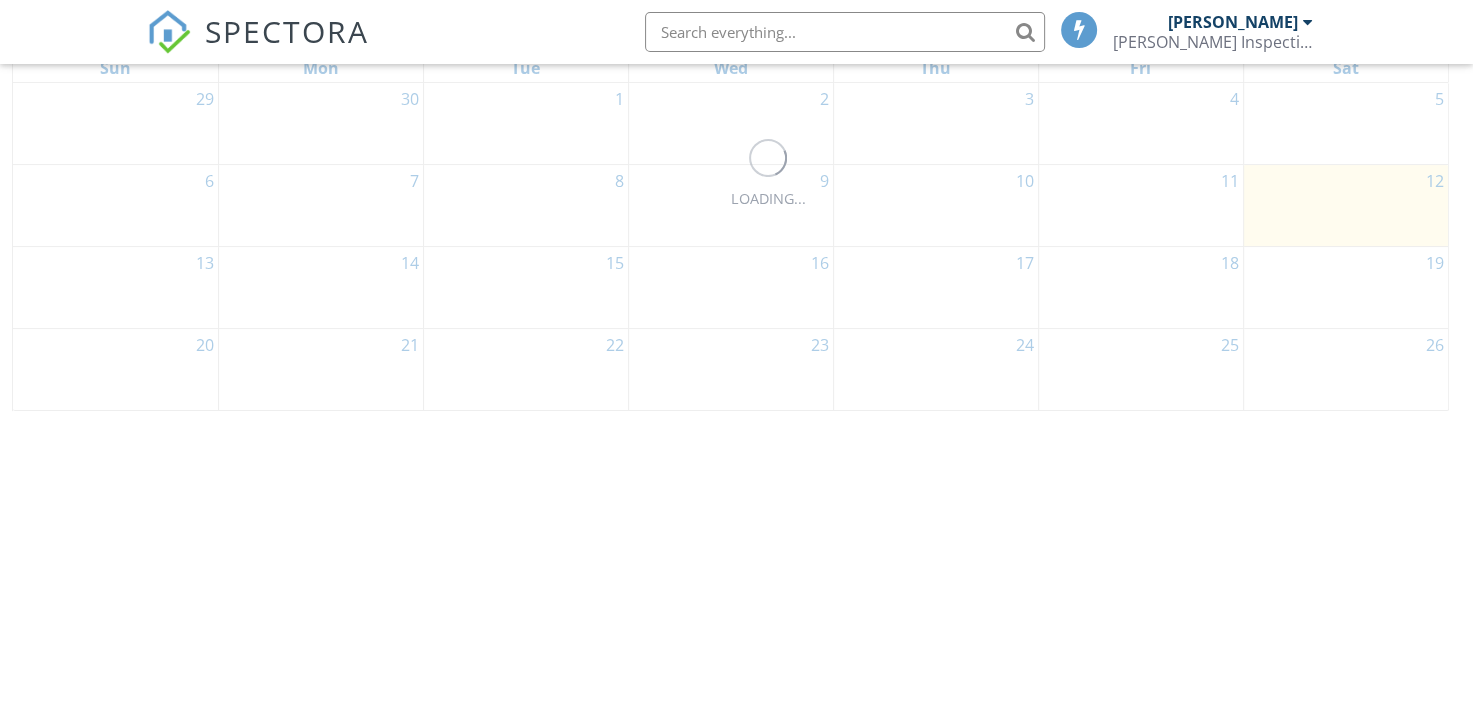 scroll, scrollTop: 286, scrollLeft: 0, axis: vertical 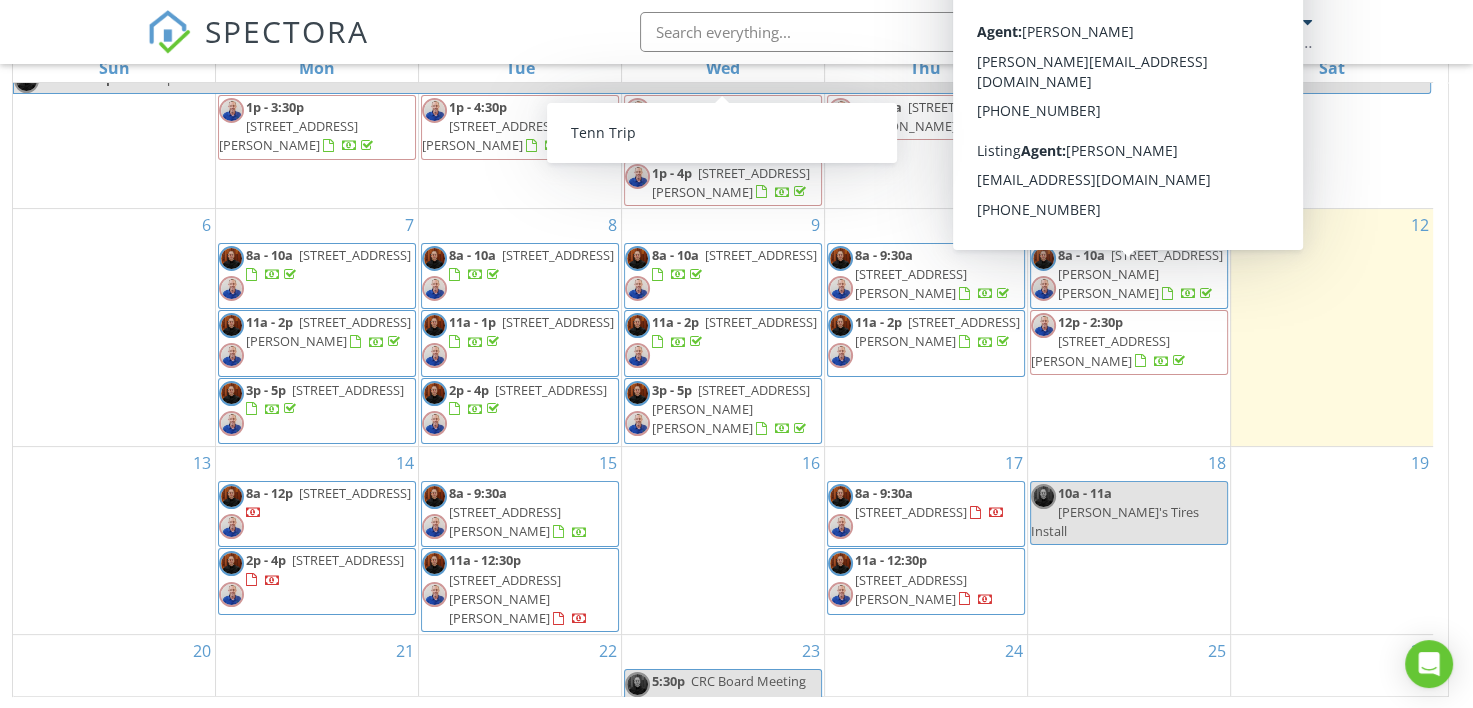 drag, startPoint x: 600, startPoint y: 40, endPoint x: 562, endPoint y: 44, distance: 38.209946 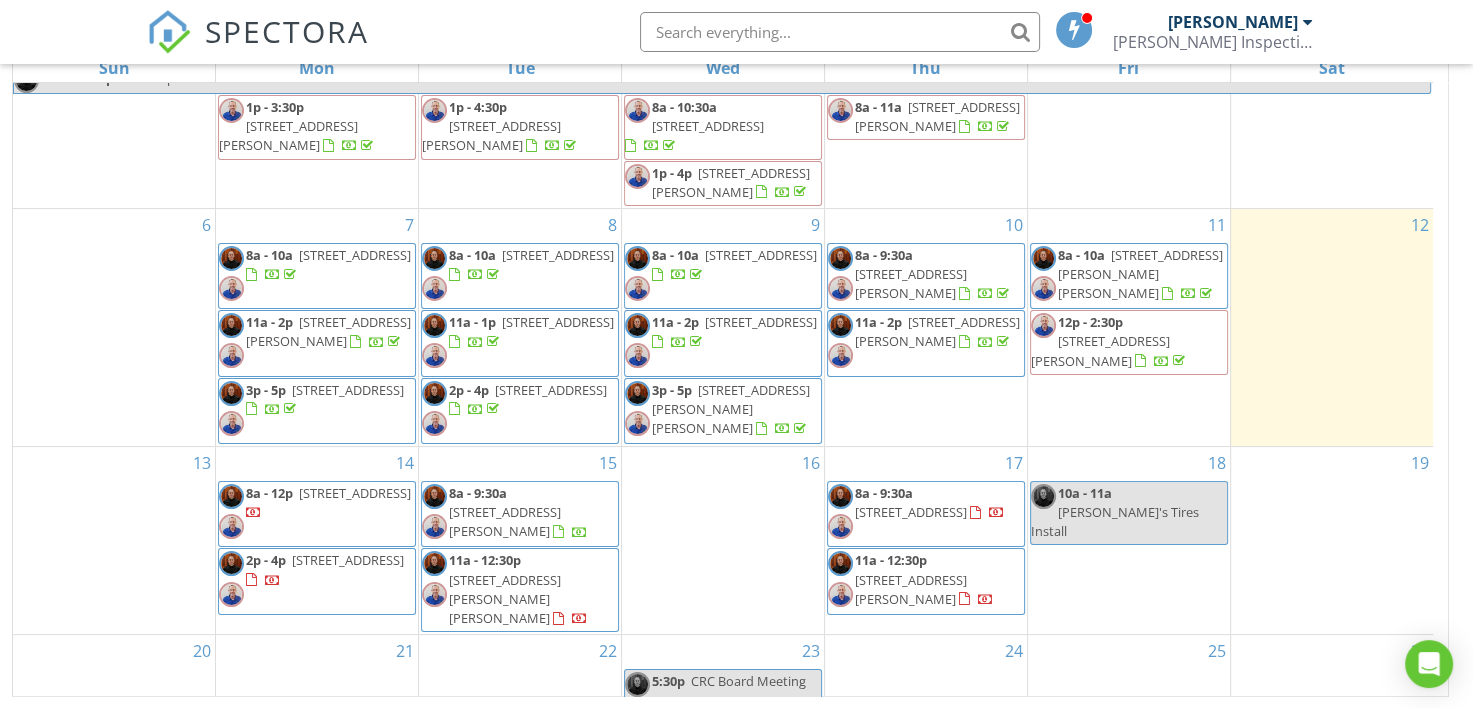 click on "SPECTORA
[PERSON_NAME] Inspection Services, LLC
Role:
Inspector
Dashboard
New Inspection
Inspections
Calendar
Template Editor
Contacts
Automations
Team
Metrics
Payments
Data Exports
Billing
Reporting
Advanced
Settings
What's New
Sign Out" at bounding box center (736, 32) 